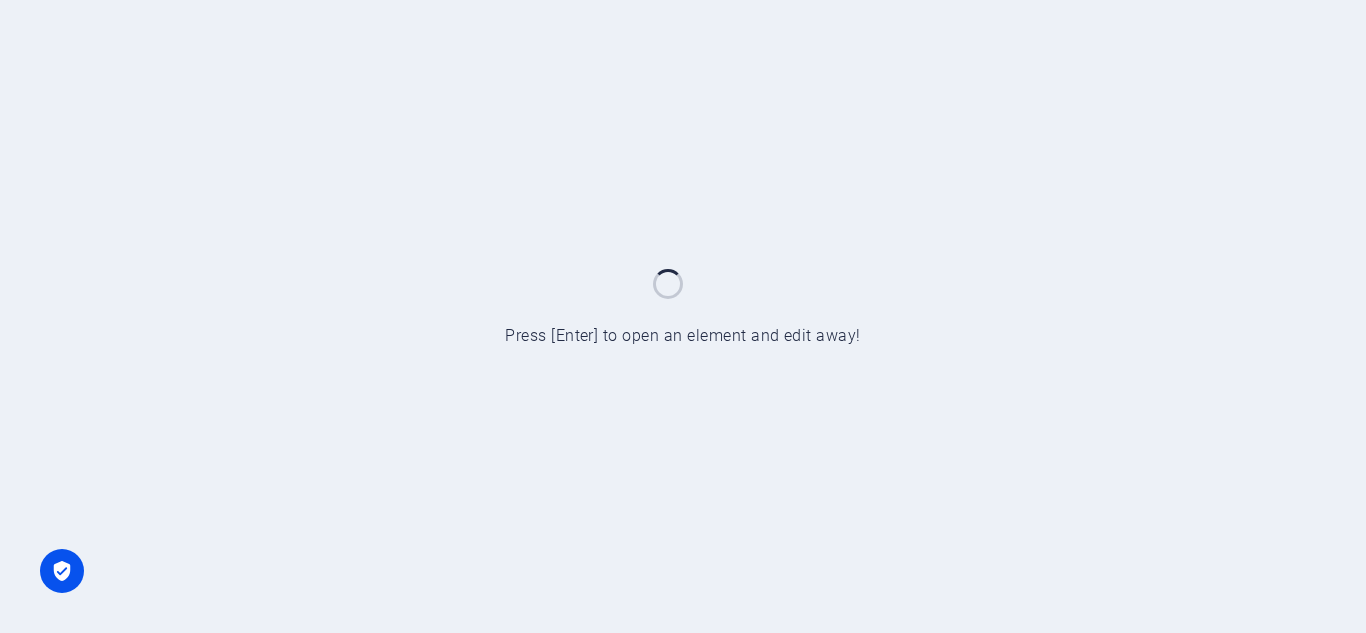 scroll, scrollTop: 0, scrollLeft: 0, axis: both 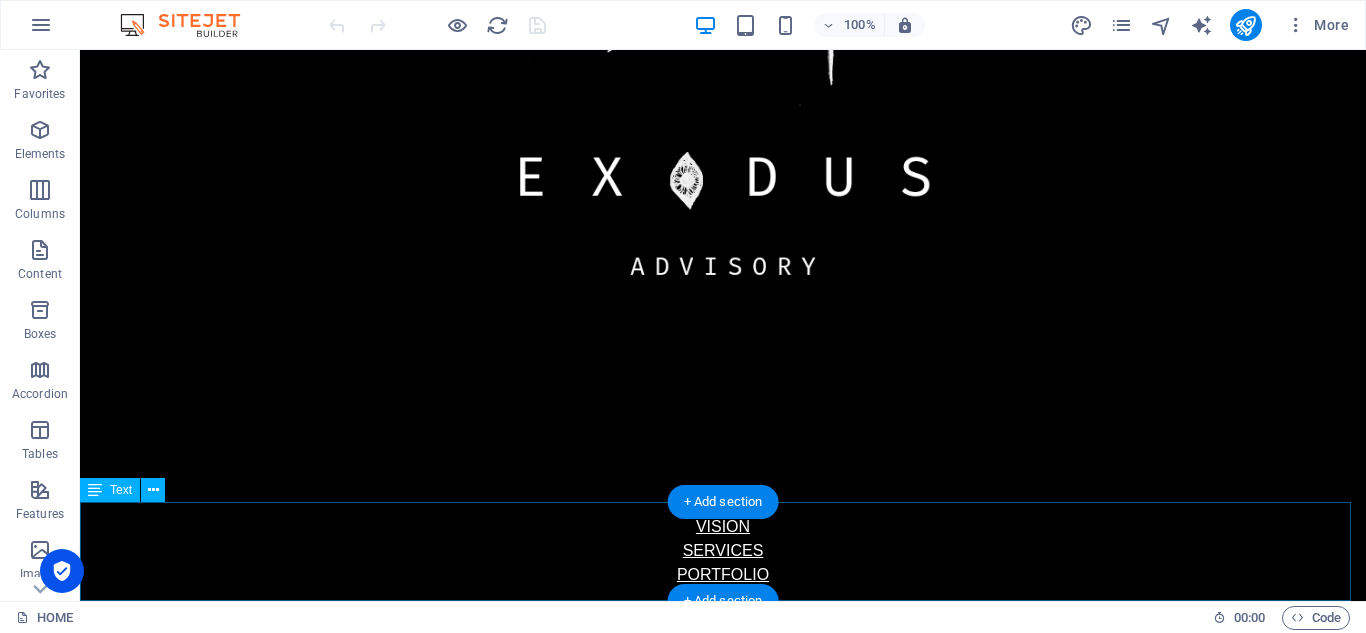 click on "VISION SERVICES PORTFOLIO CONTACT" at bounding box center [723, 563] 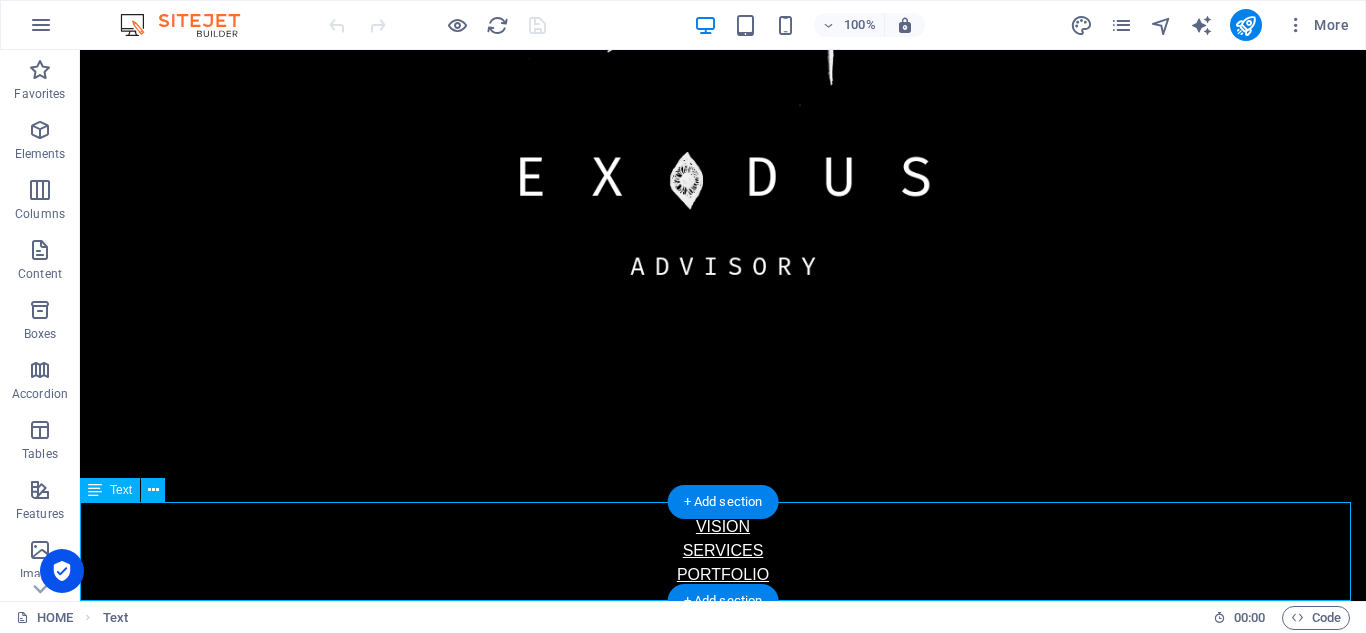 click on "VISION SERVICES PORTFOLIO CONTACT" at bounding box center [723, 563] 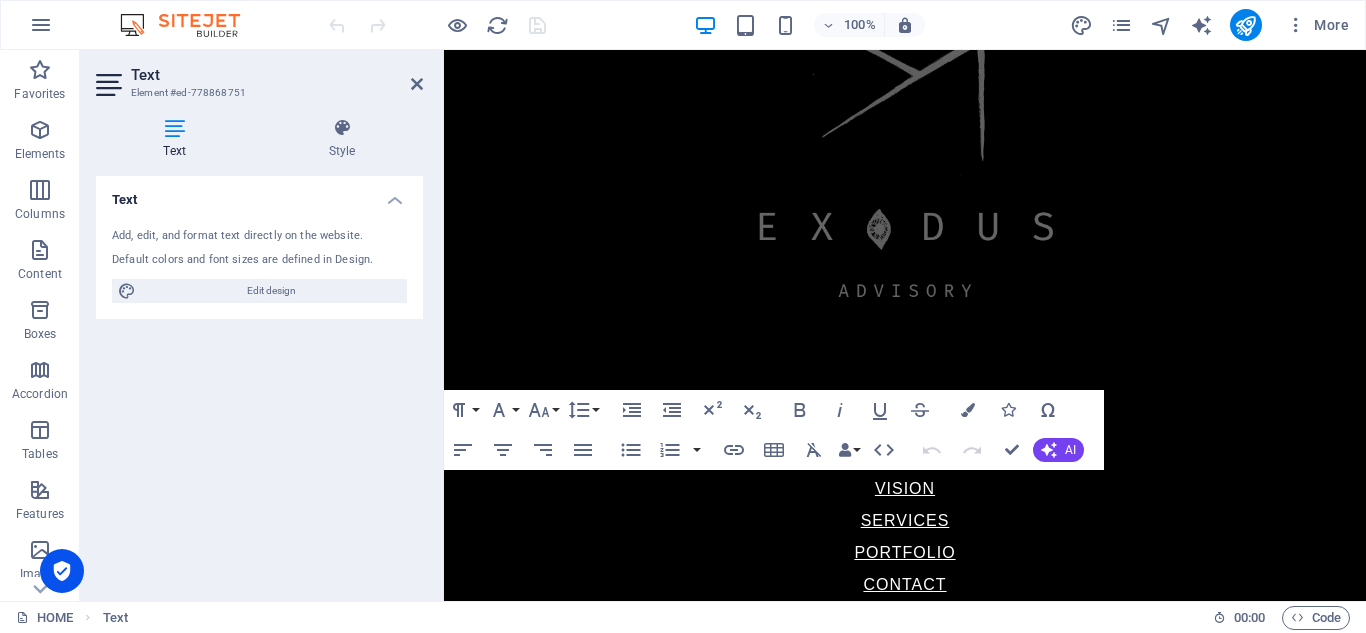 scroll, scrollTop: 482, scrollLeft: 0, axis: vertical 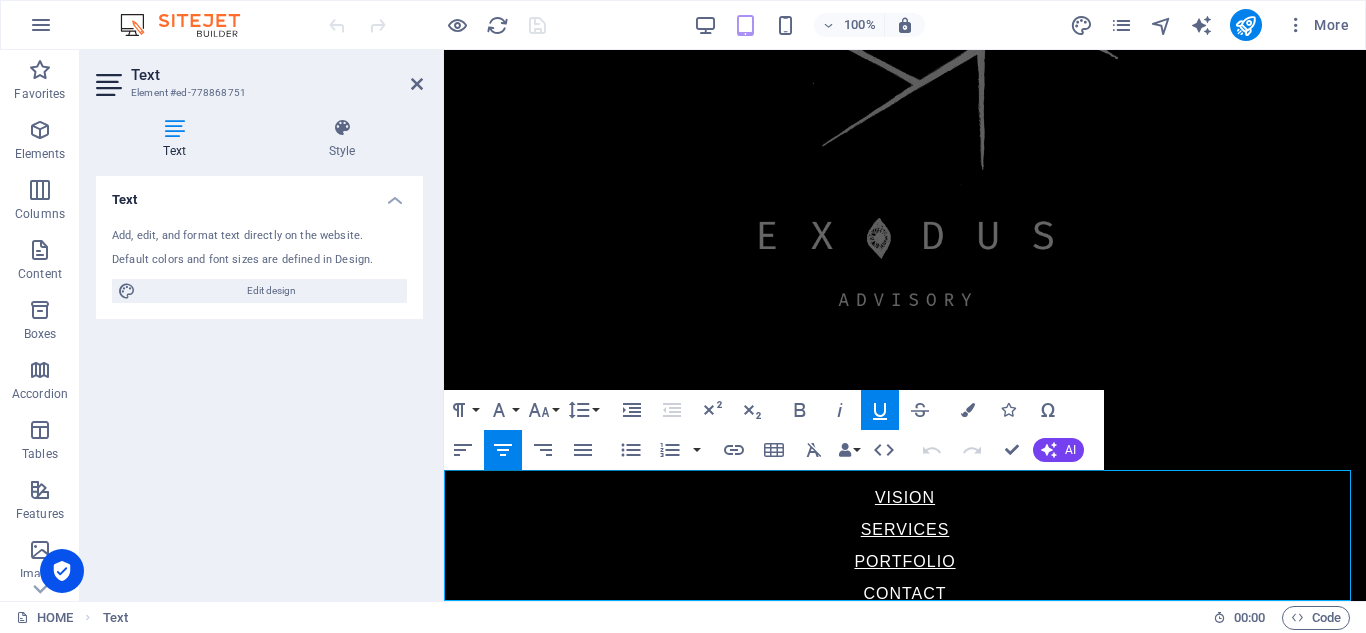 click on "VISION" at bounding box center (905, 498) 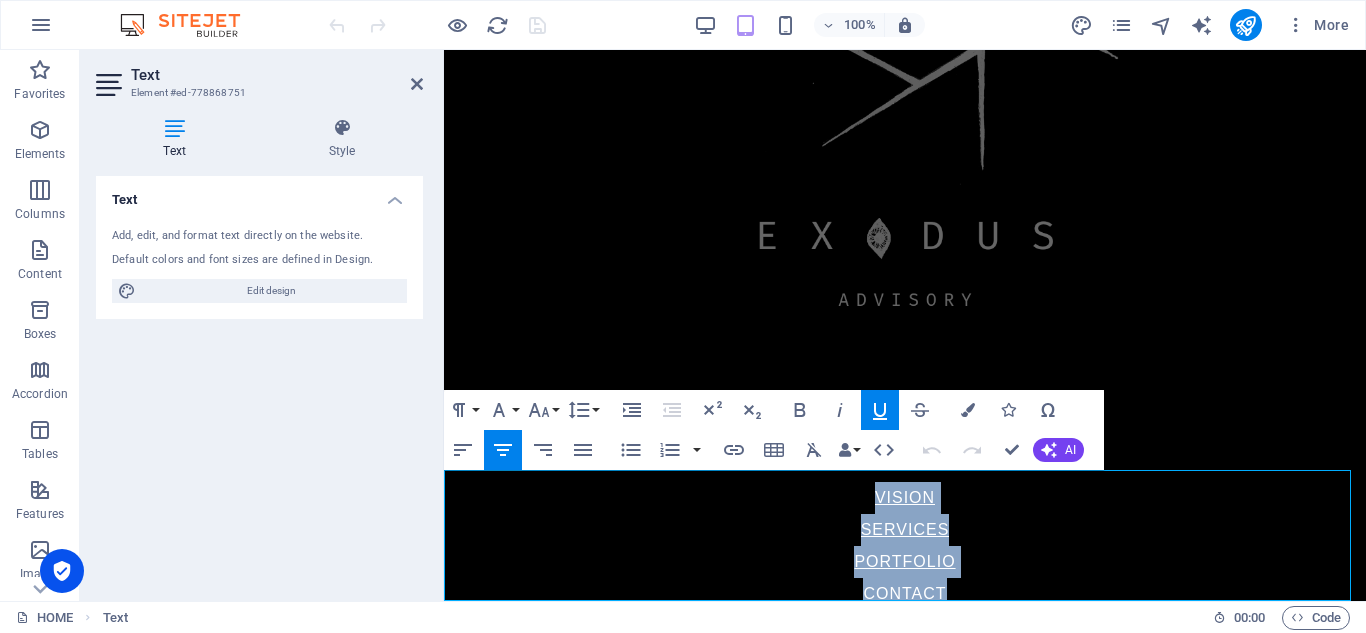 click on "CONTACT" at bounding box center (905, 594) 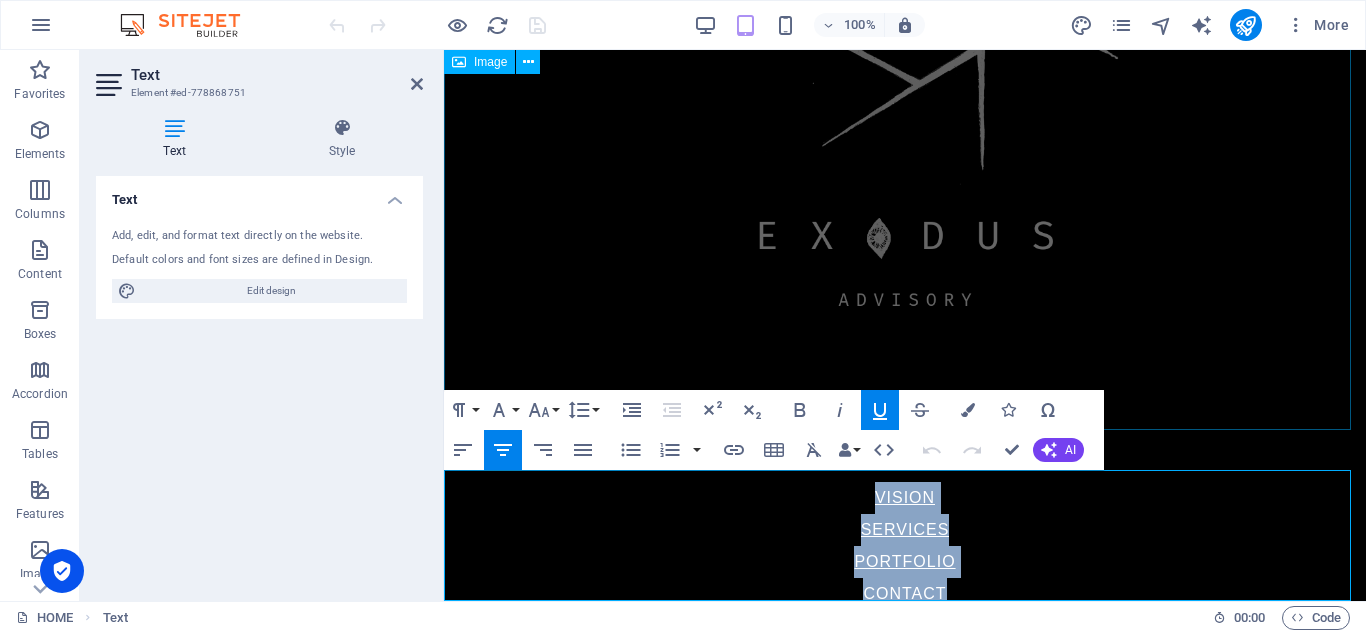 click at bounding box center (905, 66) 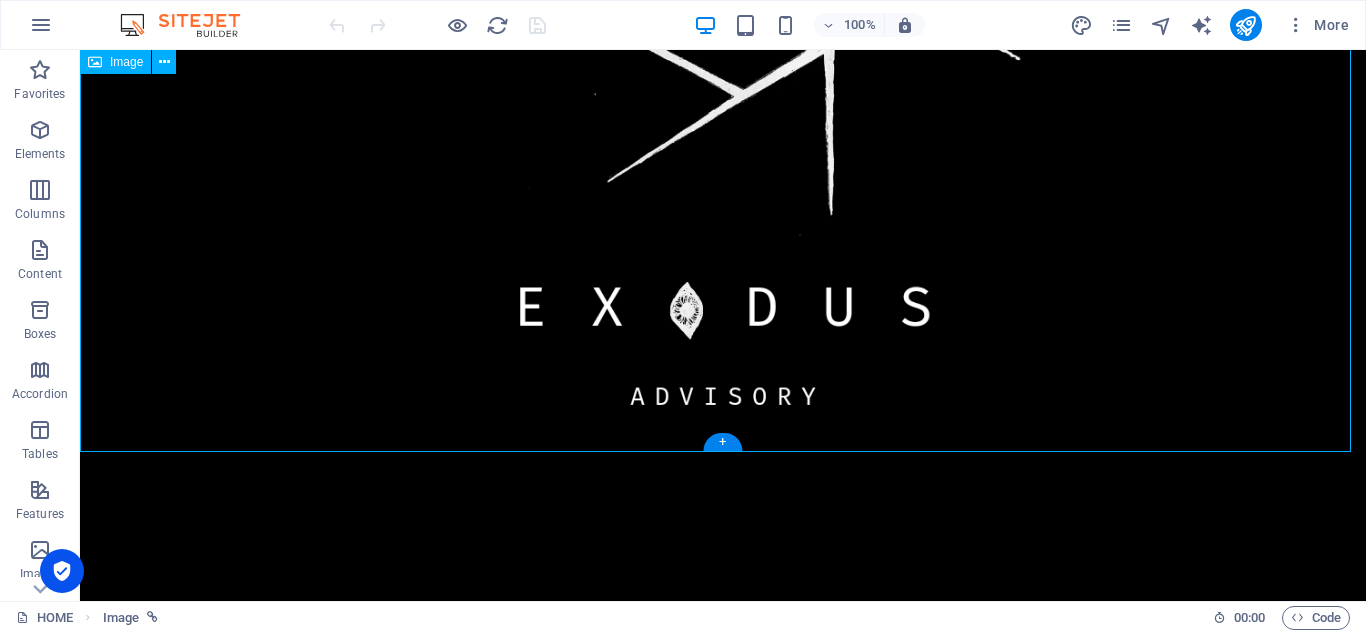 scroll, scrollTop: 759, scrollLeft: 0, axis: vertical 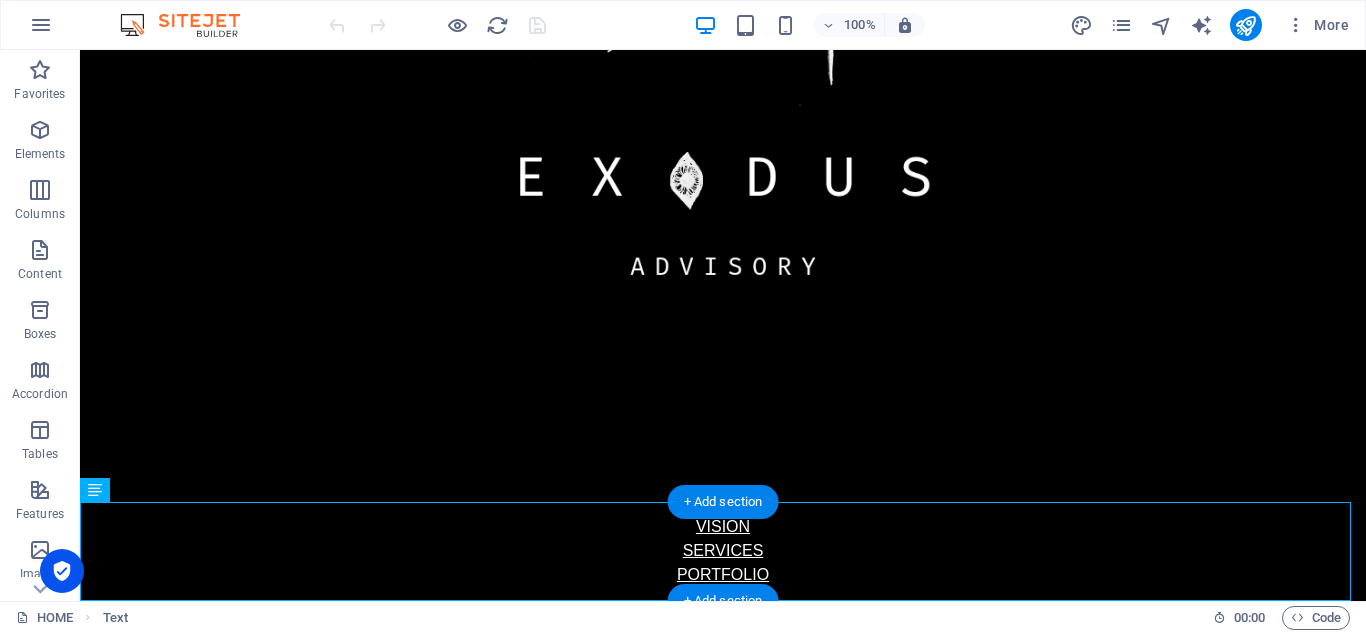 drag, startPoint x: 196, startPoint y: 546, endPoint x: 299, endPoint y: 530, distance: 104.23531 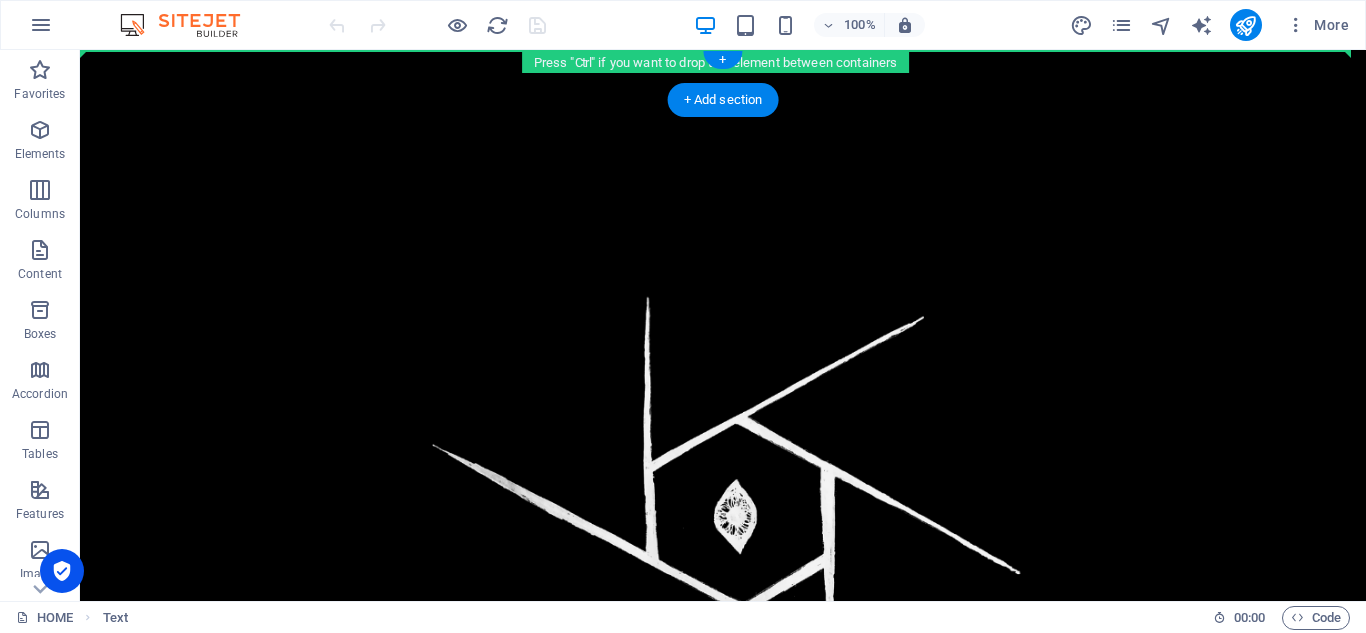 scroll, scrollTop: 0, scrollLeft: 0, axis: both 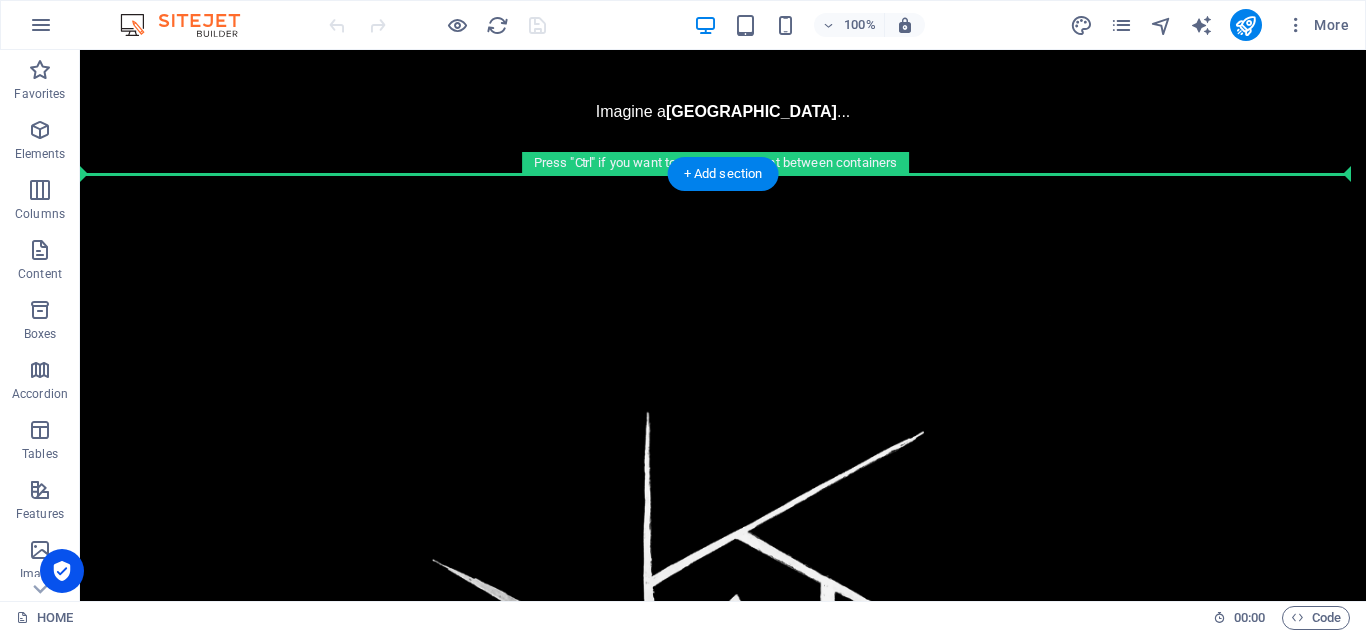 drag, startPoint x: 187, startPoint y: 542, endPoint x: 223, endPoint y: 181, distance: 362.7906 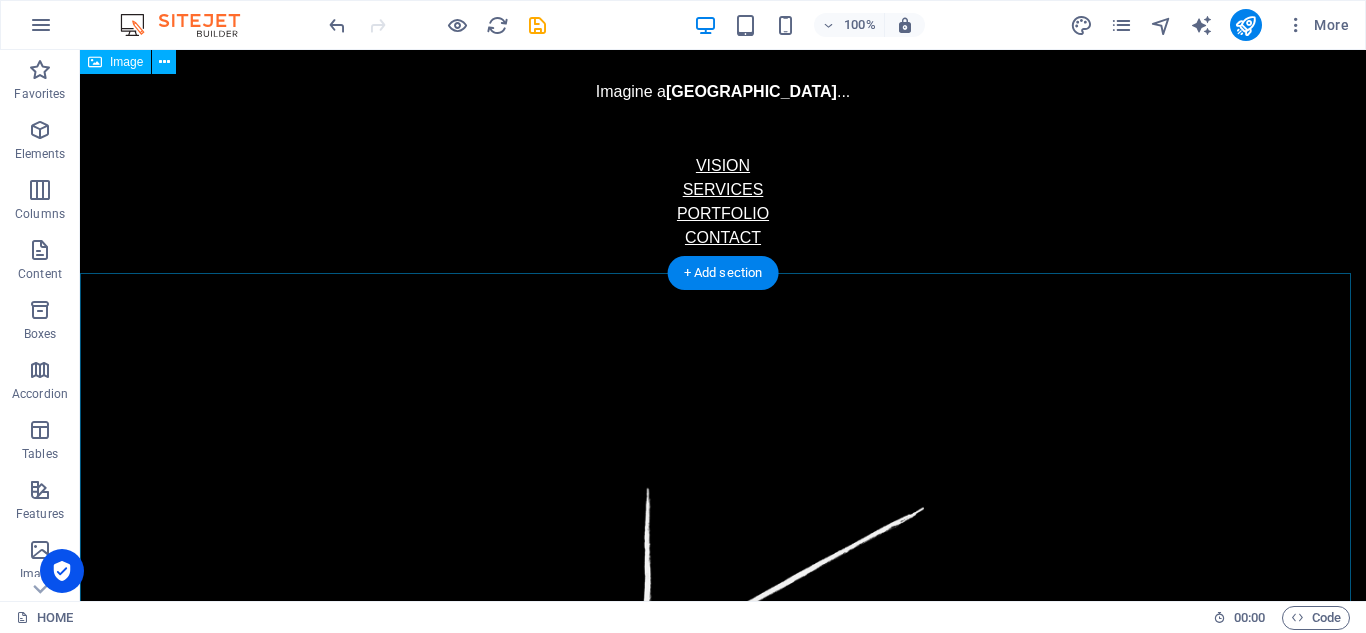 scroll, scrollTop: 0, scrollLeft: 0, axis: both 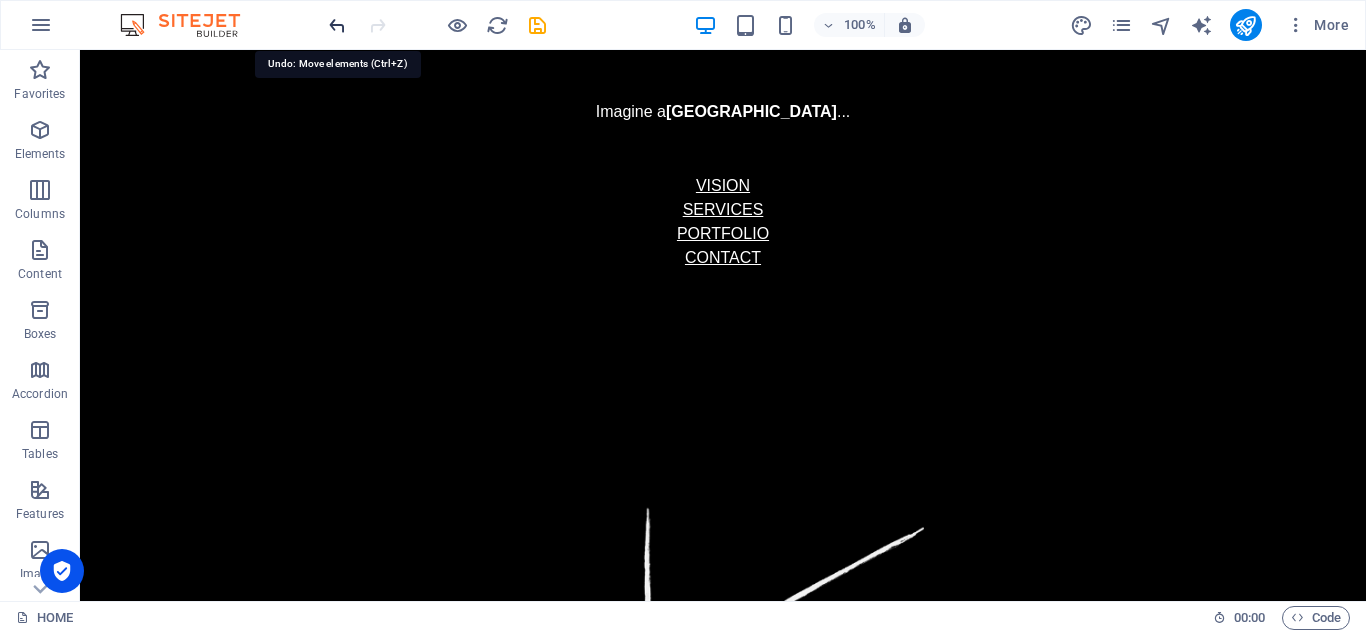 click at bounding box center [337, 25] 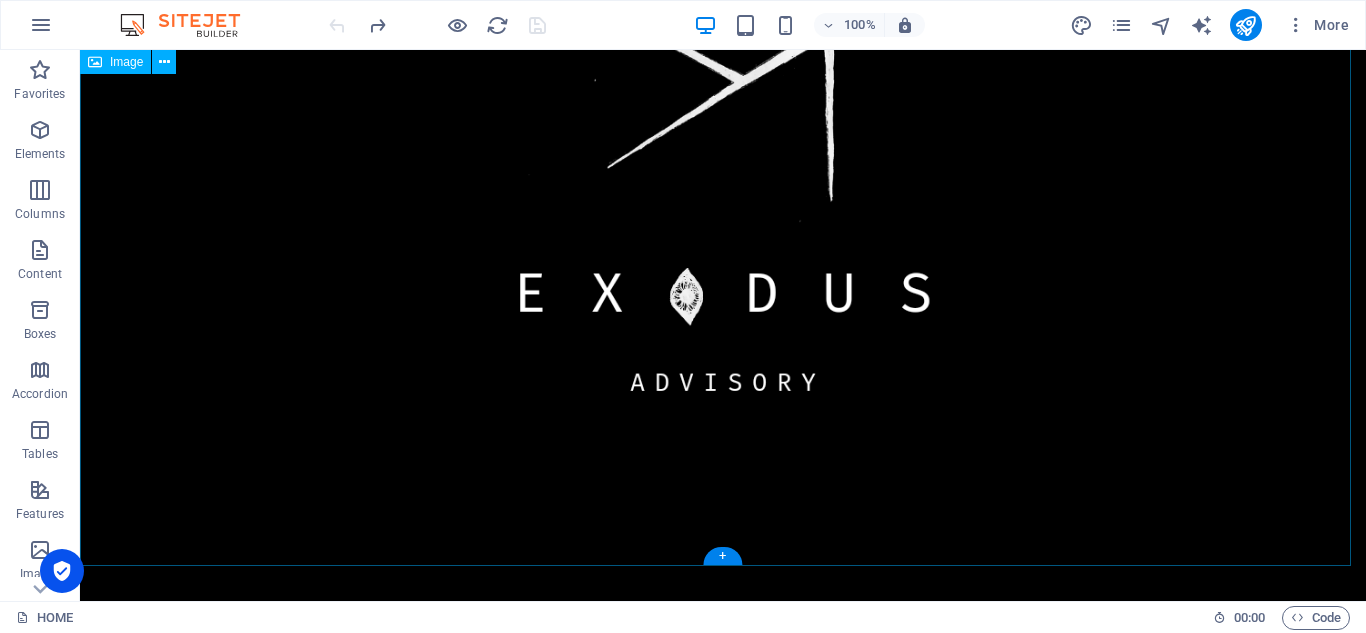 scroll, scrollTop: 759, scrollLeft: 0, axis: vertical 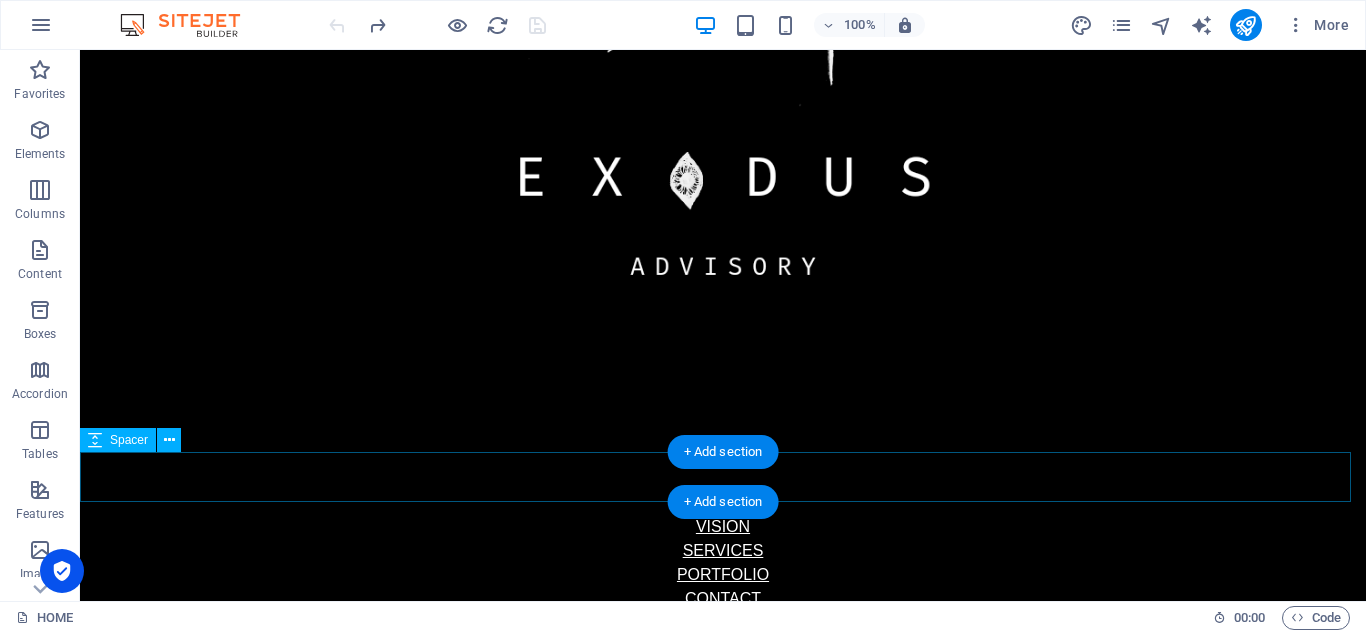 click at bounding box center (723, 490) 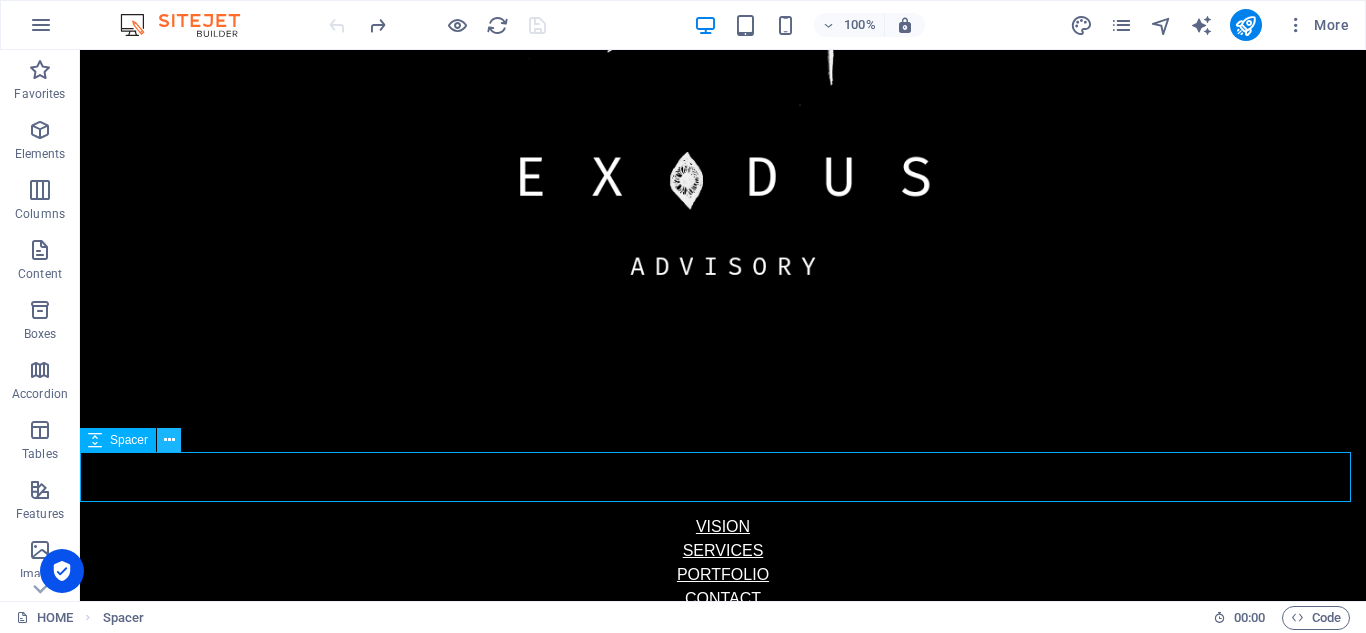 click at bounding box center (169, 440) 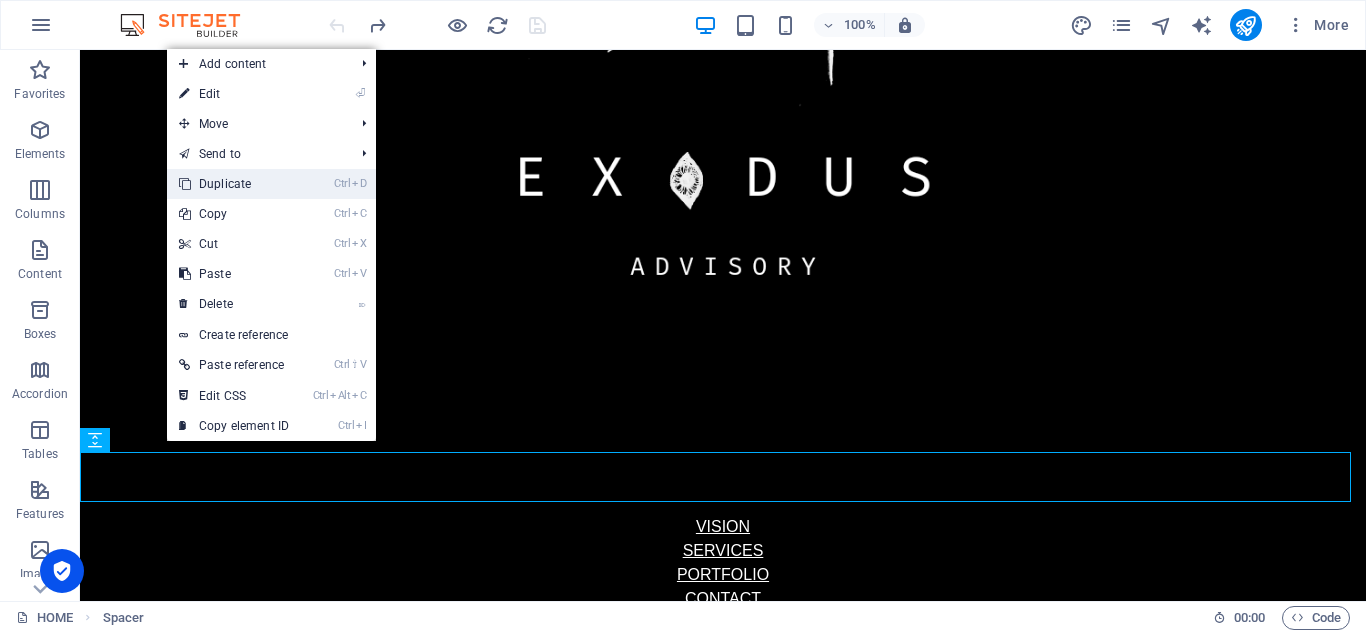 click on "Ctrl D  Duplicate" at bounding box center [234, 184] 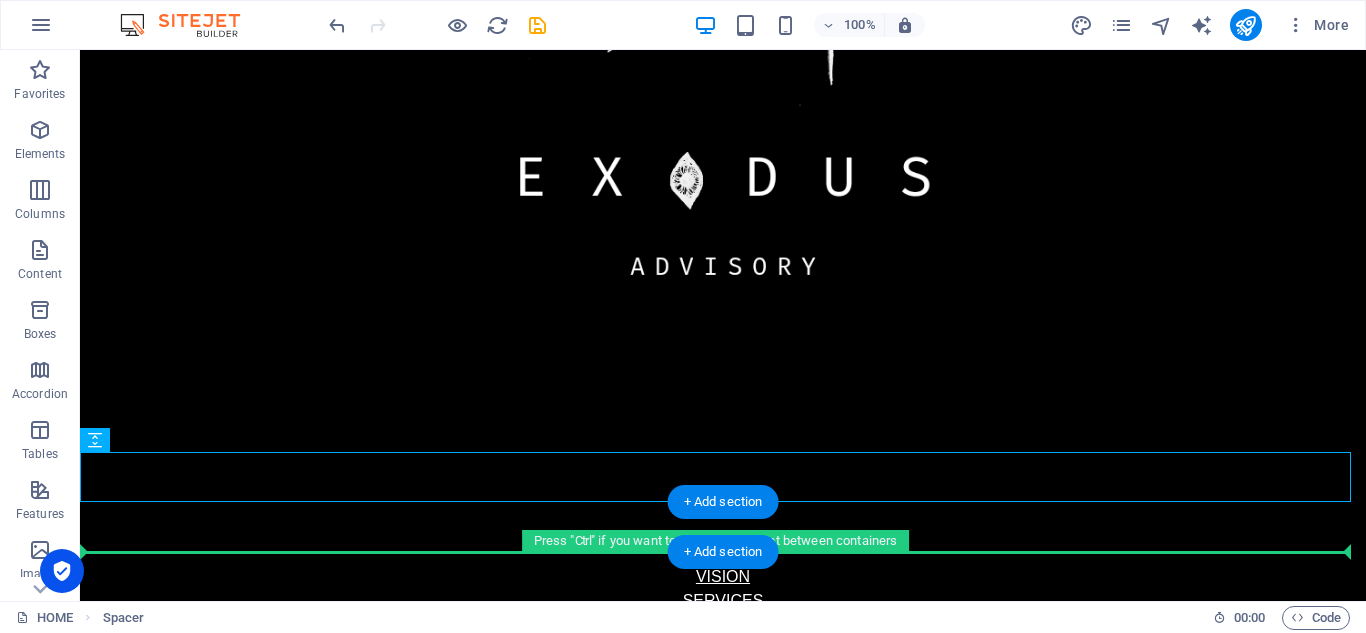 scroll, scrollTop: 809, scrollLeft: 0, axis: vertical 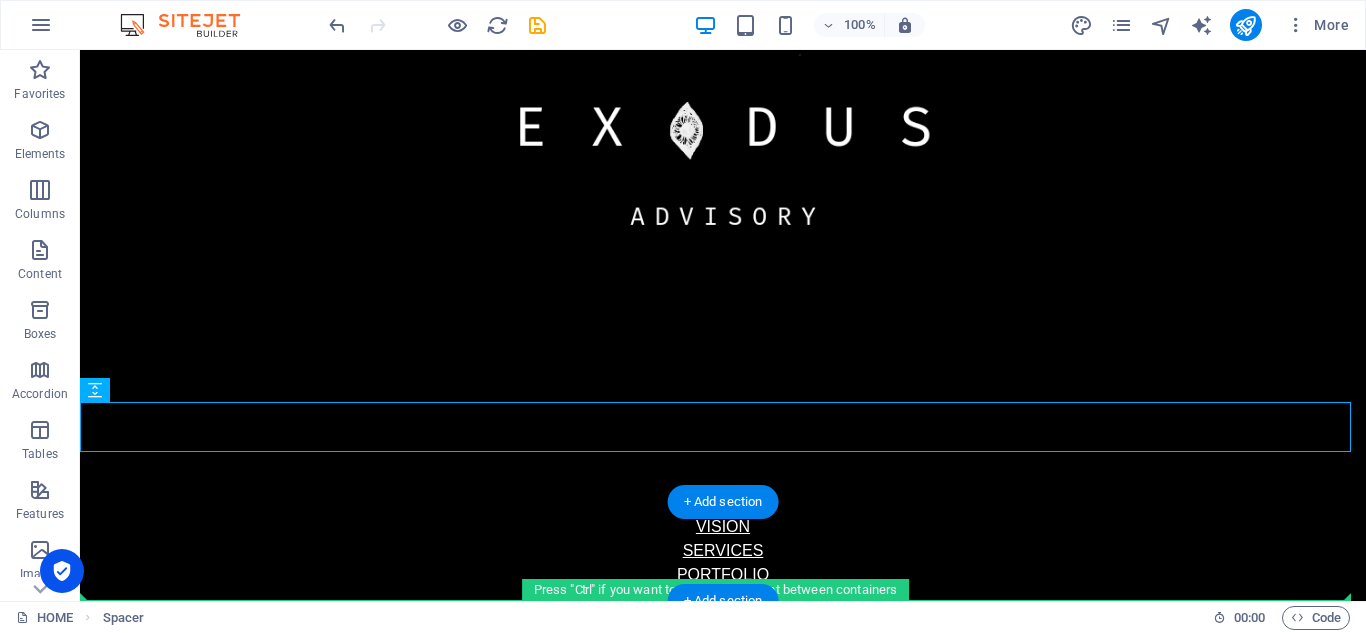 drag, startPoint x: 214, startPoint y: 492, endPoint x: 153, endPoint y: 563, distance: 93.60555 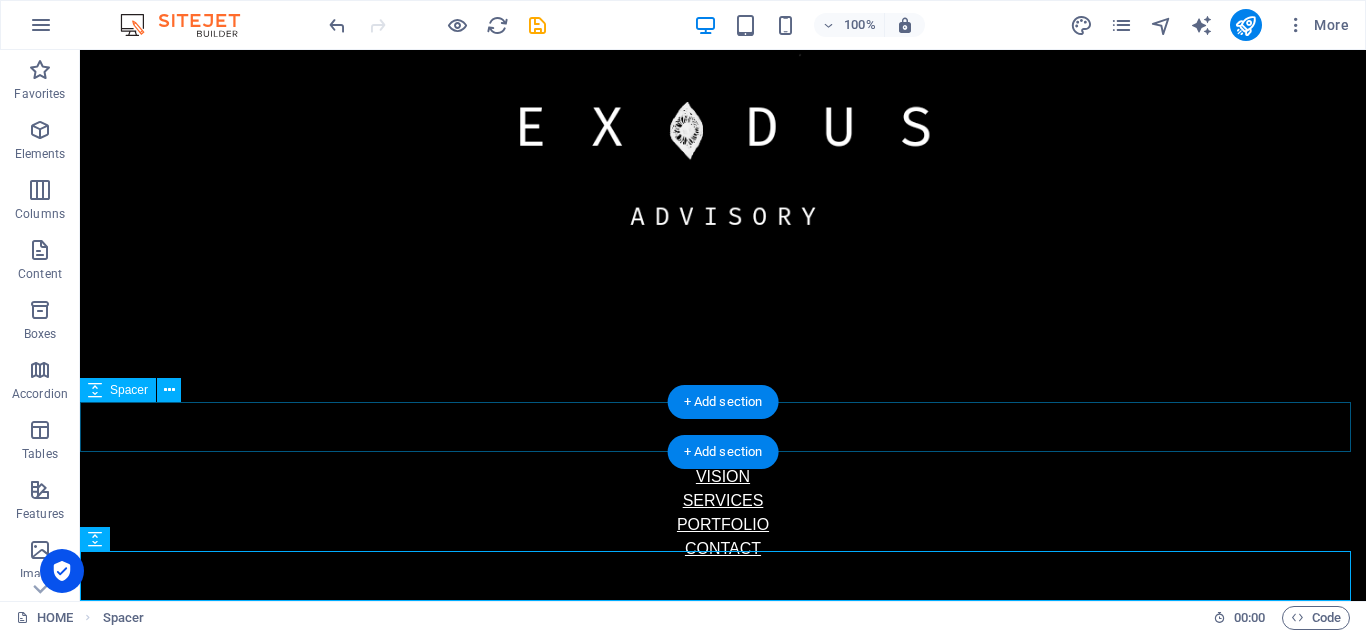 click at bounding box center (723, 440) 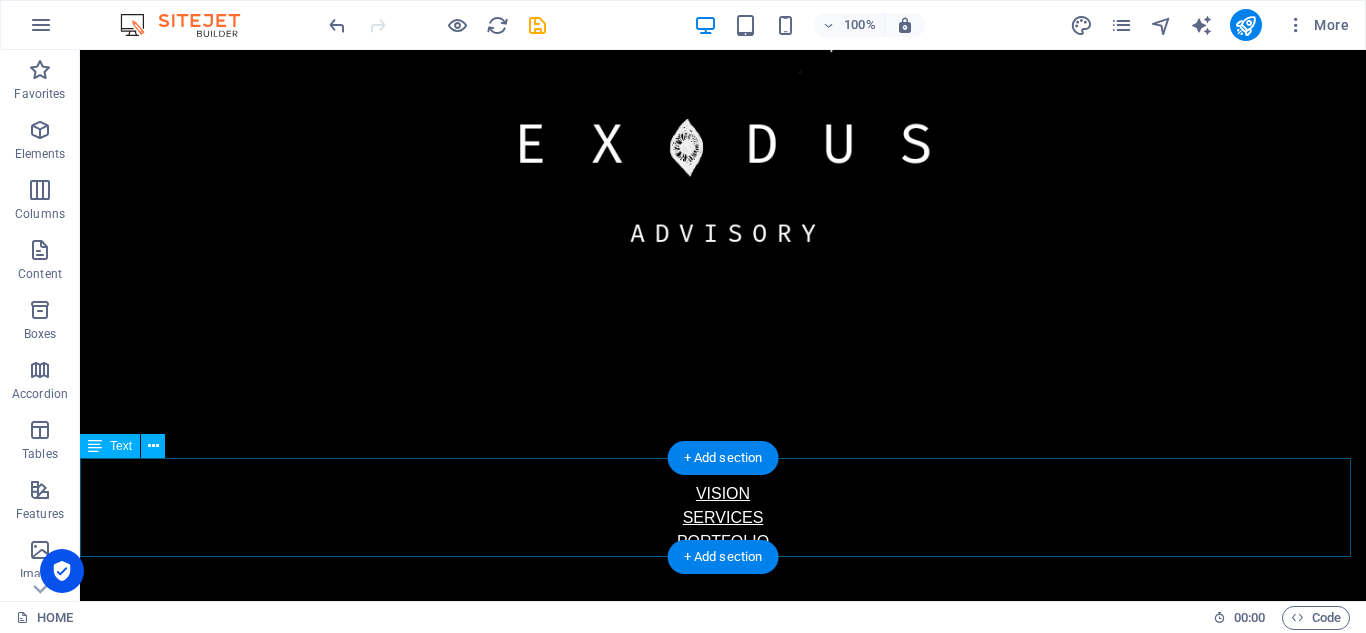 scroll, scrollTop: 809, scrollLeft: 0, axis: vertical 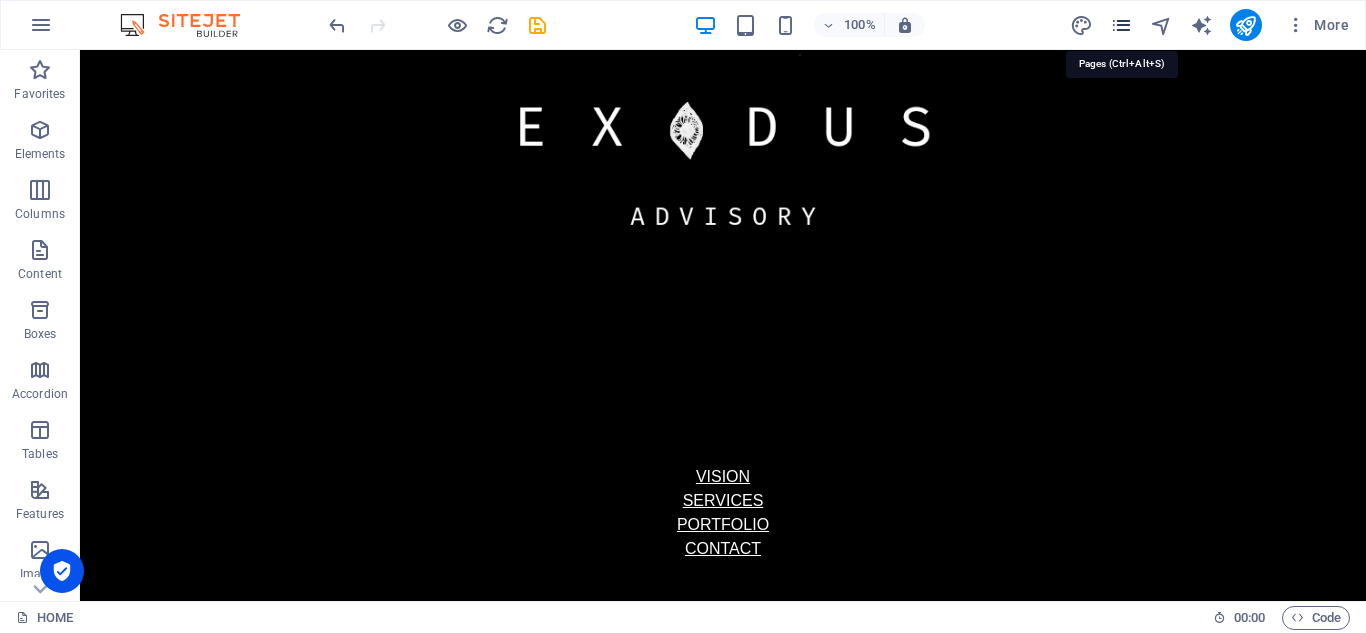 click at bounding box center (1121, 25) 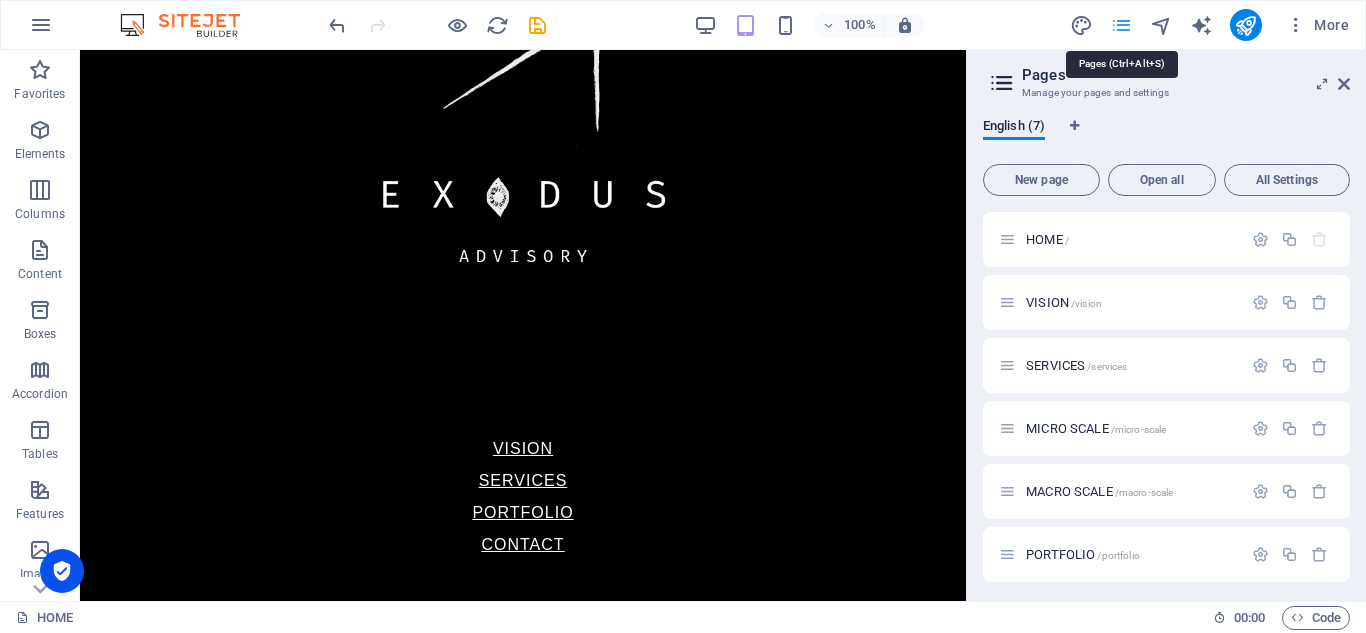 scroll, scrollTop: 493, scrollLeft: 0, axis: vertical 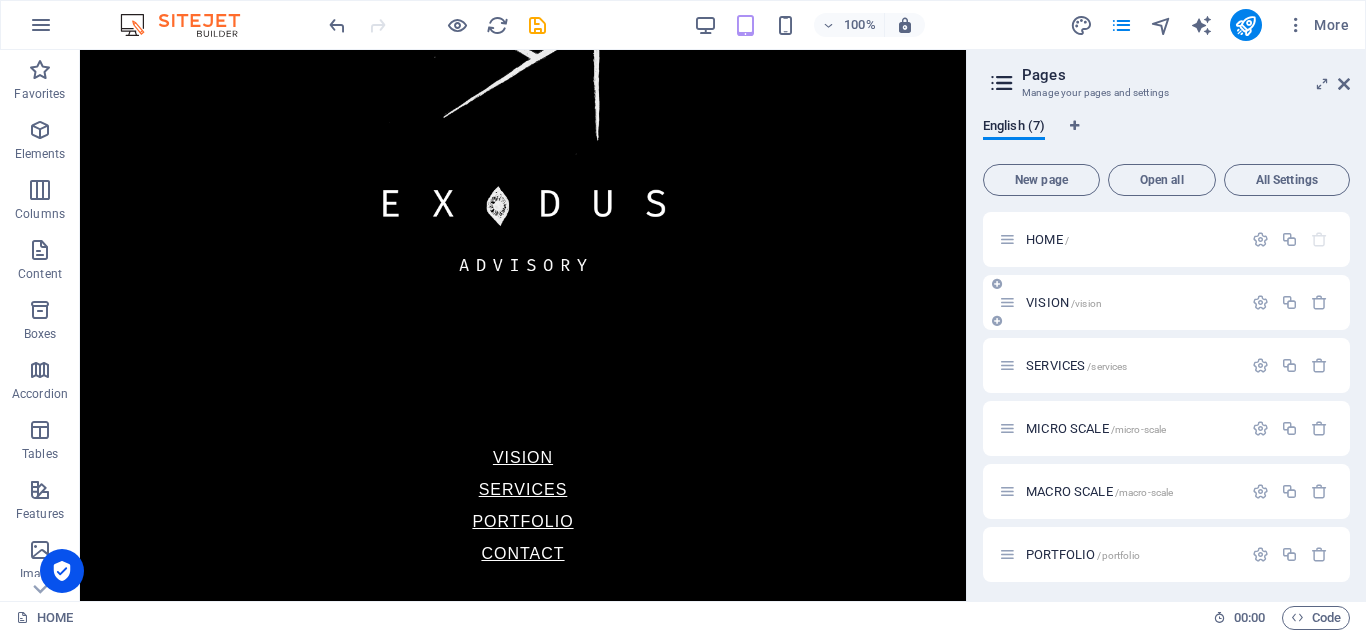 click on "VISION /vision" at bounding box center [1120, 302] 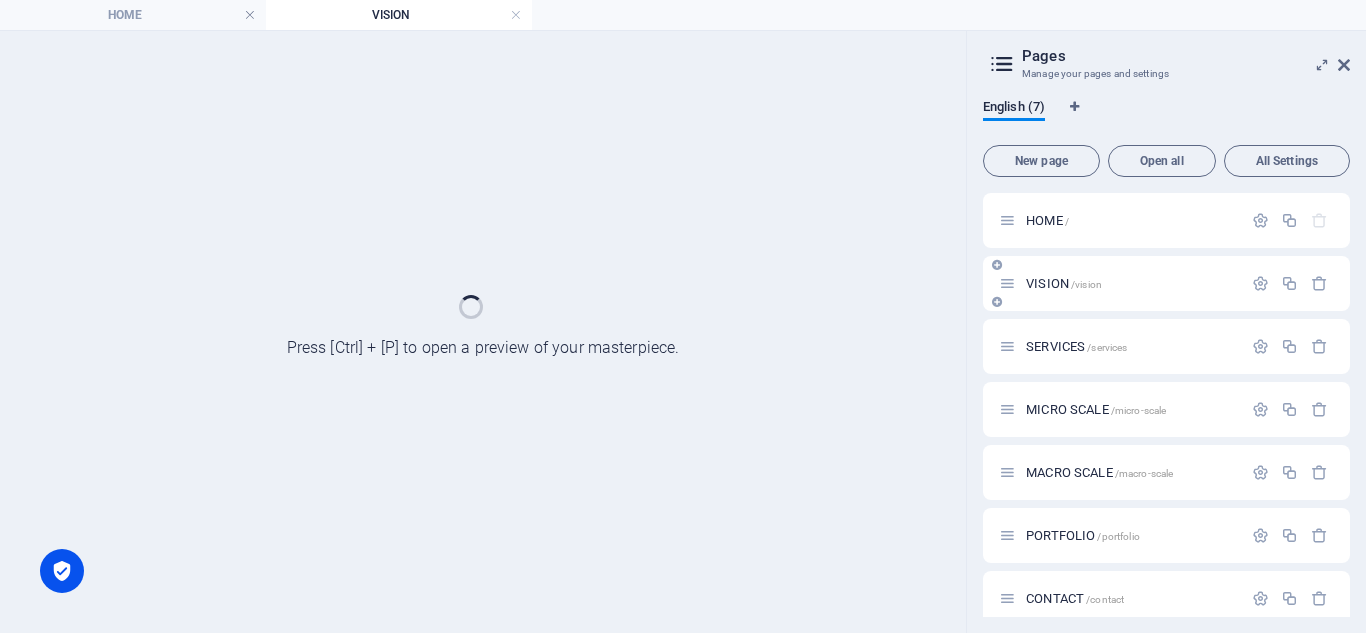scroll, scrollTop: 0, scrollLeft: 0, axis: both 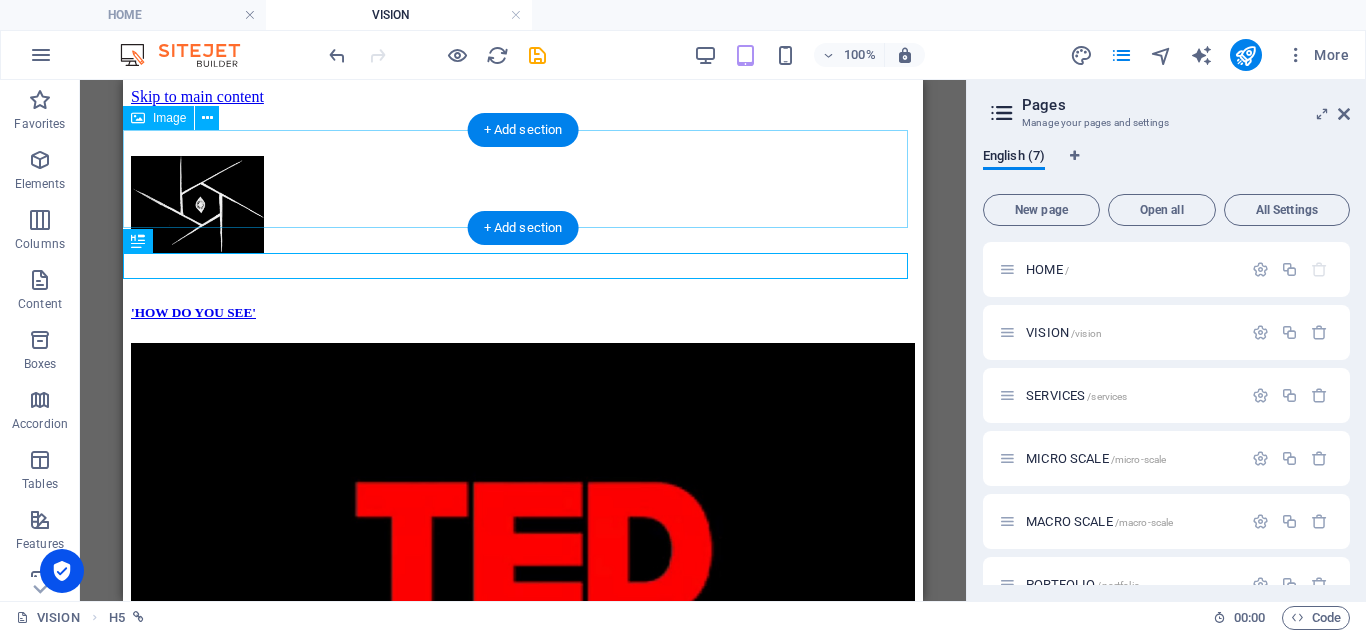click at bounding box center [523, 207] 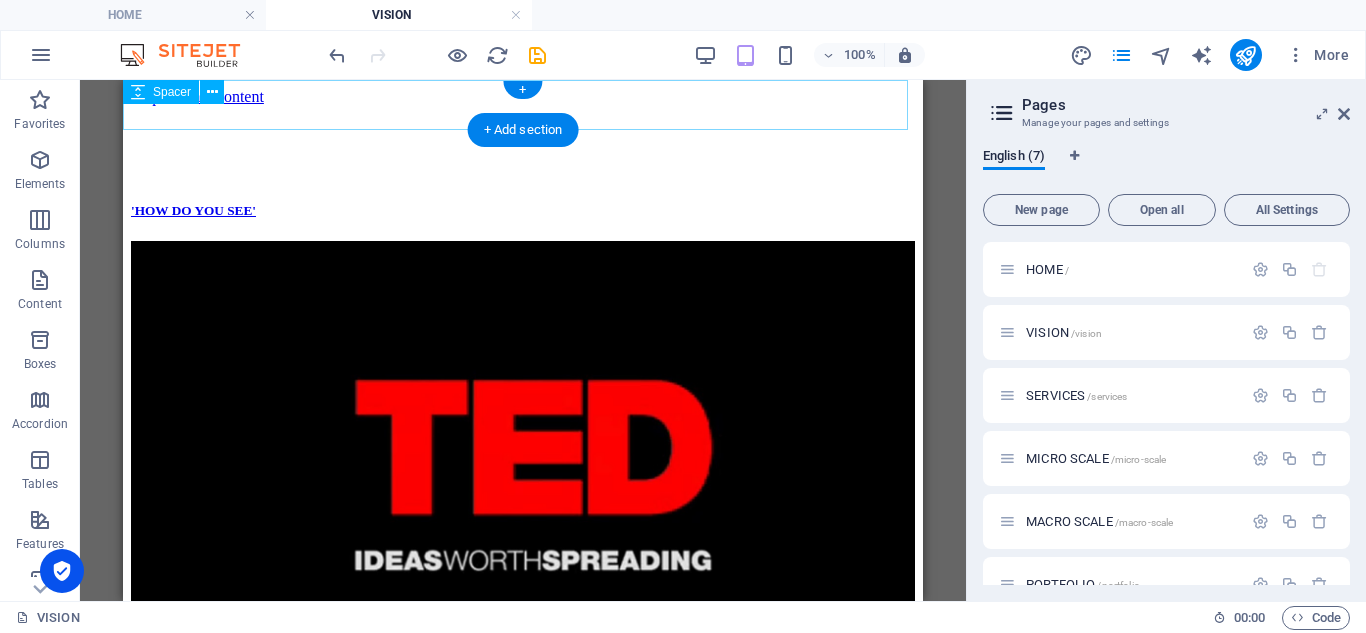 click at bounding box center [523, 131] 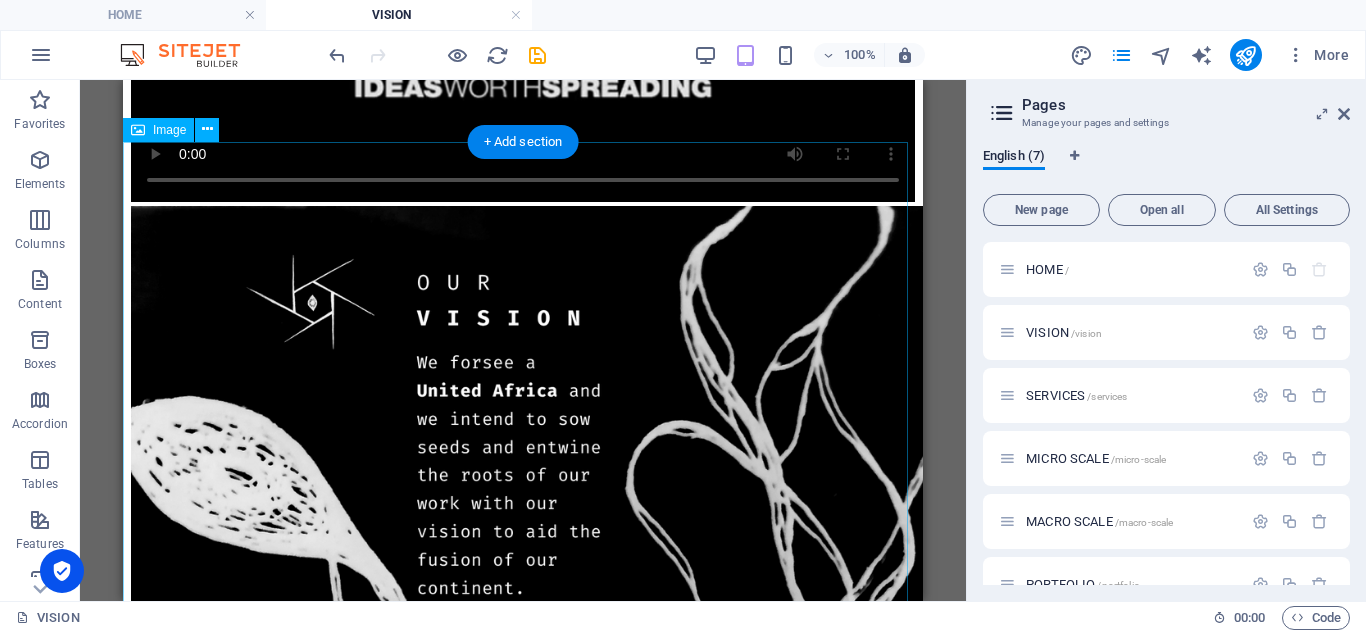 scroll, scrollTop: 0, scrollLeft: 0, axis: both 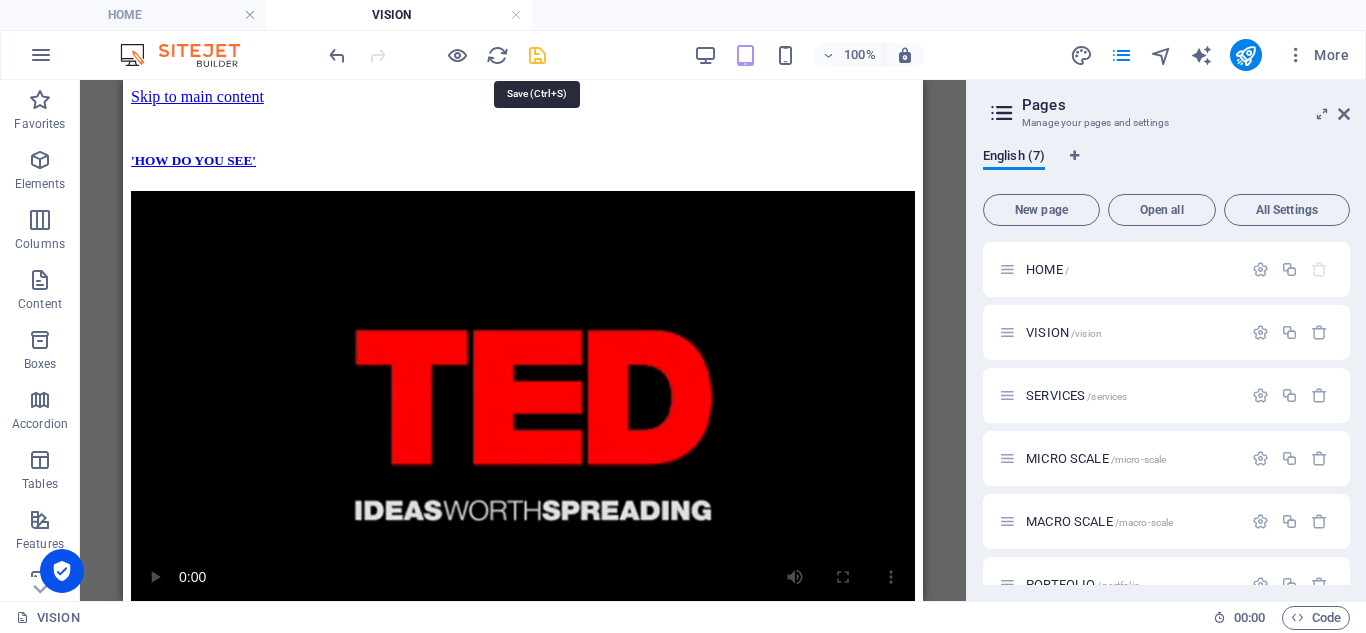 click at bounding box center (537, 55) 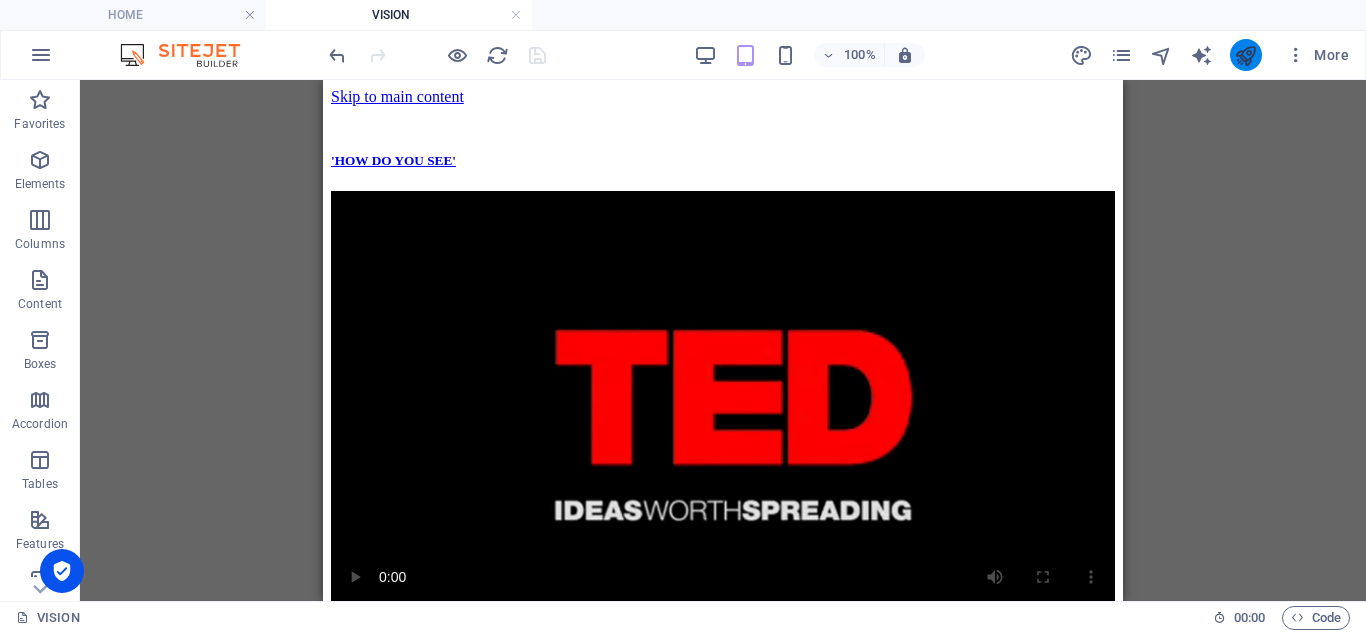 click at bounding box center [1246, 55] 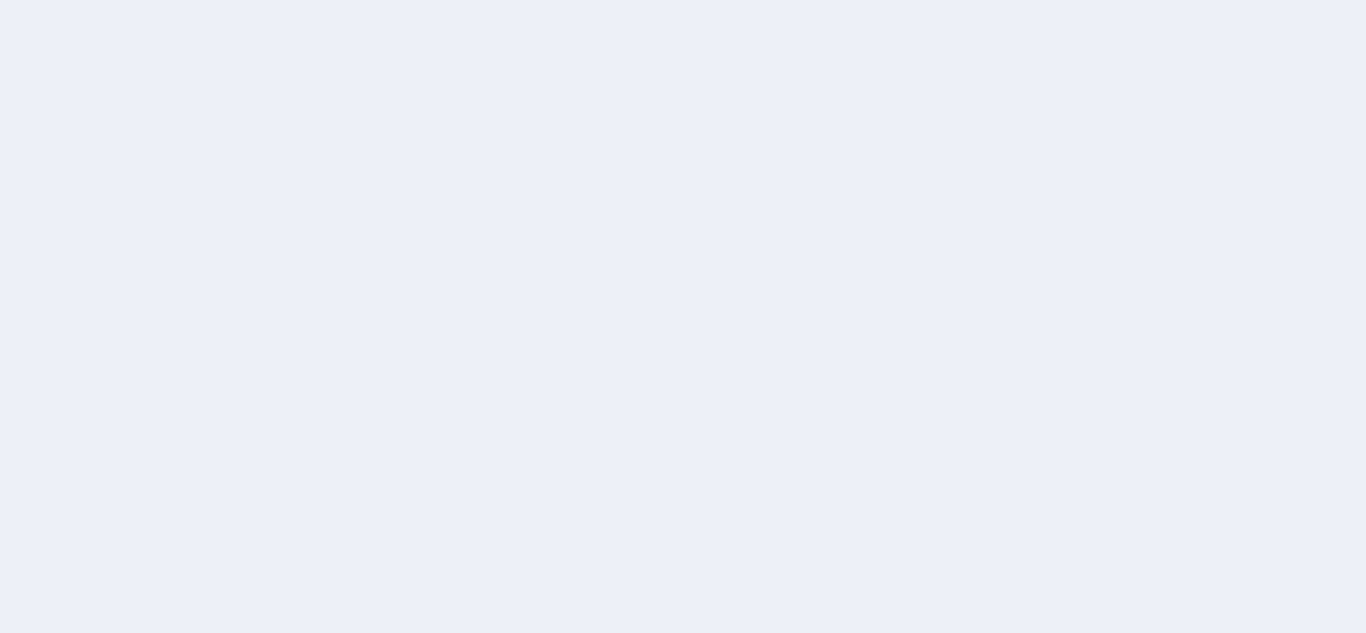scroll, scrollTop: 0, scrollLeft: 0, axis: both 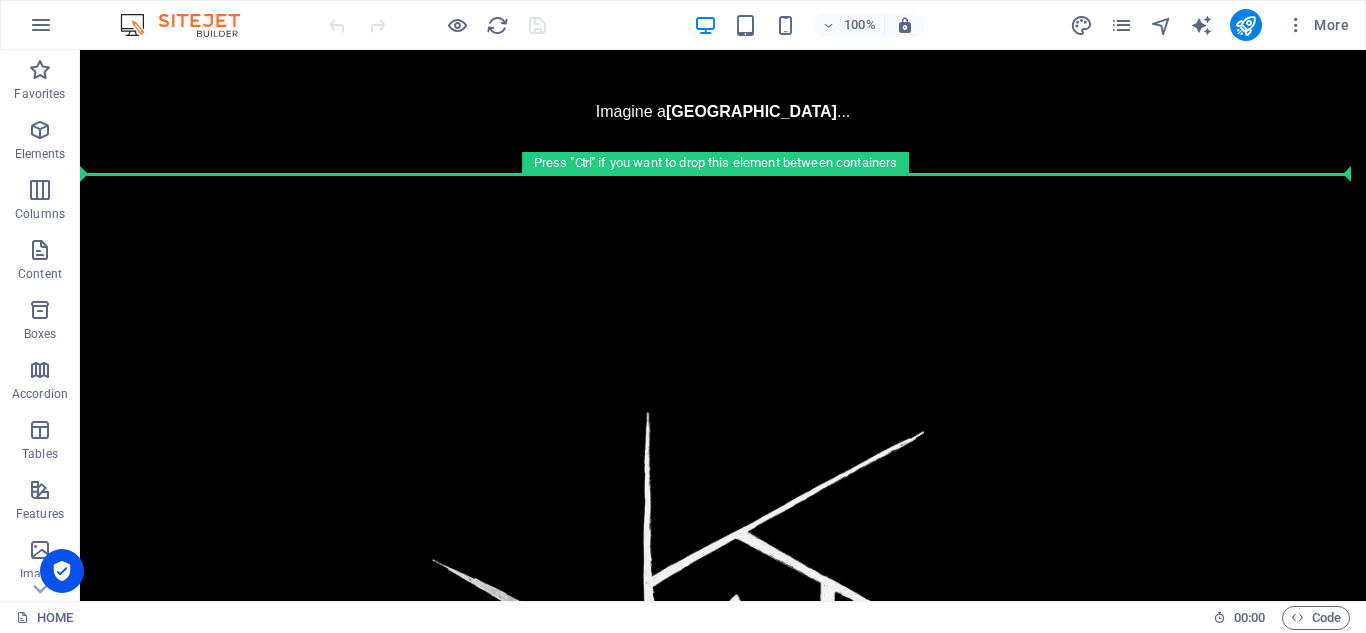 drag, startPoint x: 191, startPoint y: 496, endPoint x: 219, endPoint y: 171, distance: 326.20392 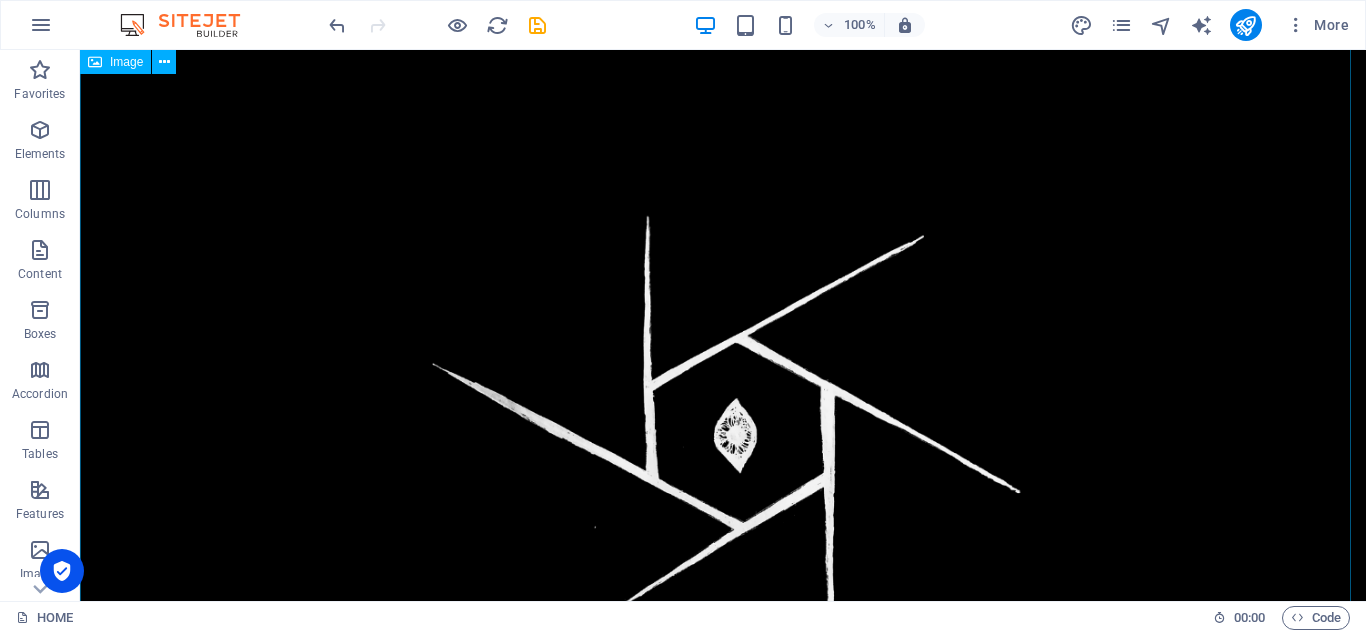 scroll, scrollTop: 0, scrollLeft: 0, axis: both 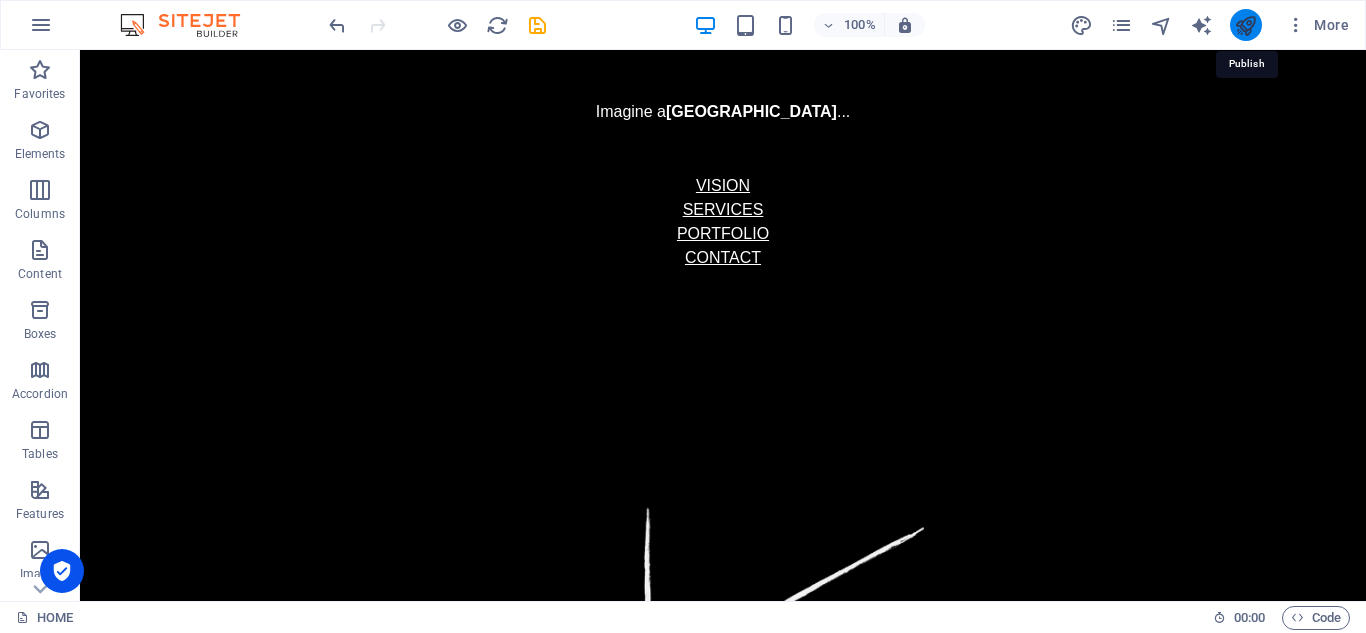 click at bounding box center [1245, 25] 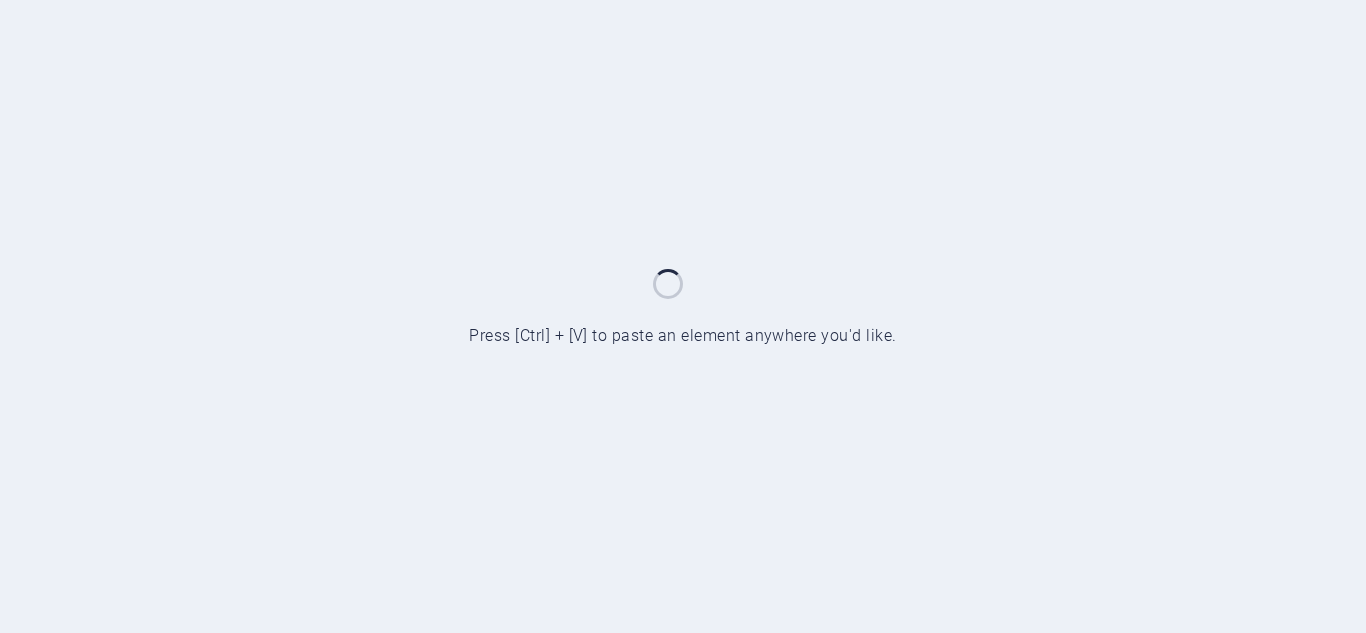 scroll, scrollTop: 0, scrollLeft: 0, axis: both 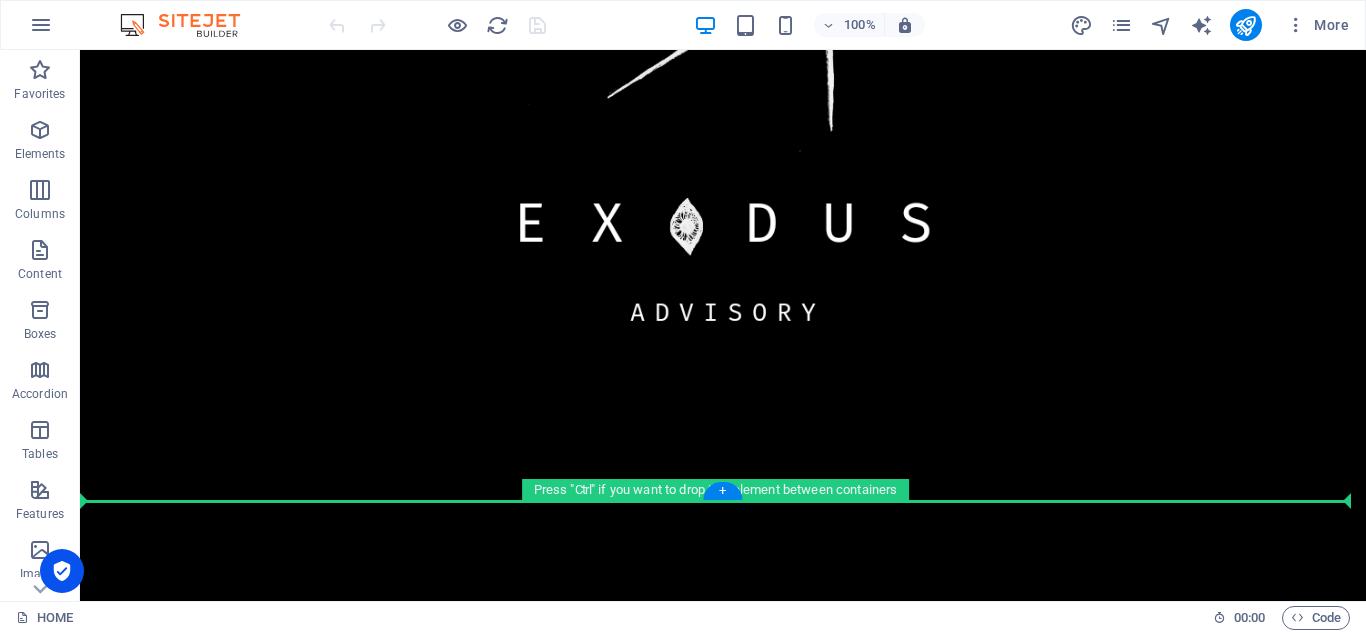 drag, startPoint x: 194, startPoint y: 219, endPoint x: 180, endPoint y: 499, distance: 280.3498 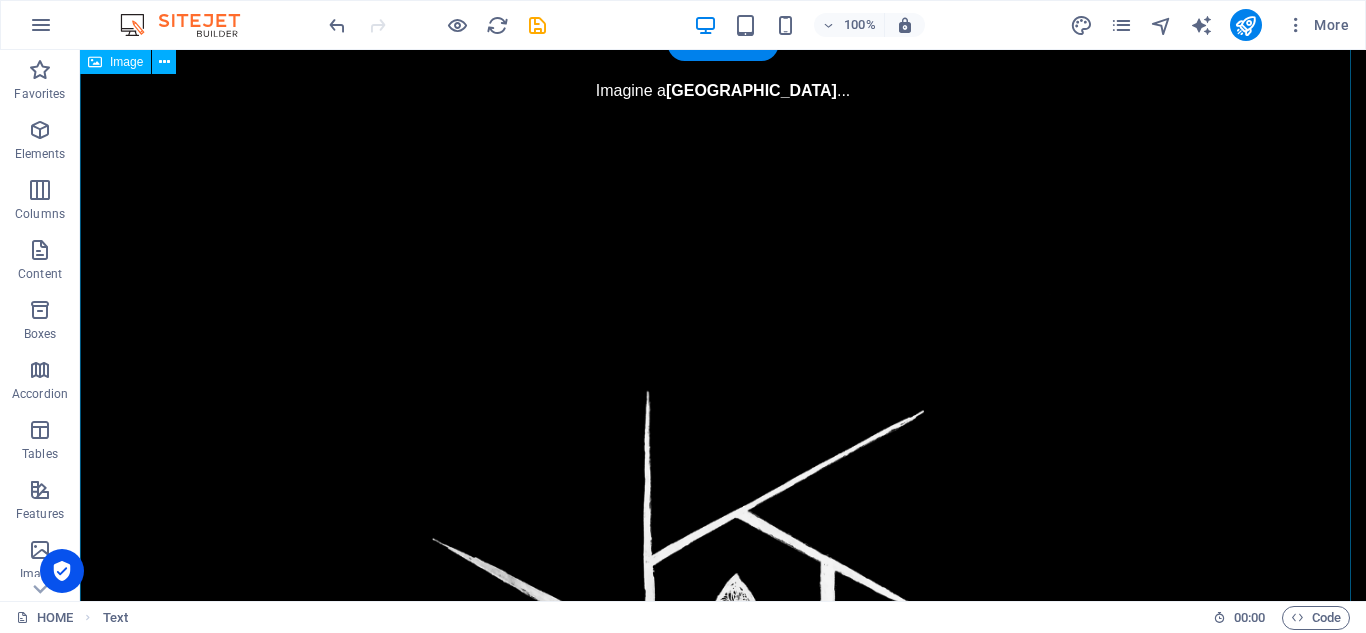 scroll, scrollTop: 0, scrollLeft: 0, axis: both 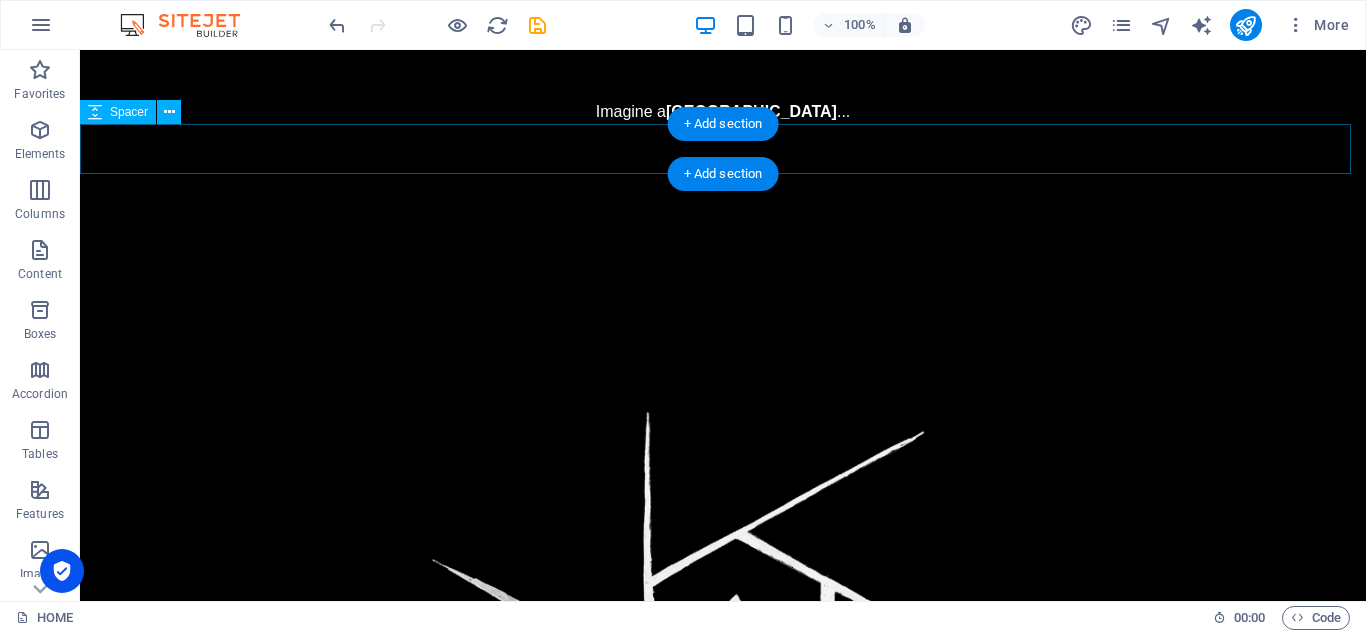 click at bounding box center [723, 149] 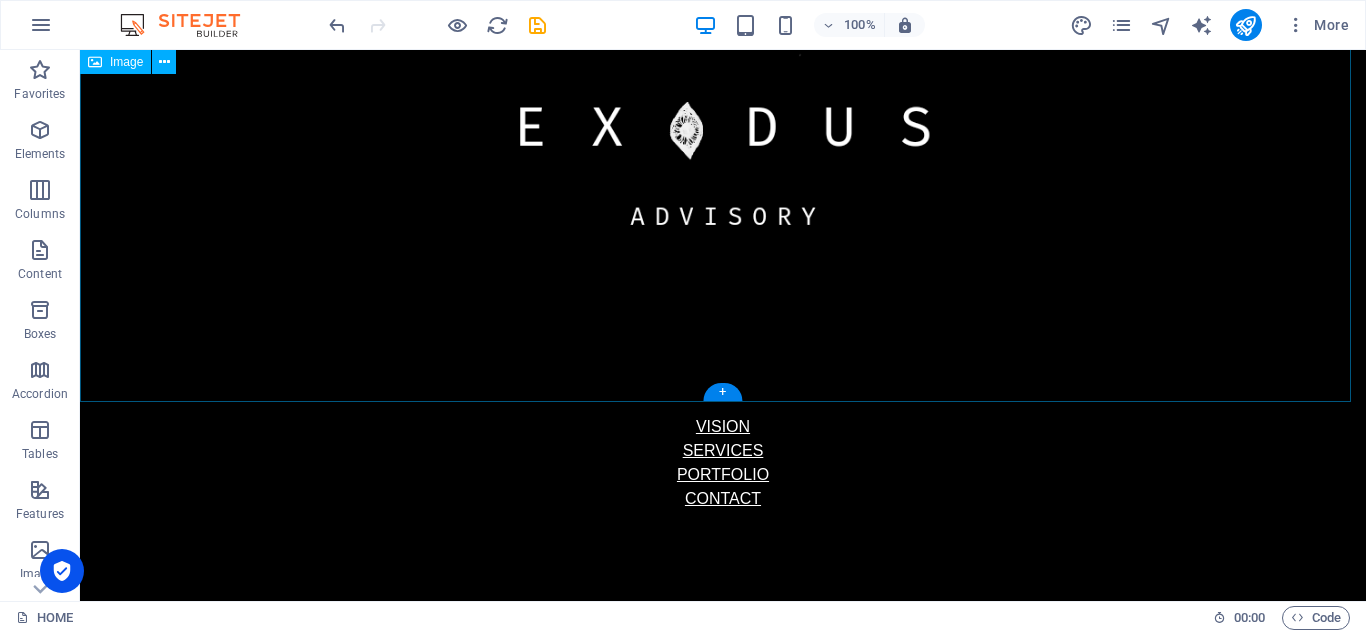 scroll, scrollTop: 0, scrollLeft: 0, axis: both 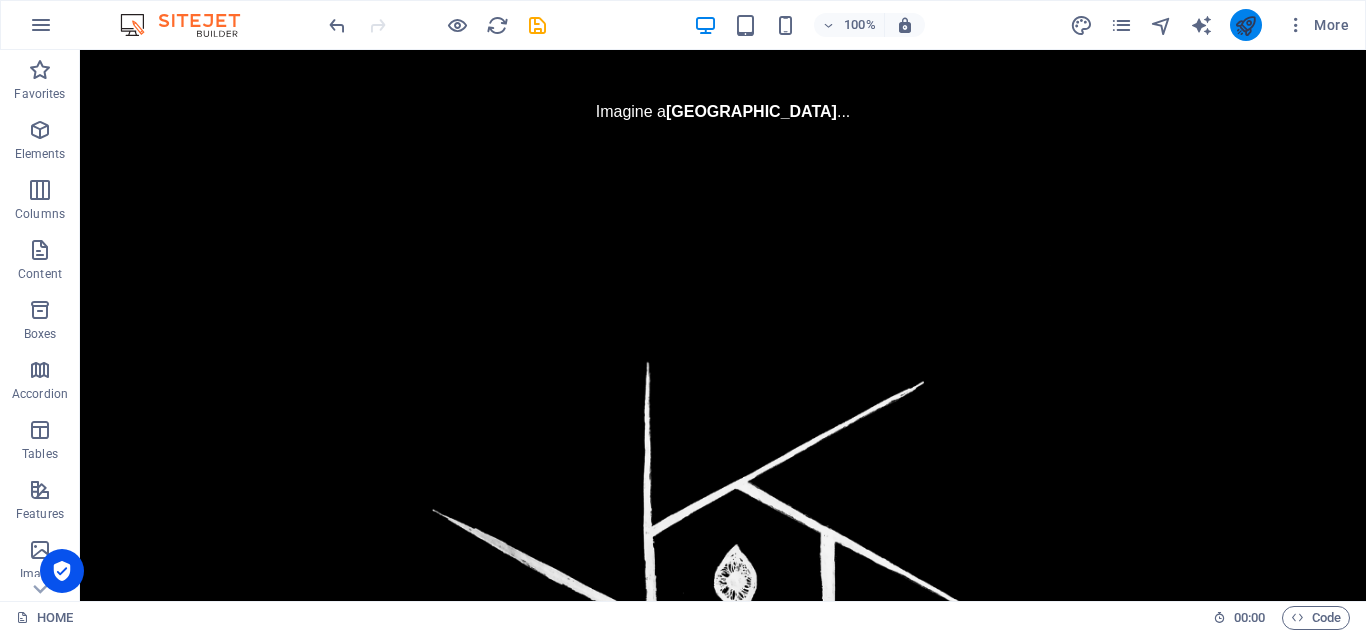 click at bounding box center (1246, 25) 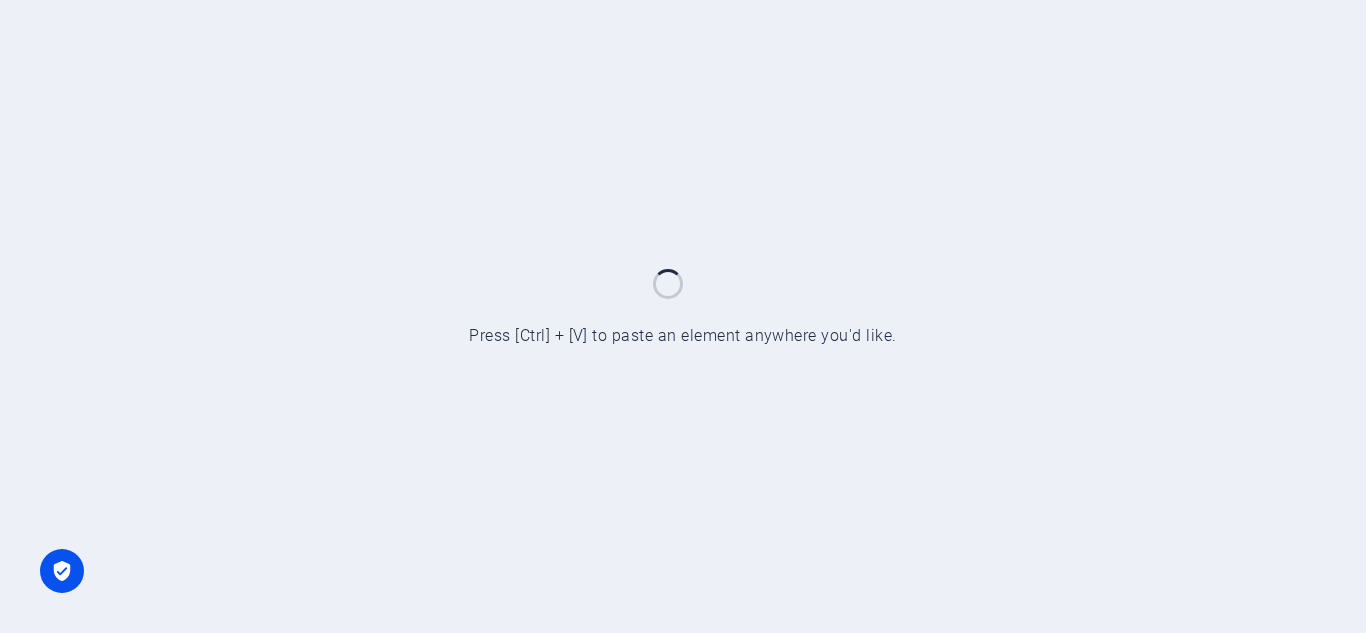scroll, scrollTop: 0, scrollLeft: 0, axis: both 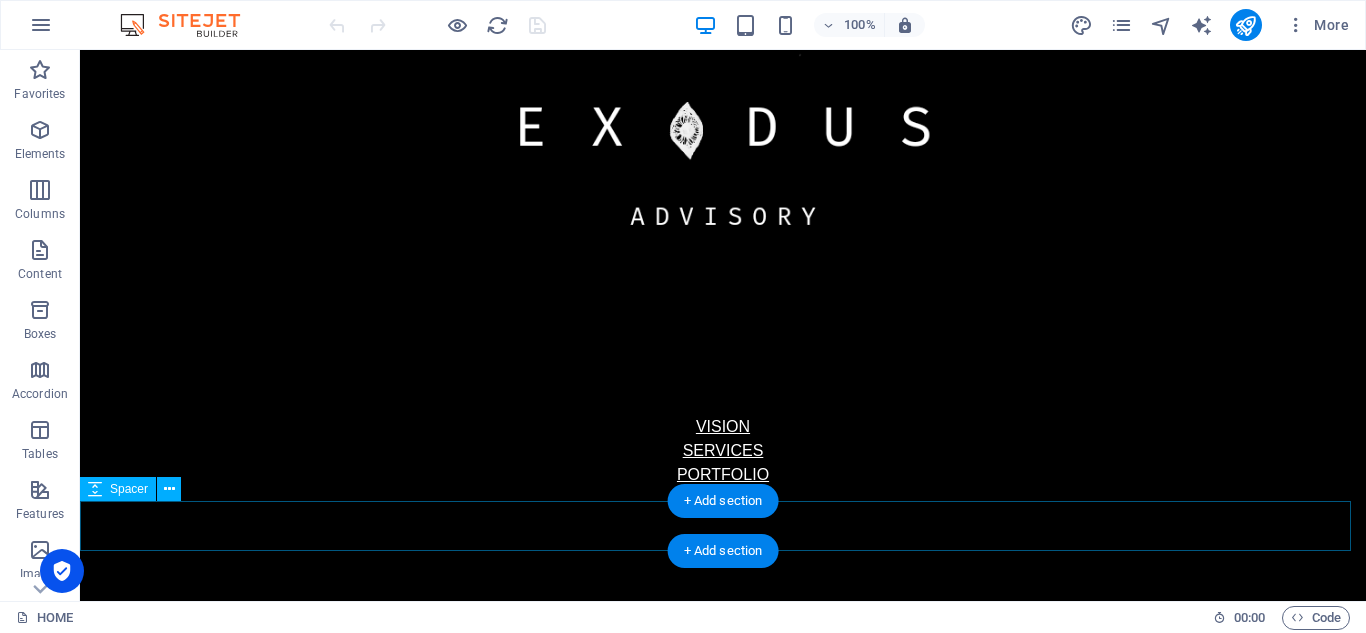 click at bounding box center (723, 536) 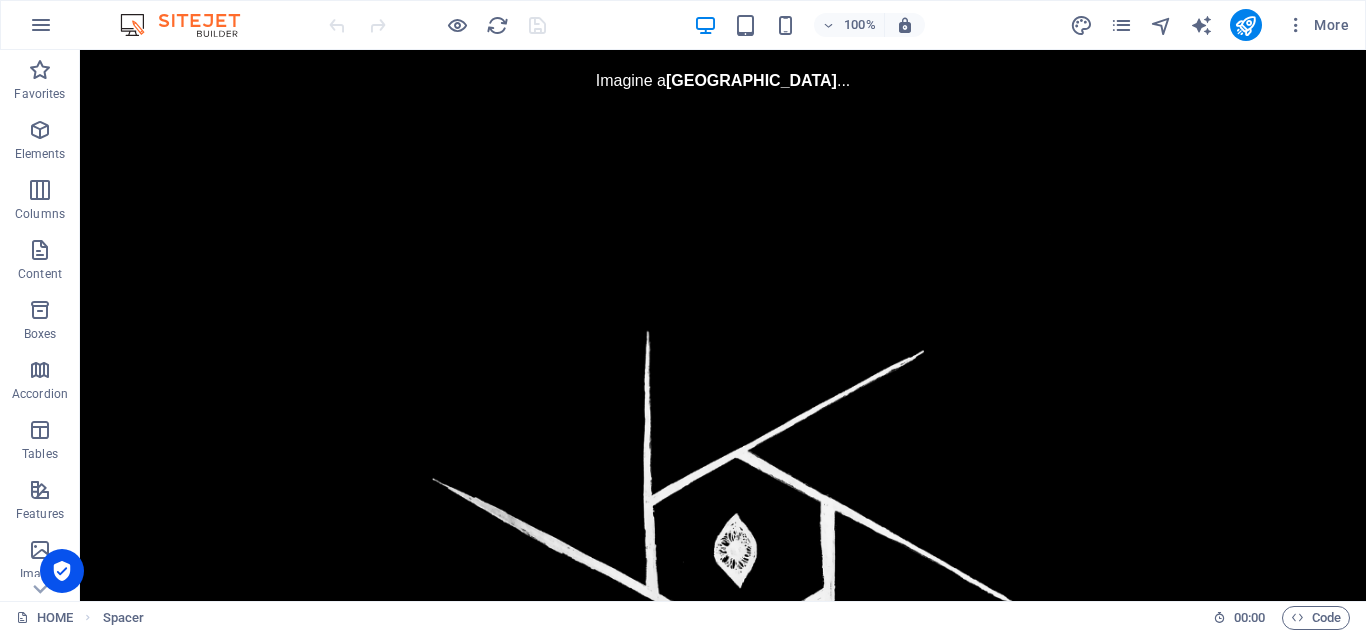 scroll, scrollTop: 0, scrollLeft: 0, axis: both 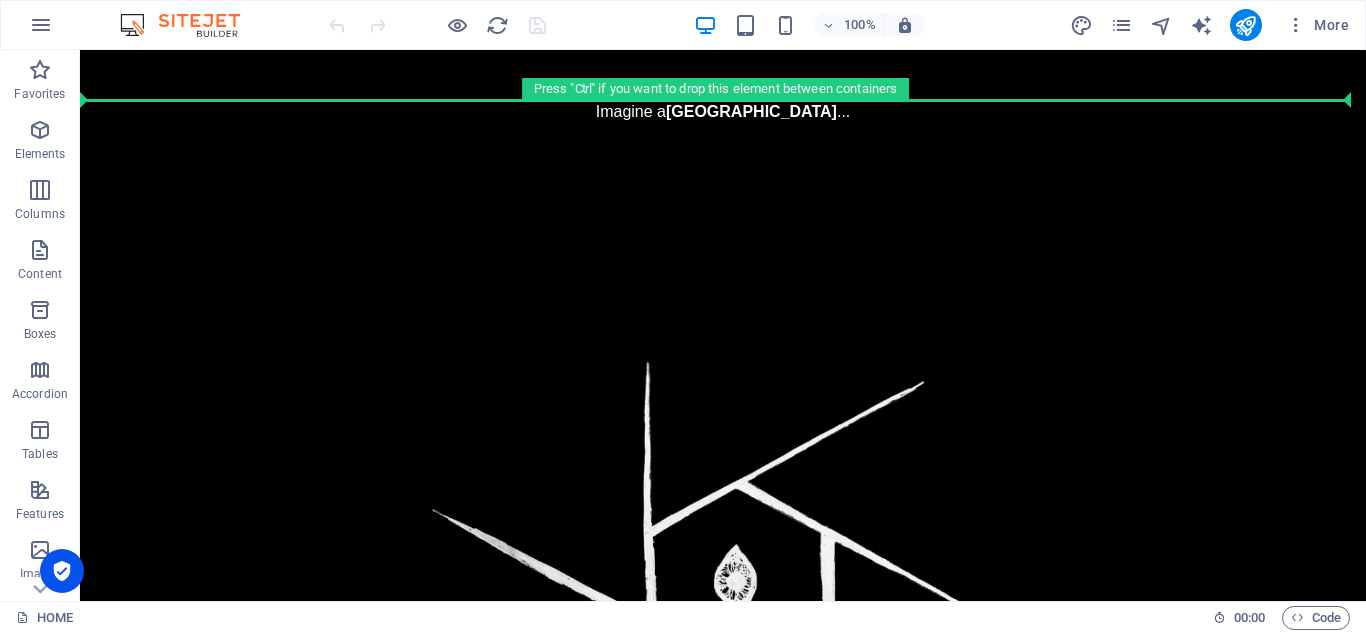 drag, startPoint x: 615, startPoint y: 540, endPoint x: 587, endPoint y: 80, distance: 460.85138 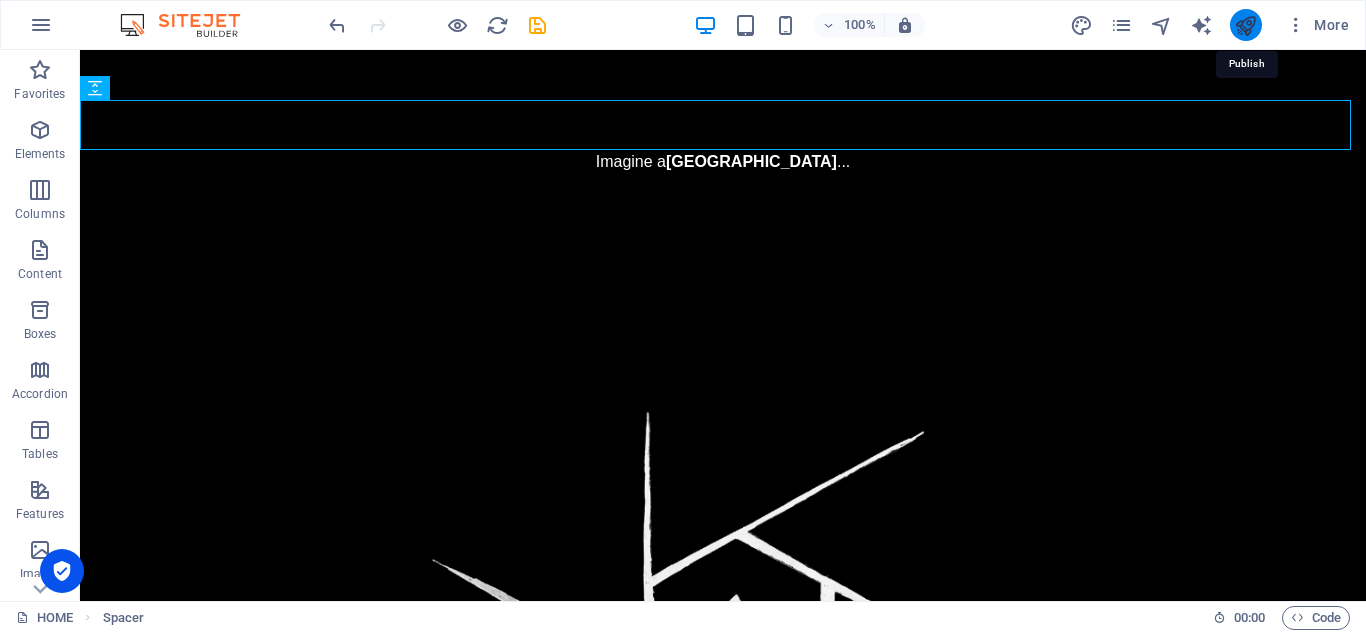 click at bounding box center (1245, 25) 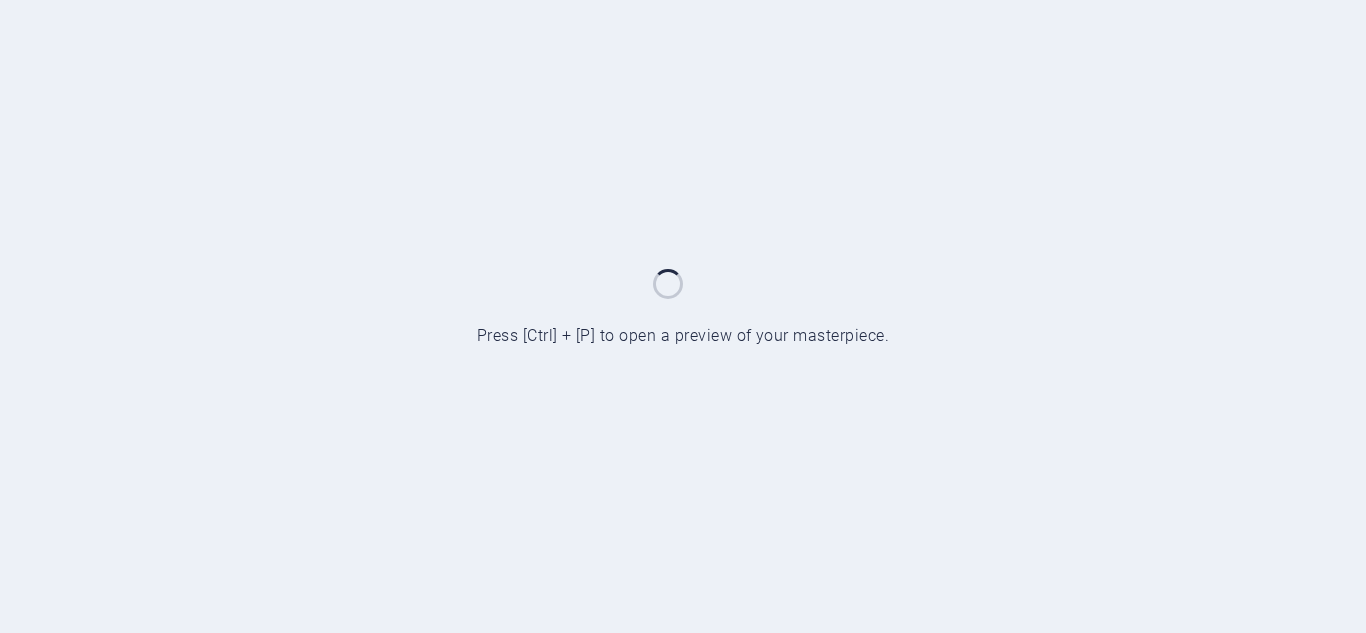 scroll, scrollTop: 0, scrollLeft: 0, axis: both 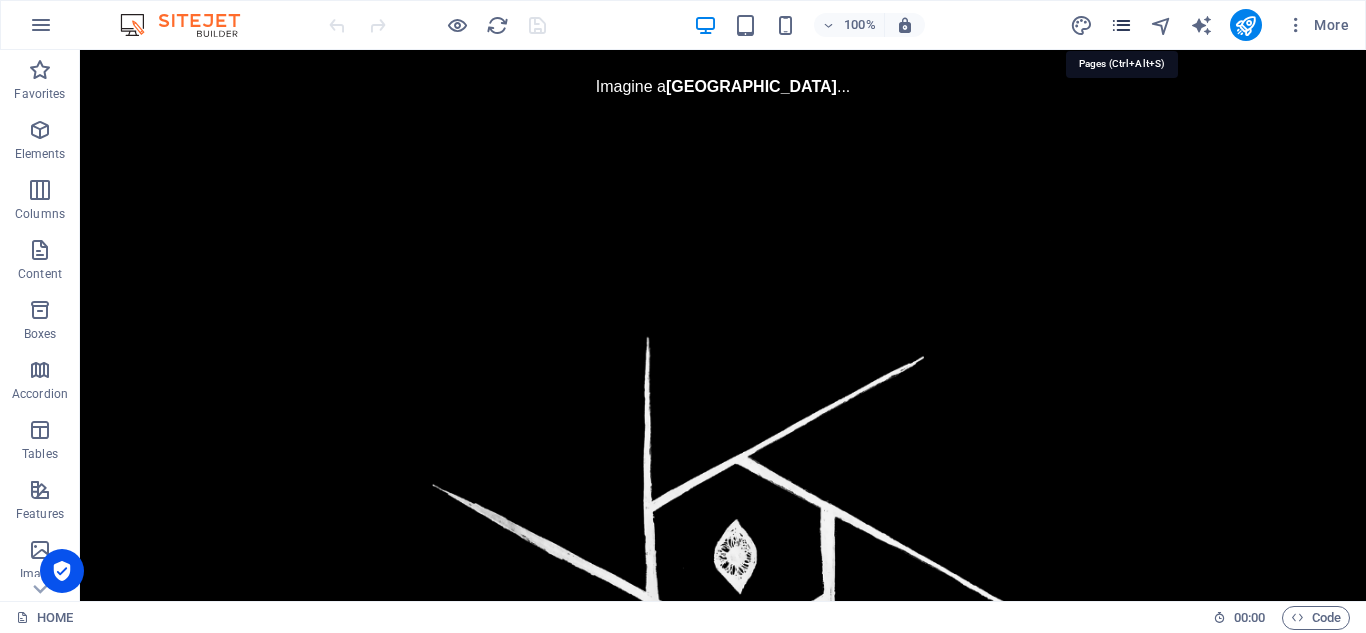 click at bounding box center [1121, 25] 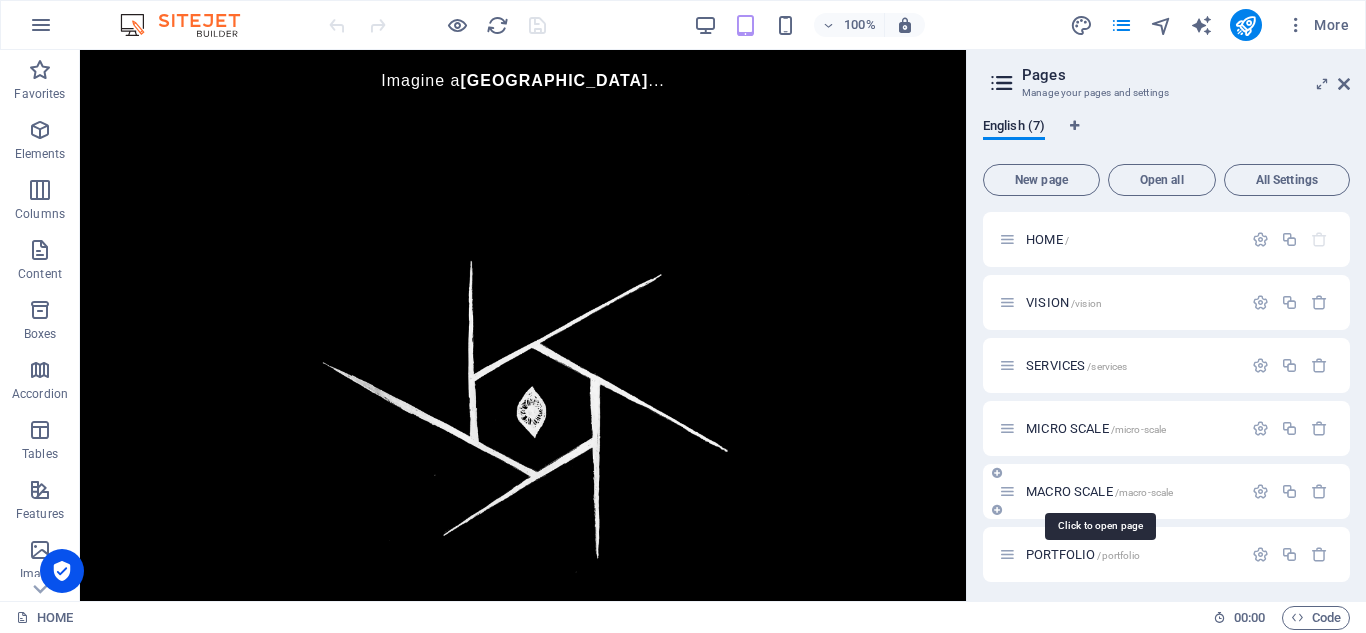 scroll, scrollTop: 68, scrollLeft: 0, axis: vertical 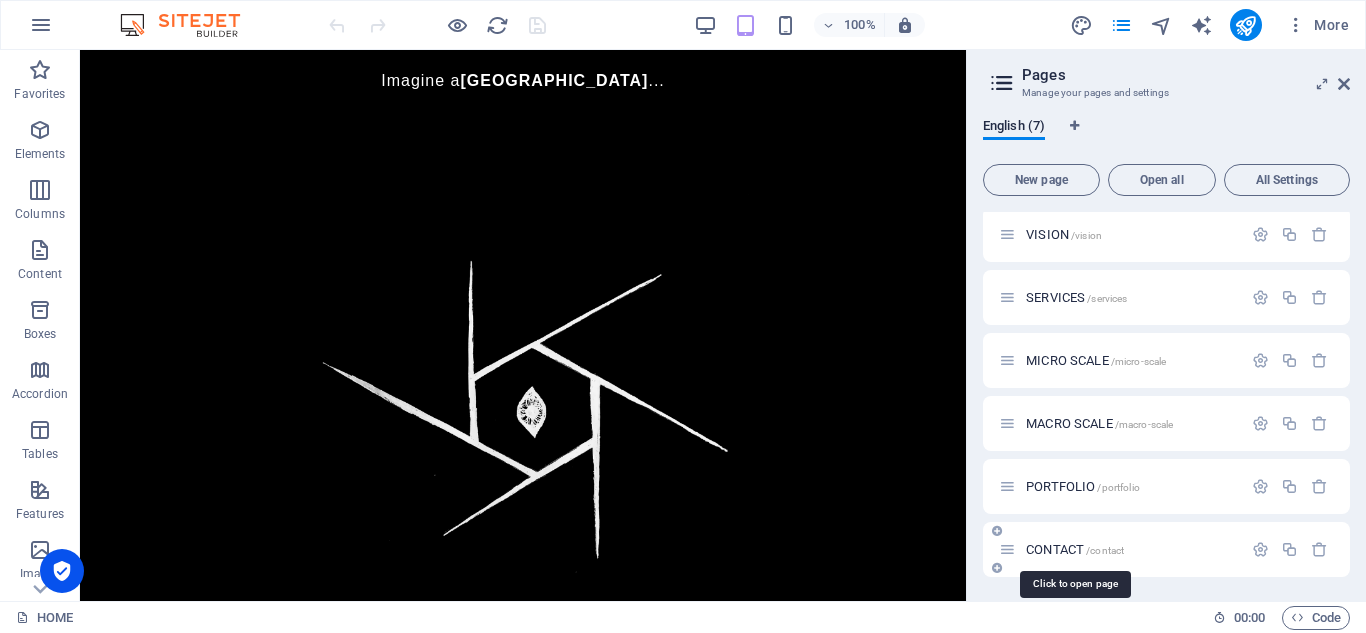 click on "CONTACT /contact" at bounding box center (1075, 549) 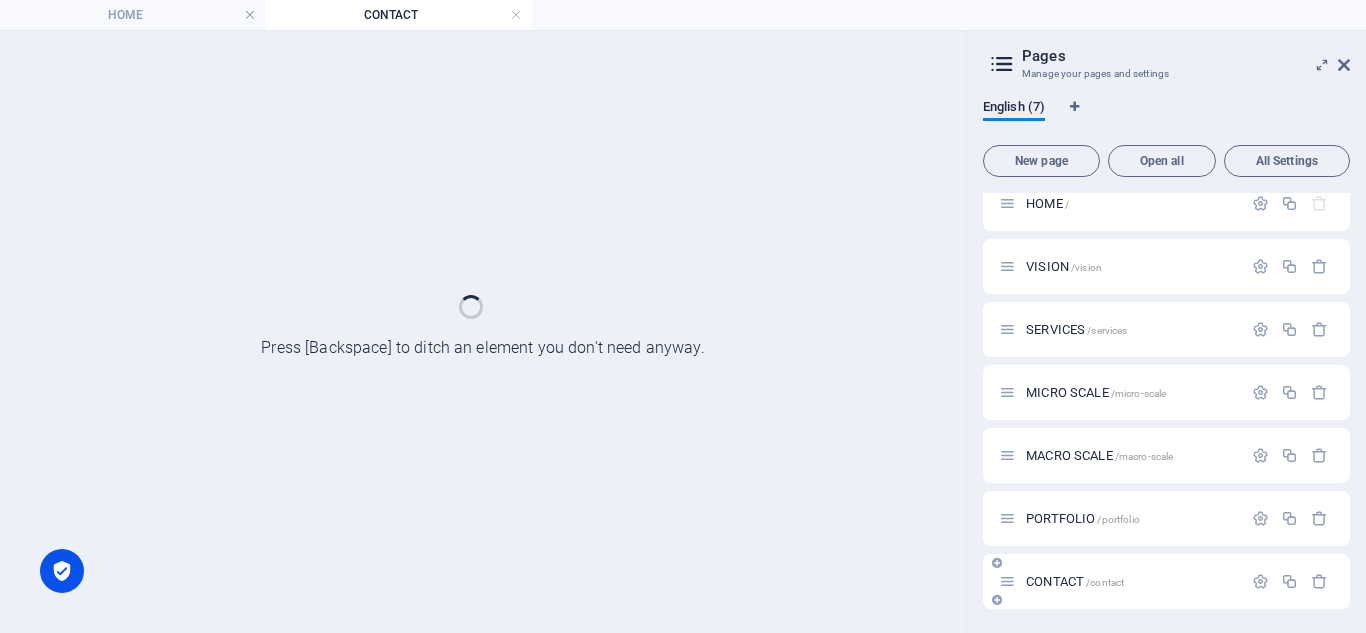 scroll, scrollTop: 17, scrollLeft: 0, axis: vertical 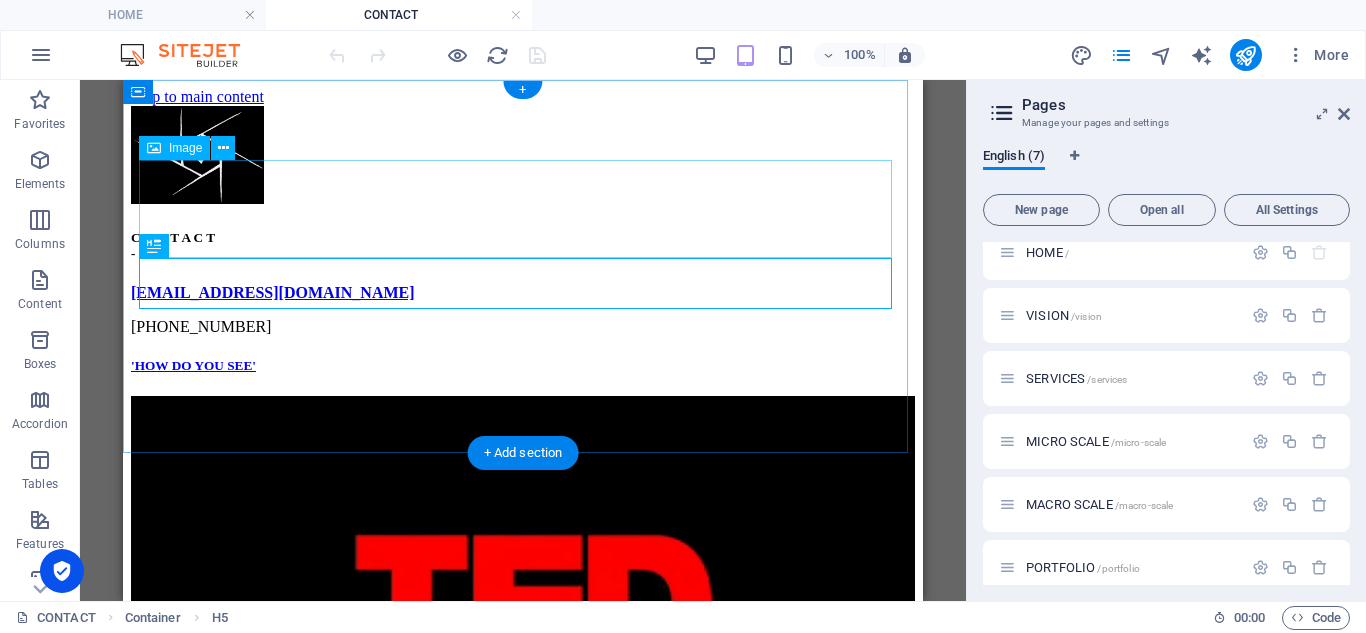 click at bounding box center [523, 157] 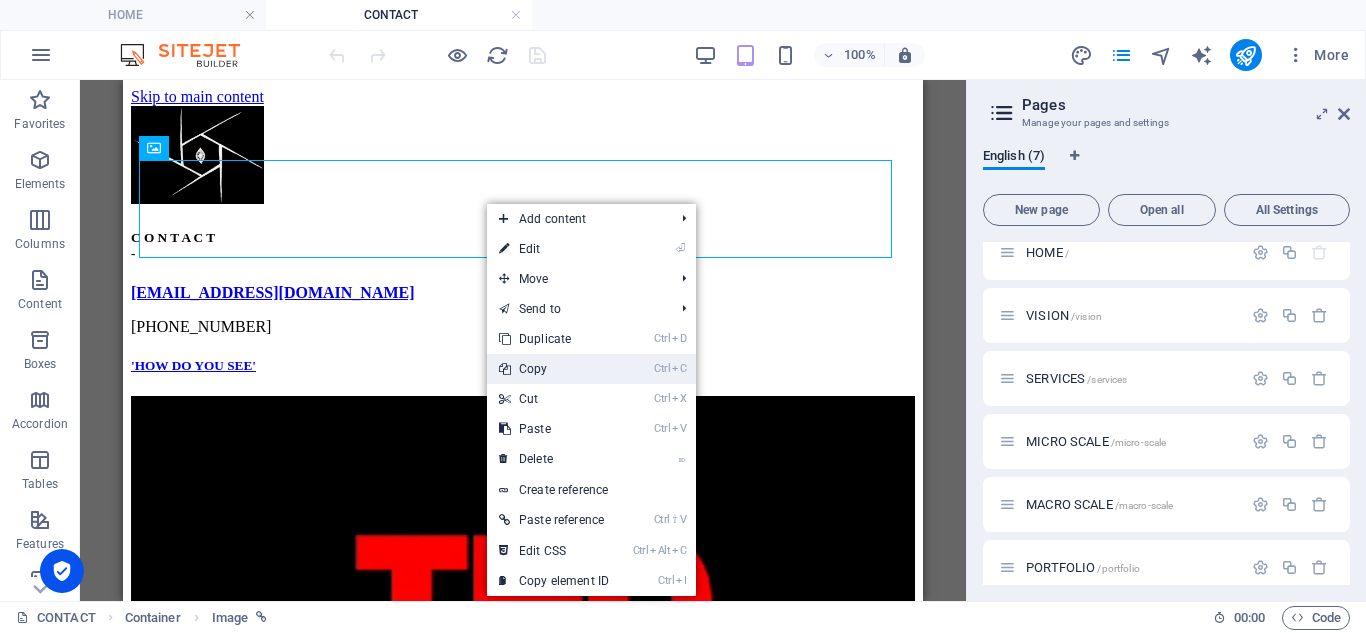 click on "Ctrl C  Copy" at bounding box center [554, 369] 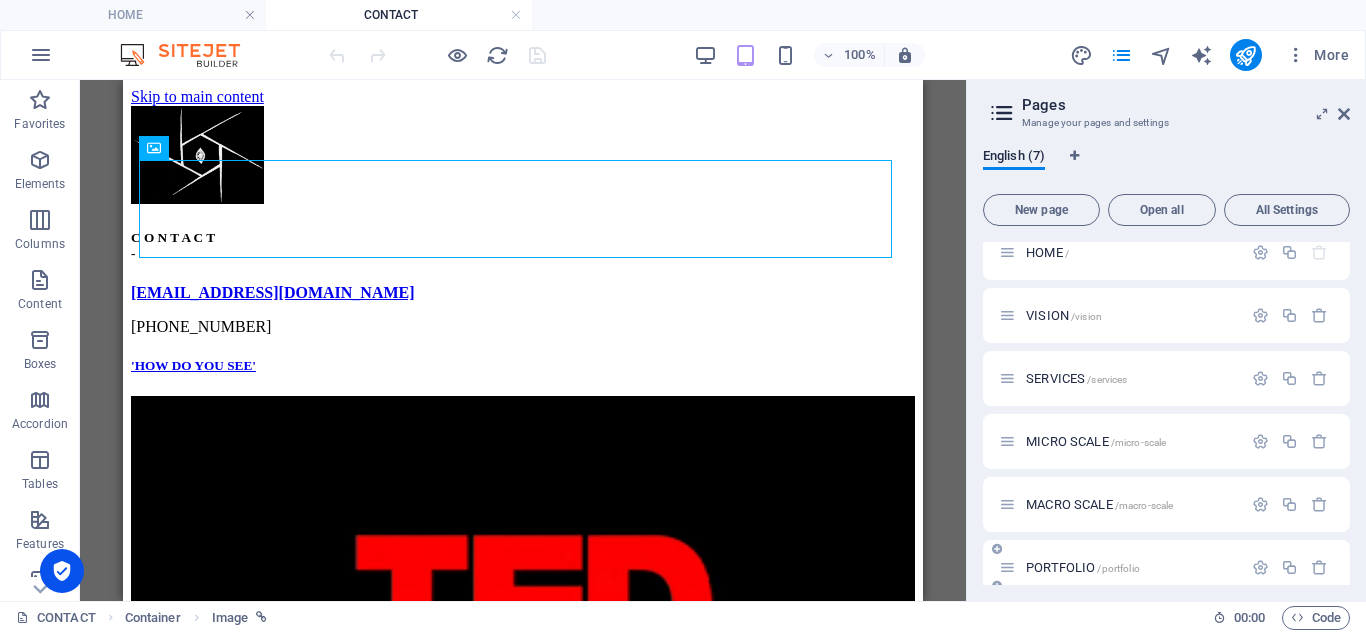 click on "PORTFOLIO /portfolio" at bounding box center (1083, 567) 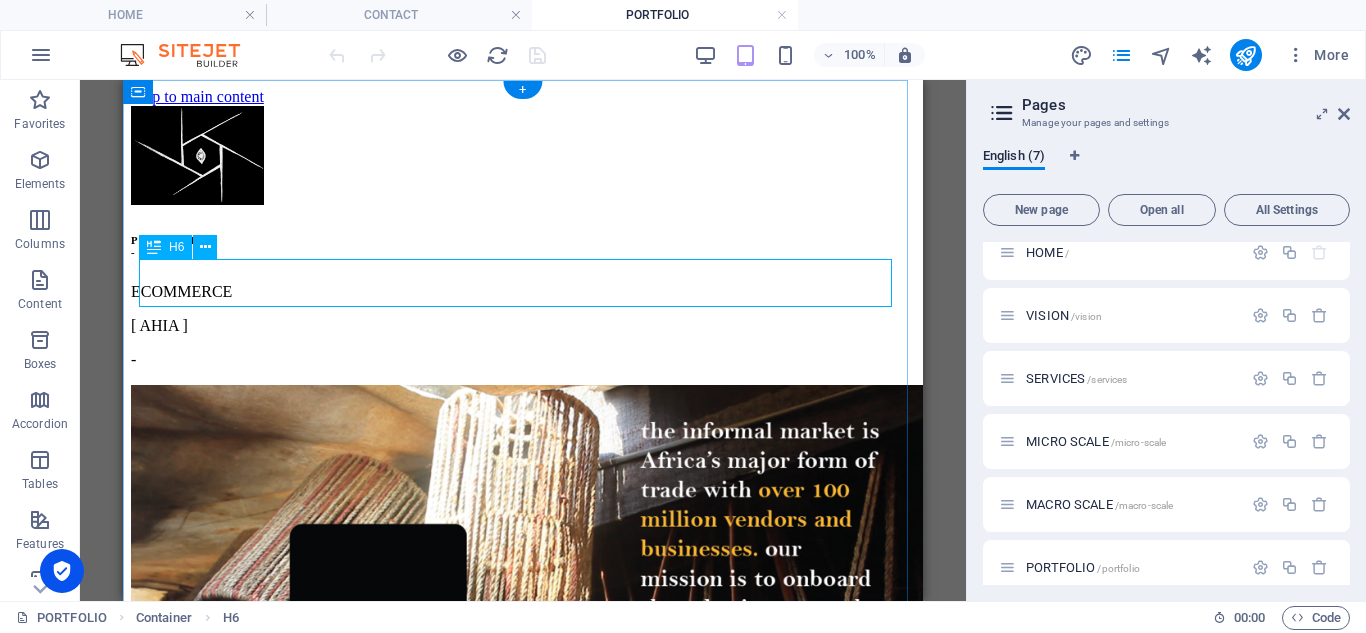scroll, scrollTop: 0, scrollLeft: 0, axis: both 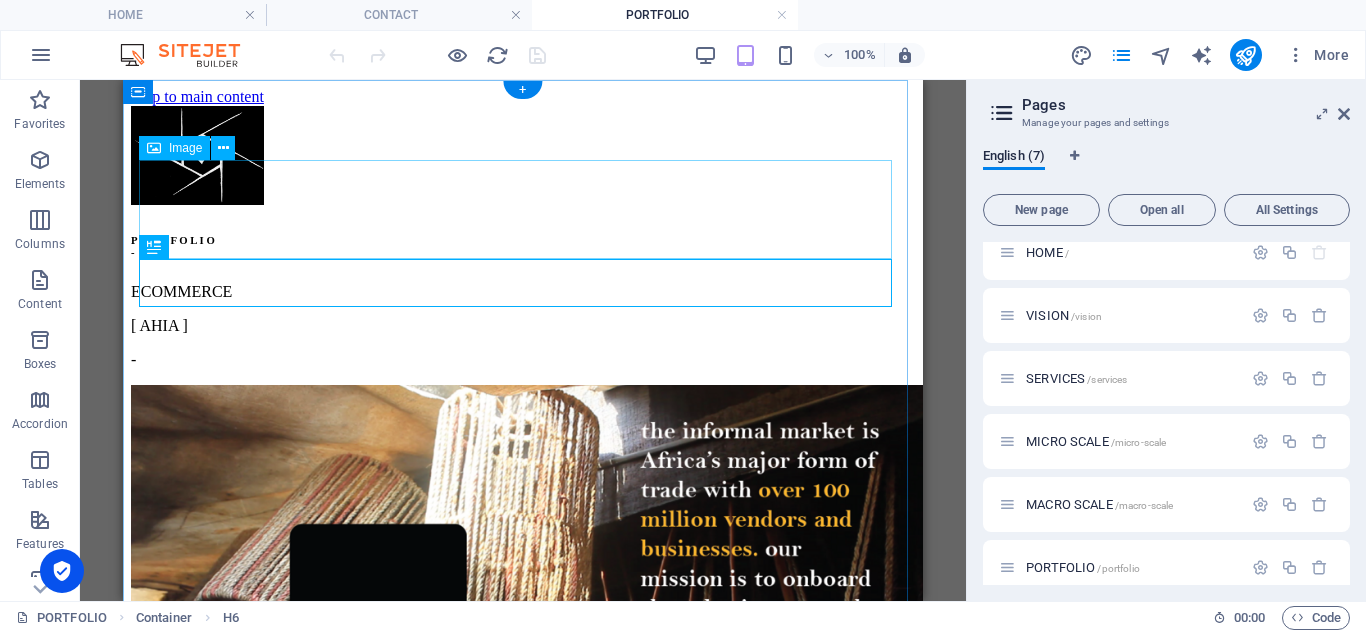 click at bounding box center (523, 157) 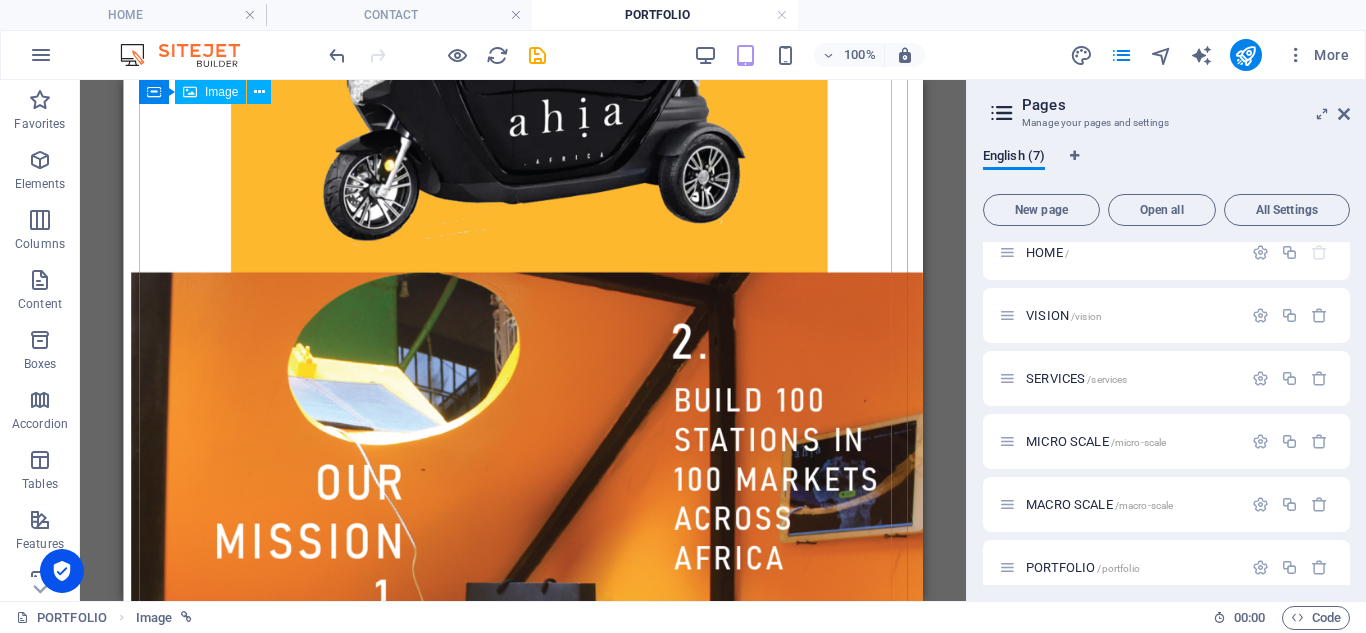 scroll, scrollTop: 3408, scrollLeft: 0, axis: vertical 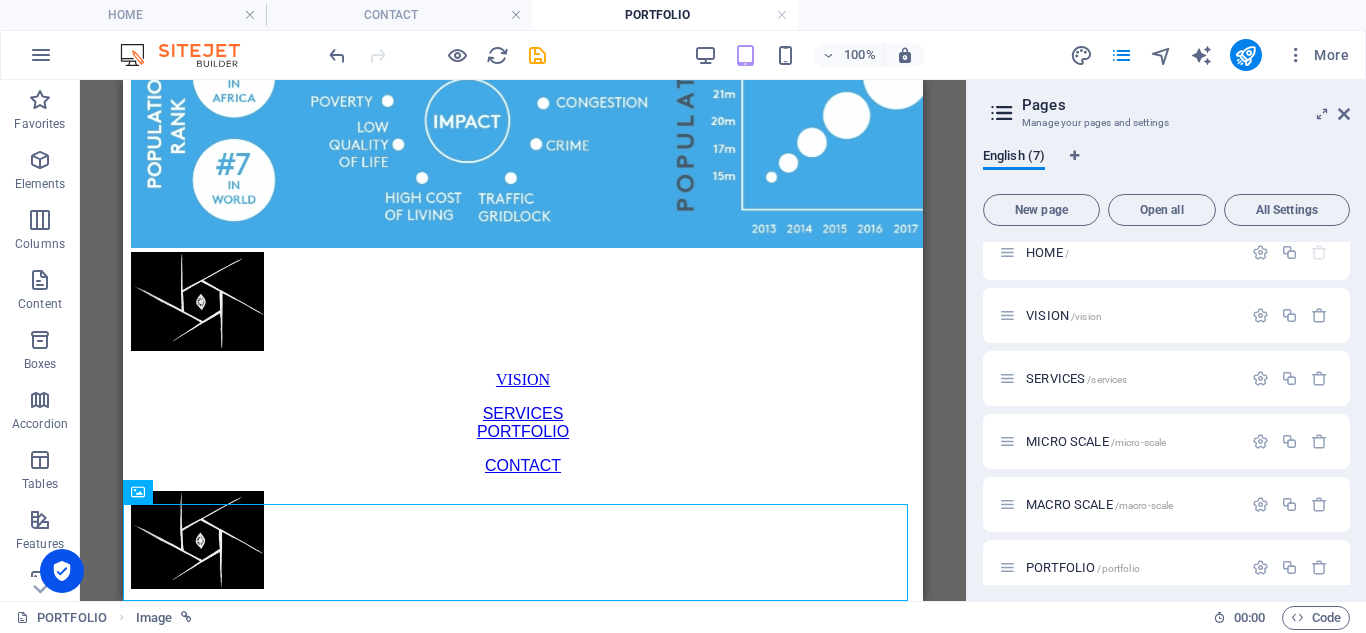 drag, startPoint x: 158, startPoint y: 494, endPoint x: 263, endPoint y: 63, distance: 443.60568 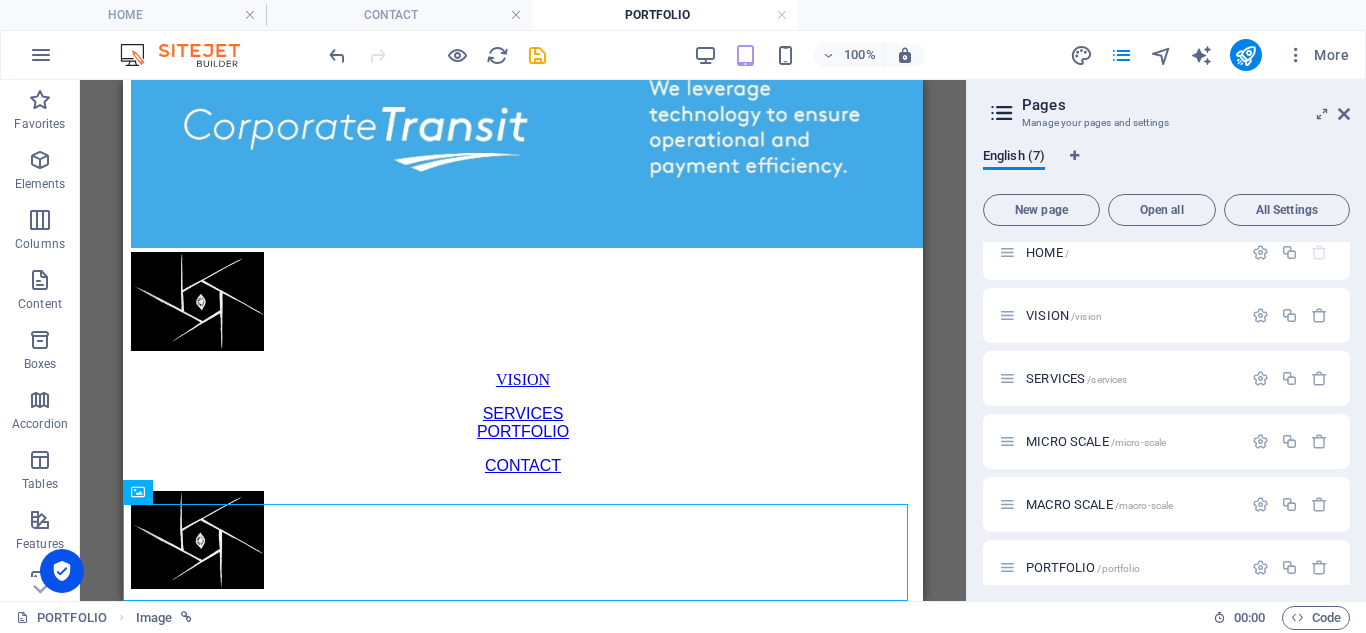 click on "Favorites Elements Columns Content Boxes Accordion Tables Features Images Slider Header Footer Forms Marketing Collections
Drag here to replace the existing content. Press “Ctrl” if you want to create a new element.
H6   Container   Image   Image   Text   Container   Image   Text   Image   Container   Image   Text 100% More PORTFOLIO Image 00 : 00 Code" at bounding box center (483, 340) 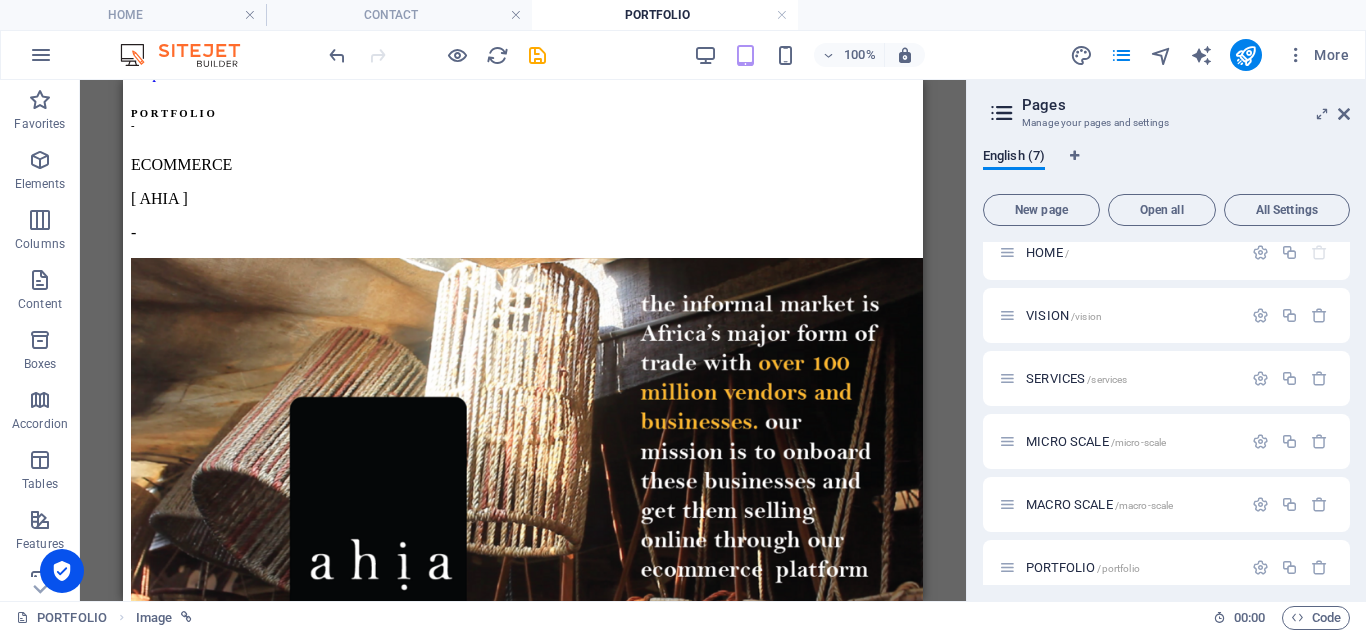 scroll, scrollTop: 0, scrollLeft: 0, axis: both 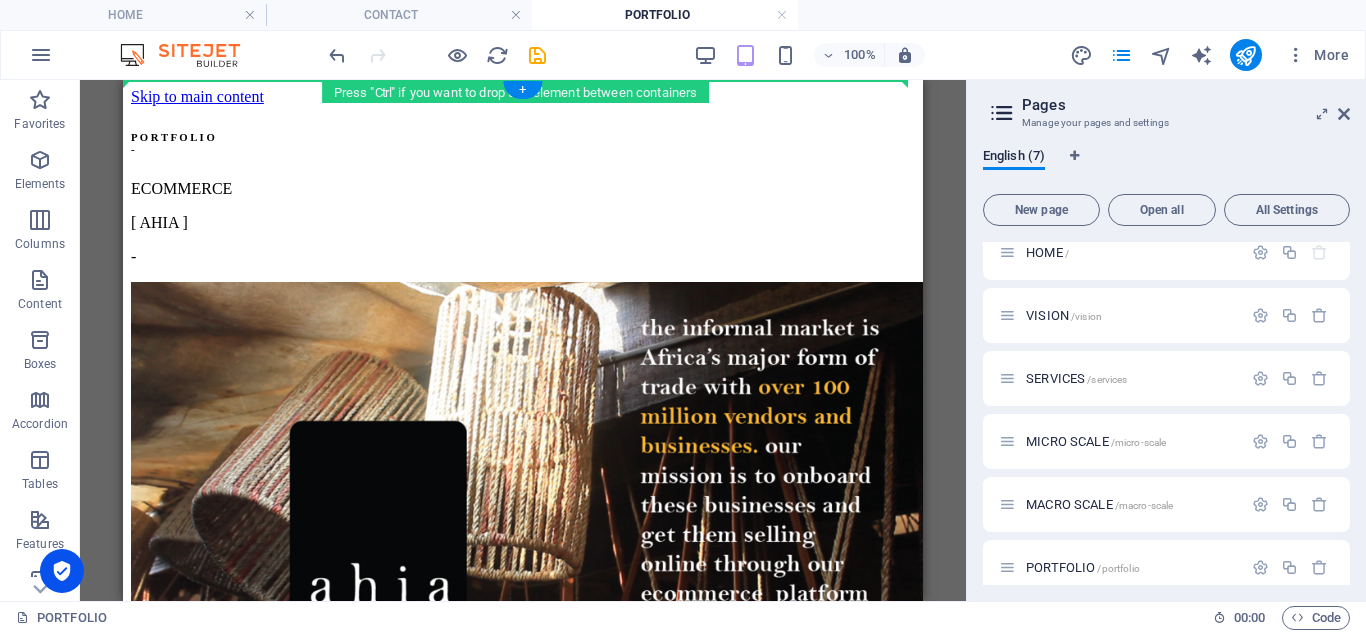 drag, startPoint x: 270, startPoint y: 574, endPoint x: 236, endPoint y: 145, distance: 430.3452 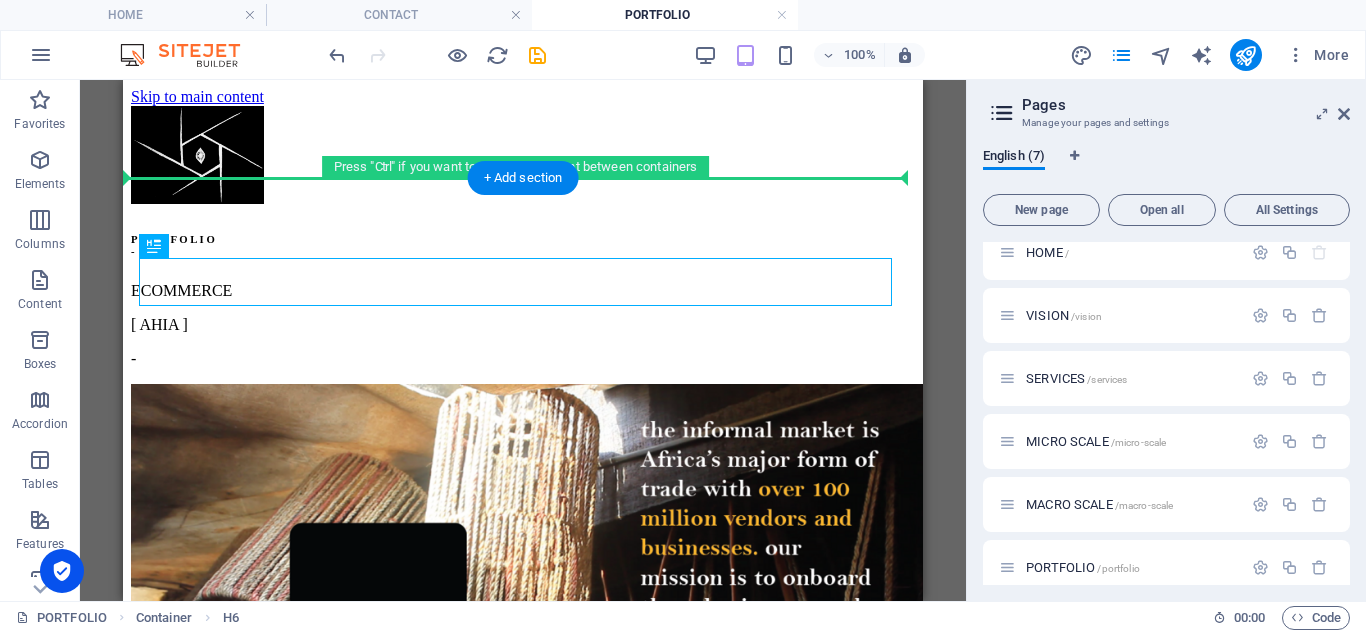 drag, startPoint x: 290, startPoint y: 322, endPoint x: 196, endPoint y: 194, distance: 158.80806 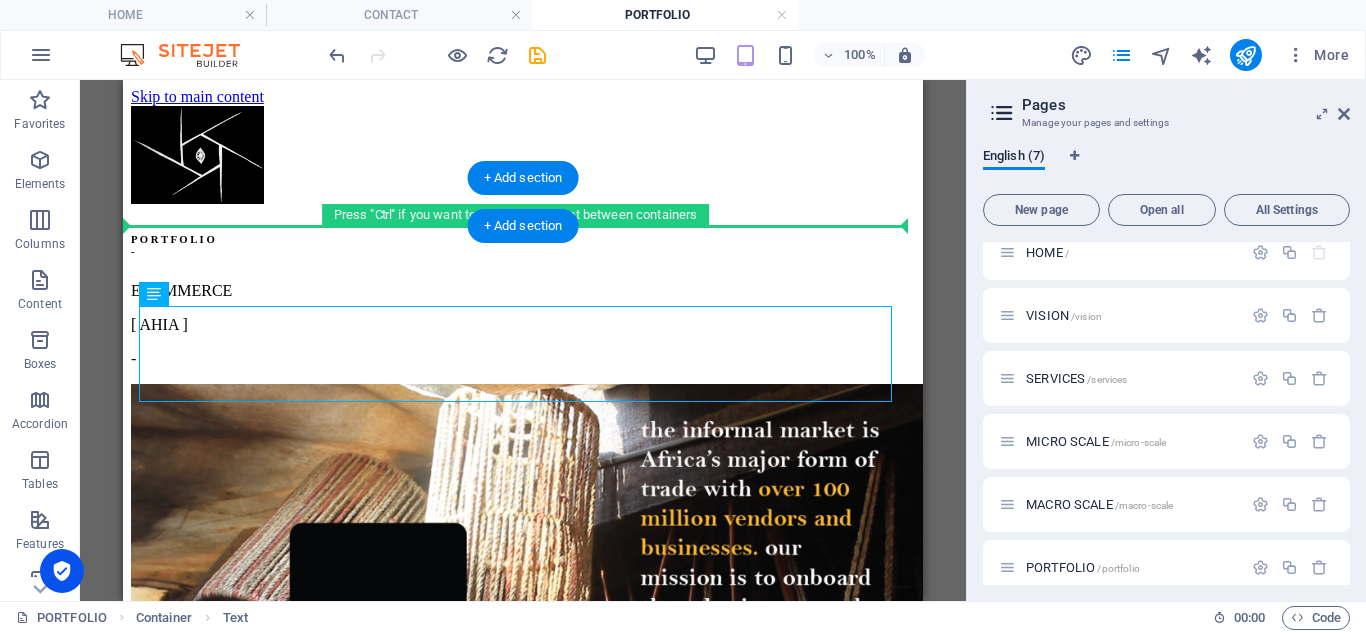 drag, startPoint x: 308, startPoint y: 378, endPoint x: 212, endPoint y: 214, distance: 190.03157 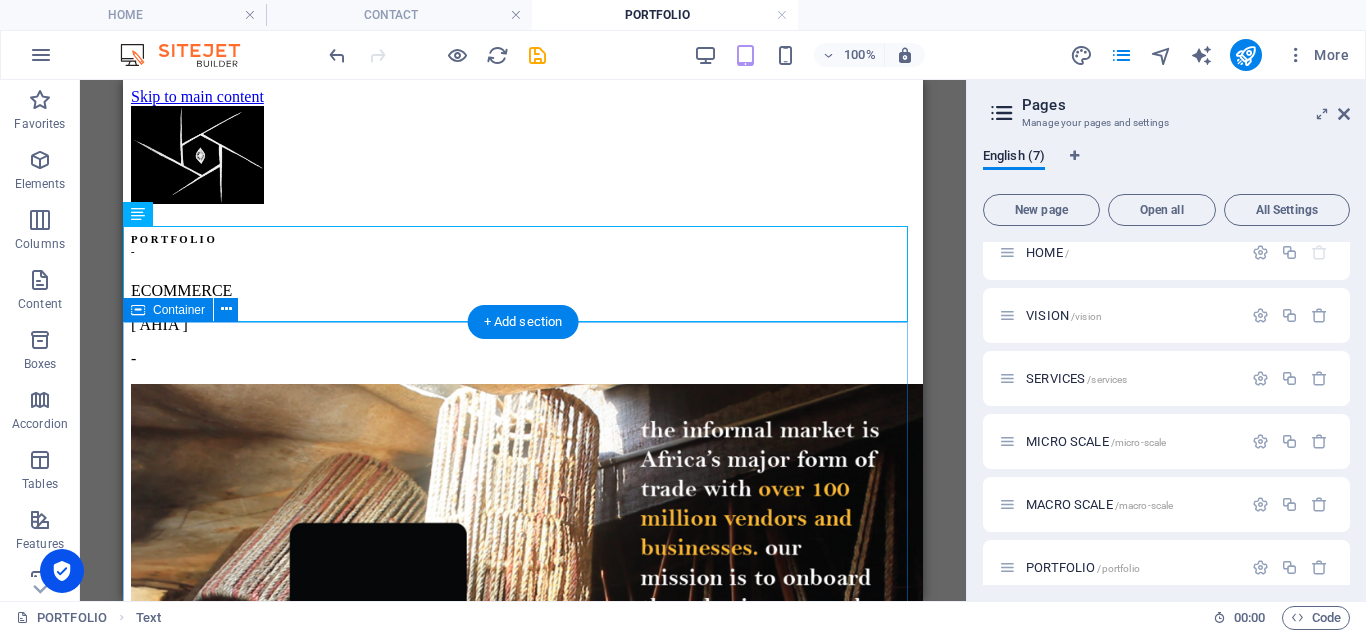 click at bounding box center [523, 1742] 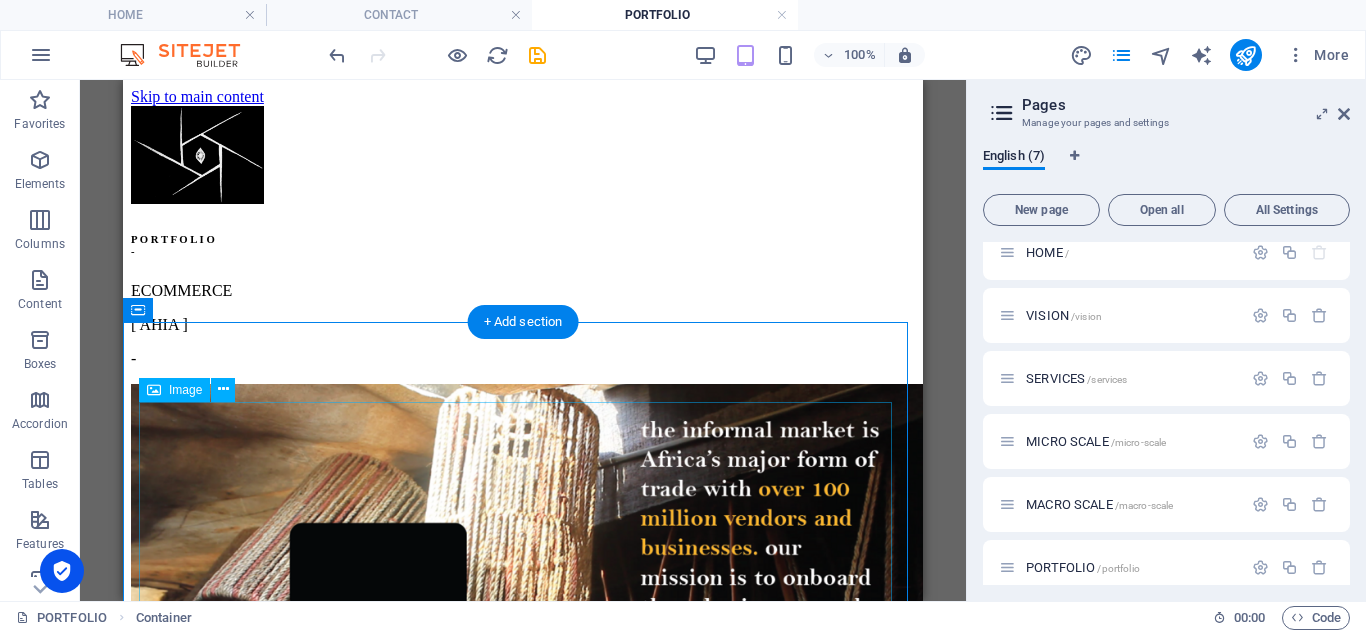 click at bounding box center (523, 1742) 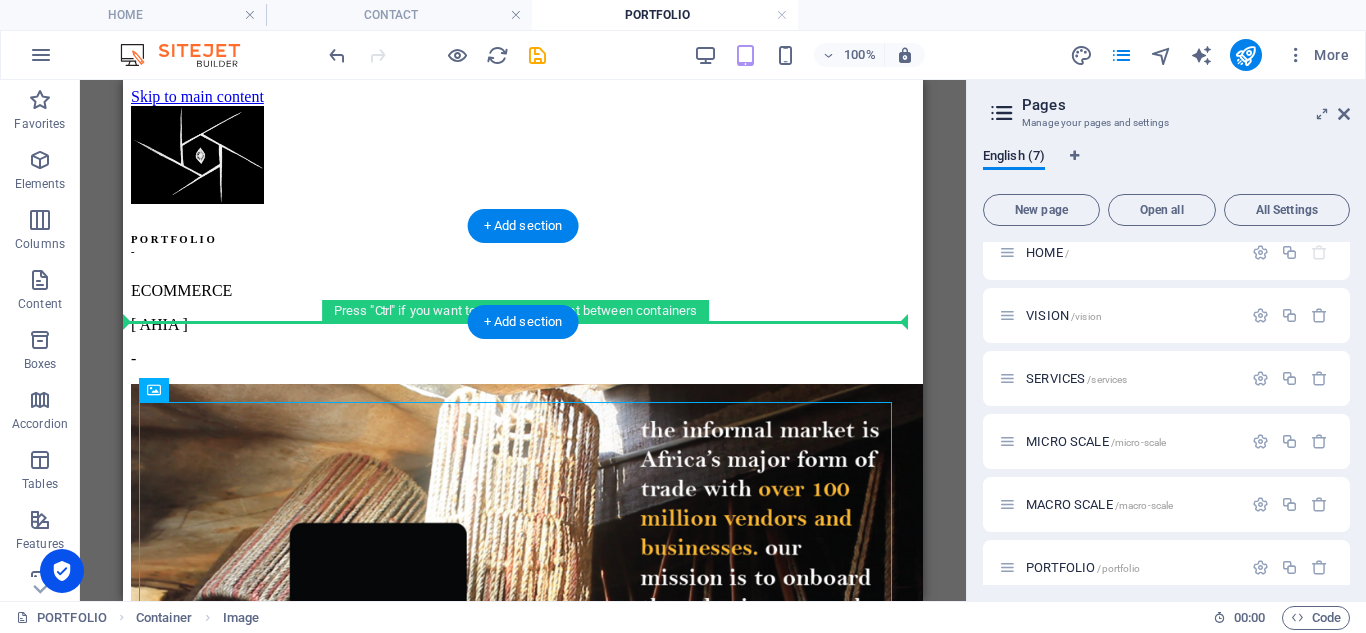 drag, startPoint x: 320, startPoint y: 475, endPoint x: 244, endPoint y: 311, distance: 180.75398 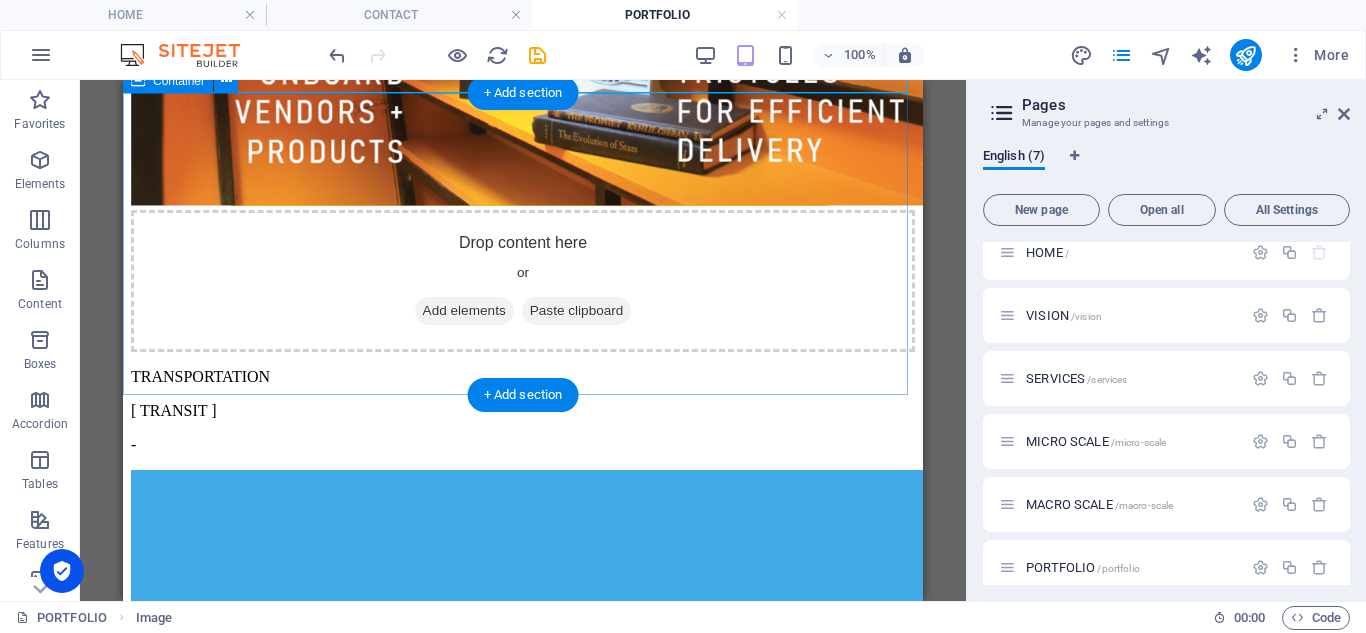 scroll, scrollTop: 2892, scrollLeft: 0, axis: vertical 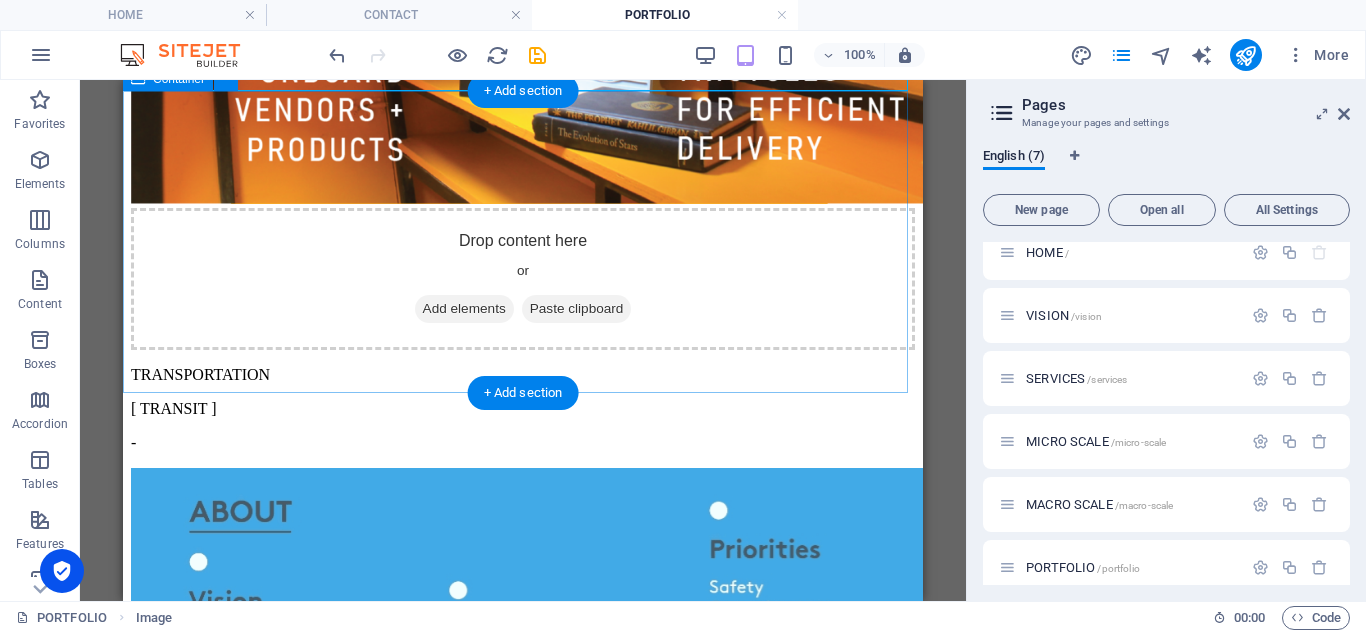 click on "Drop content here or  Add elements  Paste clipboard" at bounding box center (523, 279) 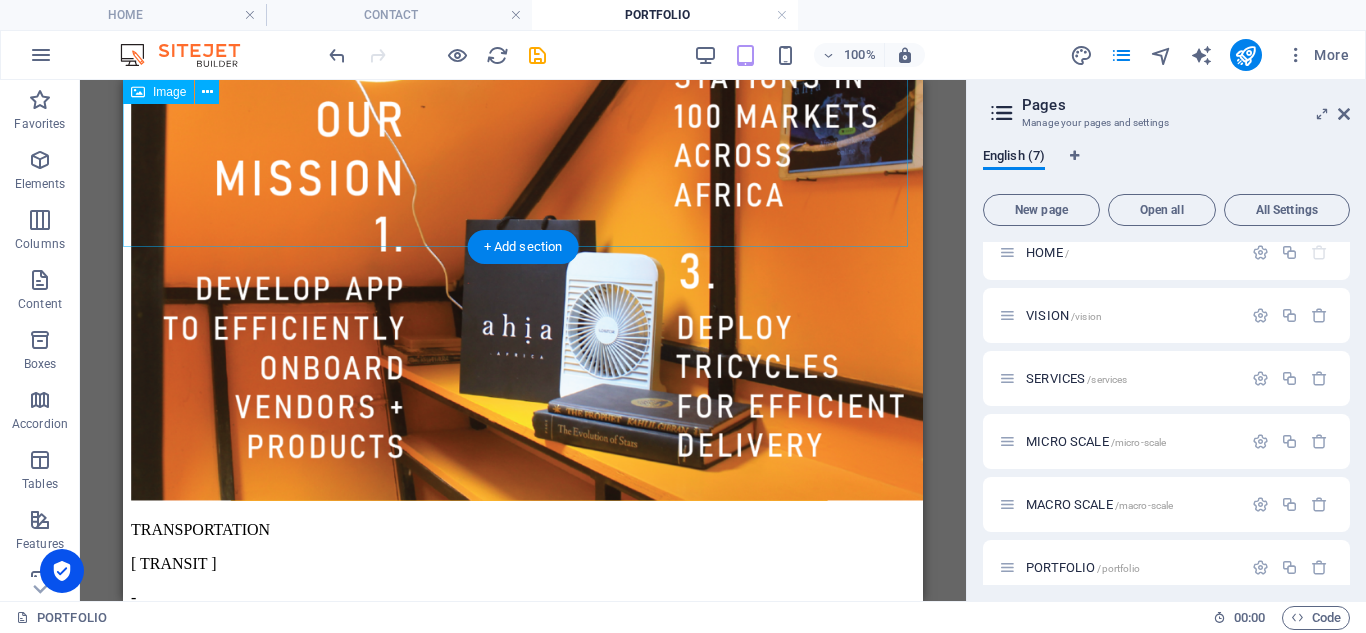 scroll, scrollTop: 2740, scrollLeft: 0, axis: vertical 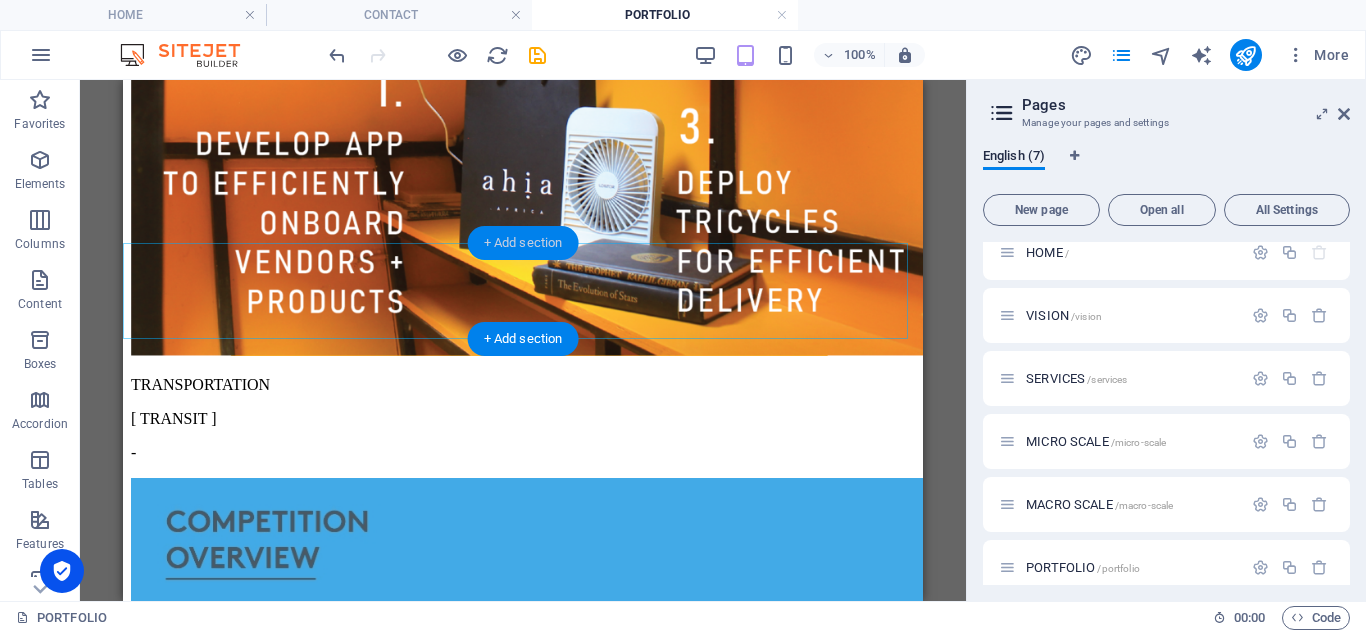 drag, startPoint x: 516, startPoint y: 251, endPoint x: 68, endPoint y: 168, distance: 455.62375 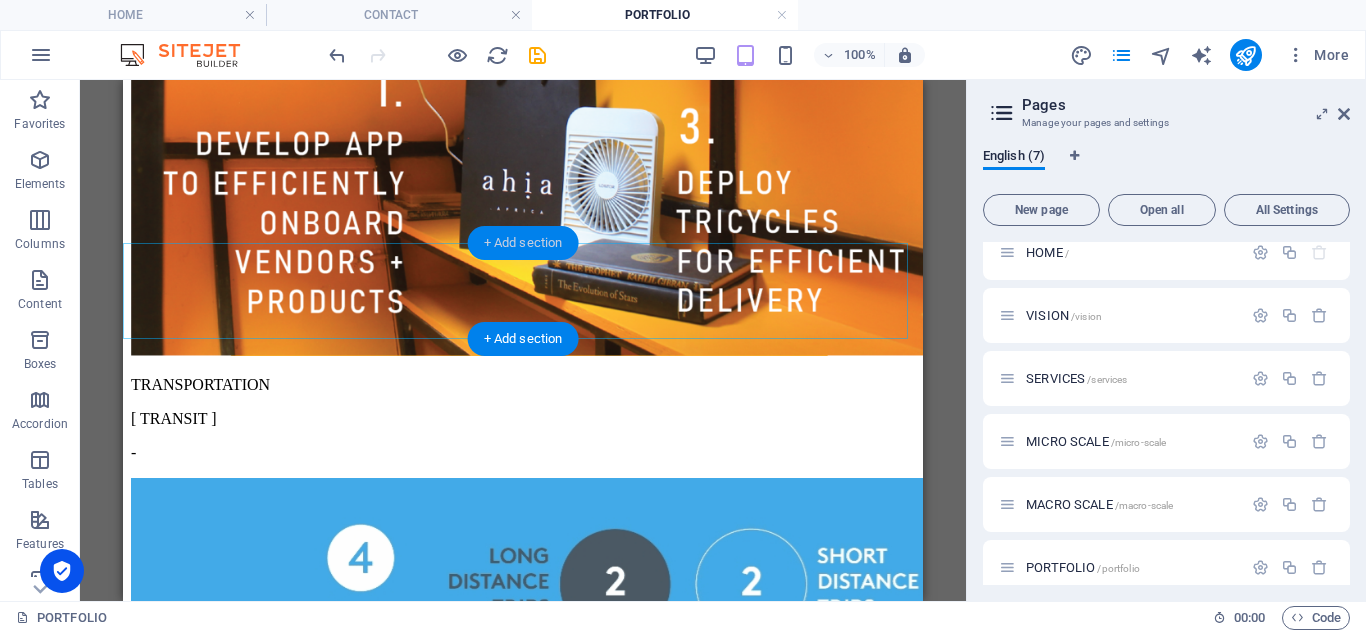 click on "+ Add section" at bounding box center (523, 243) 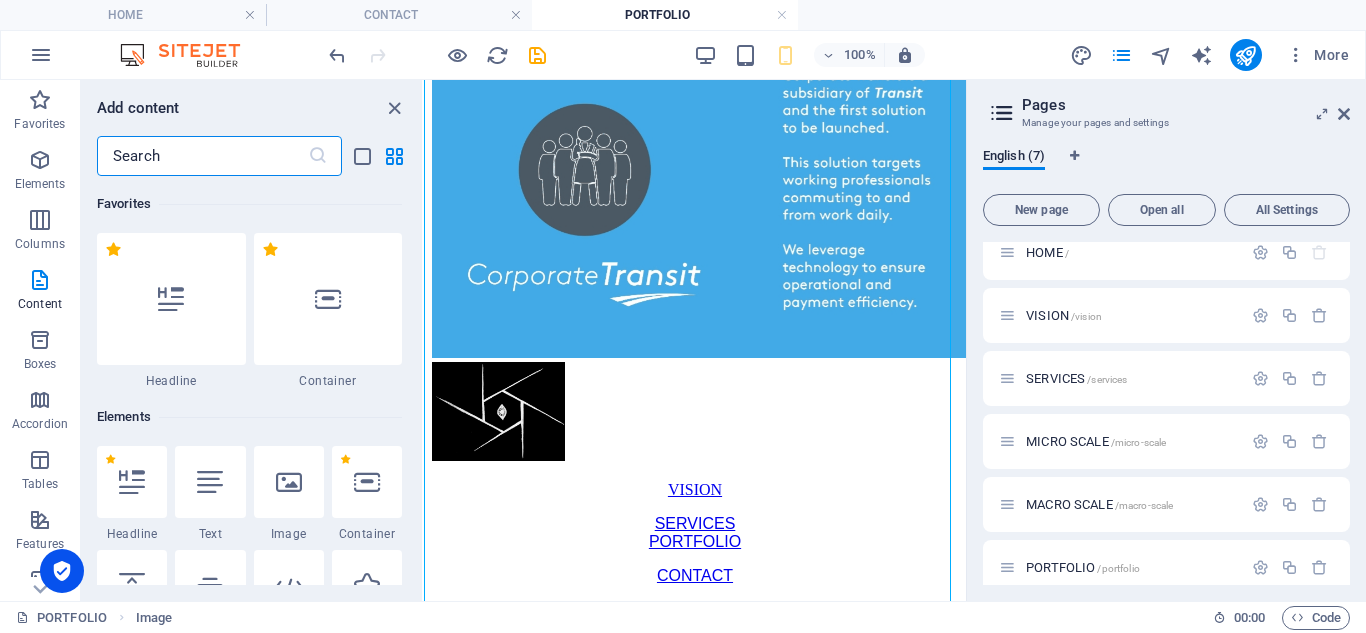 scroll, scrollTop: 851, scrollLeft: 0, axis: vertical 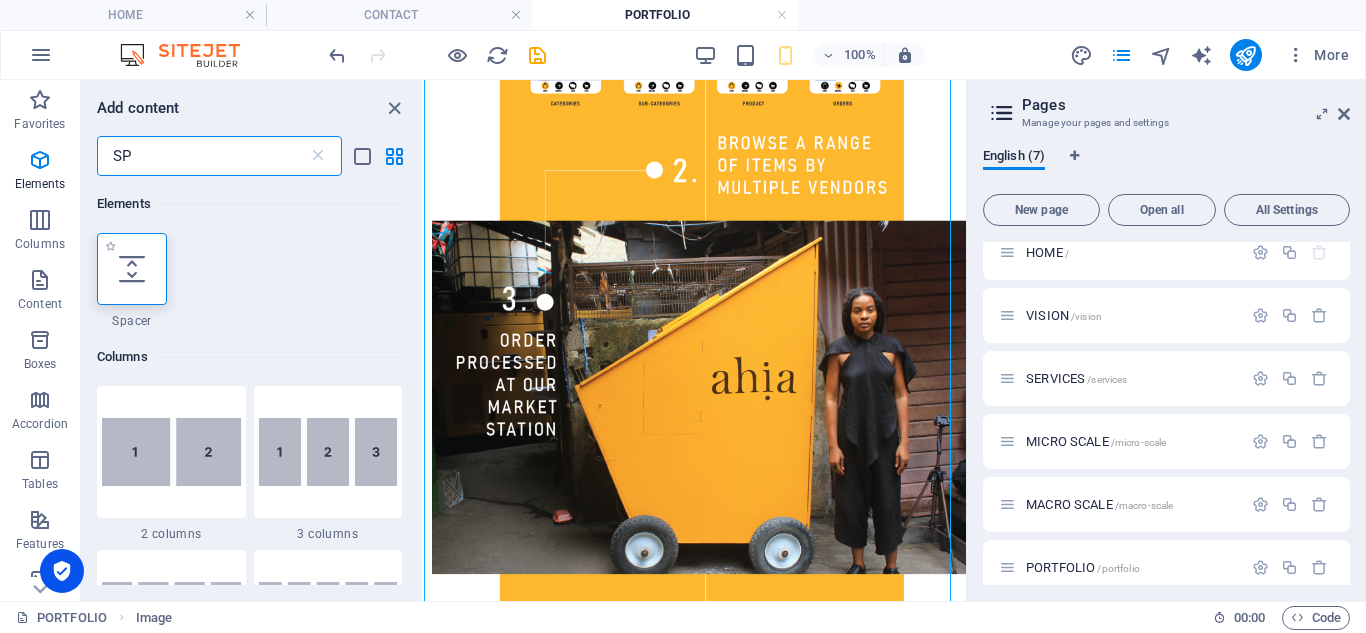 type on "SP" 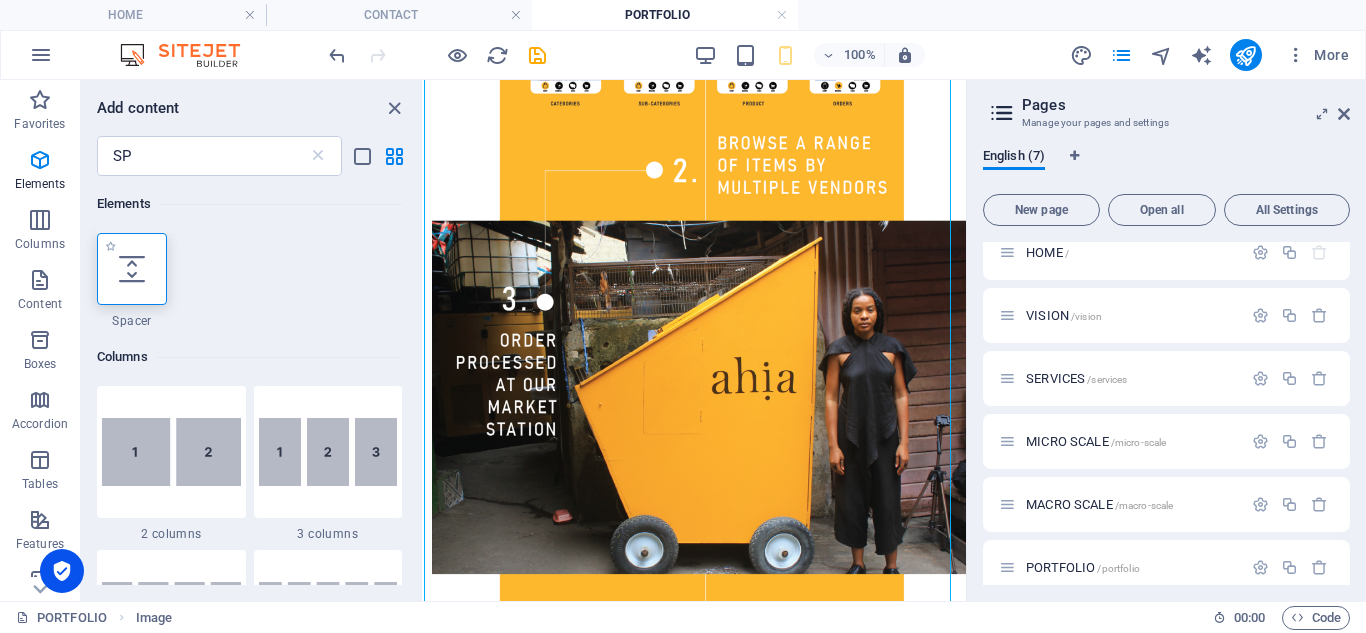 click at bounding box center [132, 269] 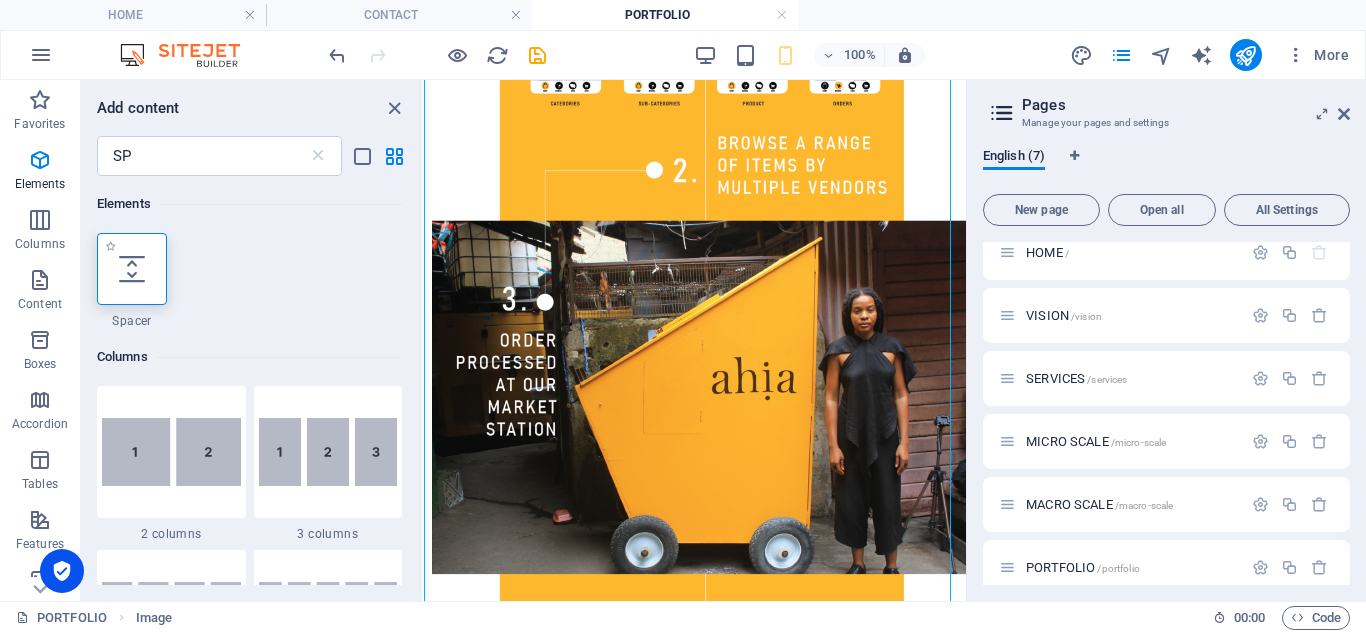 scroll, scrollTop: 1701, scrollLeft: 0, axis: vertical 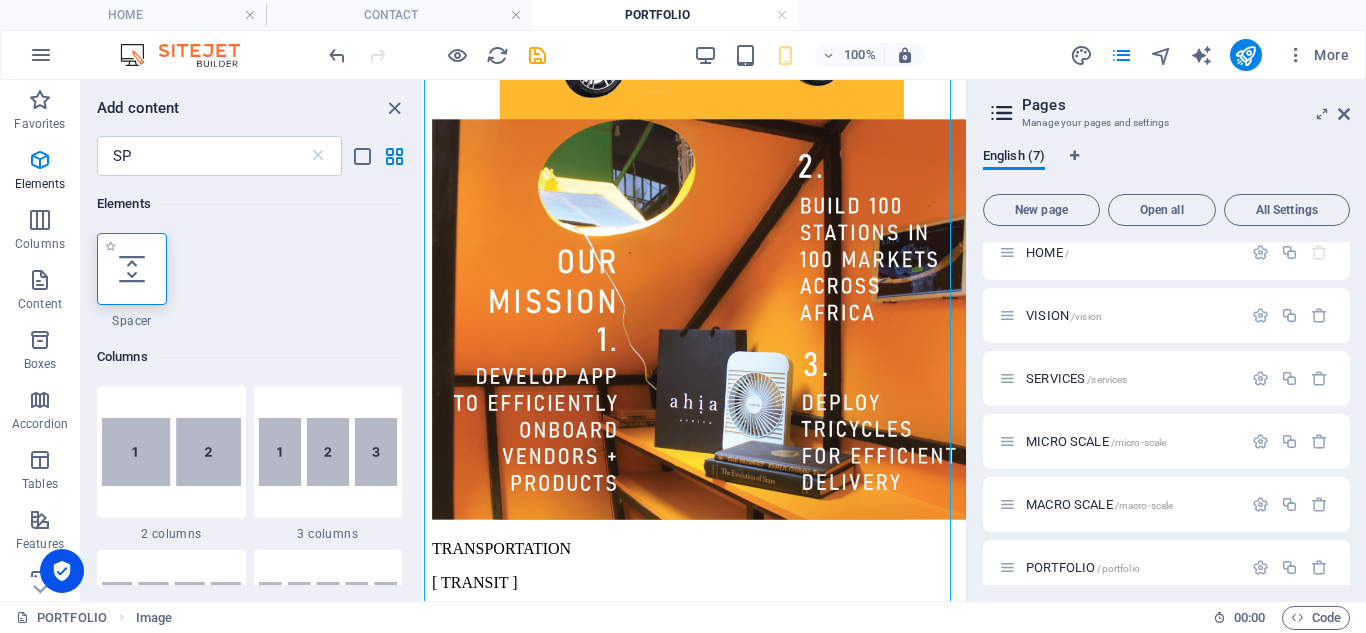 select on "px" 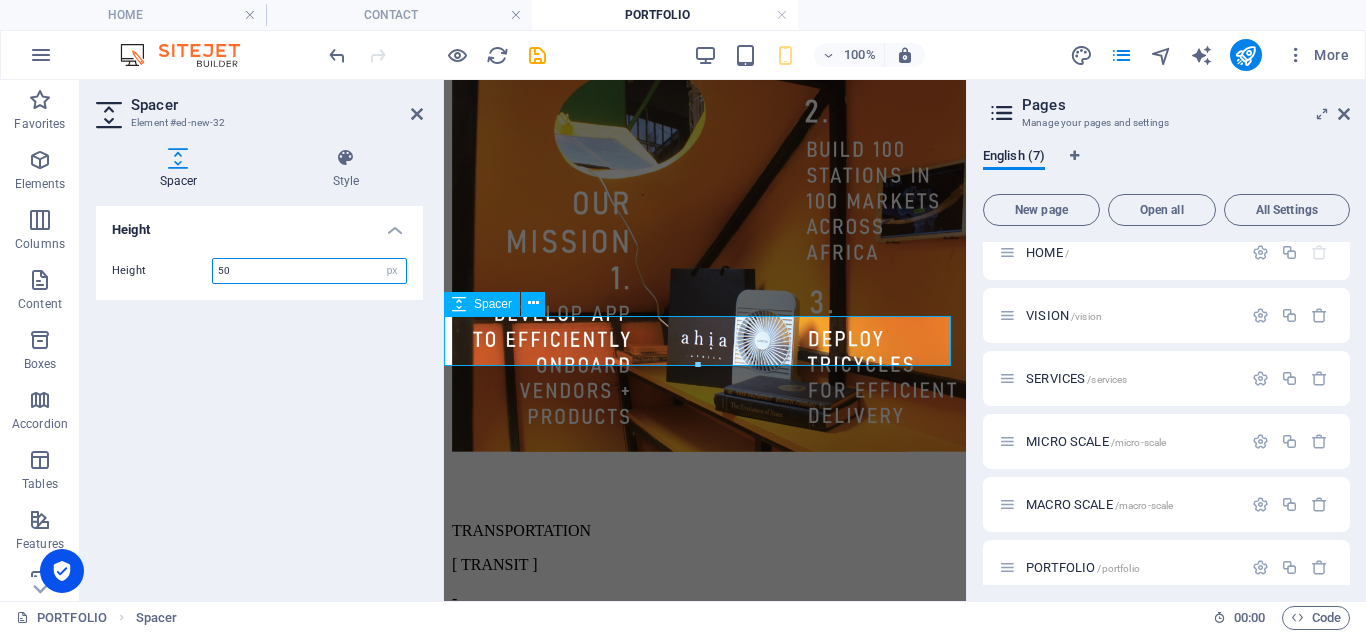 drag, startPoint x: 1135, startPoint y: 442, endPoint x: 697, endPoint y: 333, distance: 451.35907 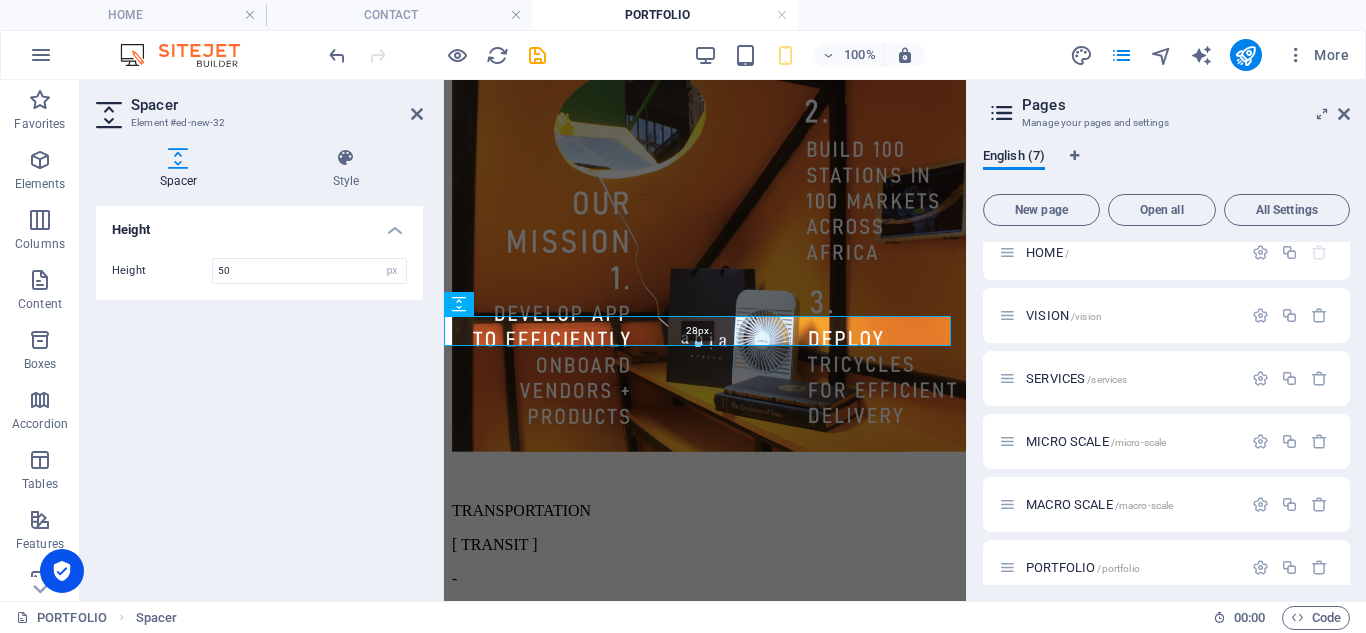 drag, startPoint x: 697, startPoint y: 367, endPoint x: 700, endPoint y: 338, distance: 29.15476 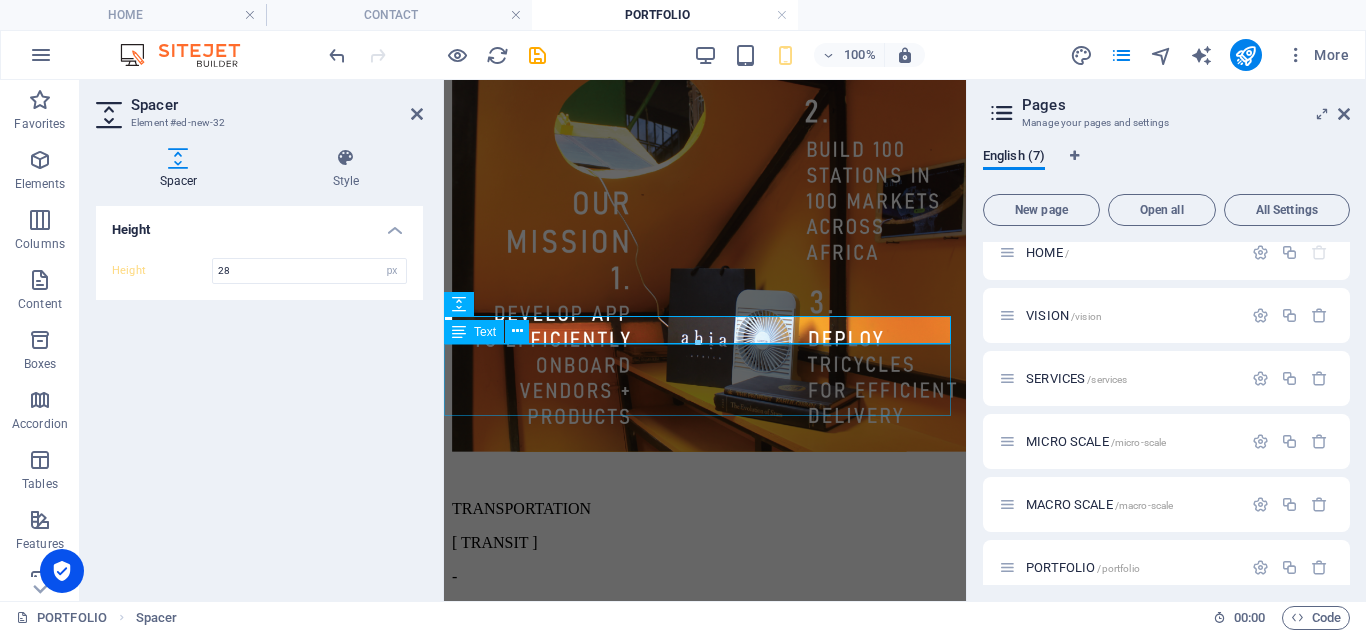 click on "TRANSPORTATION [ TRANSIT ] -" at bounding box center [705, 543] 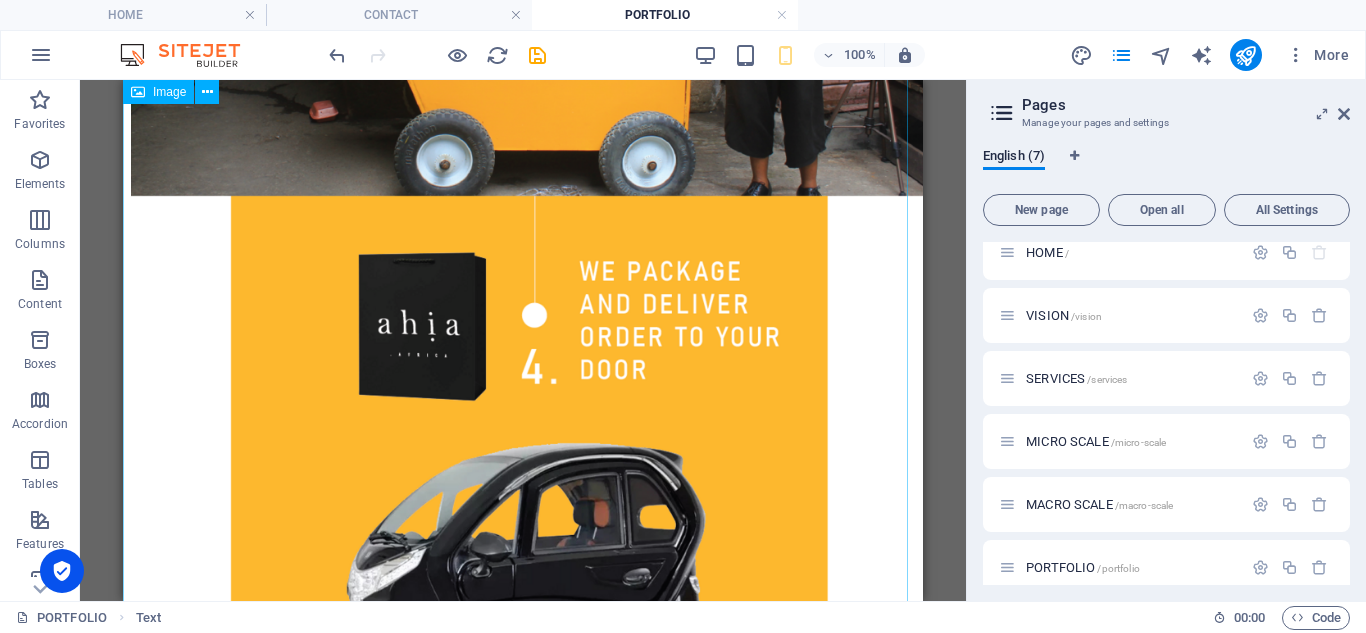 scroll, scrollTop: 2741, scrollLeft: 0, axis: vertical 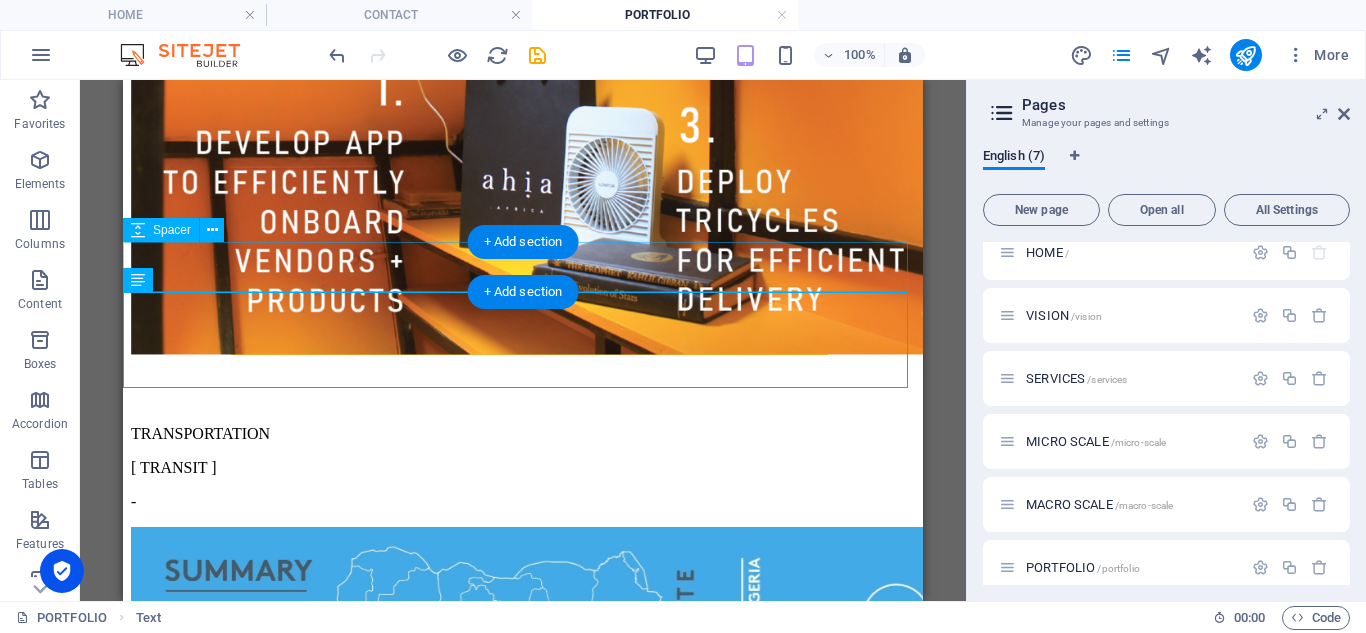 click at bounding box center [523, 384] 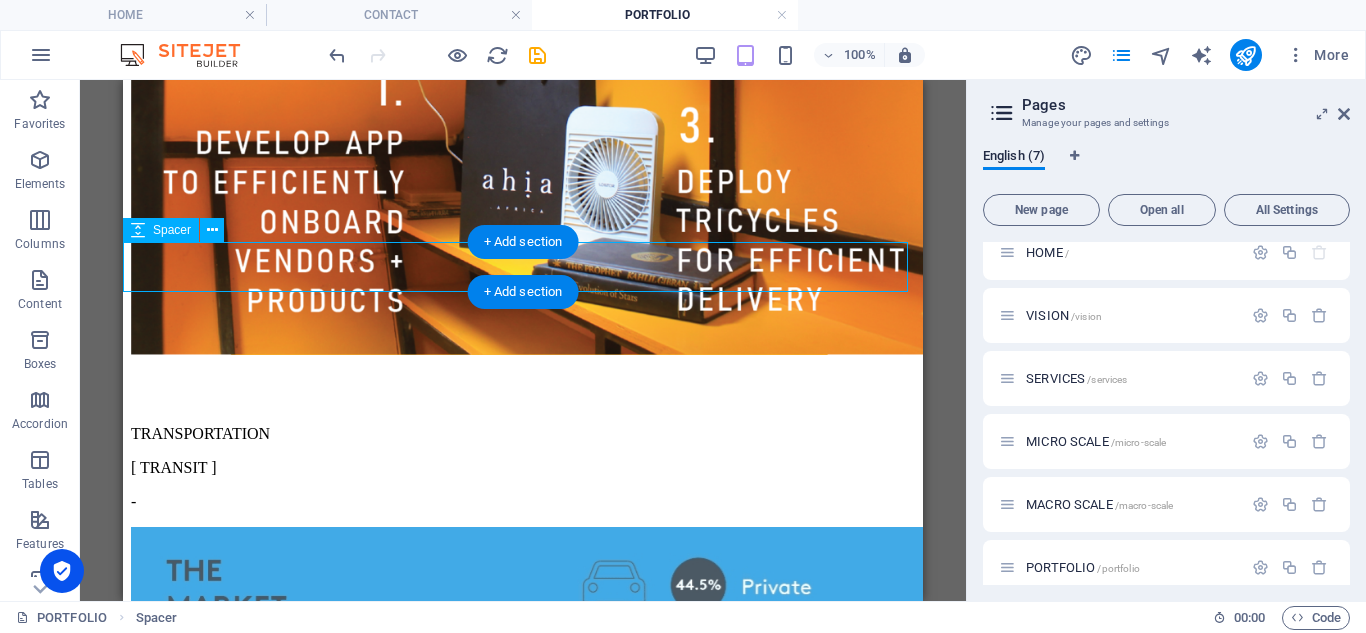 click at bounding box center (523, 384) 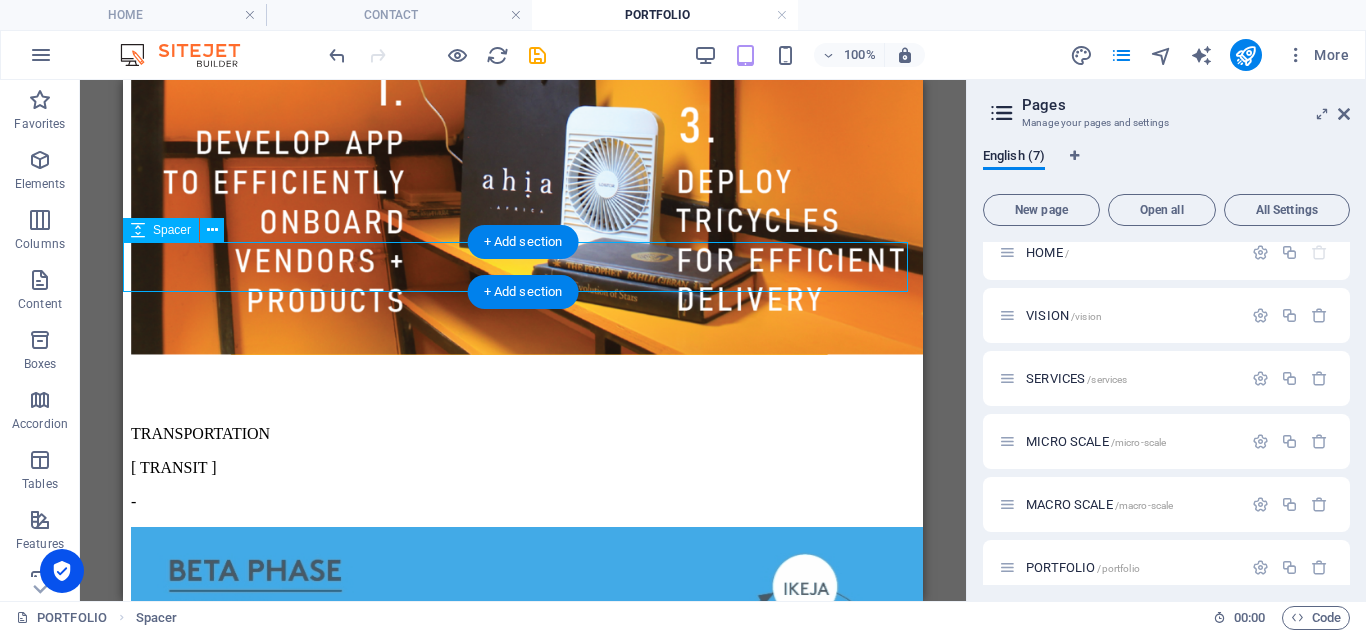 click at bounding box center [523, 384] 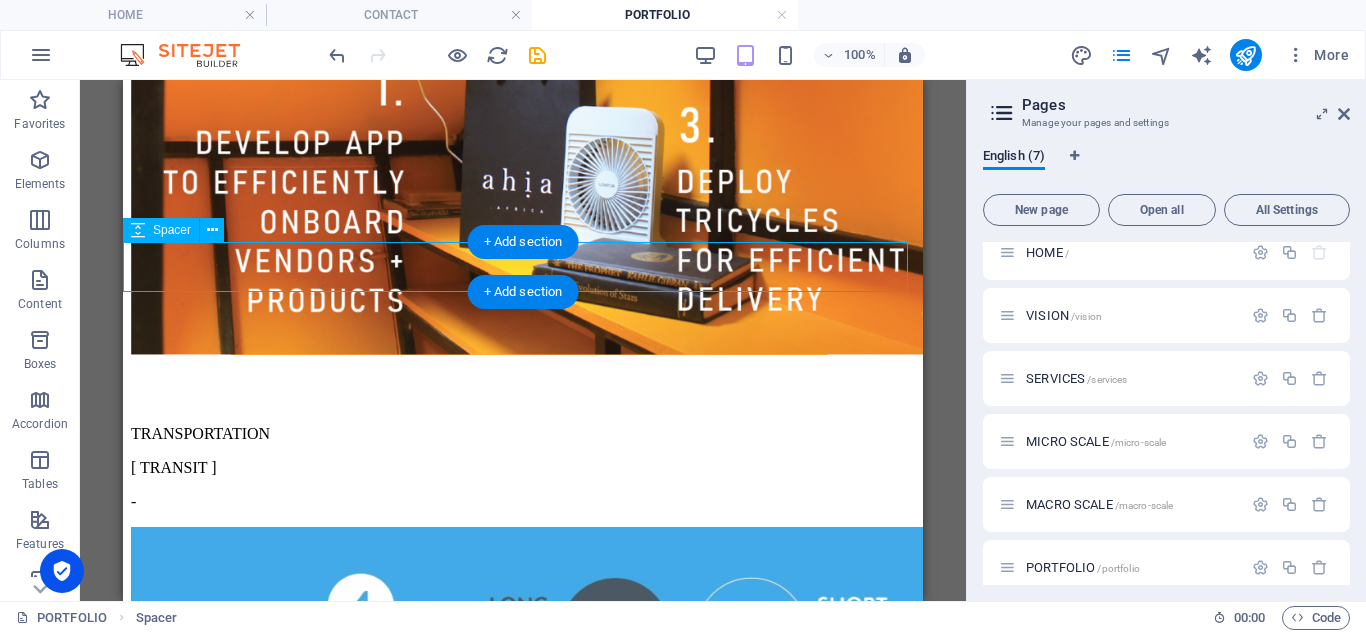 select on "px" 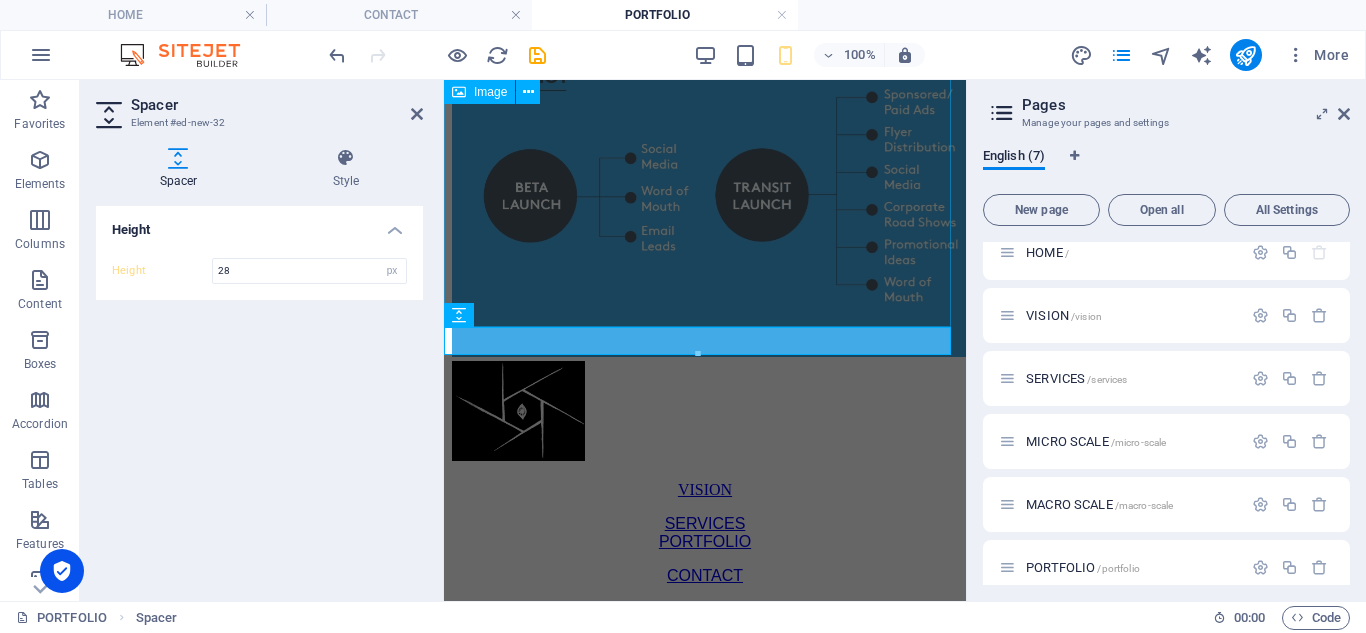 scroll, scrollTop: 1690, scrollLeft: 0, axis: vertical 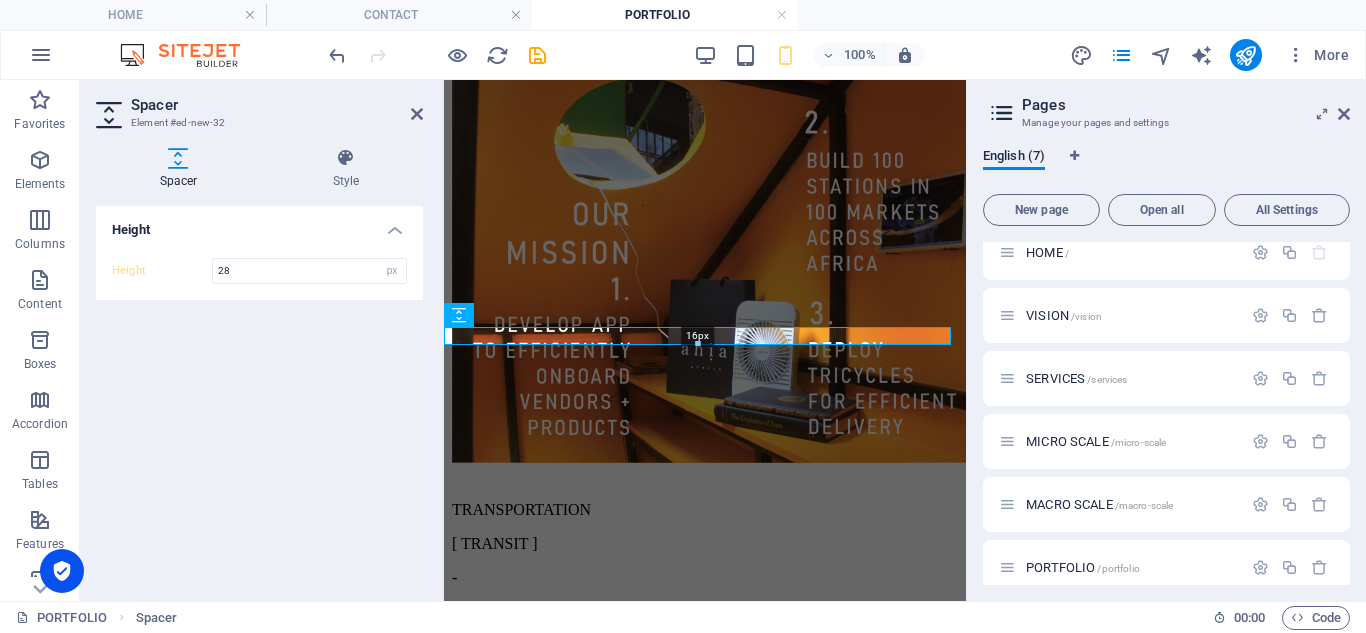 click on "H6   Container   Image   Image   Text   Image   Text   Image   Container   Image   Text   Placeholder 16px   Spacer" at bounding box center (705, -505) 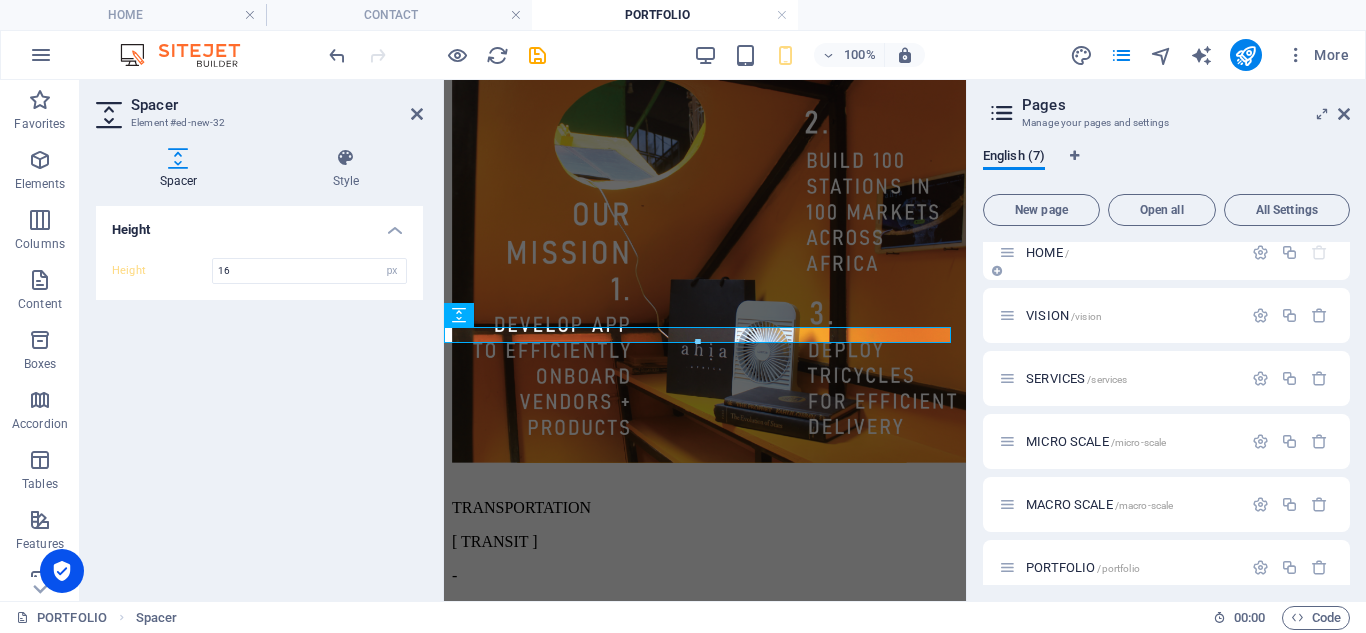 click on "HOME /" at bounding box center [1047, 252] 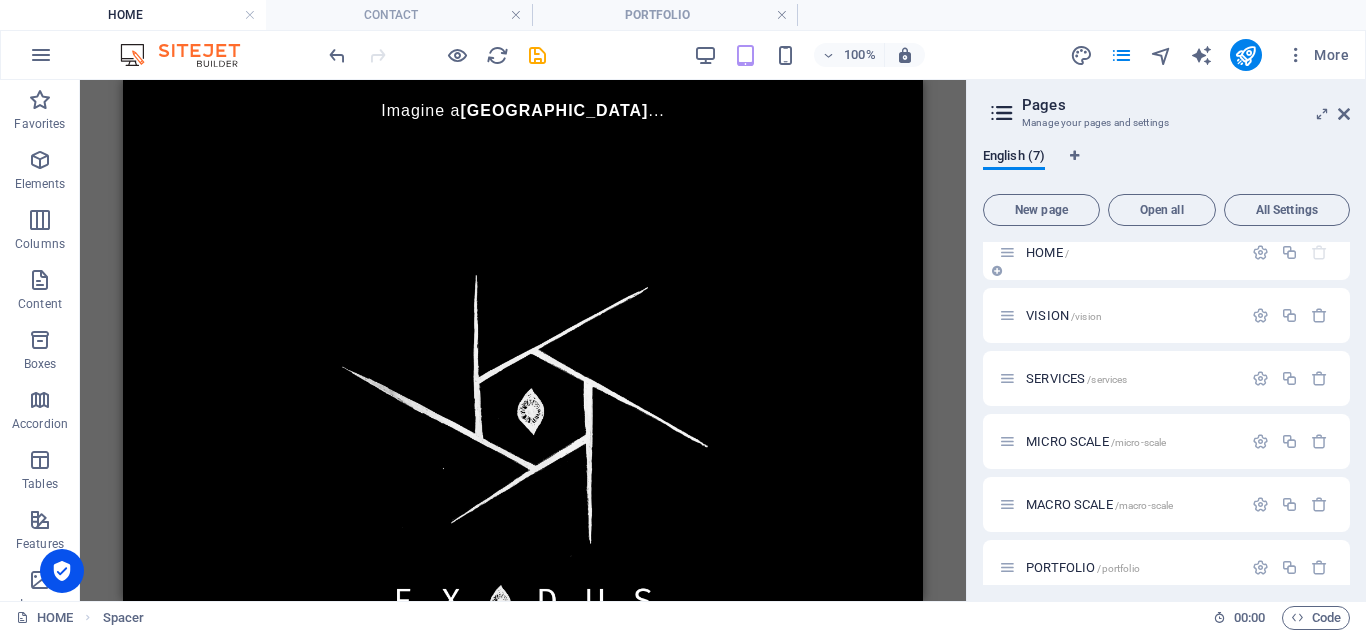 scroll, scrollTop: 0, scrollLeft: 0, axis: both 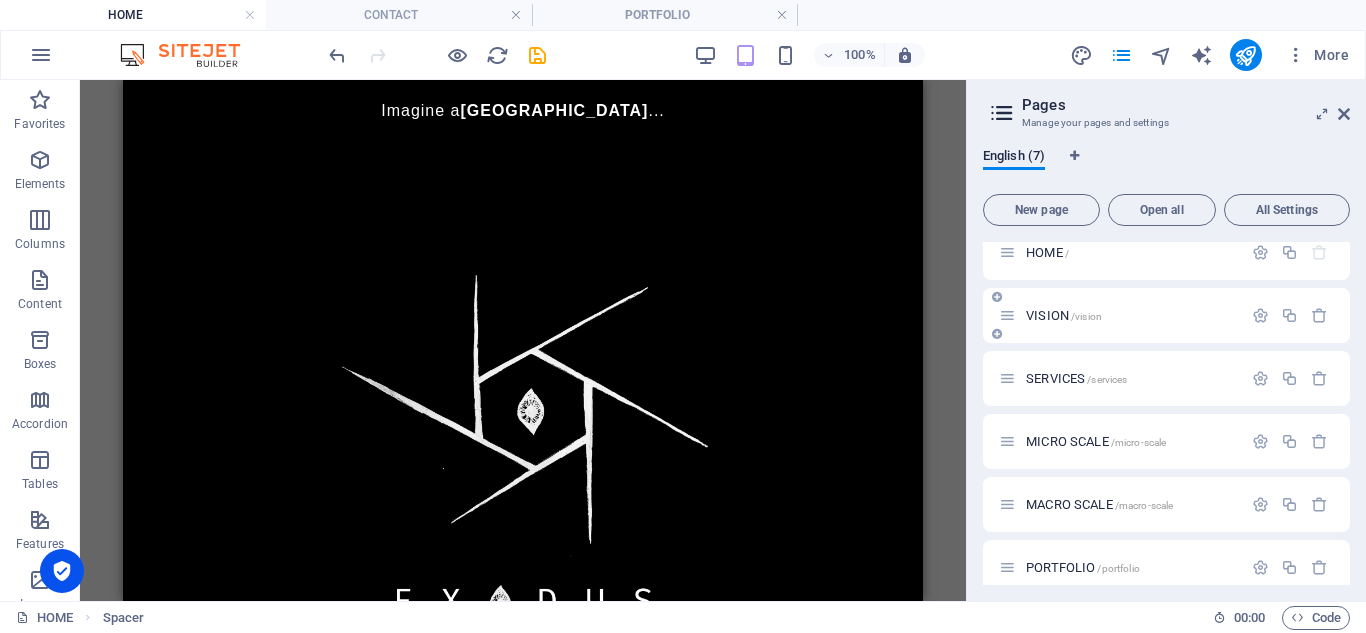 click on "VISION /vision" at bounding box center (1064, 315) 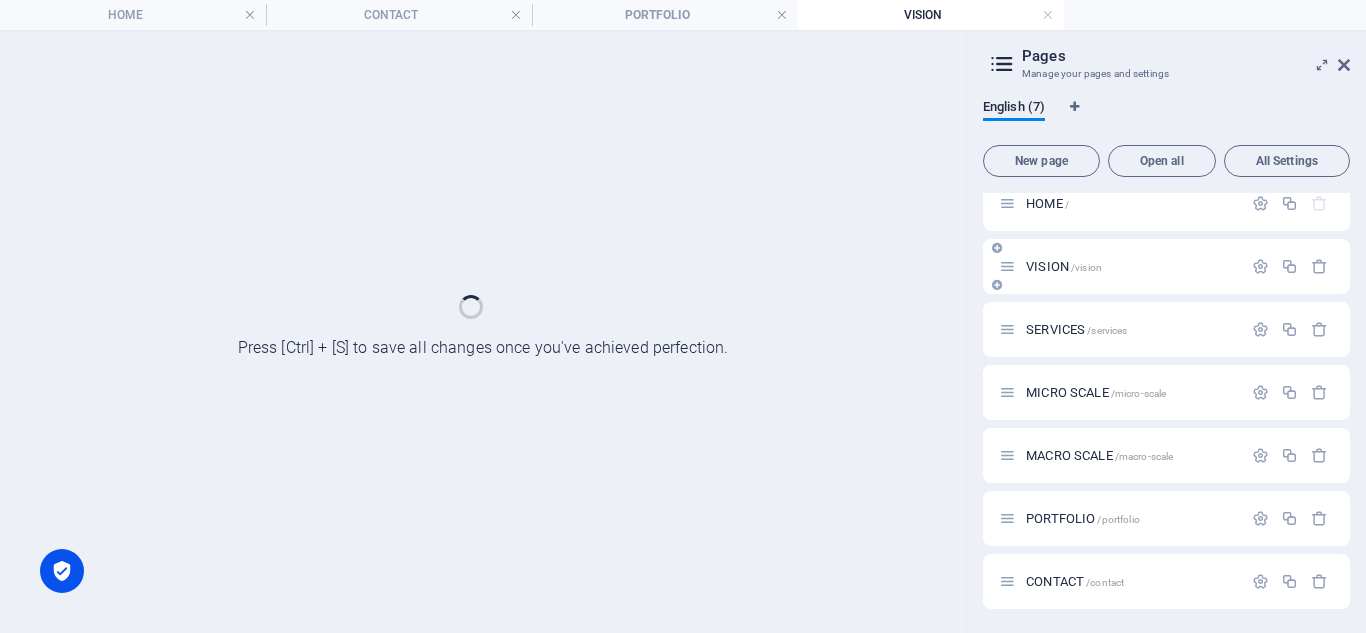 scroll, scrollTop: 0, scrollLeft: 0, axis: both 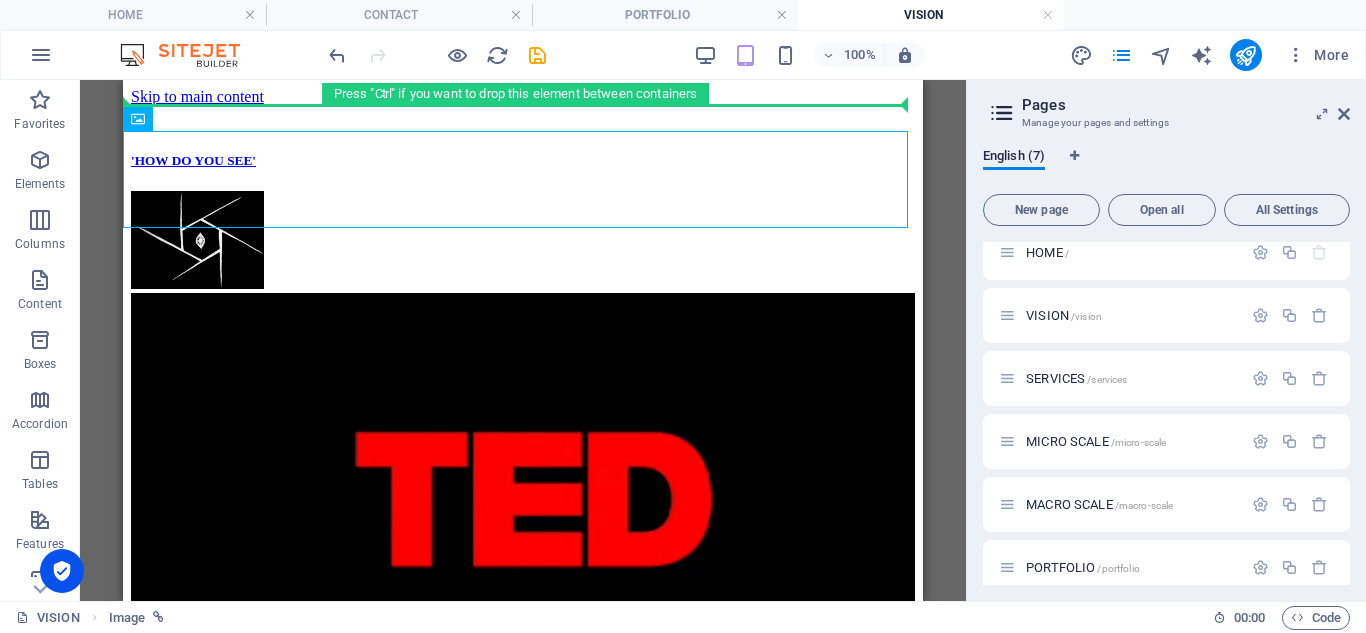 drag, startPoint x: 290, startPoint y: 197, endPoint x: 175, endPoint y: 109, distance: 144.80676 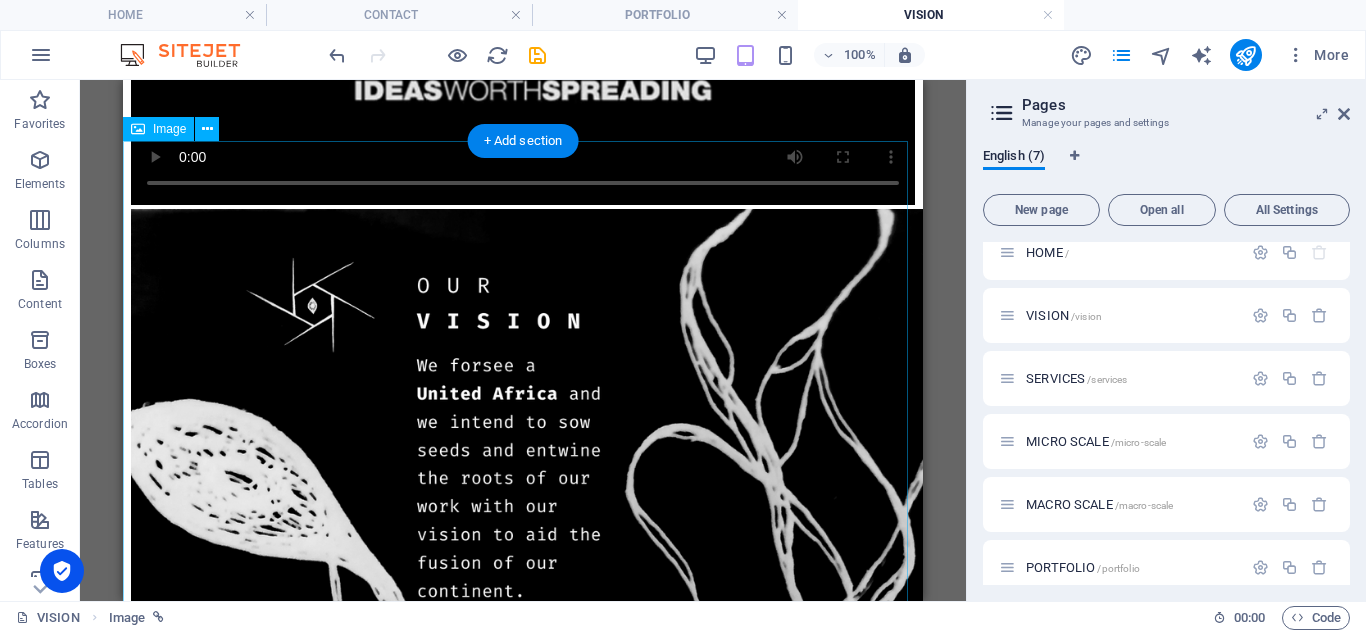scroll, scrollTop: 0, scrollLeft: 0, axis: both 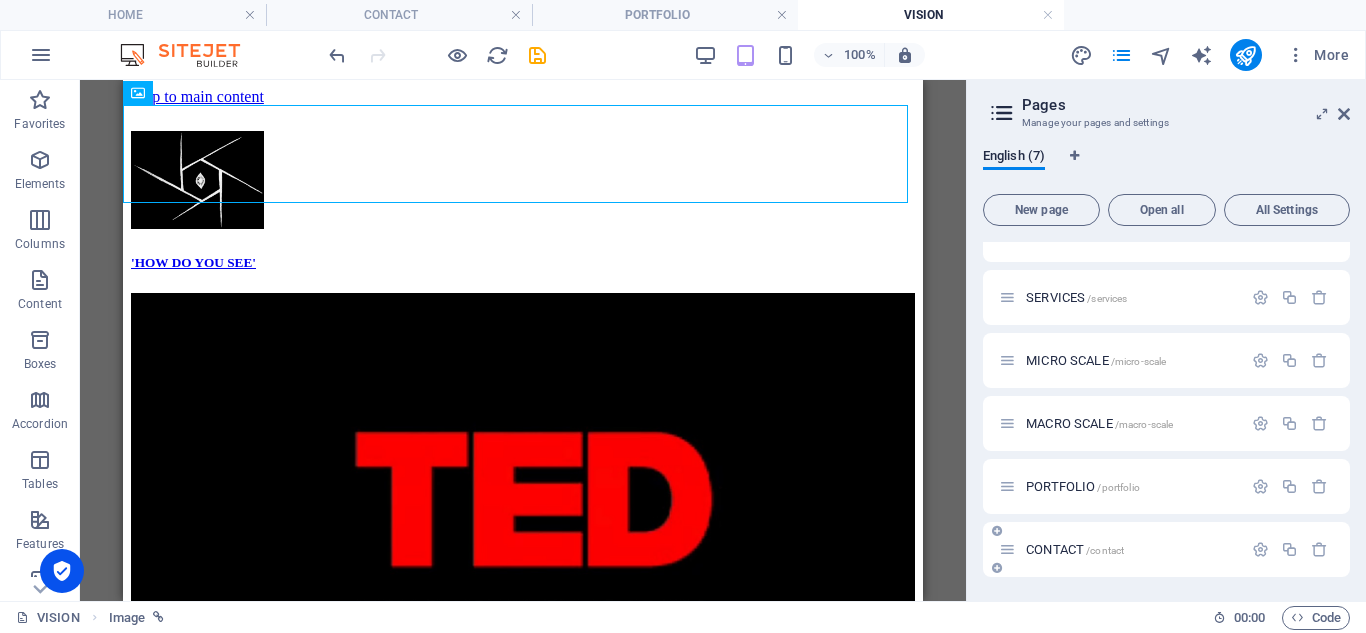 click on "CONTACT /contact" at bounding box center (1120, 549) 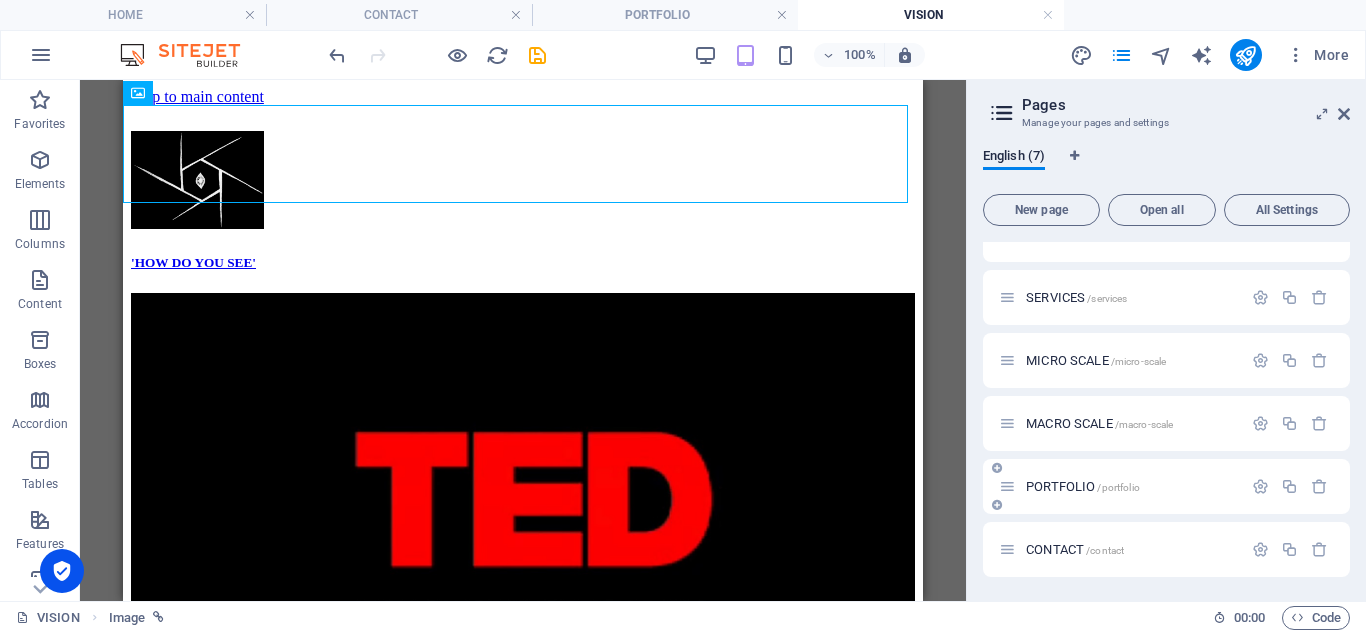 click on "PORTFOLIO /portfolio" at bounding box center [1083, 486] 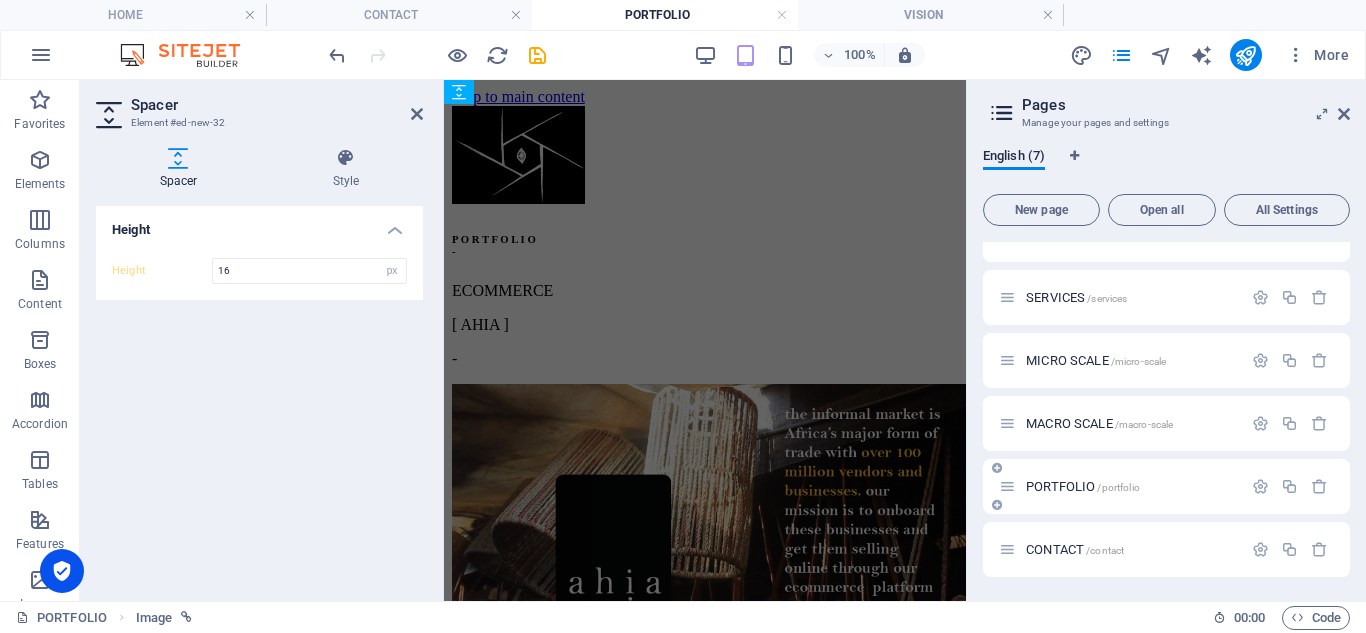 scroll, scrollTop: 1690, scrollLeft: 0, axis: vertical 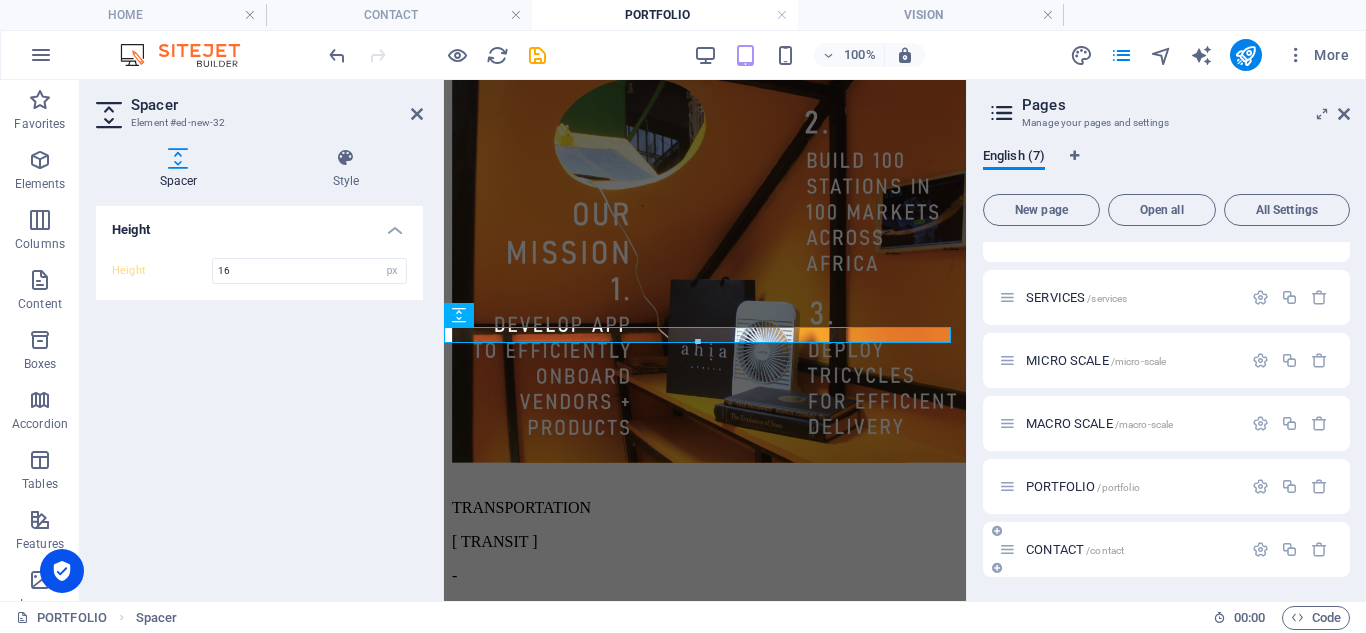 click on "CONTACT /contact" at bounding box center (1075, 549) 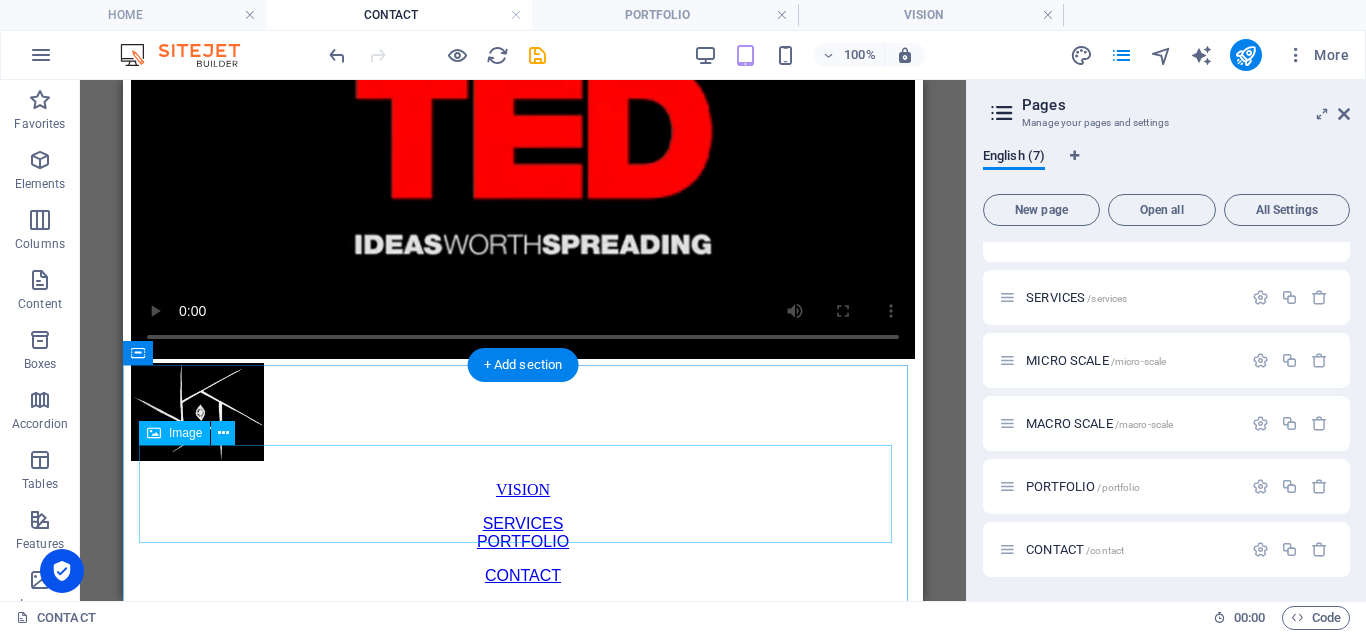 scroll, scrollTop: 647, scrollLeft: 0, axis: vertical 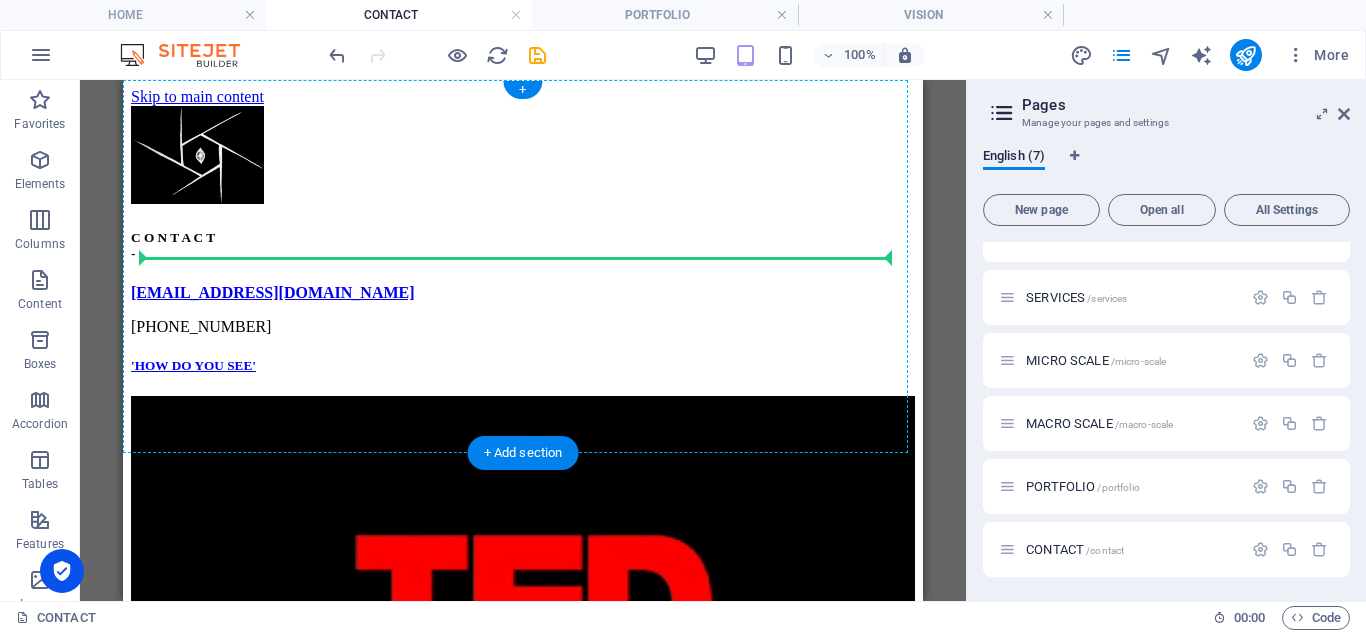 drag, startPoint x: 306, startPoint y: 512, endPoint x: 296, endPoint y: 421, distance: 91.5478 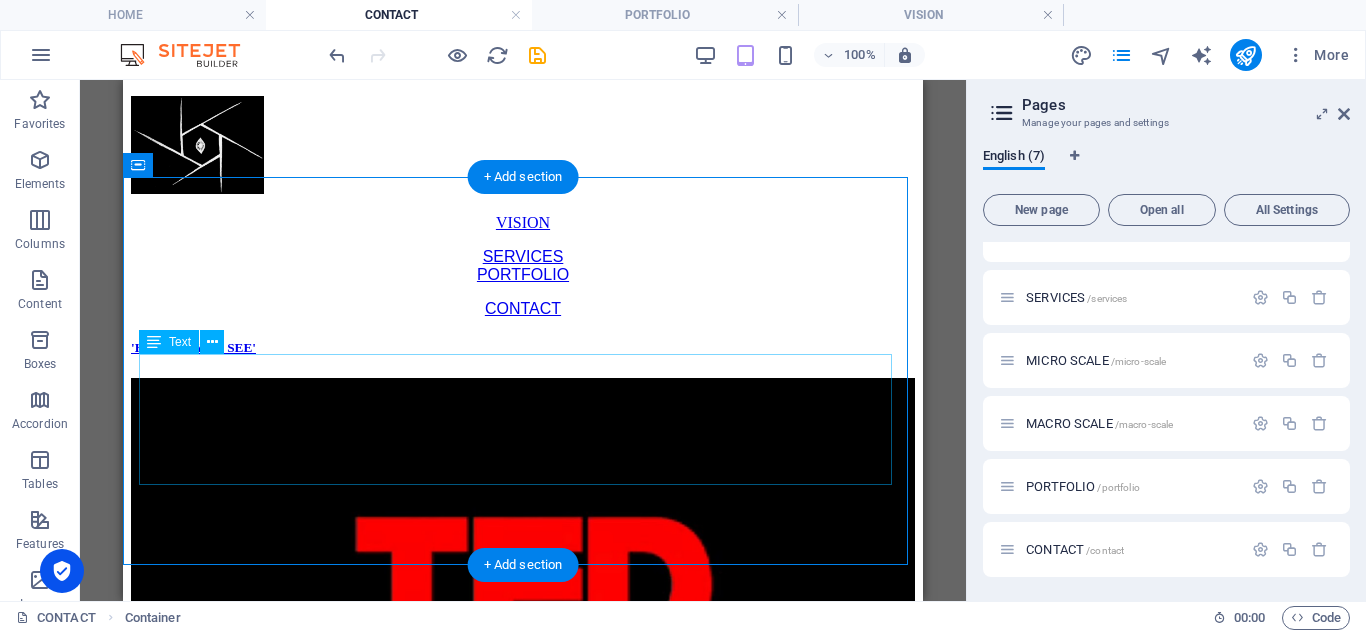 scroll, scrollTop: 254, scrollLeft: 0, axis: vertical 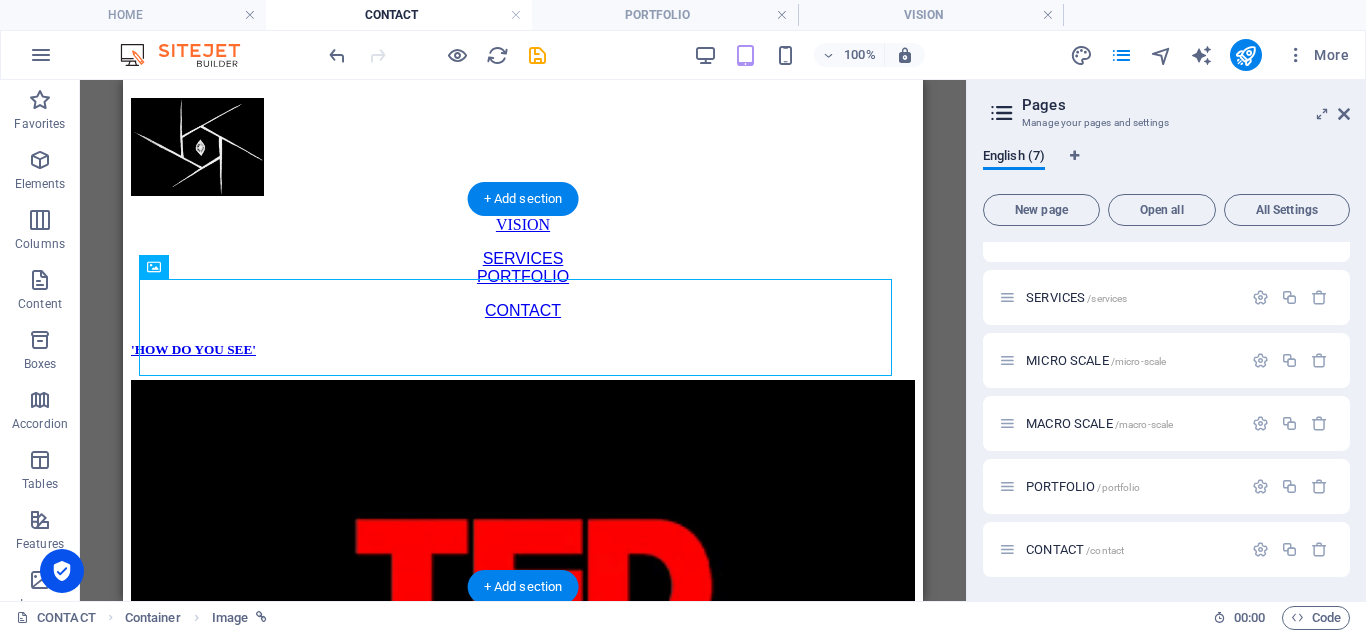 drag, startPoint x: 311, startPoint y: 349, endPoint x: 209, endPoint y: 304, distance: 111.48543 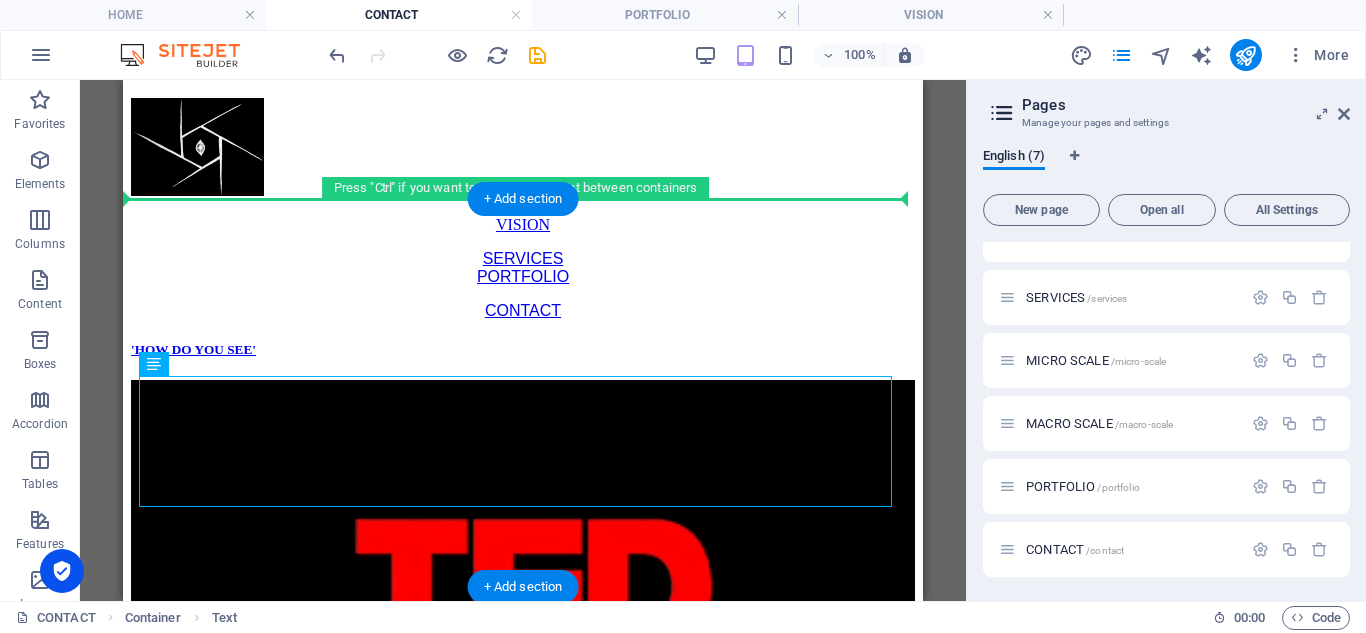 drag, startPoint x: 292, startPoint y: 447, endPoint x: 212, endPoint y: 246, distance: 216.33539 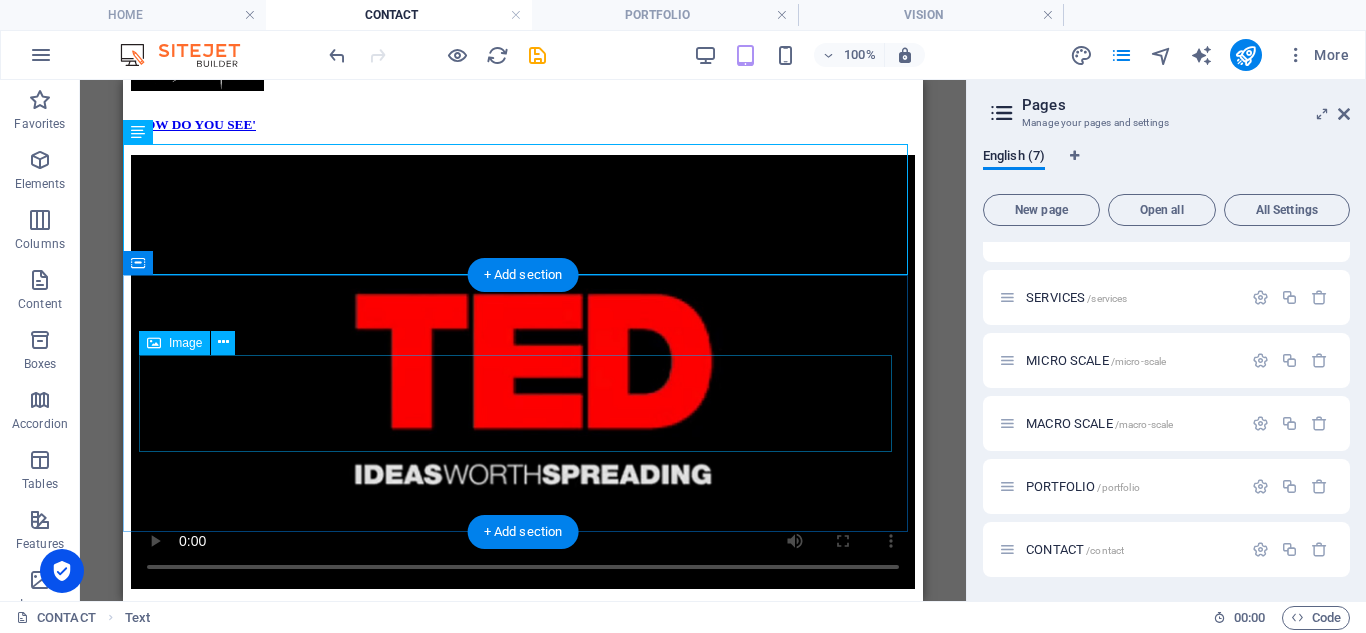 scroll, scrollTop: 300, scrollLeft: 0, axis: vertical 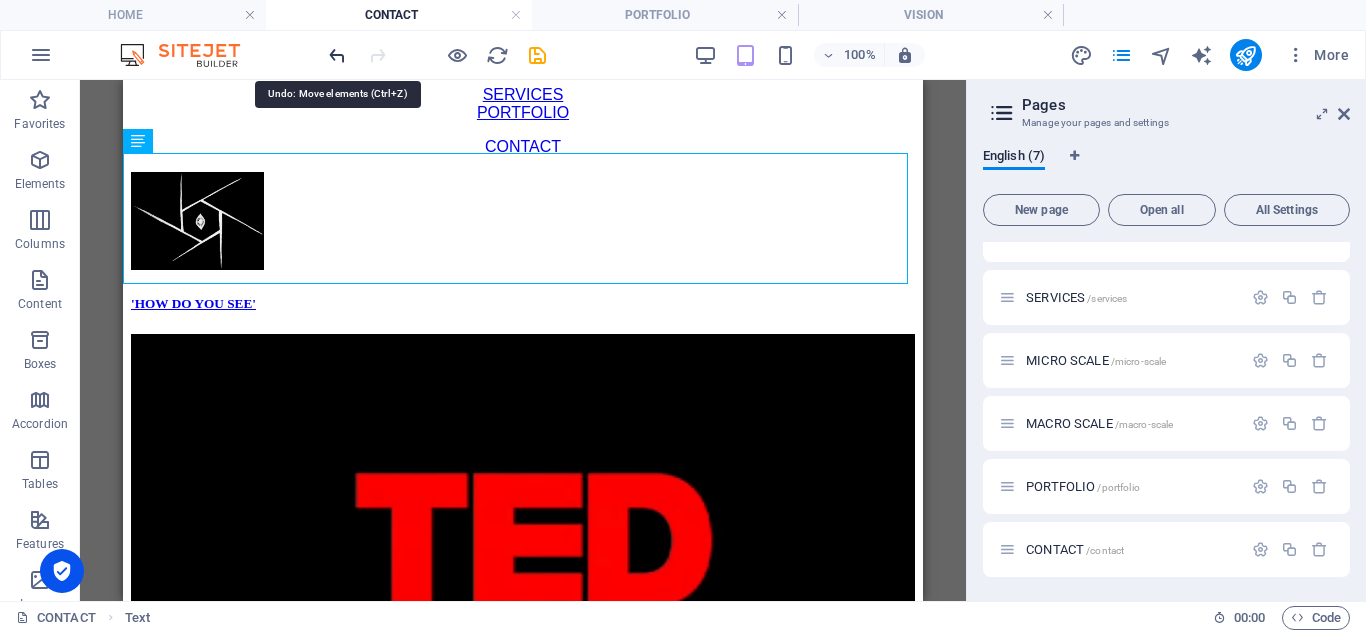 click at bounding box center [337, 55] 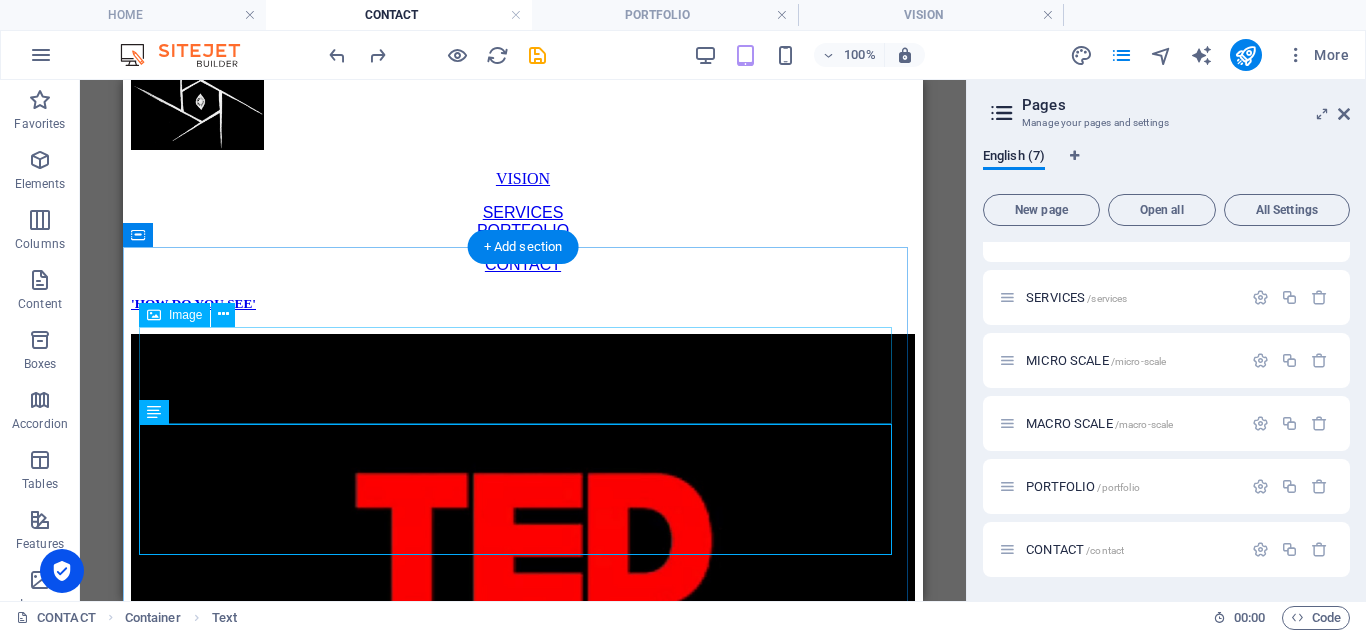 scroll, scrollTop: 0, scrollLeft: 0, axis: both 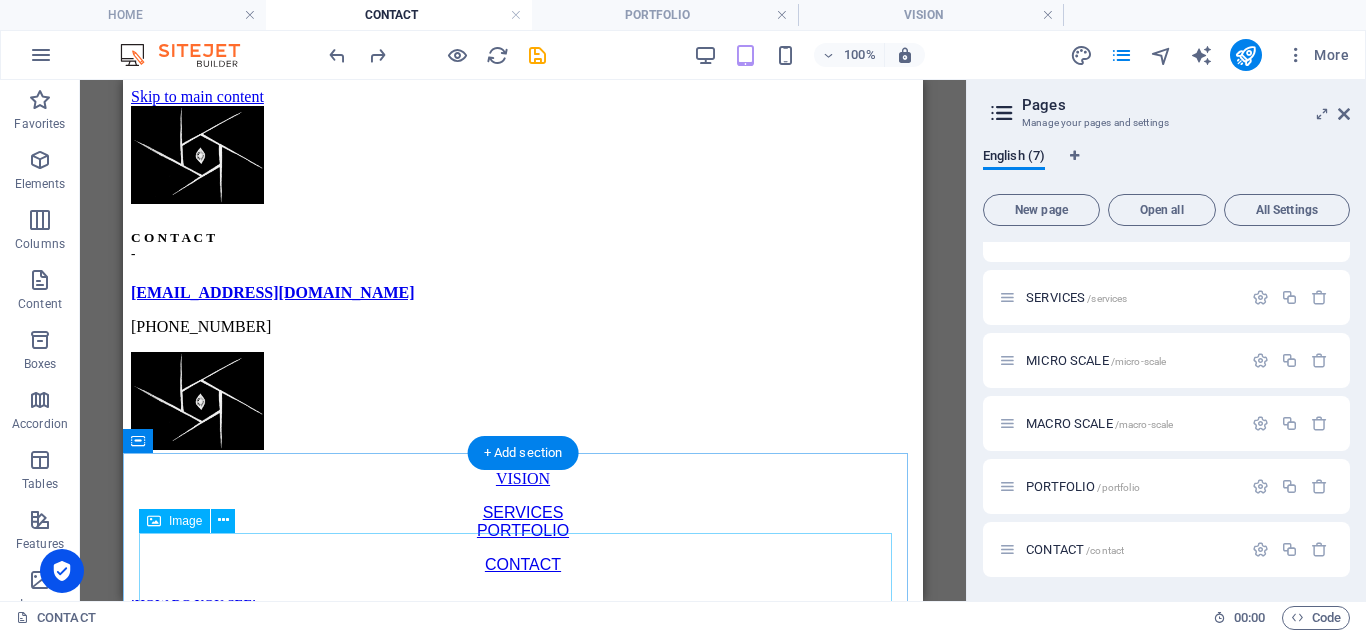 click at bounding box center [523, 403] 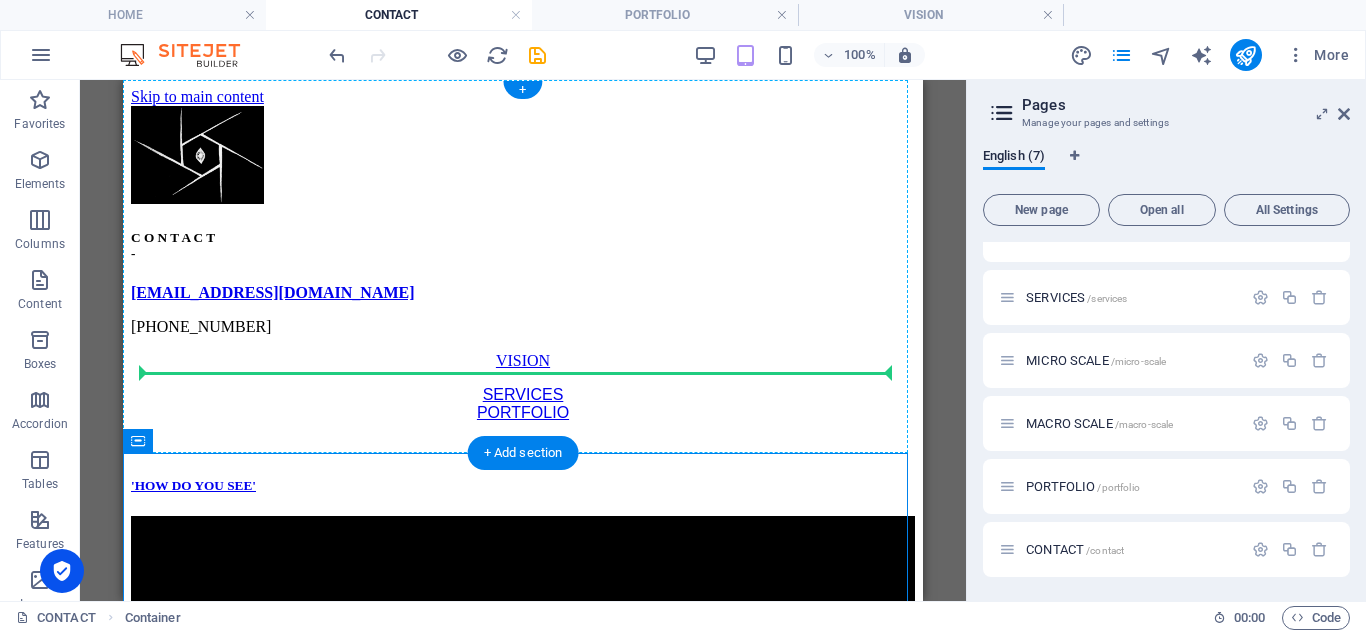 drag, startPoint x: 298, startPoint y: 607, endPoint x: 252, endPoint y: 353, distance: 258.13174 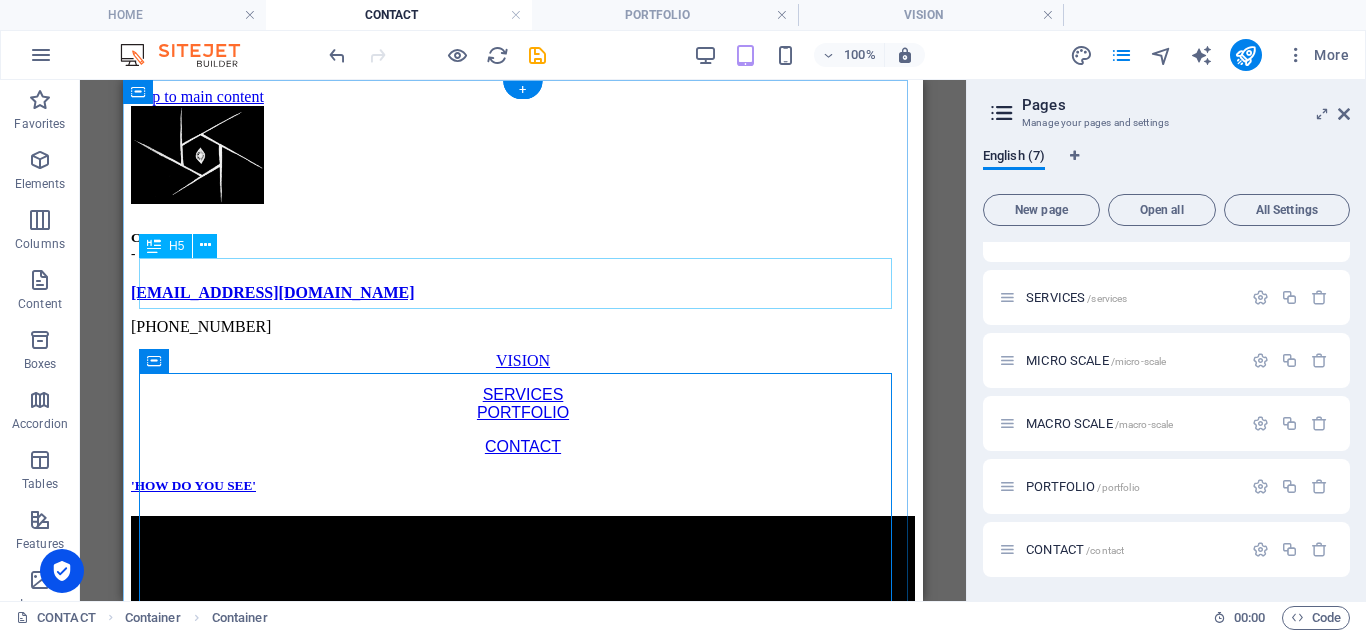 click on "C O N T A C T -" at bounding box center [523, 246] 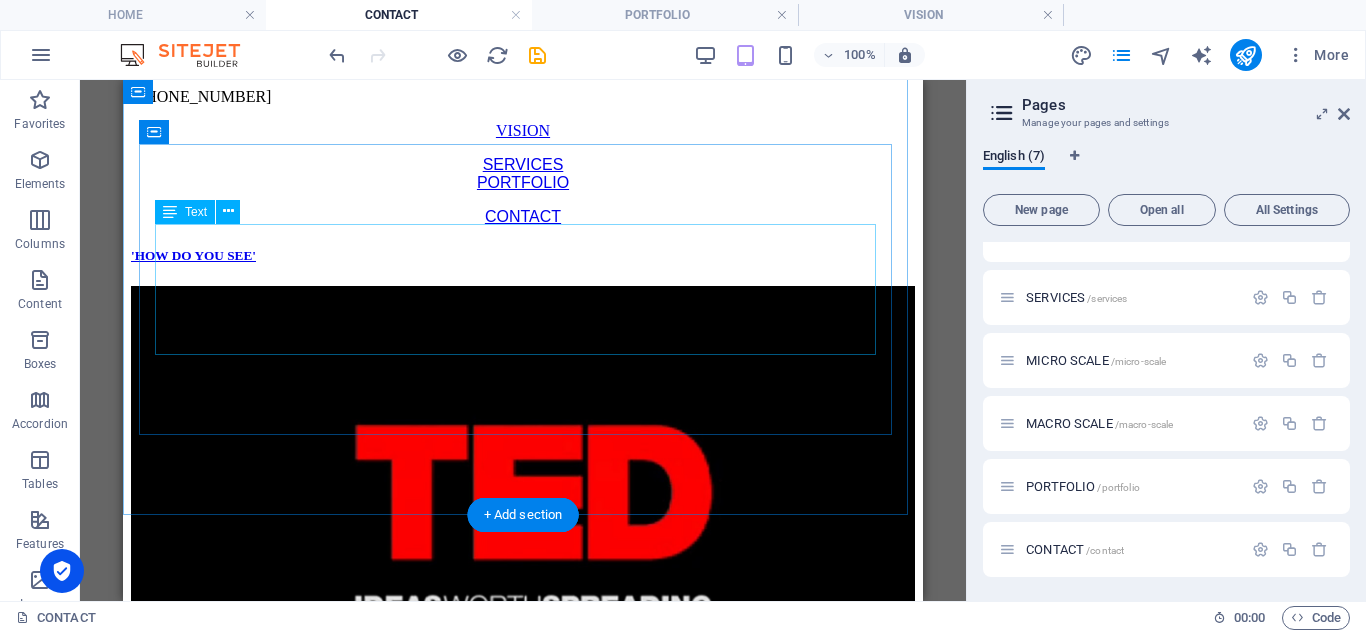 scroll, scrollTop: 231, scrollLeft: 0, axis: vertical 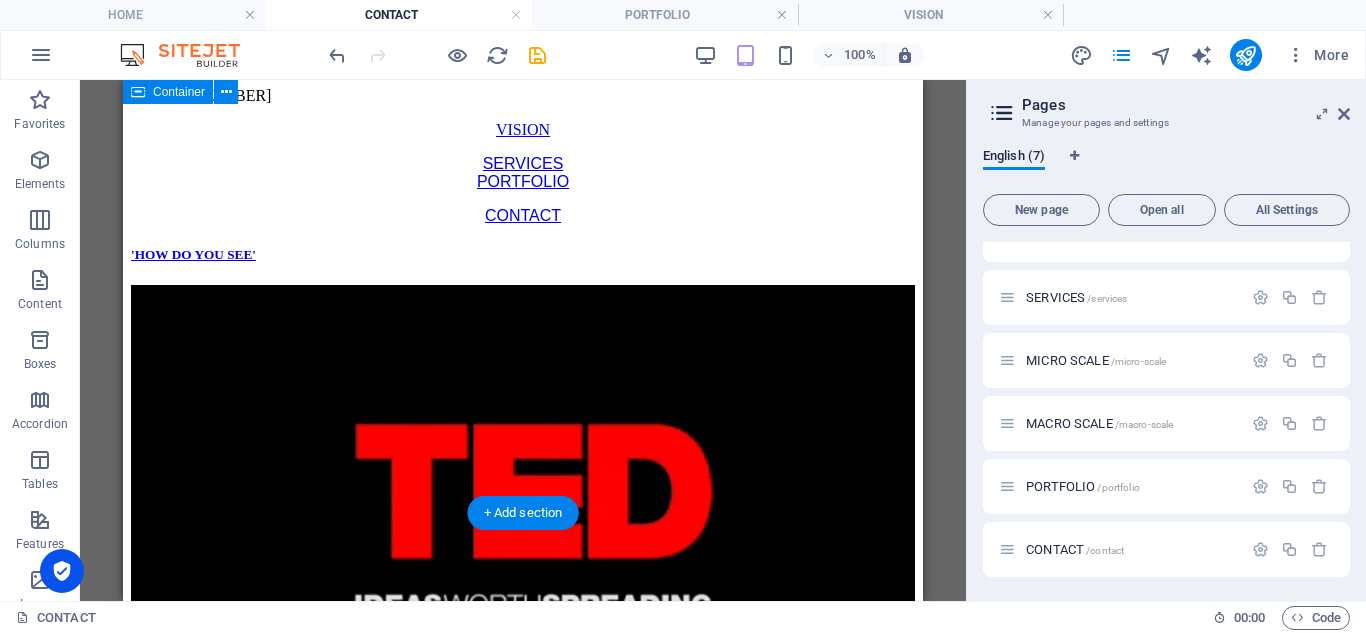 click on "C O N T A C T - exodus@united.africa +234 08099993567 VISION SERVICES PORTFOLIO CONTACT" at bounding box center [523, 50] 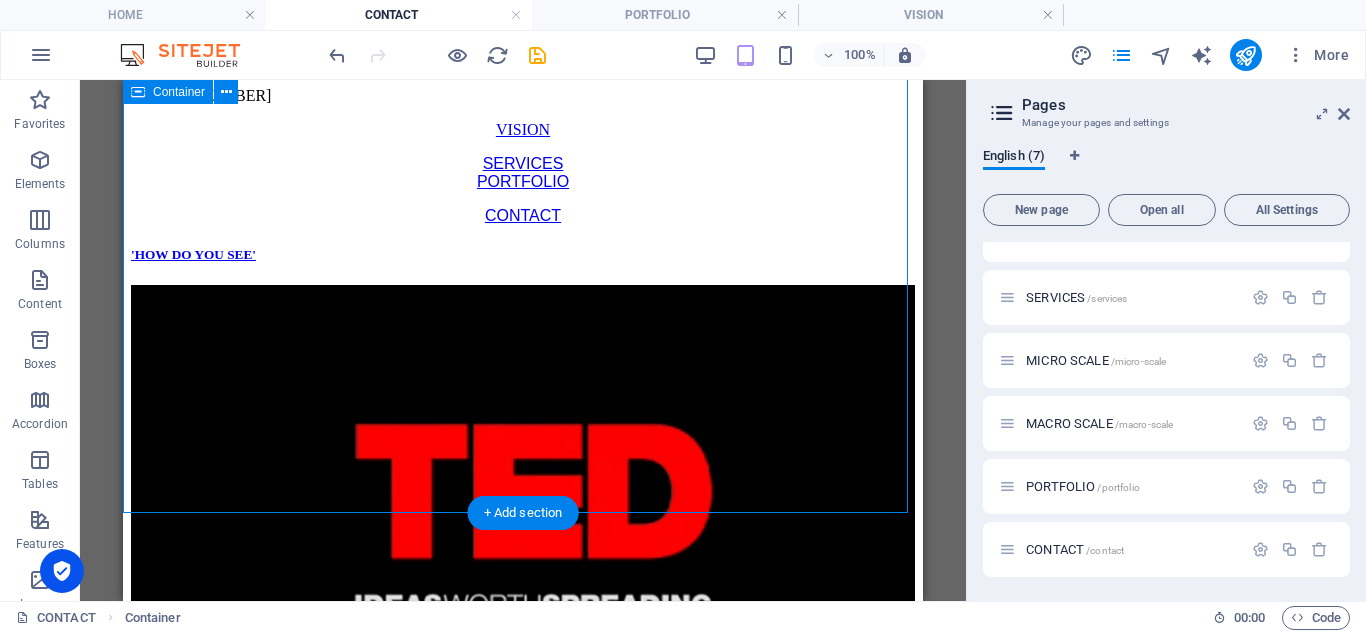 scroll, scrollTop: 0, scrollLeft: 0, axis: both 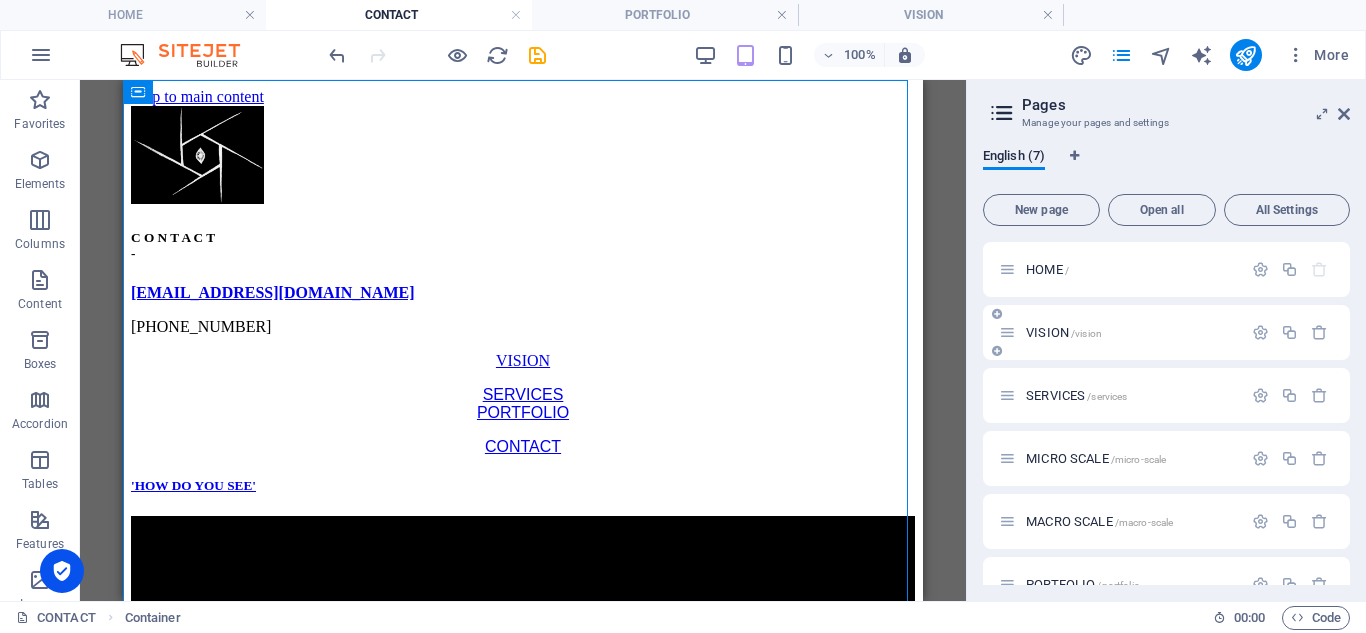click on "/vision" at bounding box center [1086, 333] 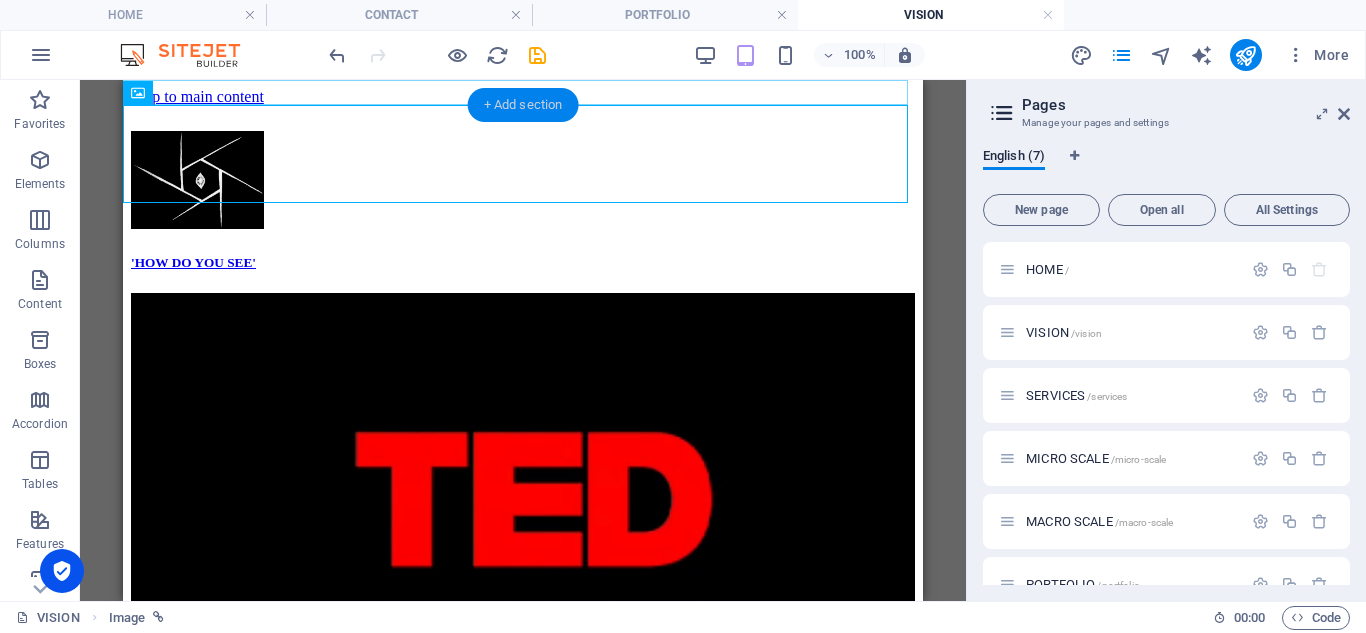 click on "+ Add section" at bounding box center [523, 105] 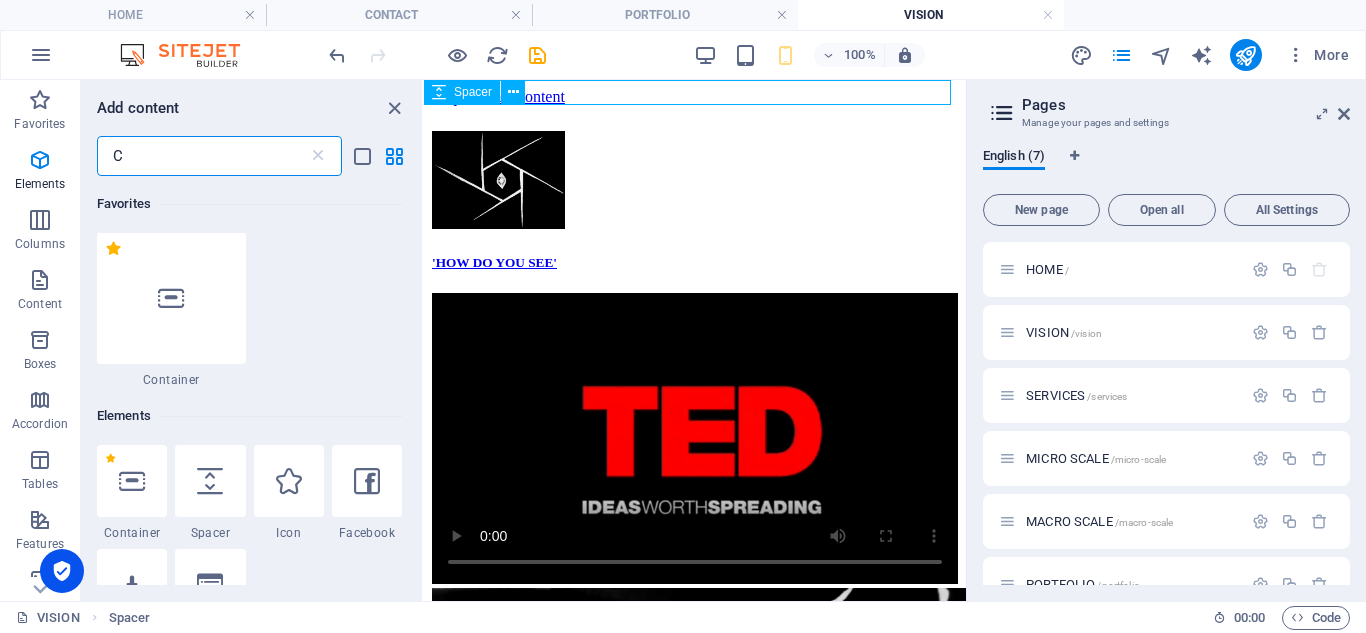 scroll, scrollTop: 0, scrollLeft: 0, axis: both 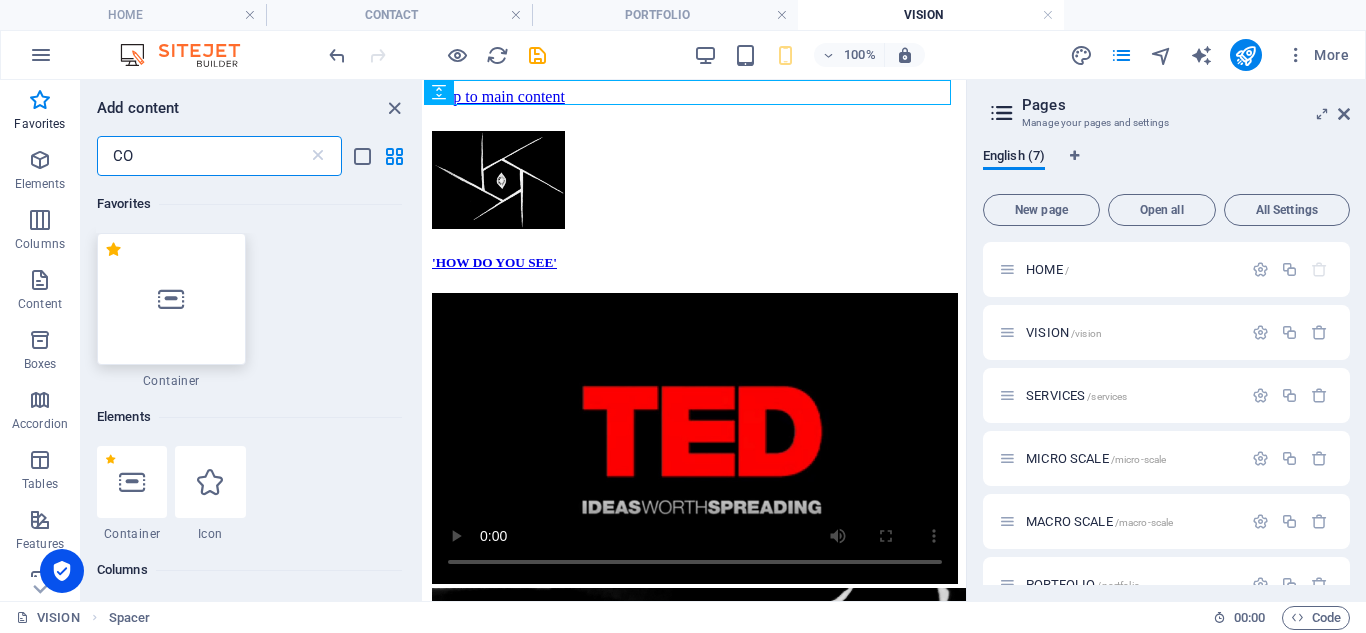 type on "CO" 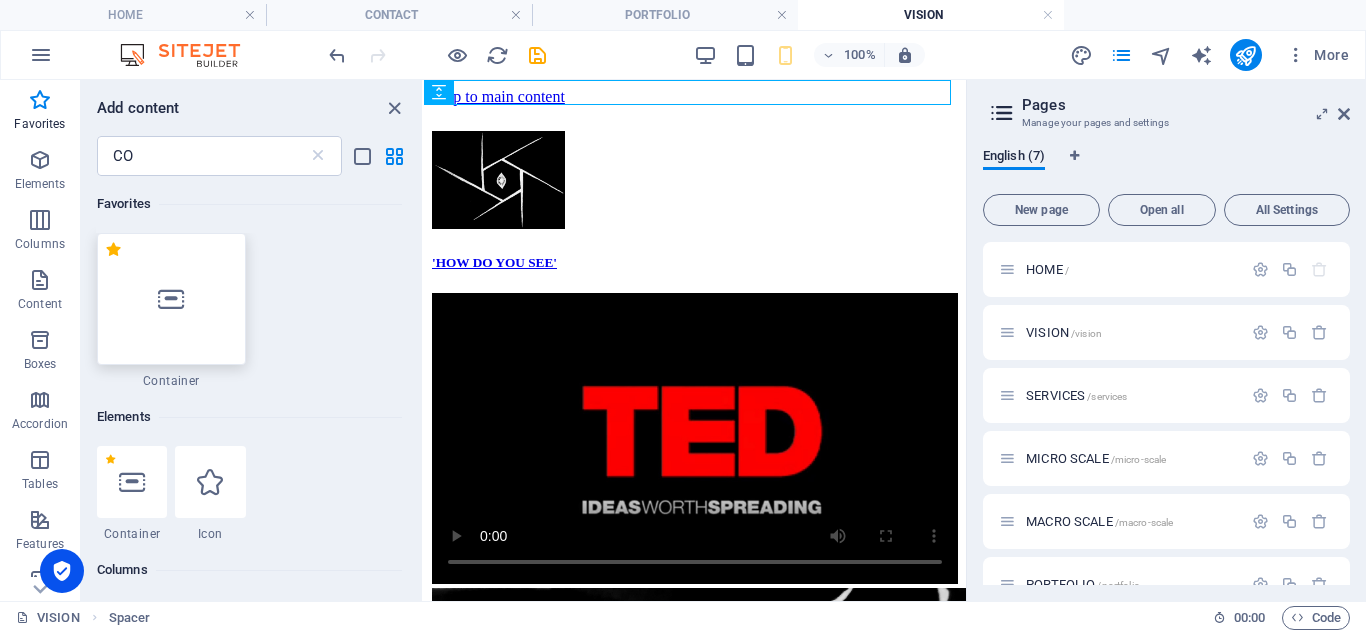 click at bounding box center [171, 299] 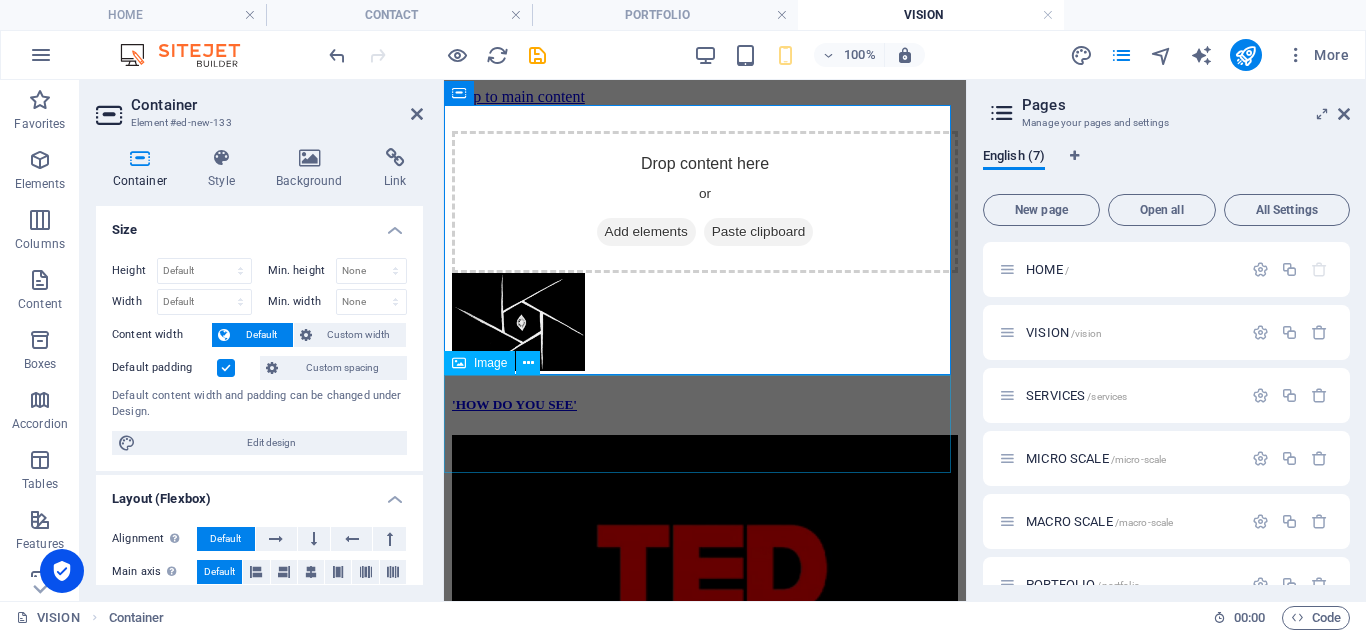 click at bounding box center (705, 324) 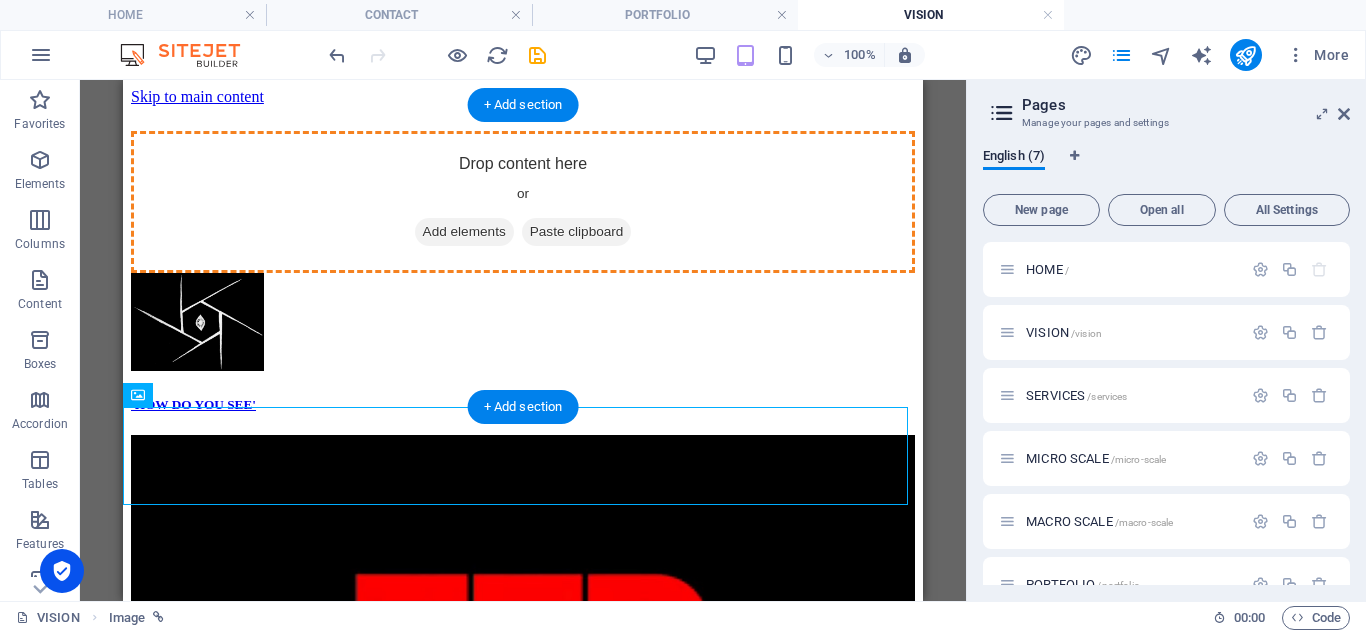 drag, startPoint x: 290, startPoint y: 485, endPoint x: 233, endPoint y: 274, distance: 218.56349 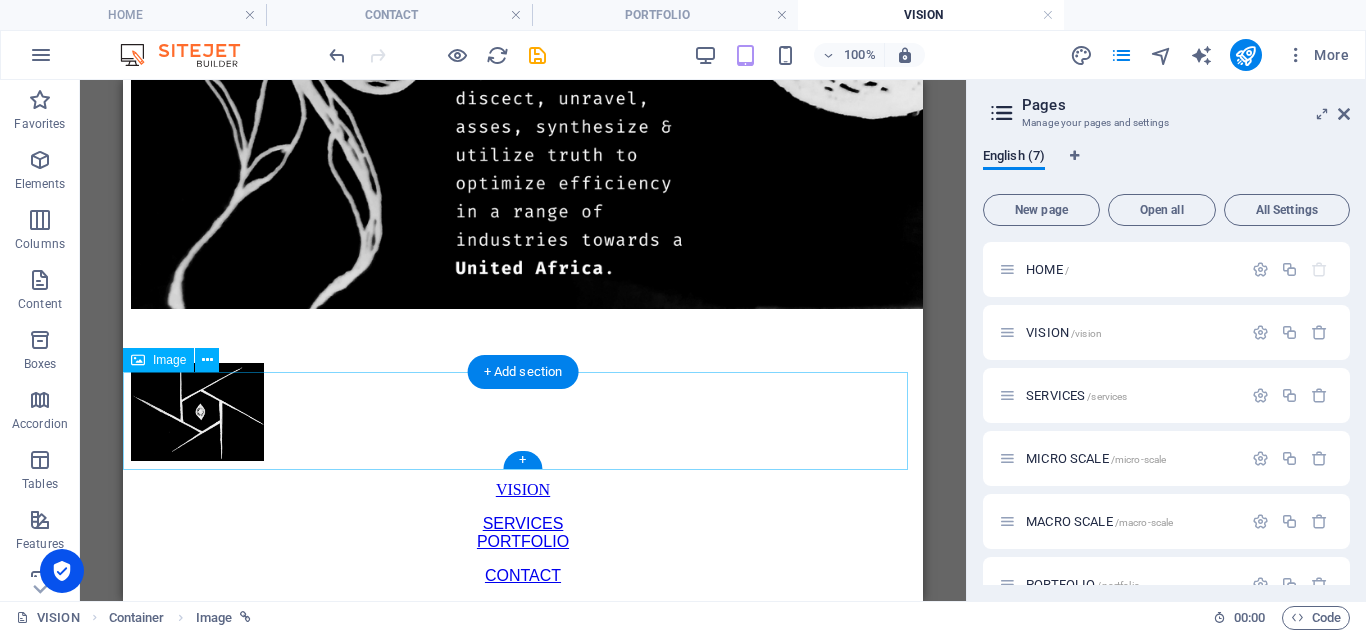 scroll, scrollTop: 2770, scrollLeft: 0, axis: vertical 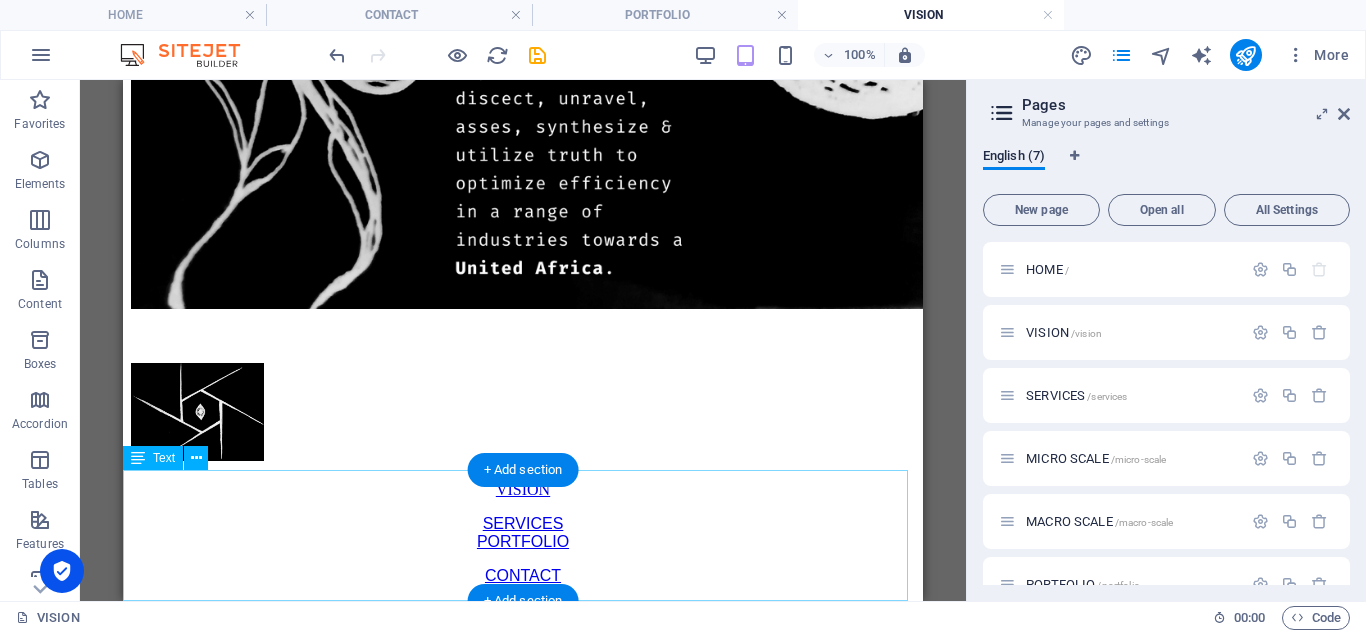 click on "VISION SERVICES PORTFOLIO CONTACT" at bounding box center [523, 533] 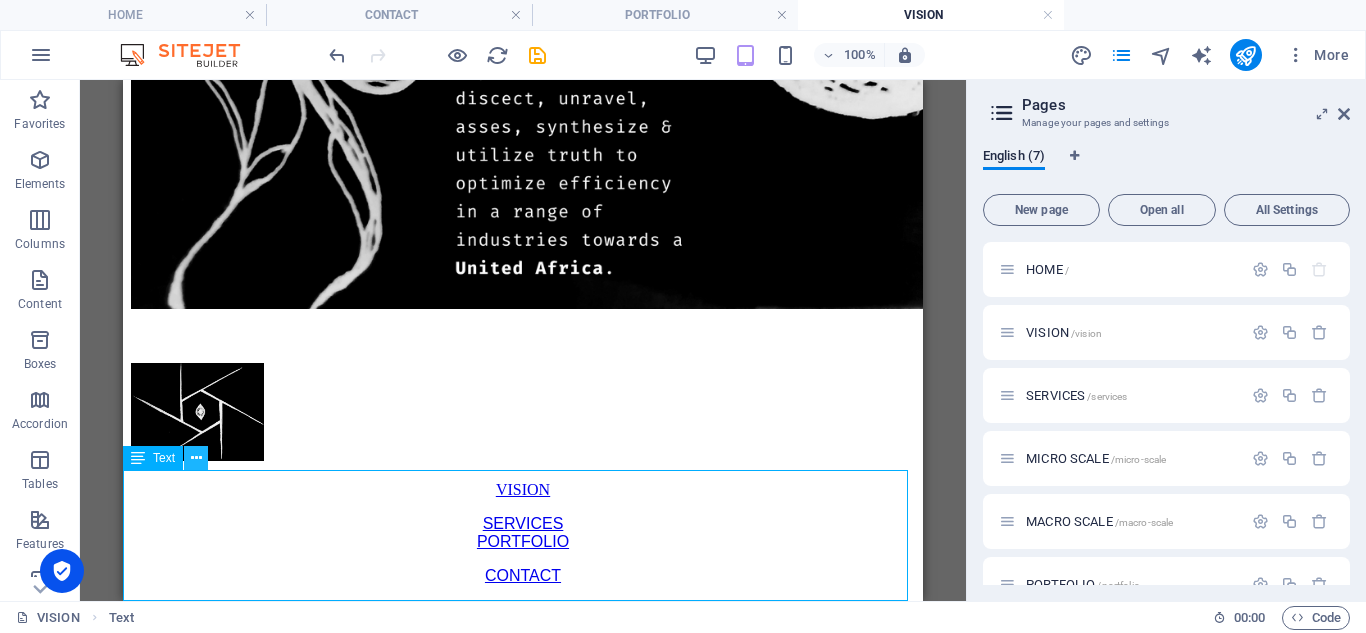 click at bounding box center (196, 458) 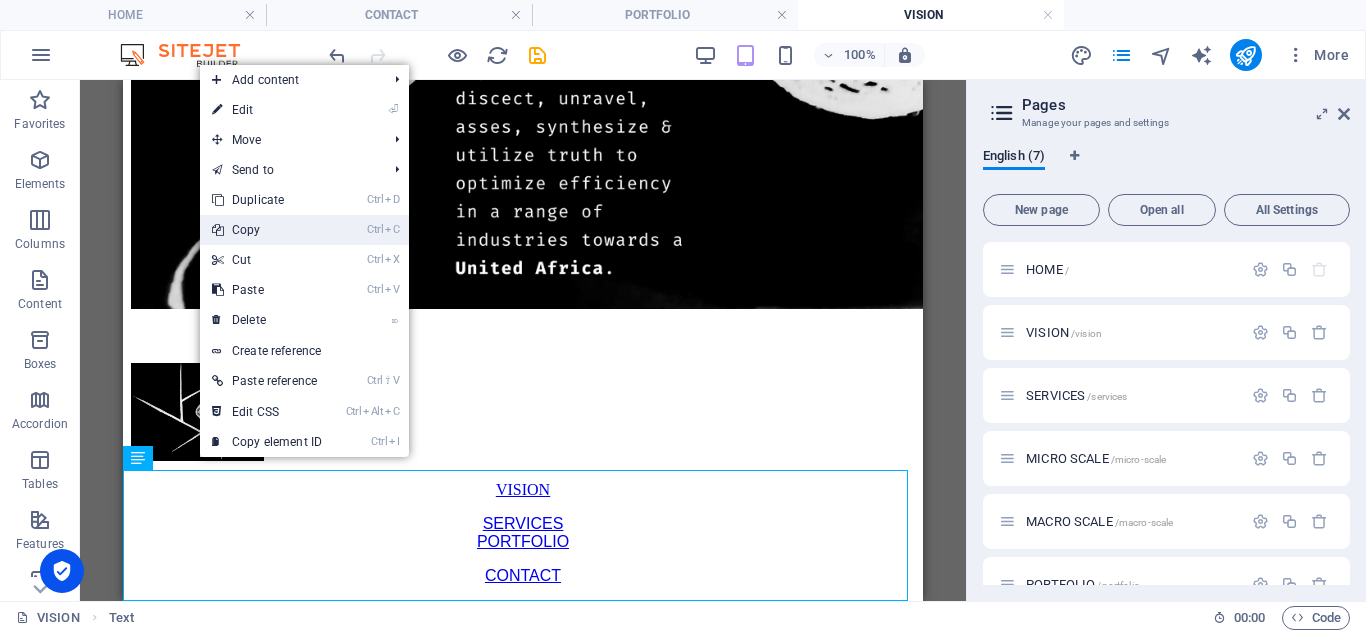 click on "Ctrl C  Copy" at bounding box center [267, 230] 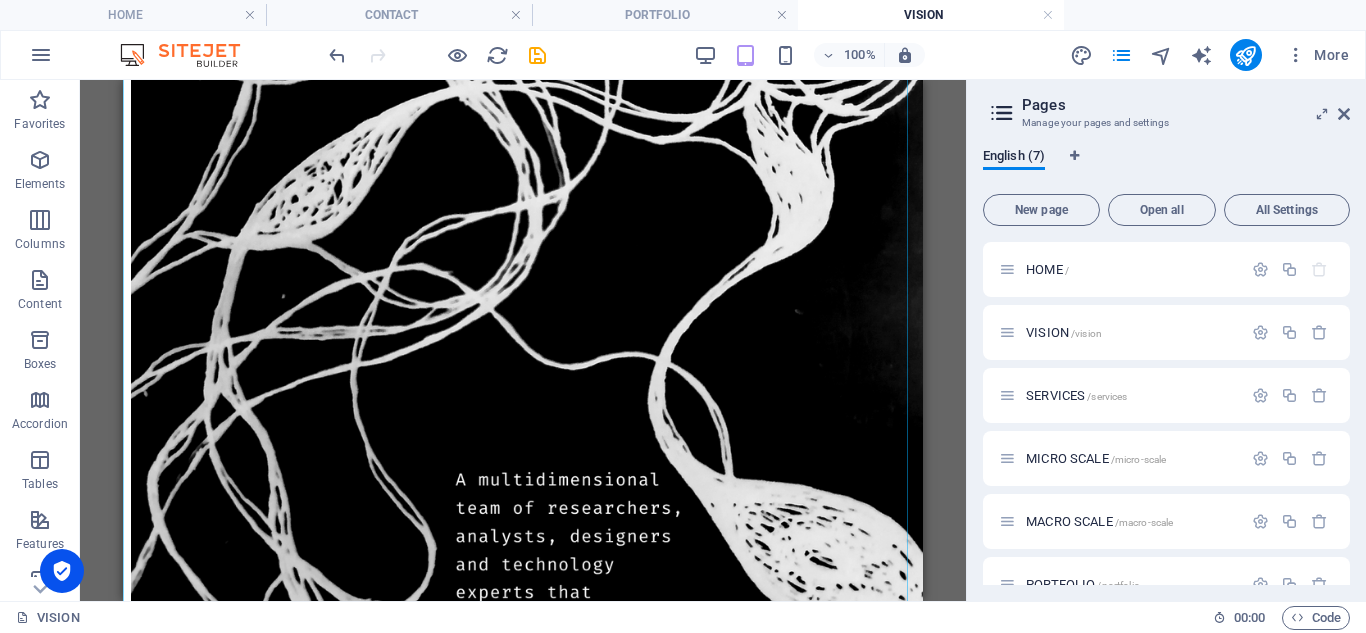 scroll, scrollTop: 2770, scrollLeft: 0, axis: vertical 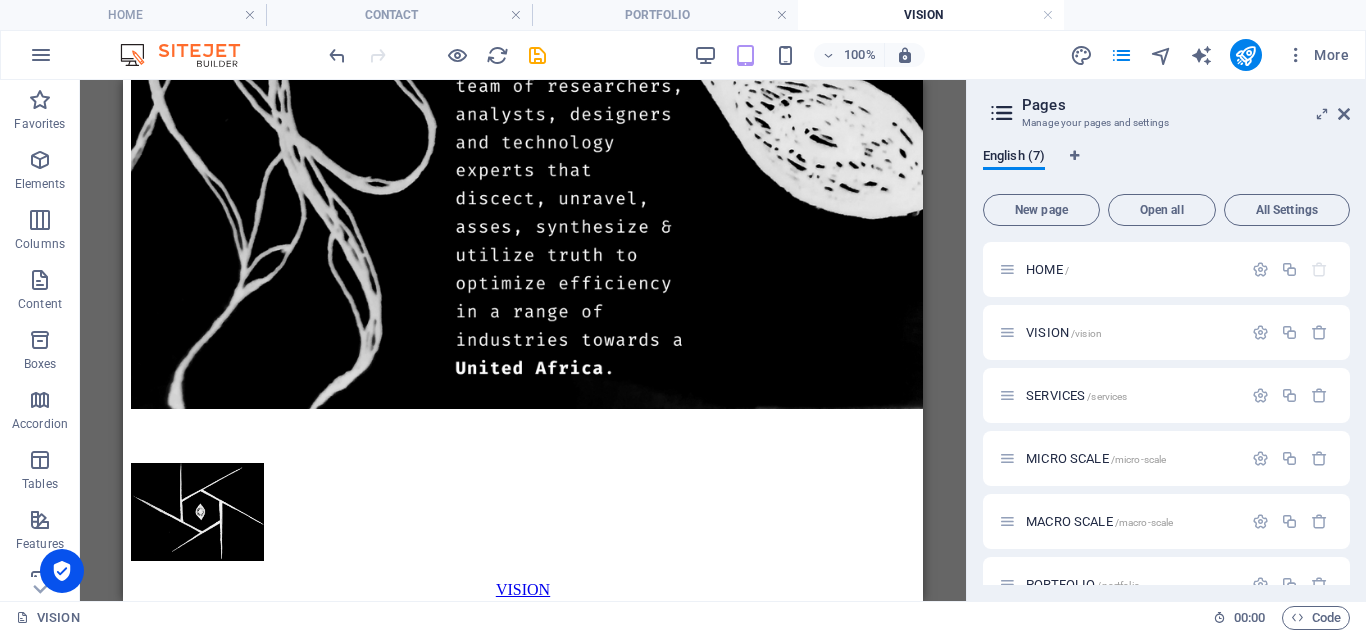 drag, startPoint x: 161, startPoint y: 458, endPoint x: 291, endPoint y: 64, distance: 414.89276 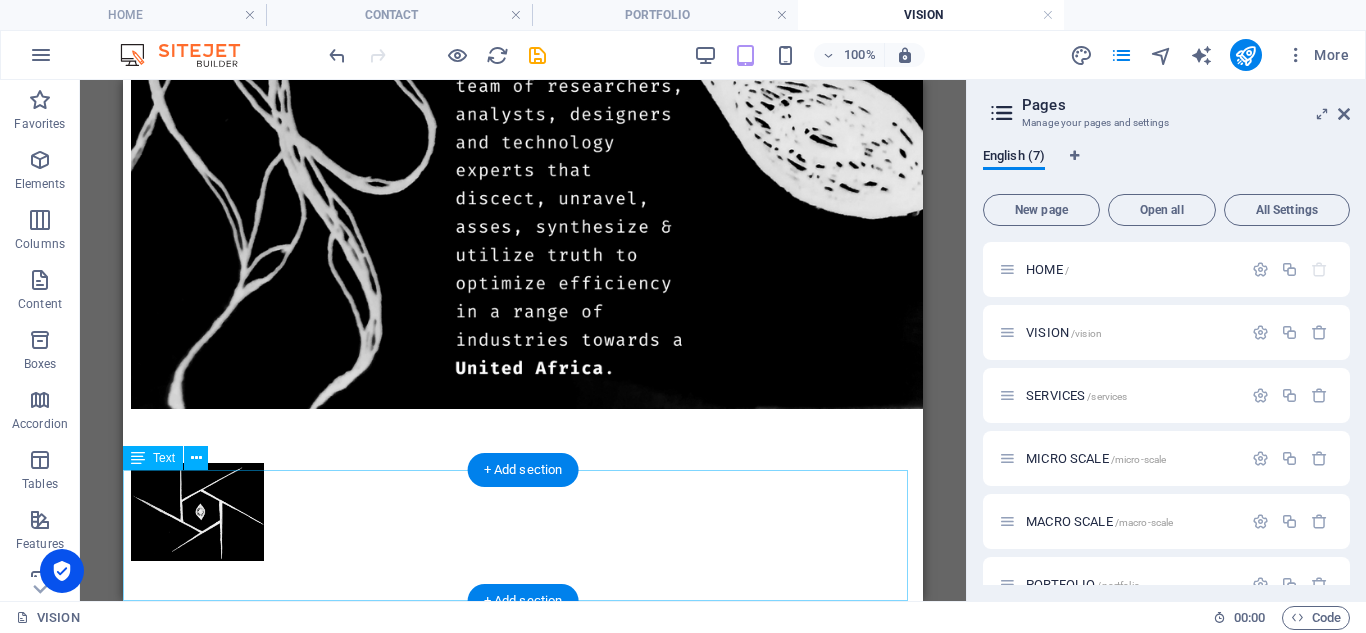 scroll, scrollTop: 2770, scrollLeft: 0, axis: vertical 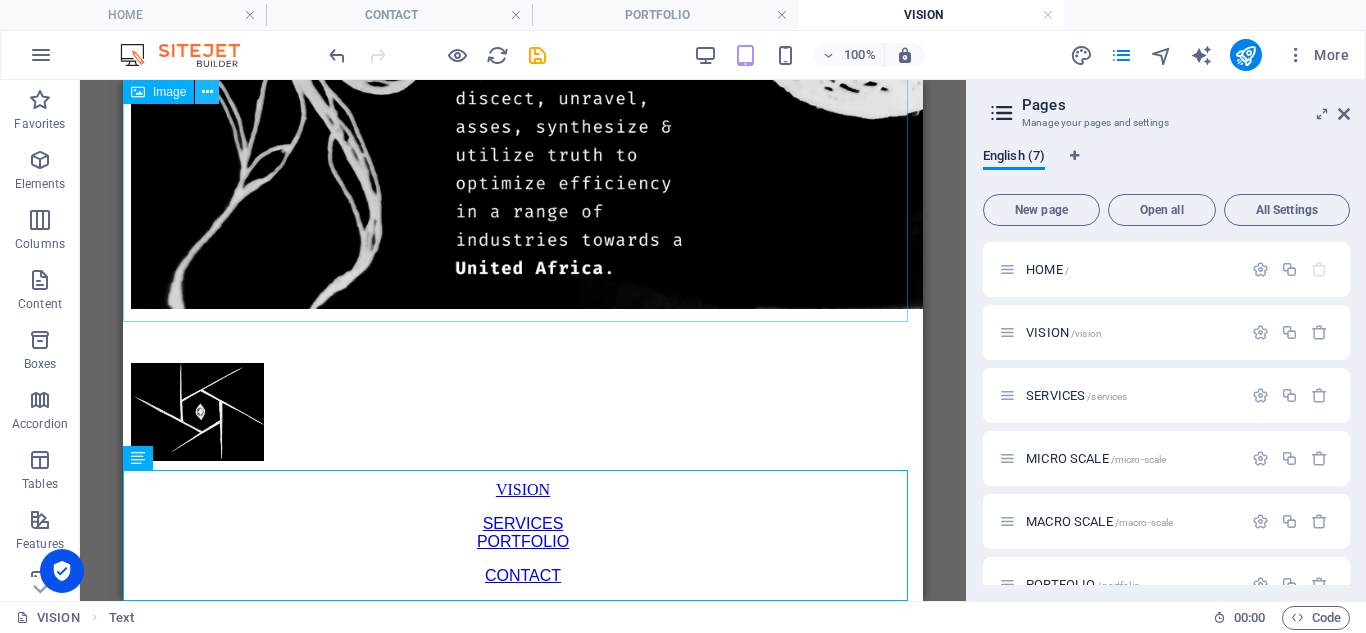 drag, startPoint x: 164, startPoint y: 466, endPoint x: 198, endPoint y: 103, distance: 364.5888 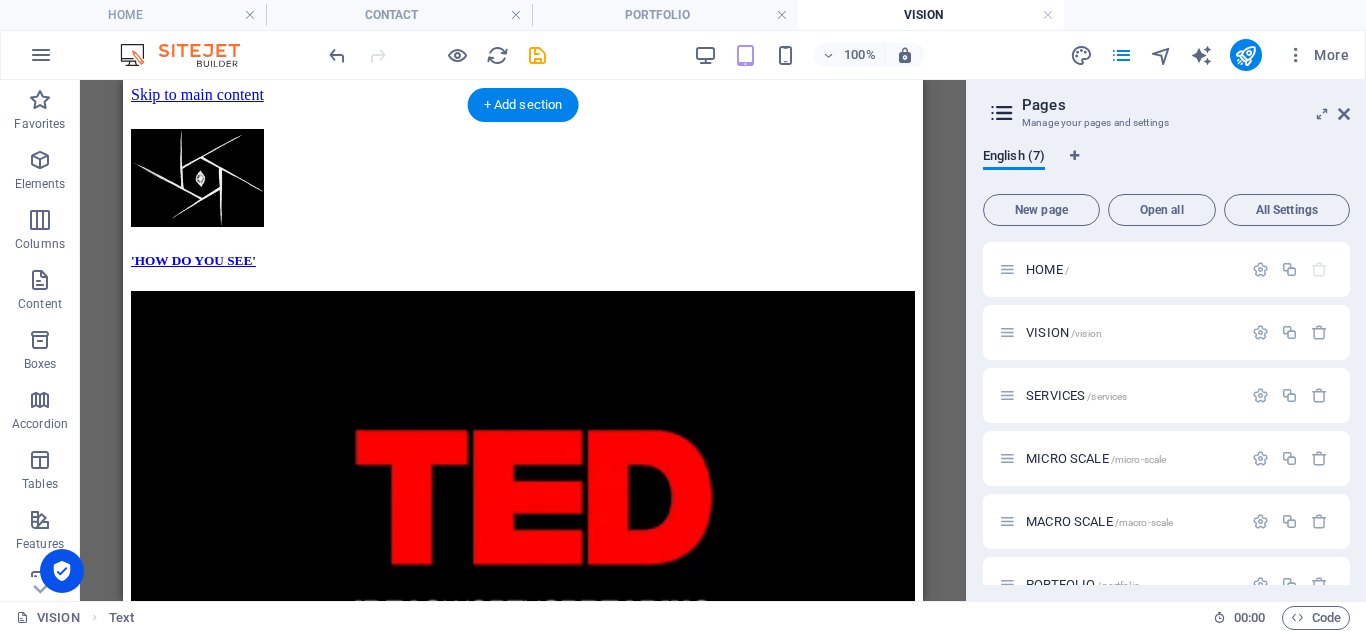scroll, scrollTop: 0, scrollLeft: 0, axis: both 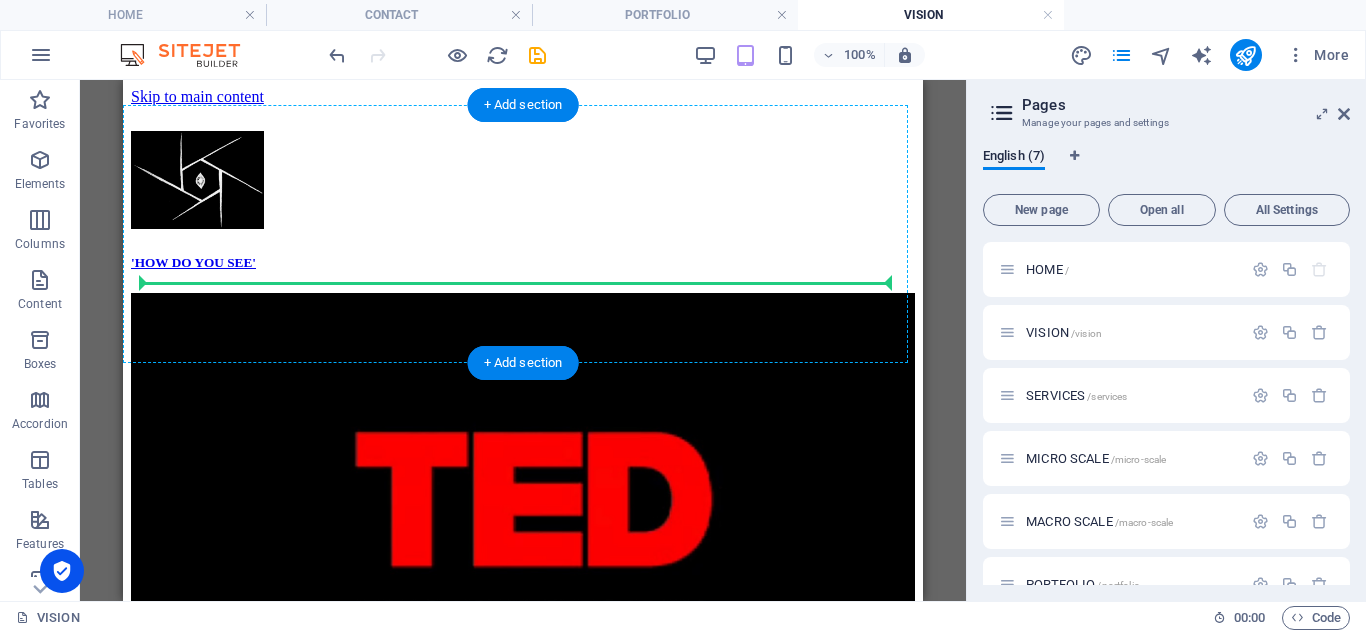 drag, startPoint x: 260, startPoint y: 537, endPoint x: 277, endPoint y: 263, distance: 274.52686 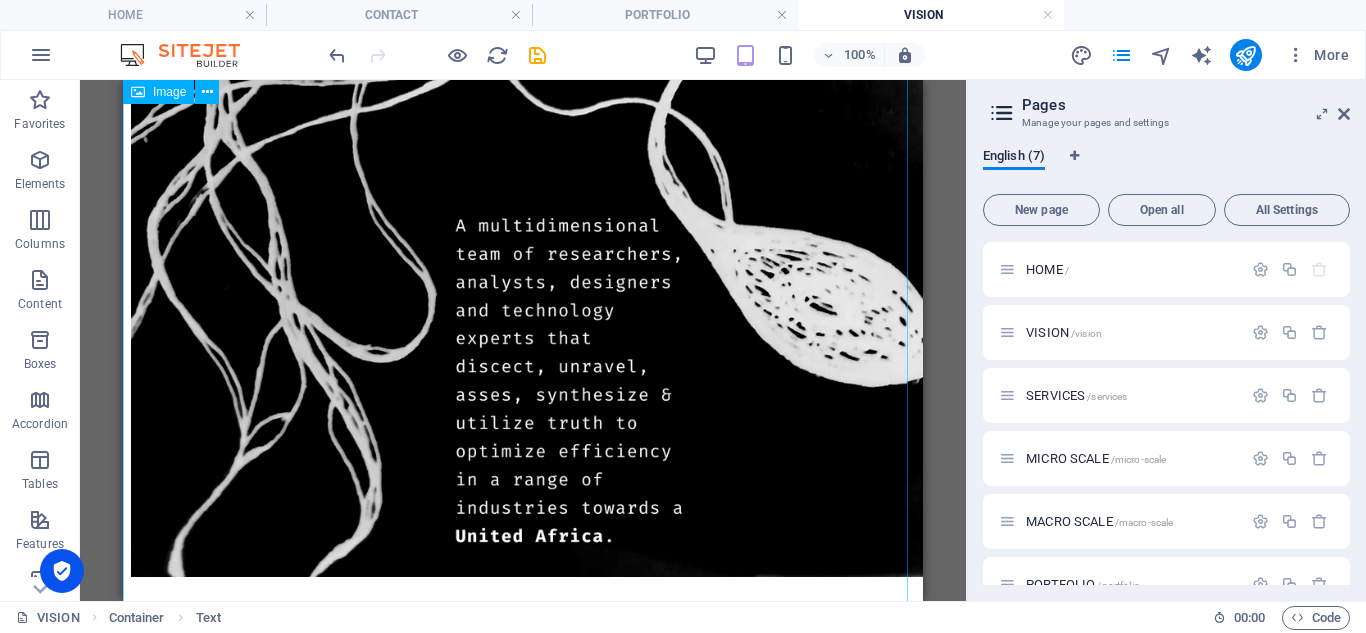 scroll, scrollTop: 2770, scrollLeft: 0, axis: vertical 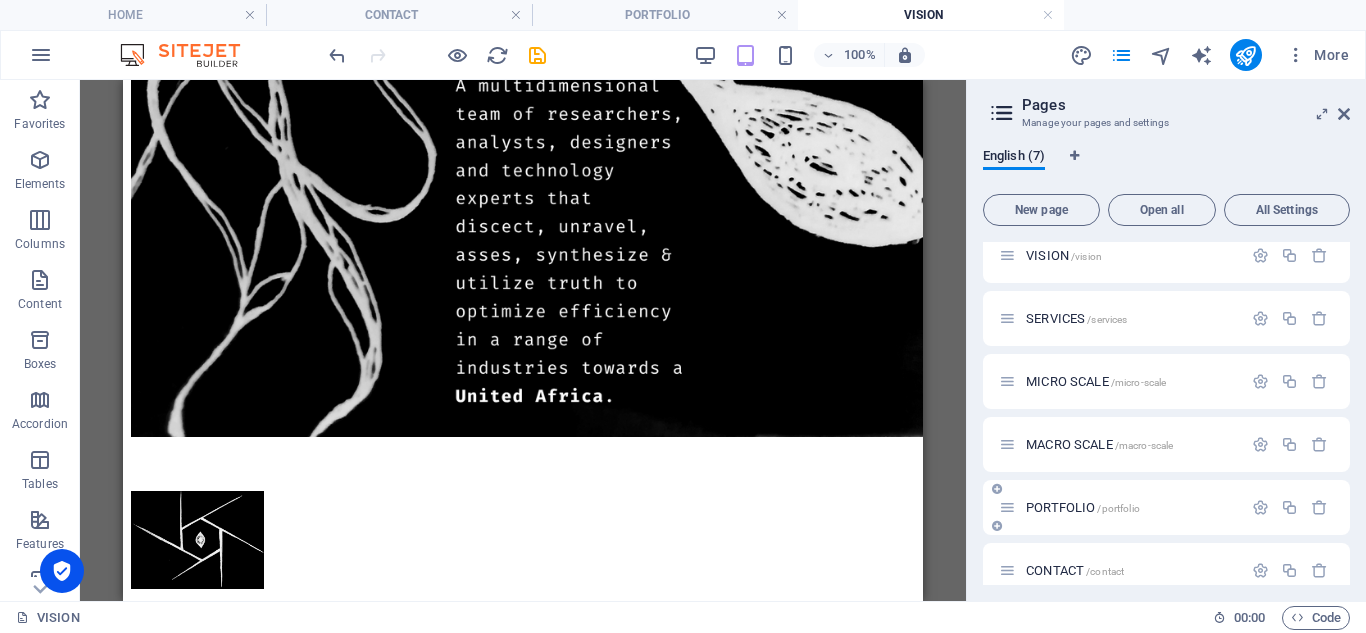 click on "PORTFOLIO /portfolio" at bounding box center (1083, 507) 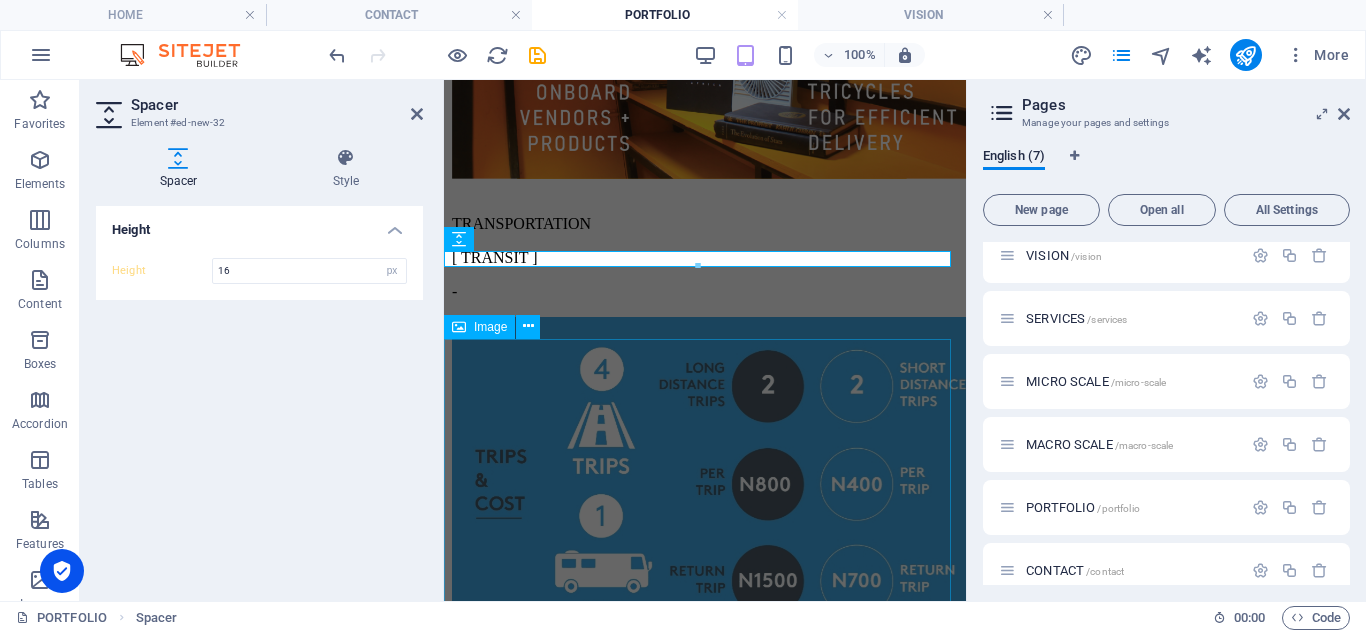 scroll, scrollTop: 2145, scrollLeft: 0, axis: vertical 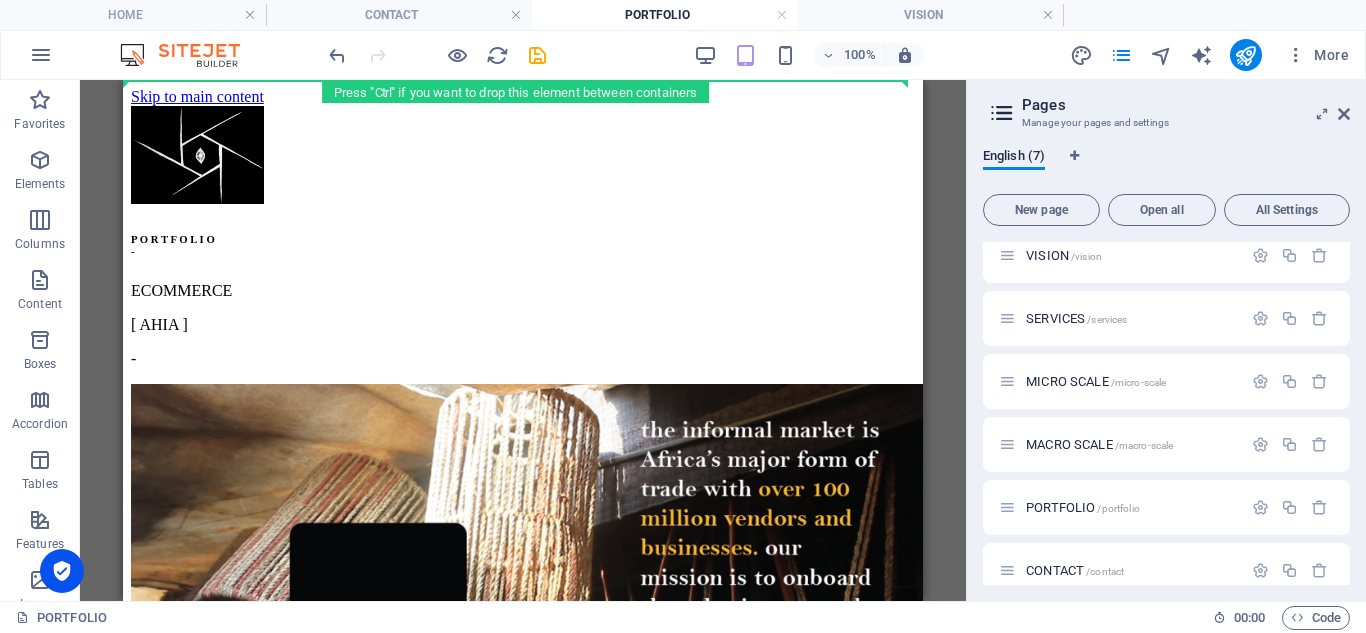 drag, startPoint x: 472, startPoint y: 269, endPoint x: 527, endPoint y: 78, distance: 198.76117 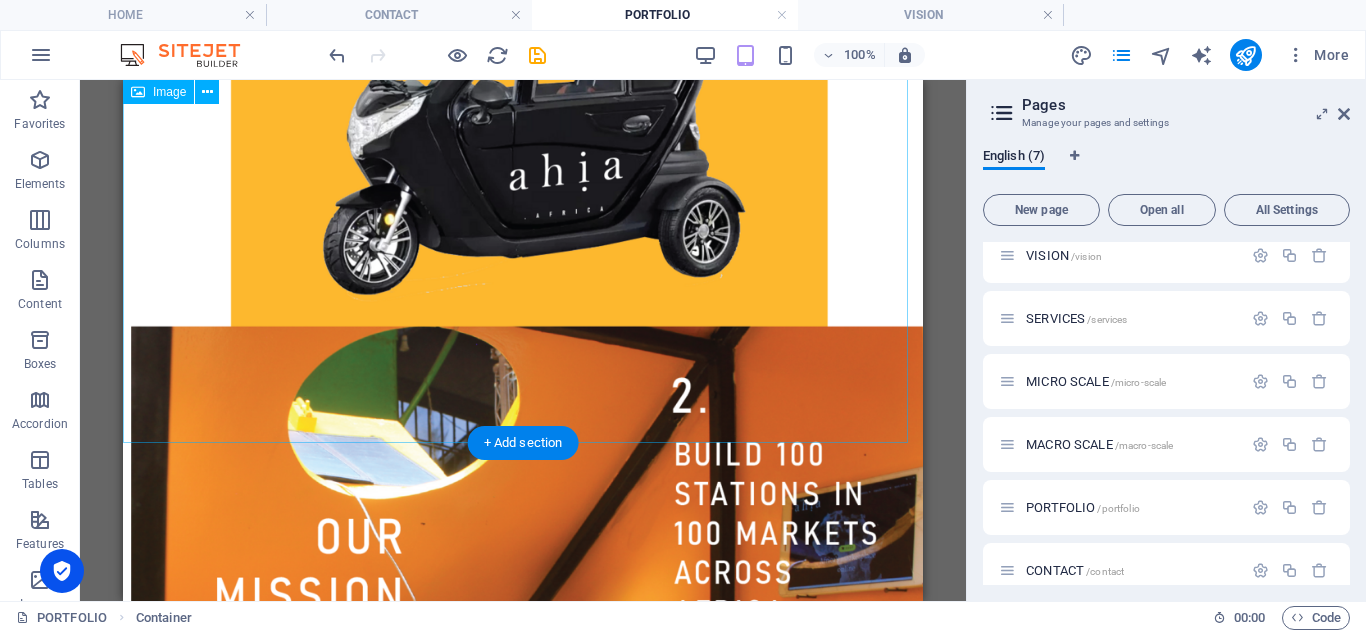 scroll, scrollTop: 3407, scrollLeft: 0, axis: vertical 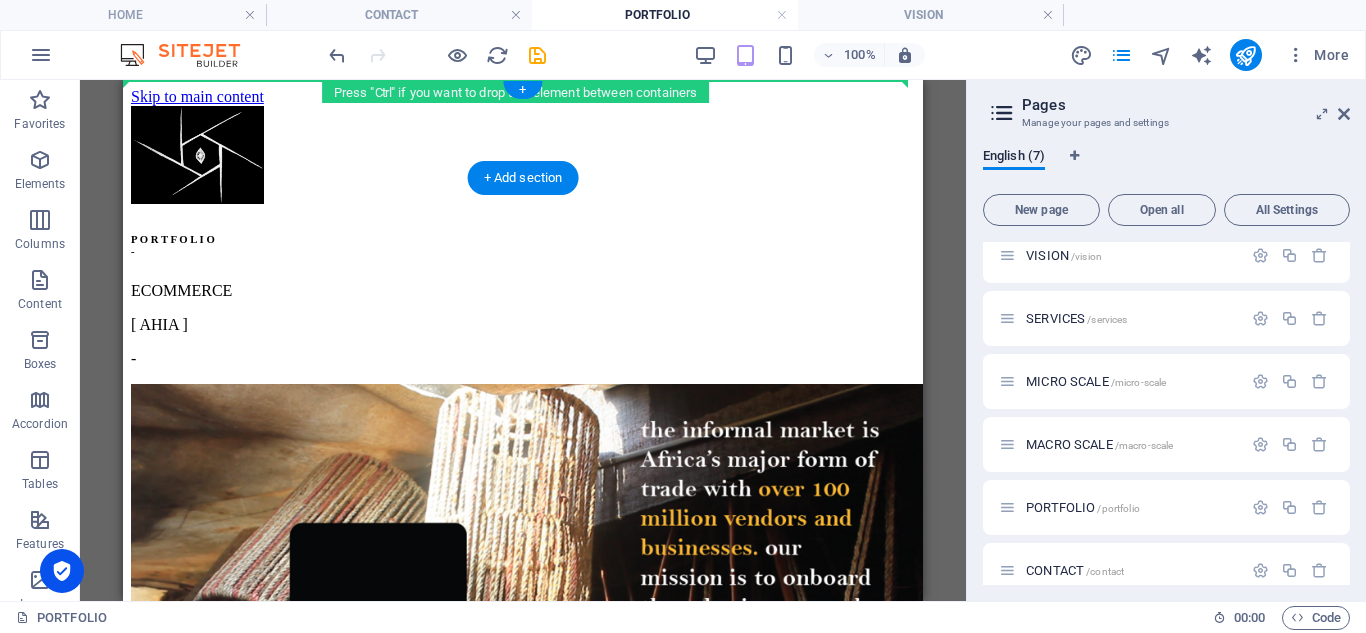drag, startPoint x: 320, startPoint y: 285, endPoint x: 258, endPoint y: 119, distance: 177.20045 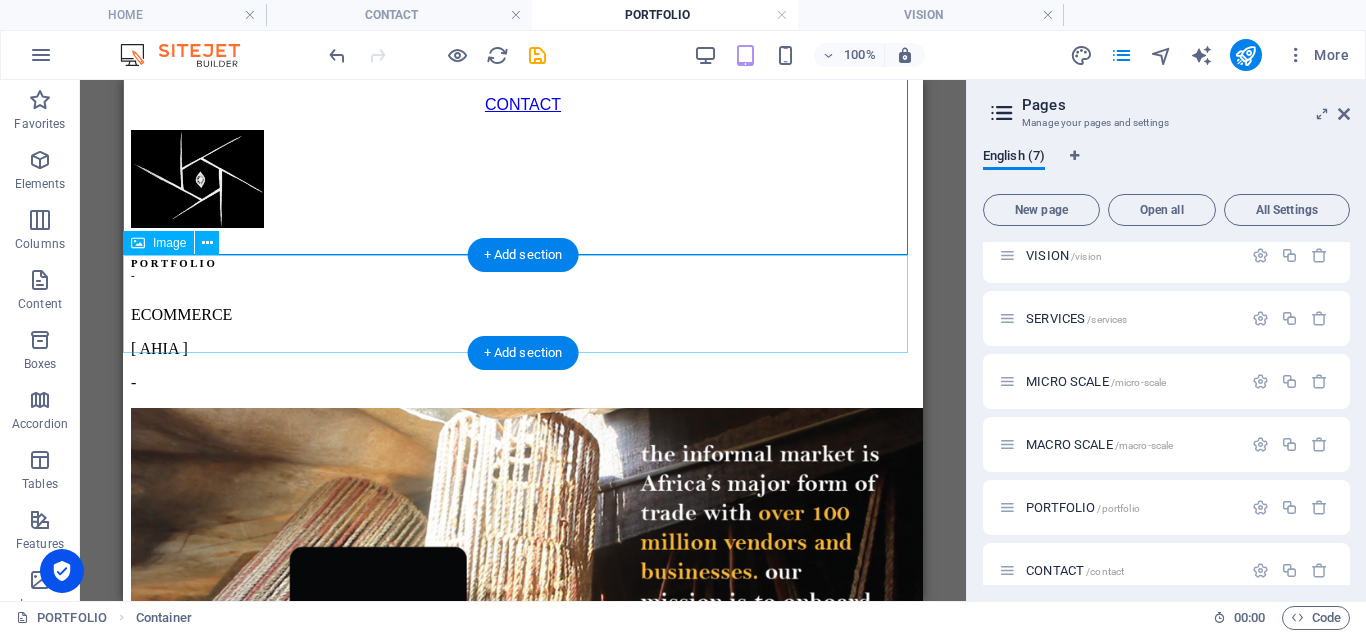 scroll, scrollTop: 64, scrollLeft: 0, axis: vertical 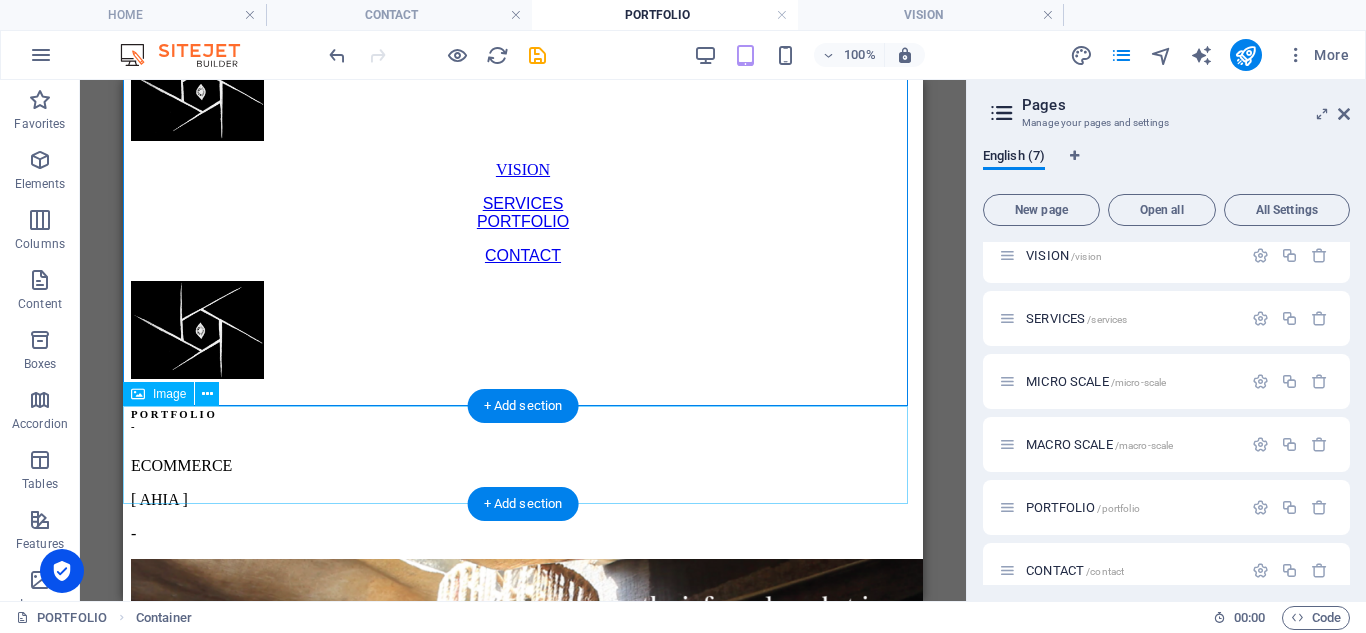 click at bounding box center [523, 332] 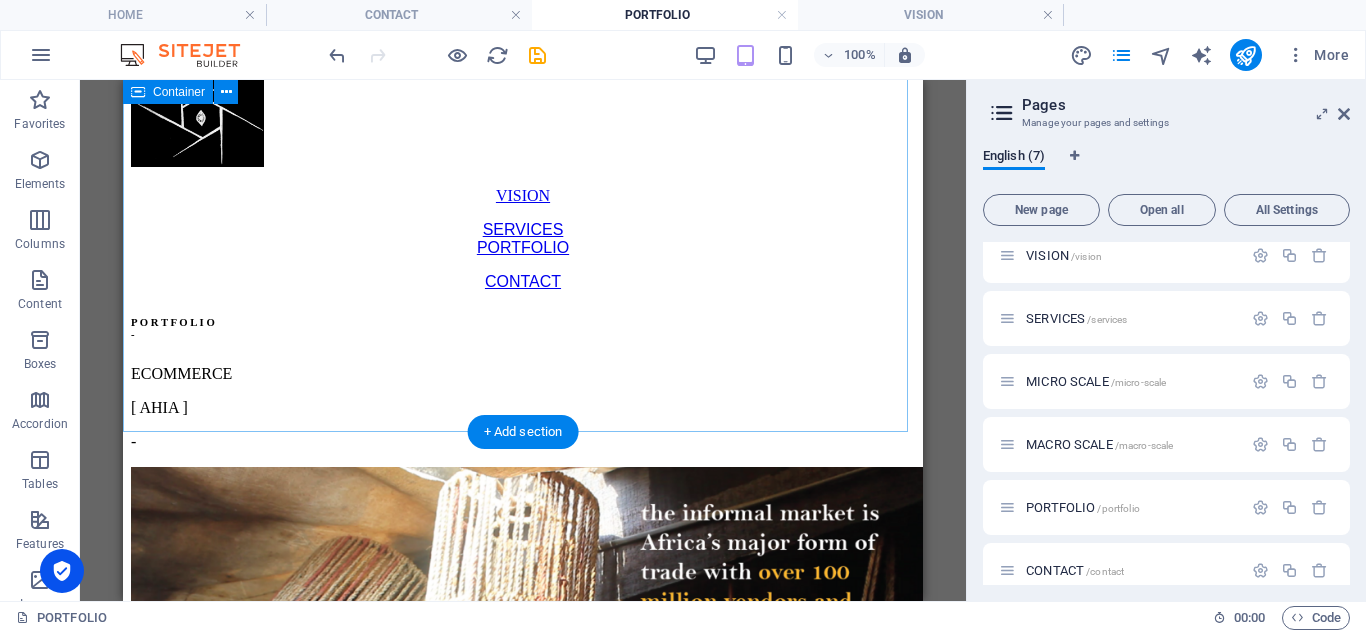 scroll, scrollTop: 0, scrollLeft: 0, axis: both 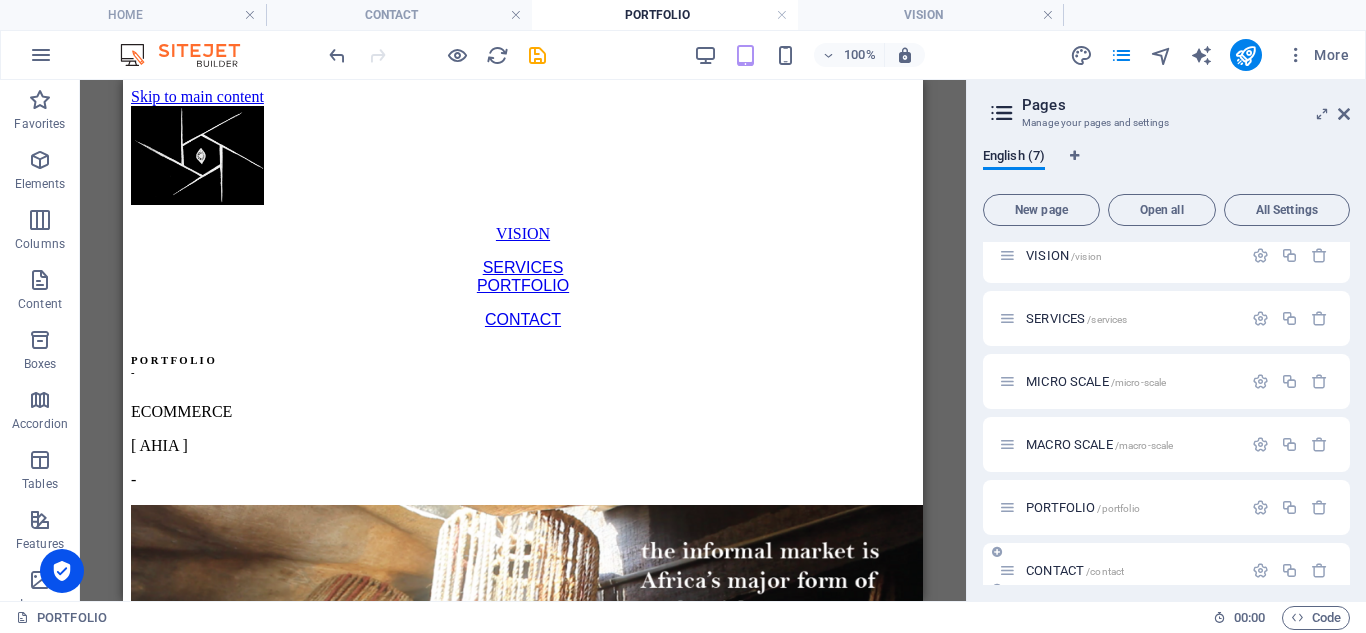 click on "CONTACT /contact" at bounding box center [1120, 570] 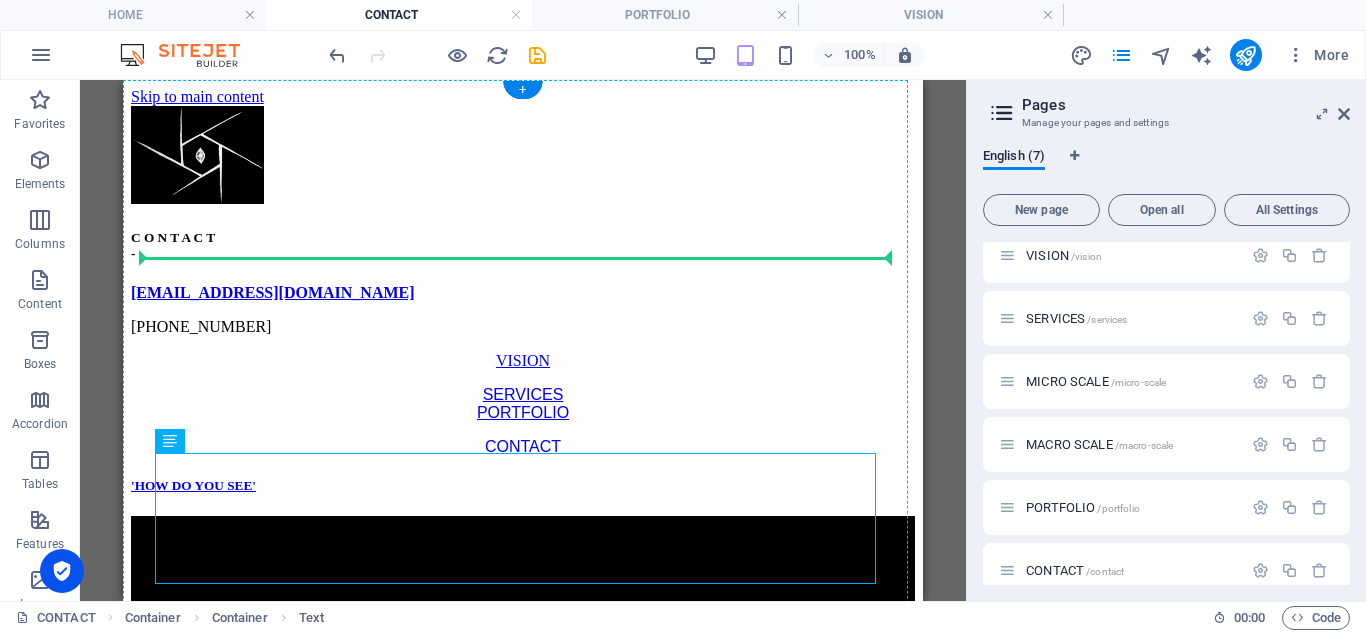 drag, startPoint x: 328, startPoint y: 522, endPoint x: 277, endPoint y: 284, distance: 243.40295 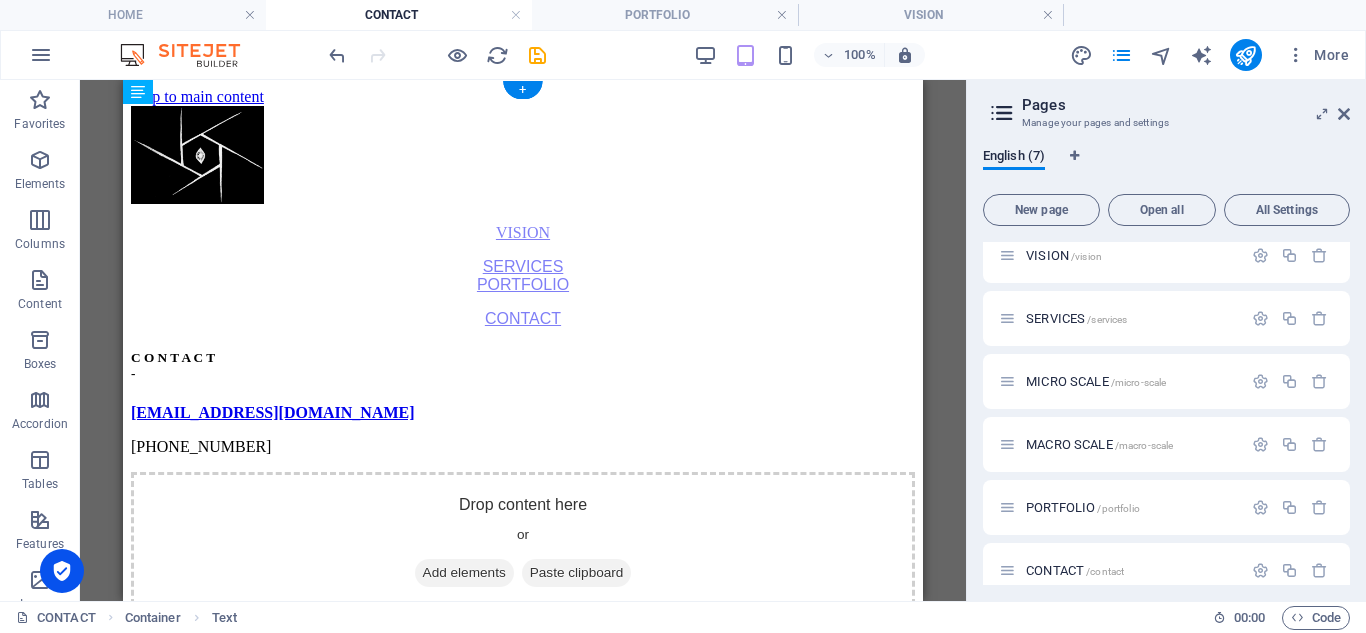 drag, startPoint x: 293, startPoint y: 375, endPoint x: 464, endPoint y: 270, distance: 200.6639 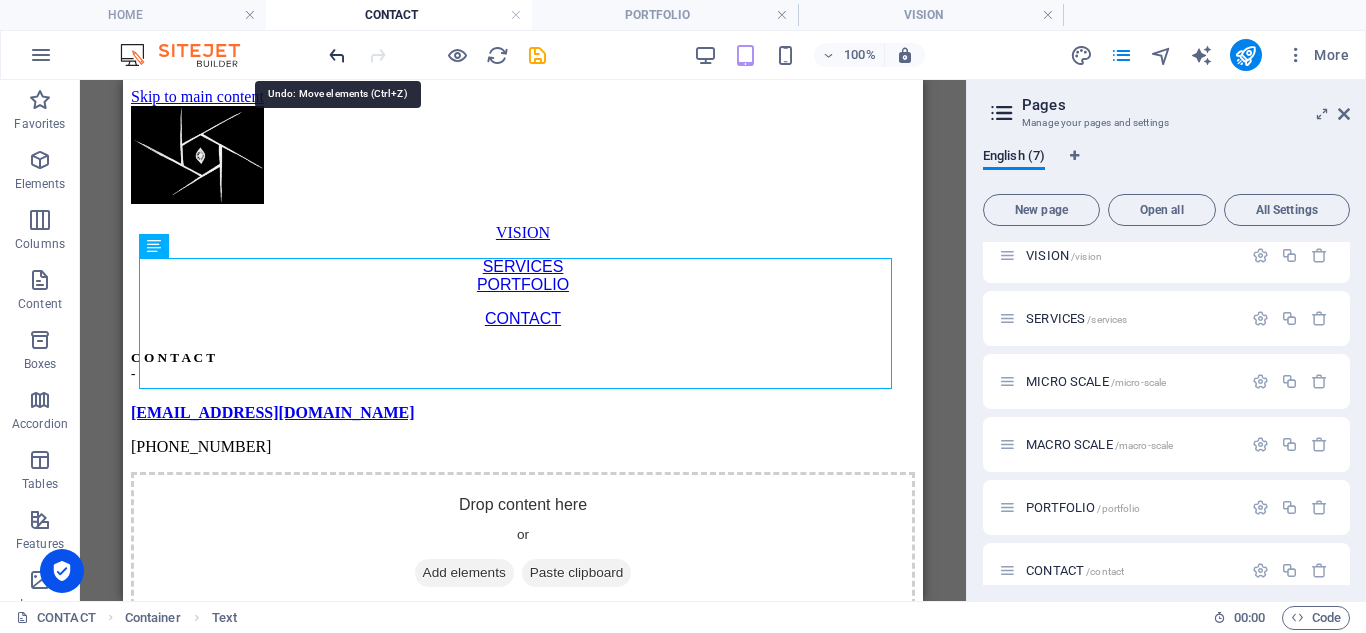 click at bounding box center (337, 55) 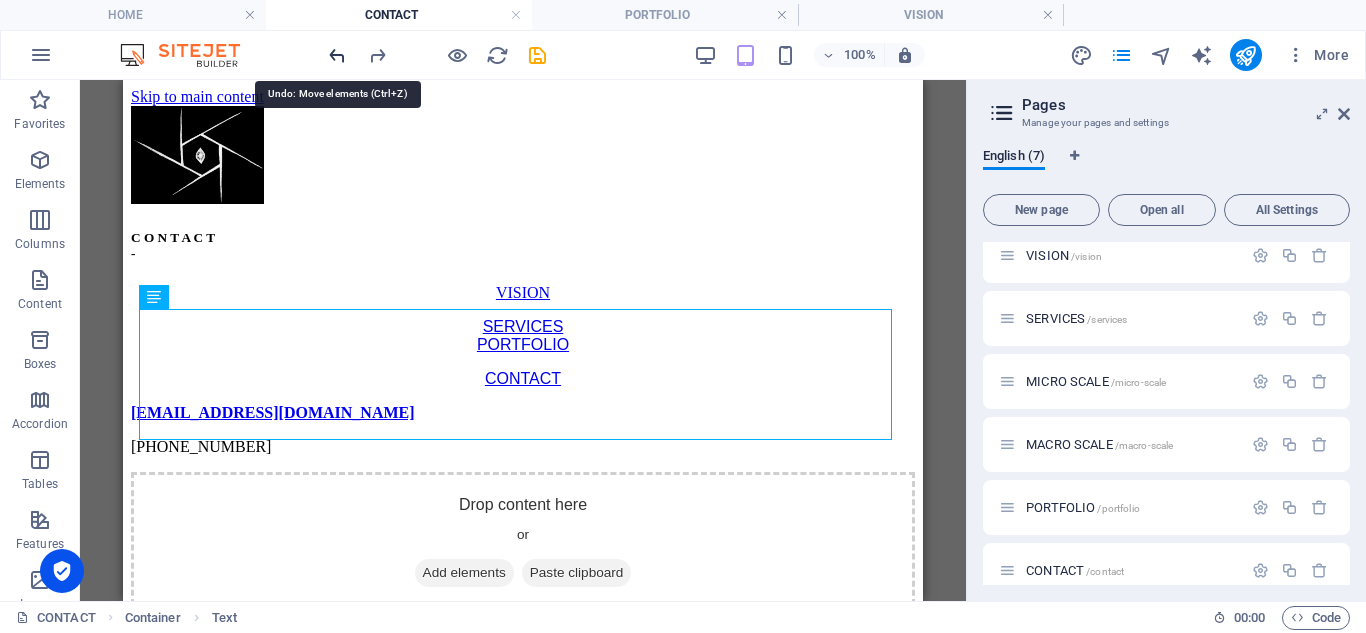 click at bounding box center [337, 55] 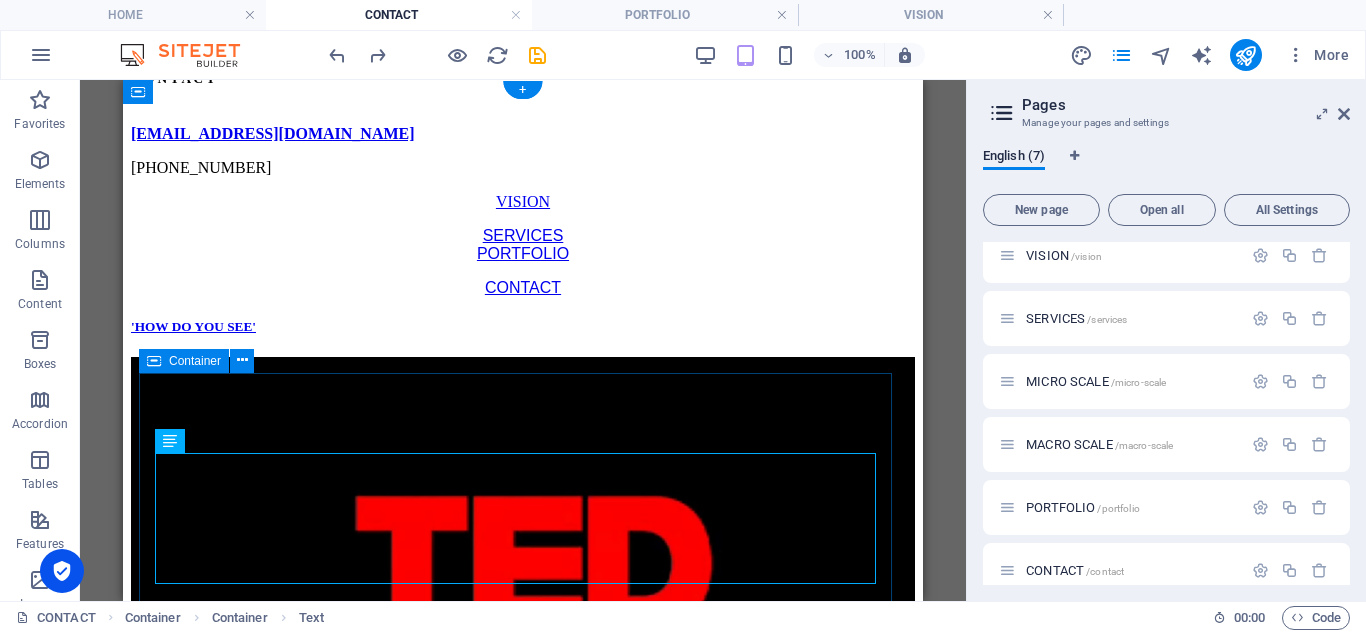 scroll, scrollTop: 0, scrollLeft: 0, axis: both 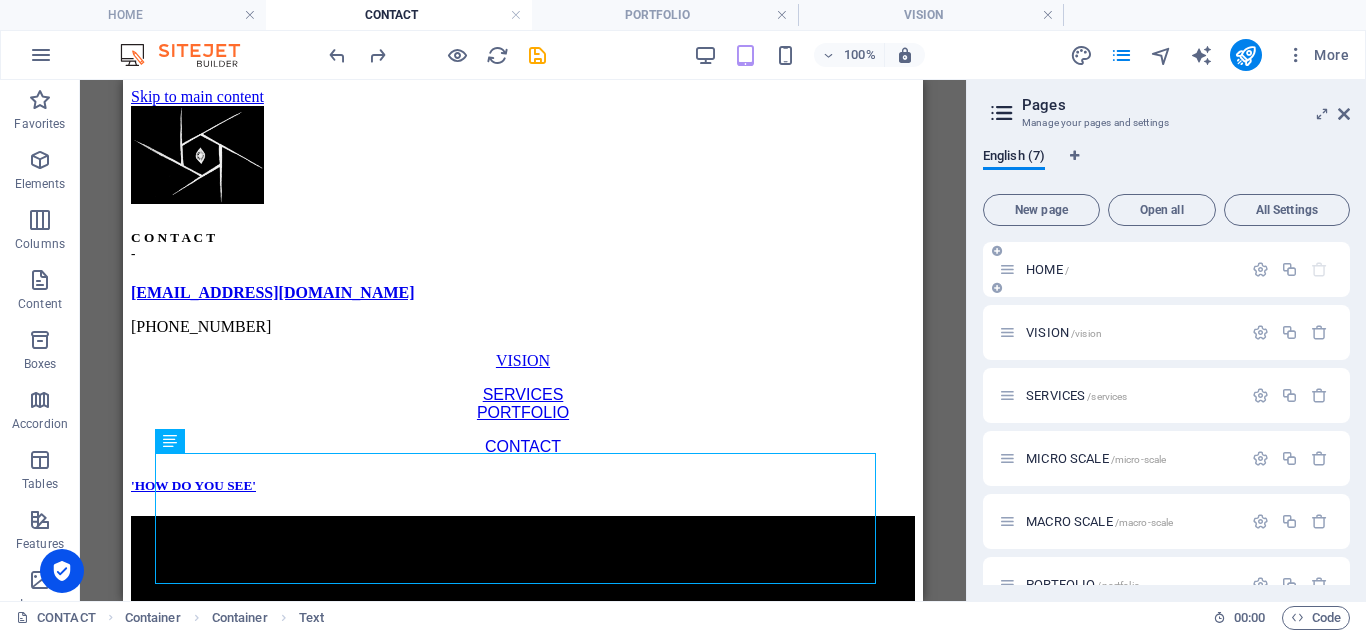 click on "HOME /" at bounding box center [1047, 269] 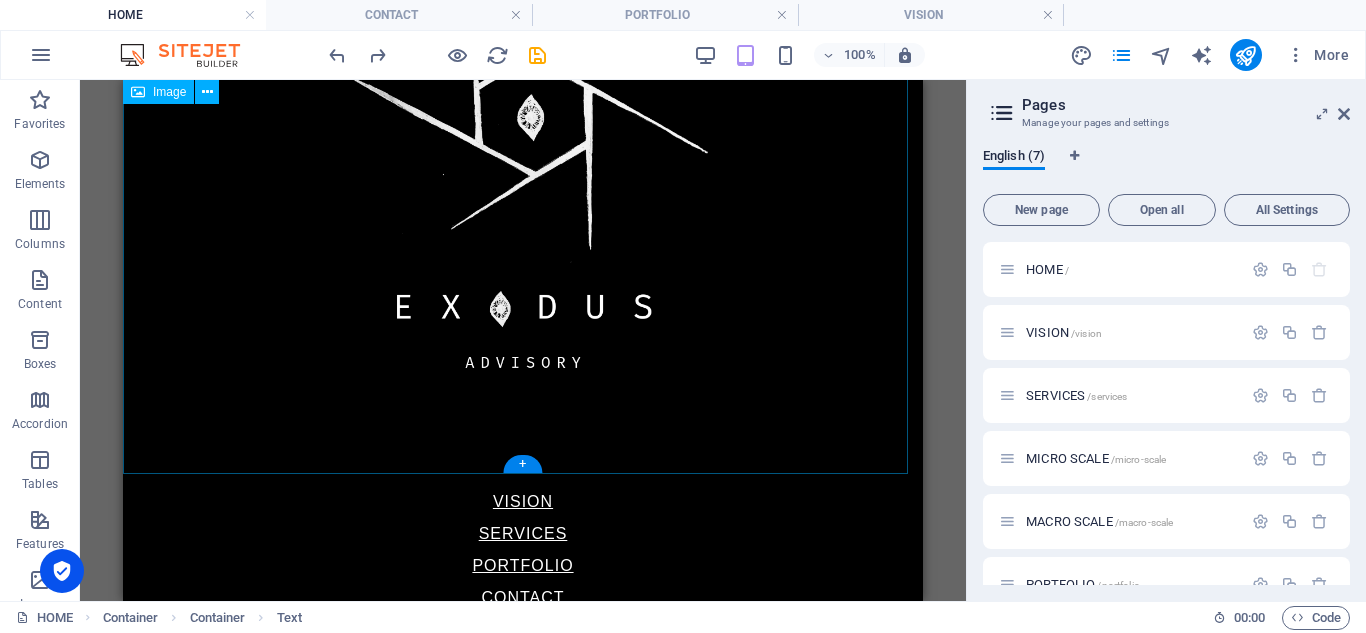 scroll, scrollTop: 413, scrollLeft: 0, axis: vertical 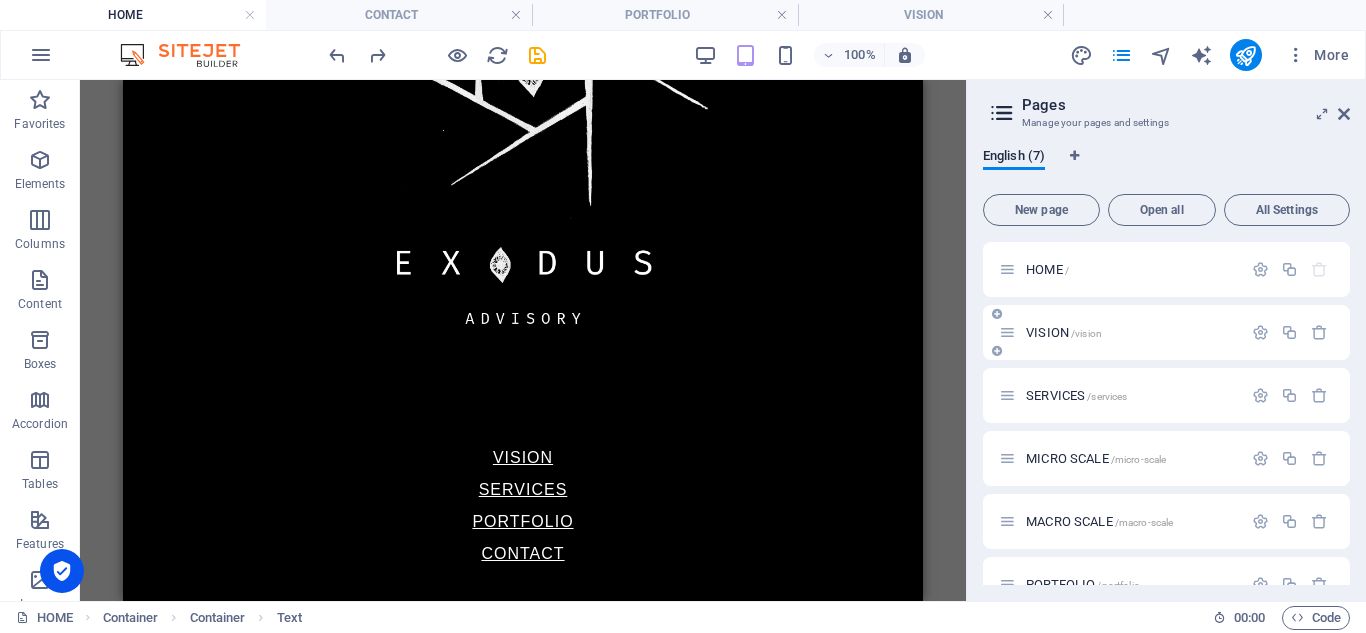 click on "VISION /vision" at bounding box center (1064, 332) 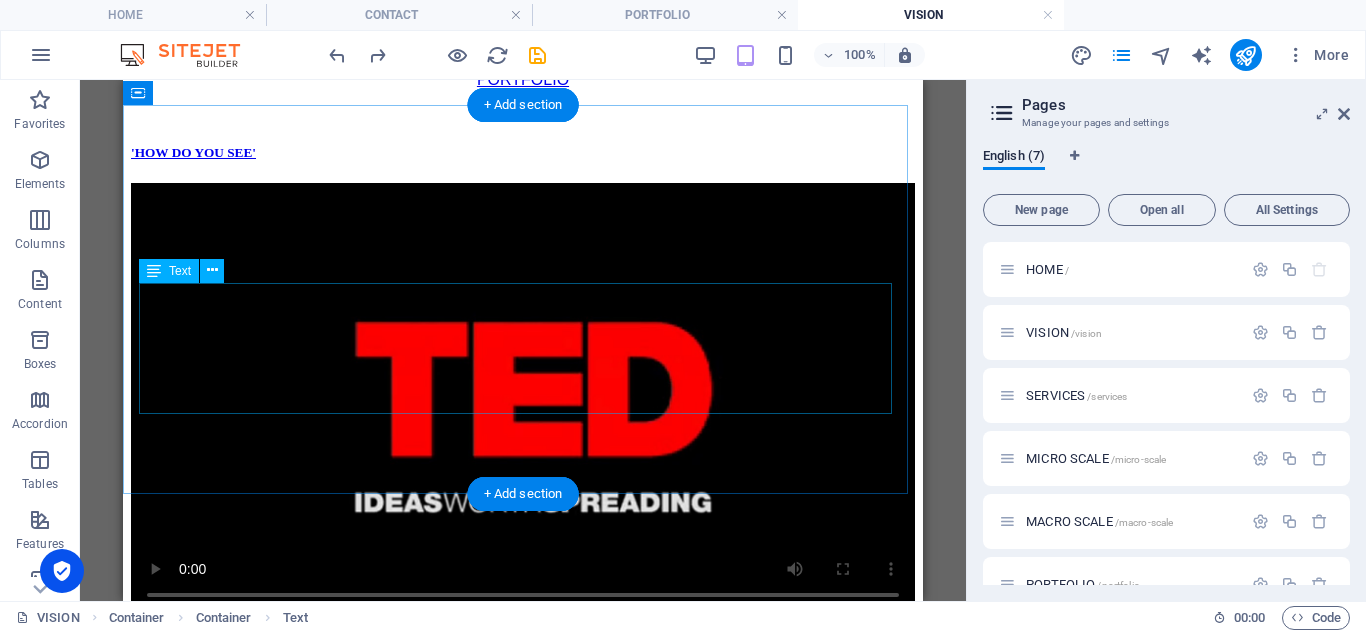 scroll, scrollTop: 0, scrollLeft: 0, axis: both 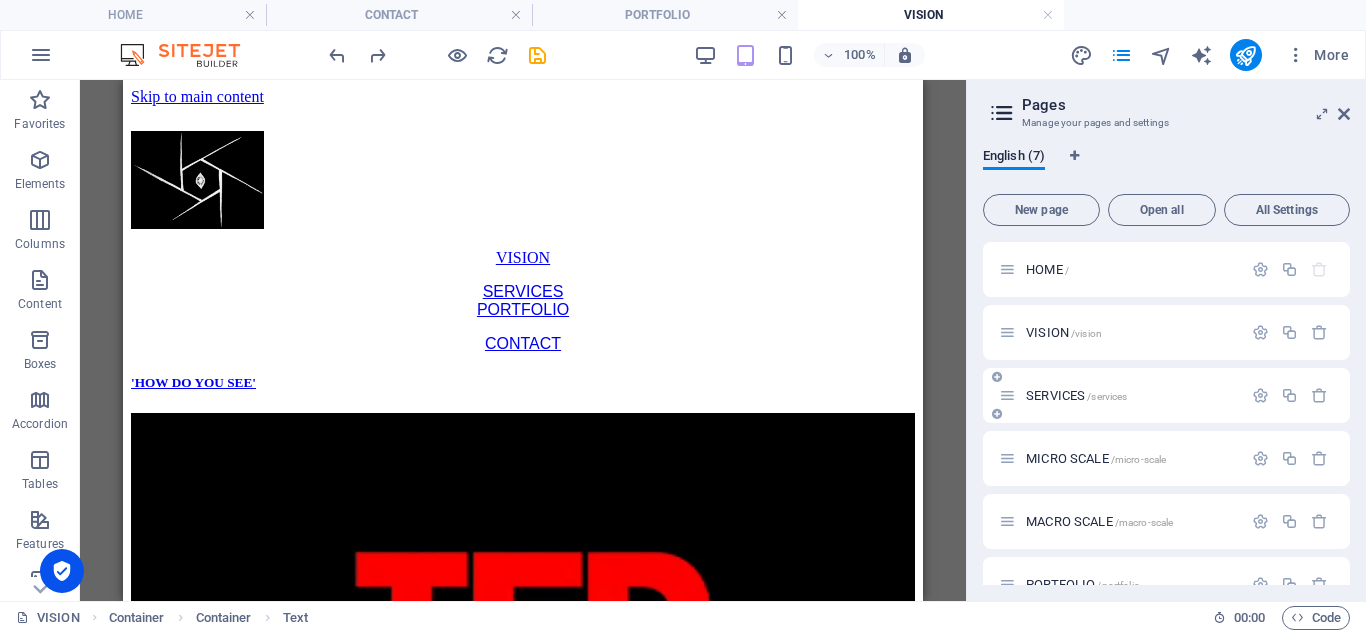 click on "SERVICES /services" at bounding box center (1076, 395) 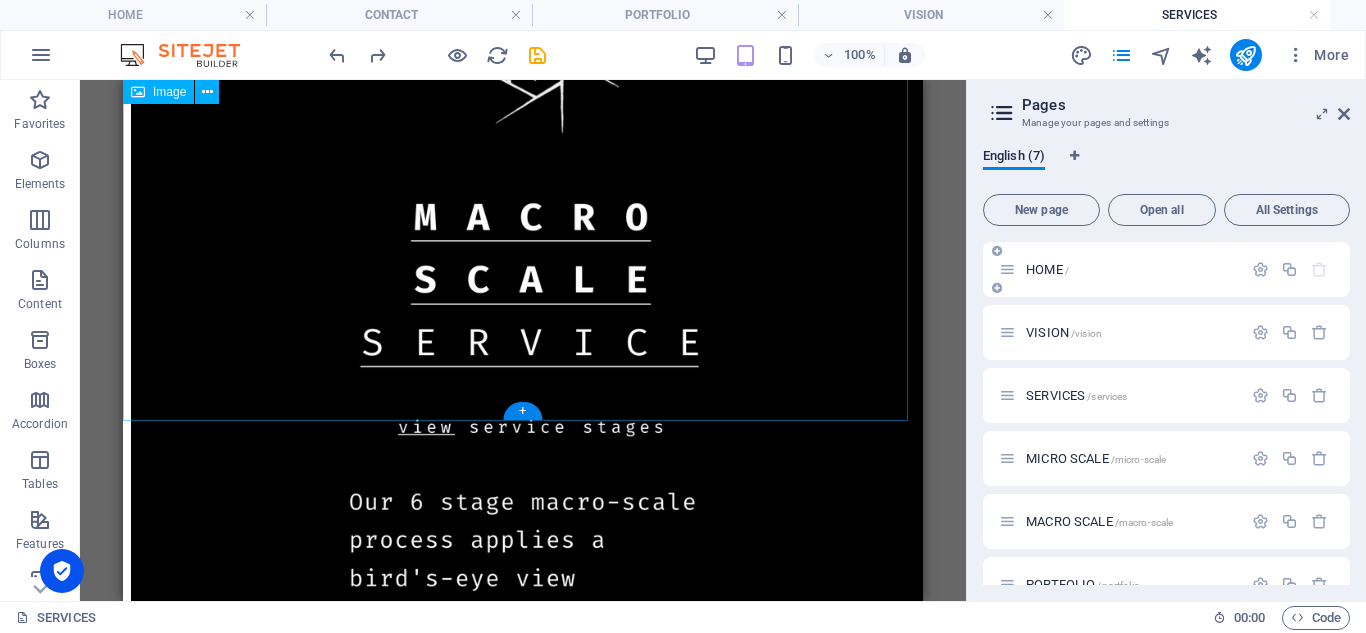 scroll, scrollTop: 1099, scrollLeft: 0, axis: vertical 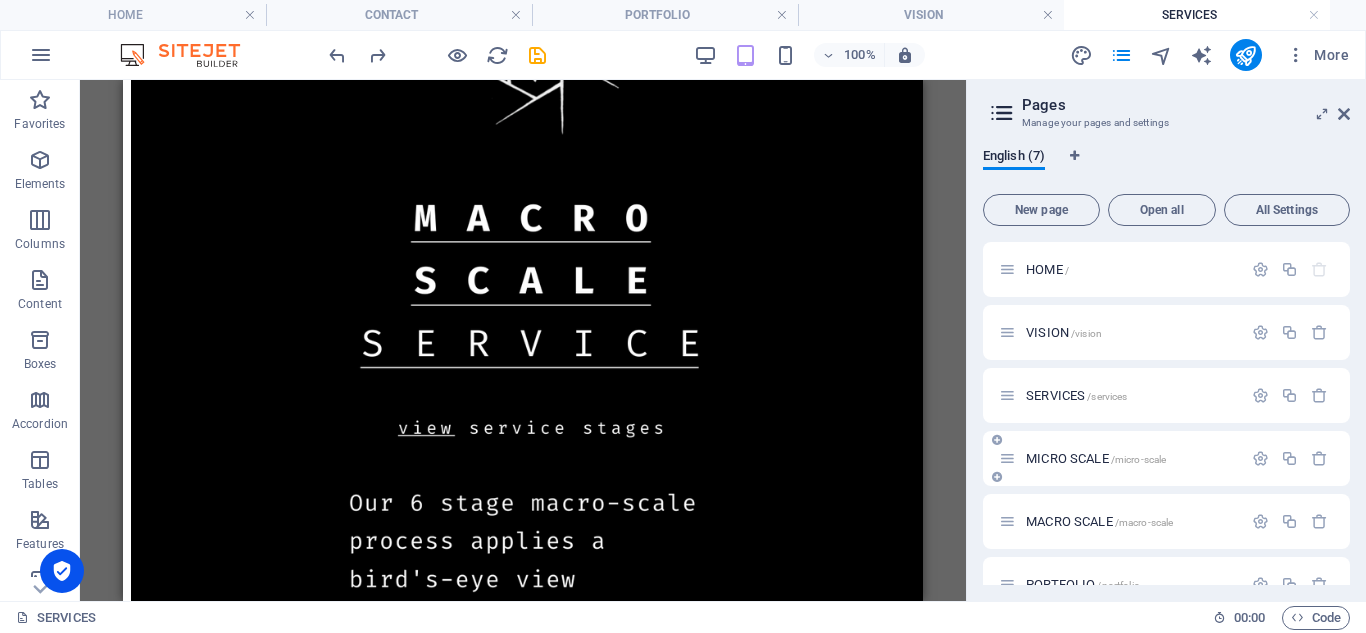 click on "MICRO SCALE /micro-scale" at bounding box center [1096, 458] 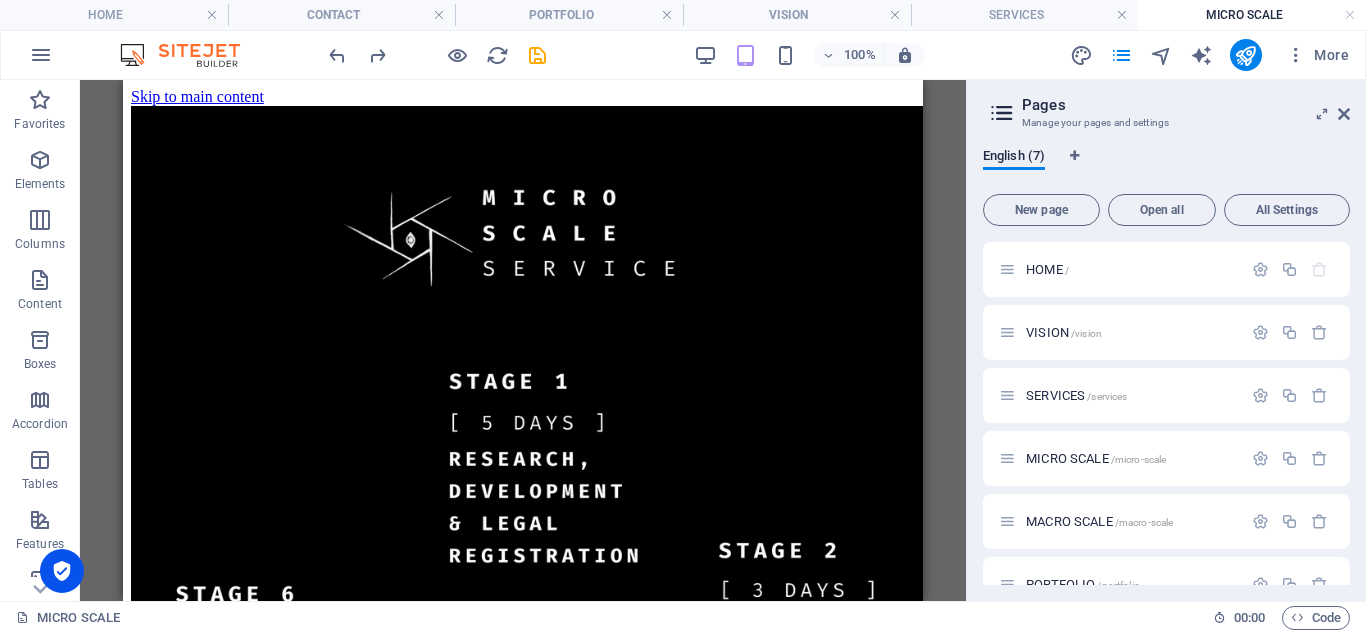 scroll, scrollTop: 1880, scrollLeft: 0, axis: vertical 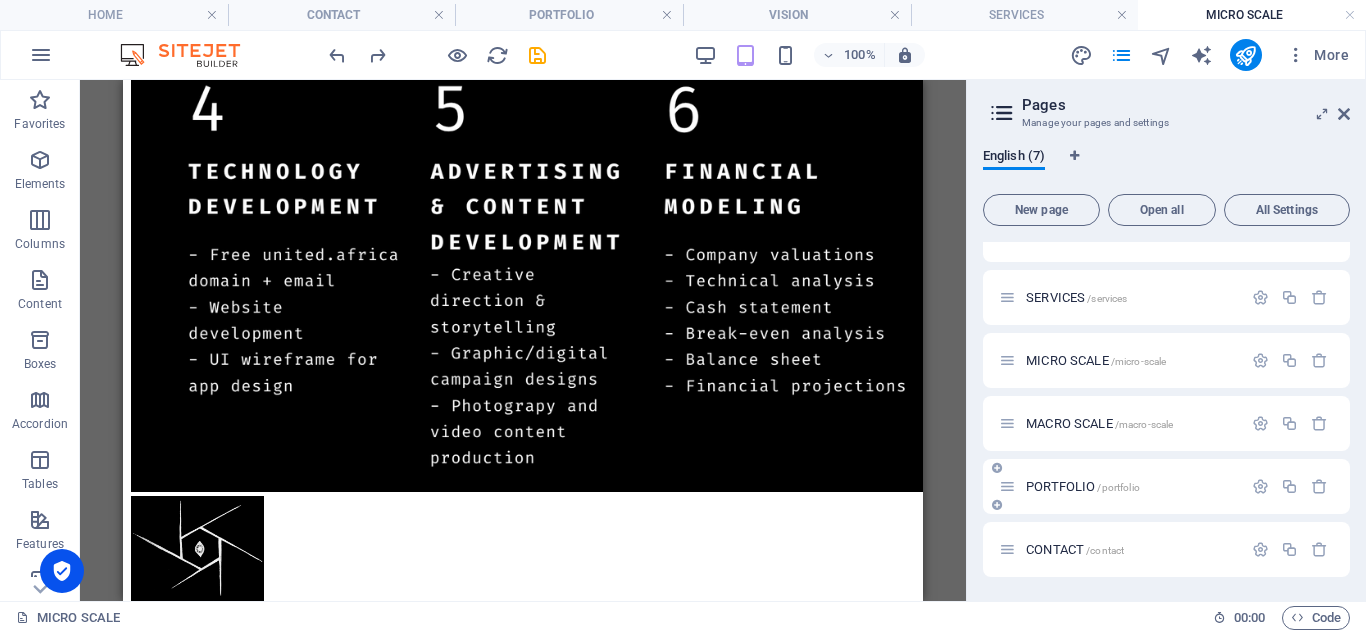 click on "PORTFOLIO /portfolio" at bounding box center (1083, 486) 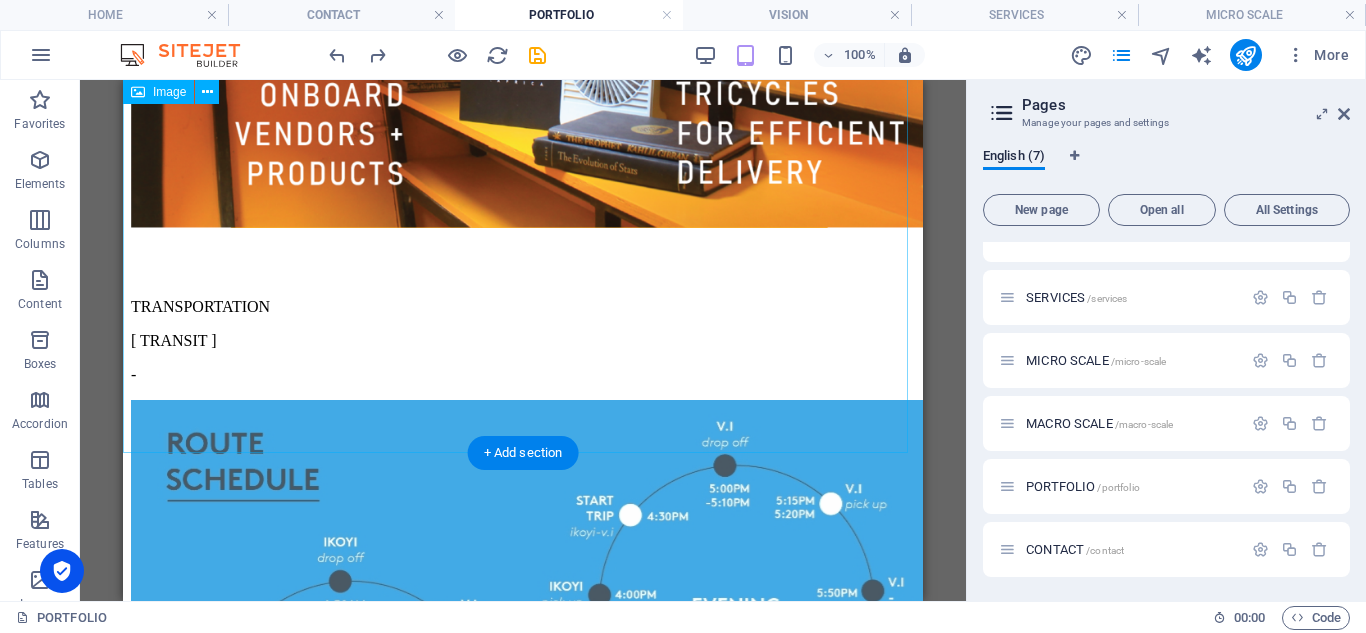 scroll, scrollTop: 3309, scrollLeft: 0, axis: vertical 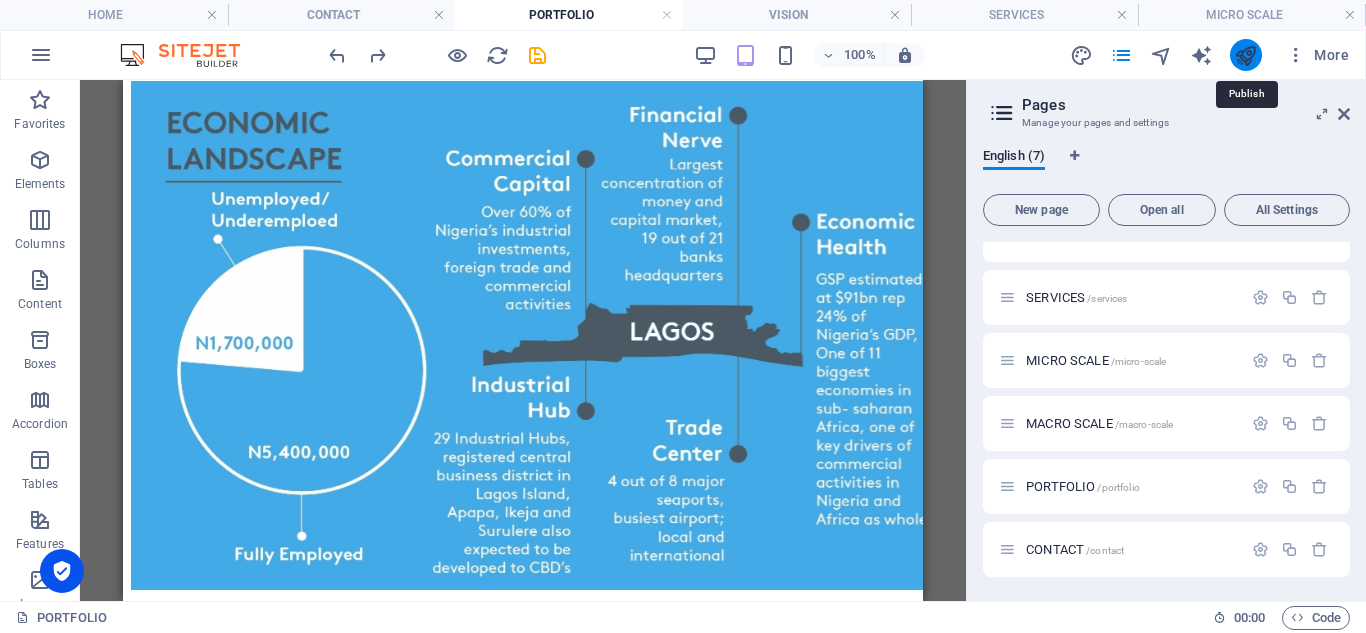 click at bounding box center [1245, 55] 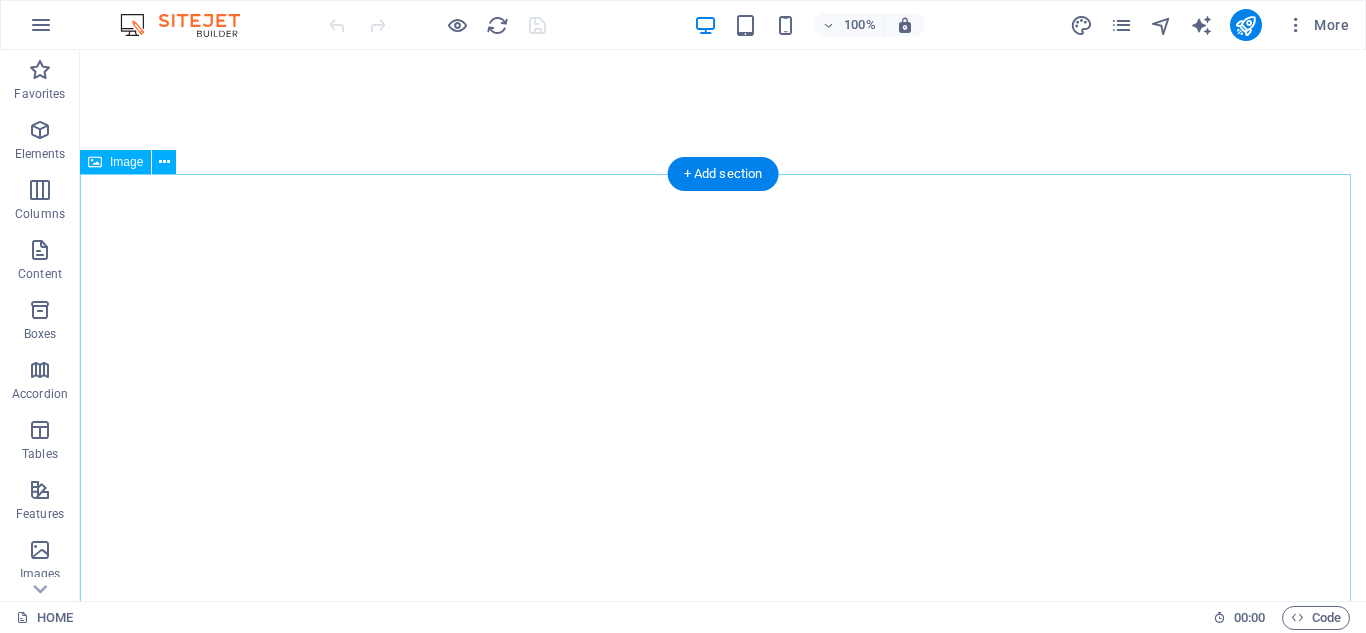 scroll, scrollTop: 0, scrollLeft: 0, axis: both 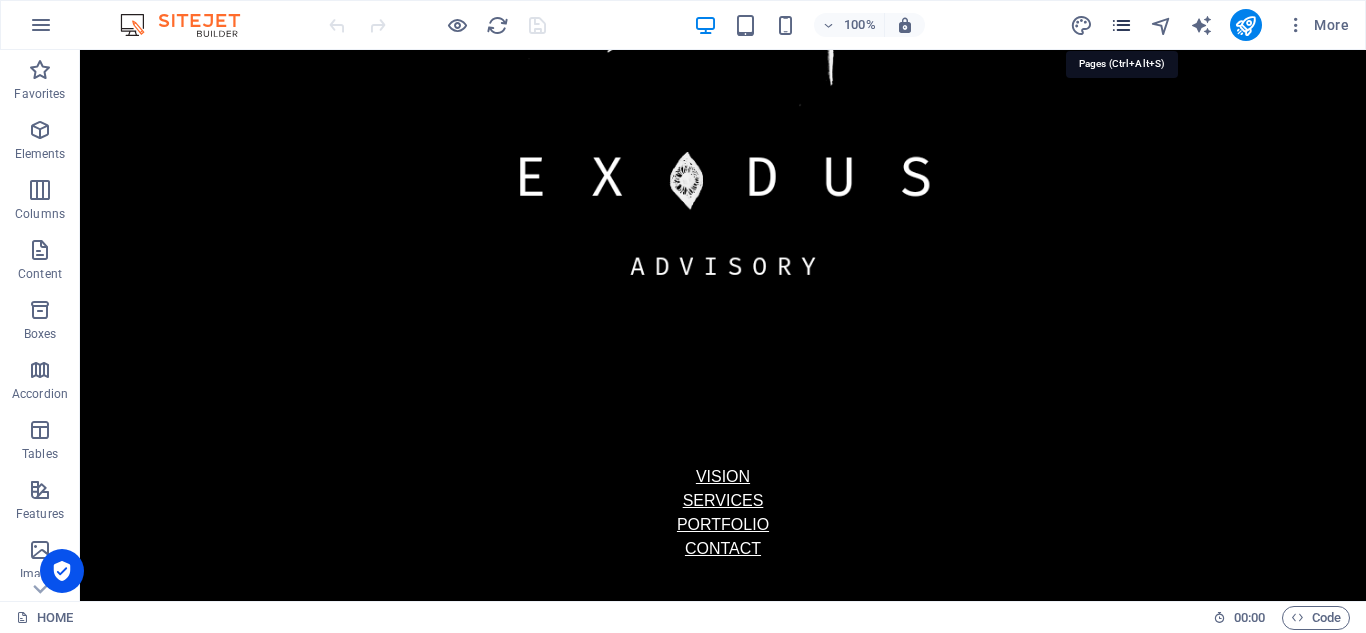 click at bounding box center (1121, 25) 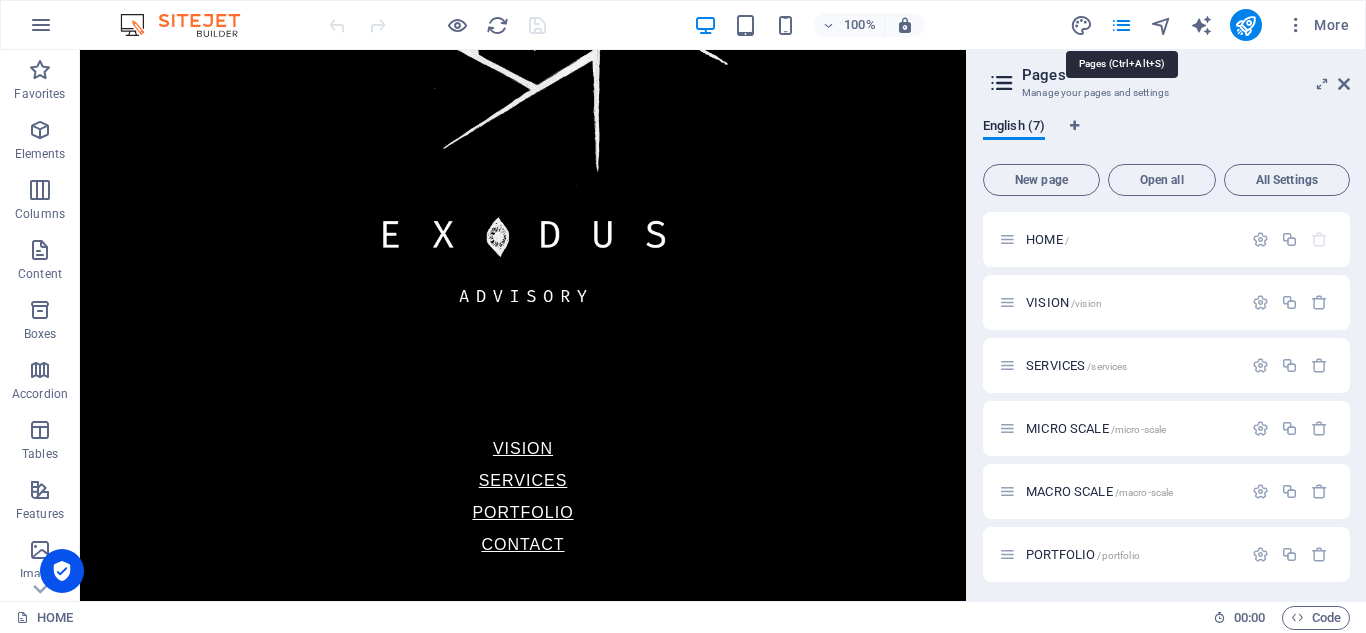 scroll, scrollTop: 453, scrollLeft: 0, axis: vertical 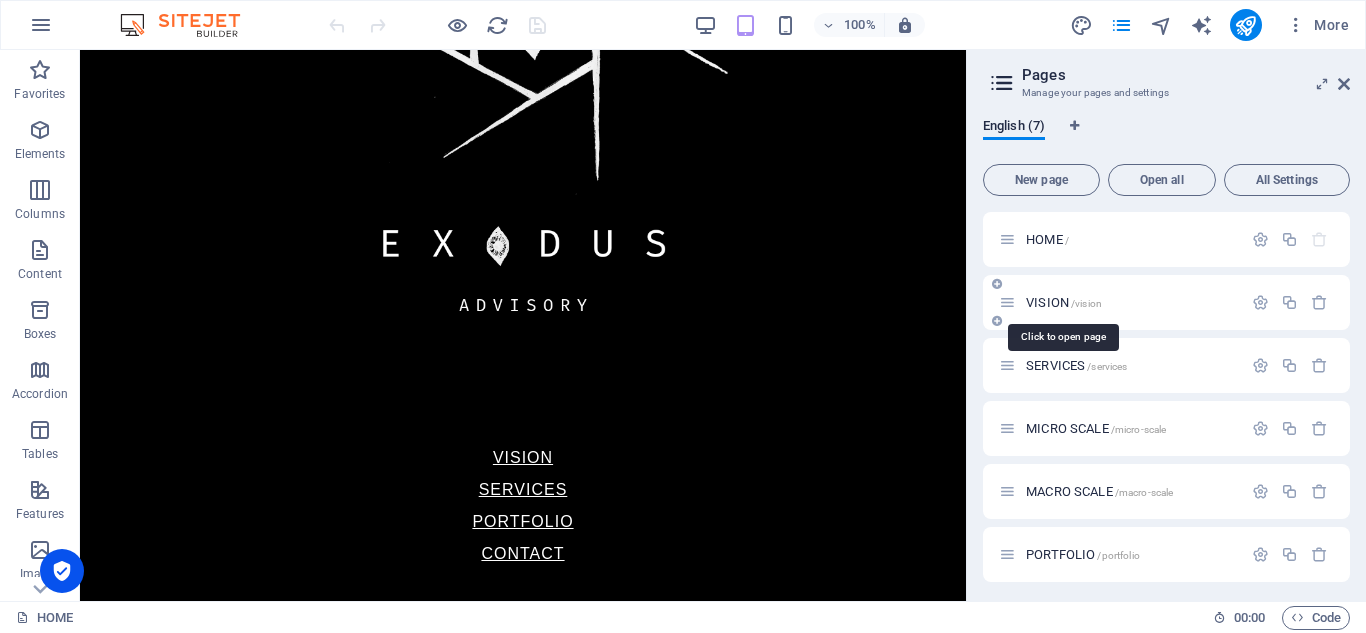 click on "VISION /vision" at bounding box center (1064, 302) 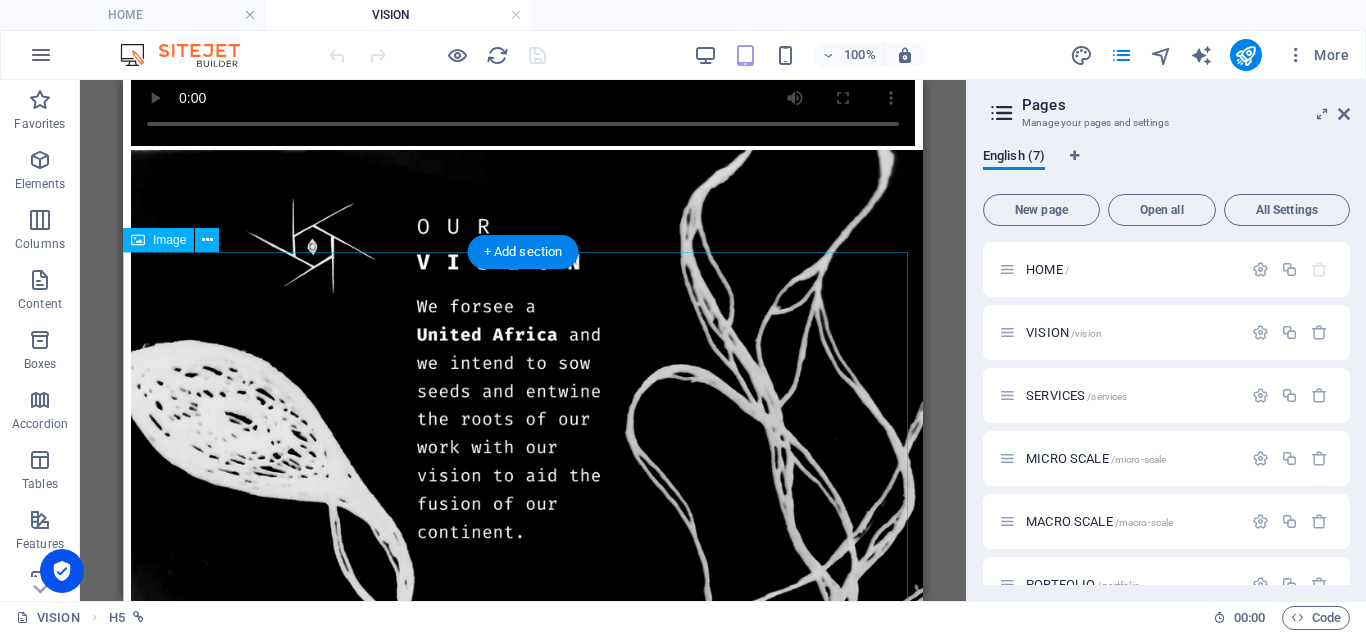 scroll, scrollTop: 703, scrollLeft: 0, axis: vertical 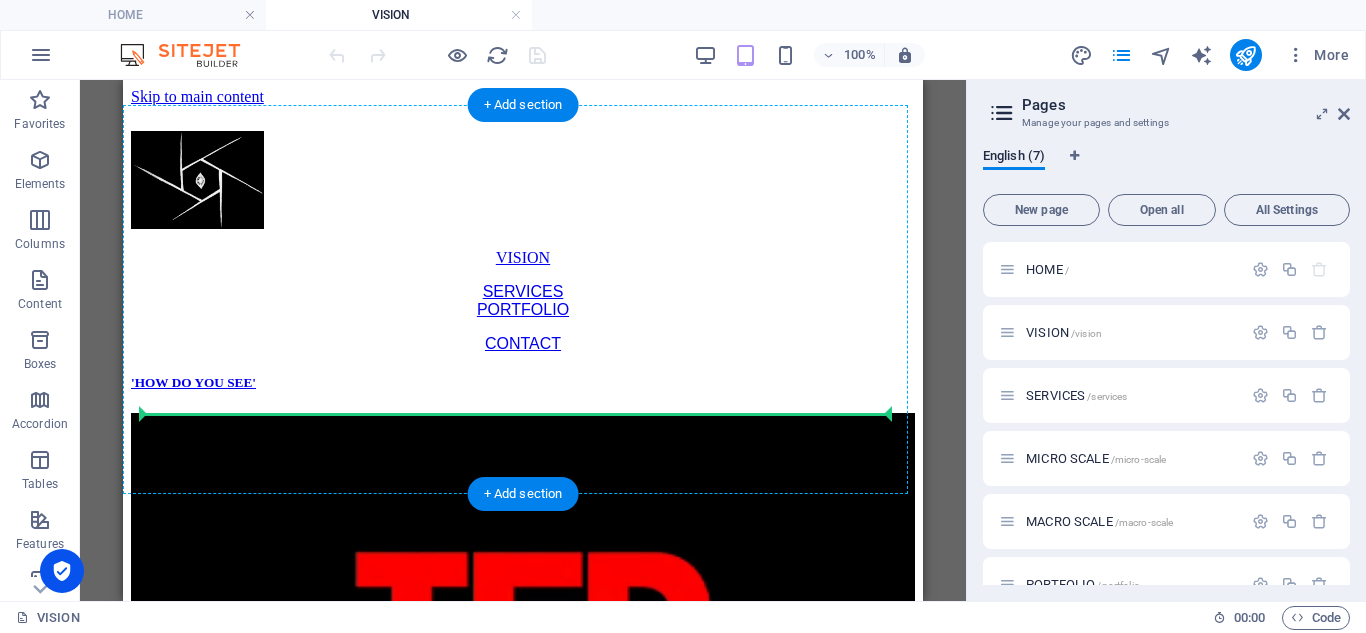 drag, startPoint x: 302, startPoint y: 323, endPoint x: 179, endPoint y: 444, distance: 172.53986 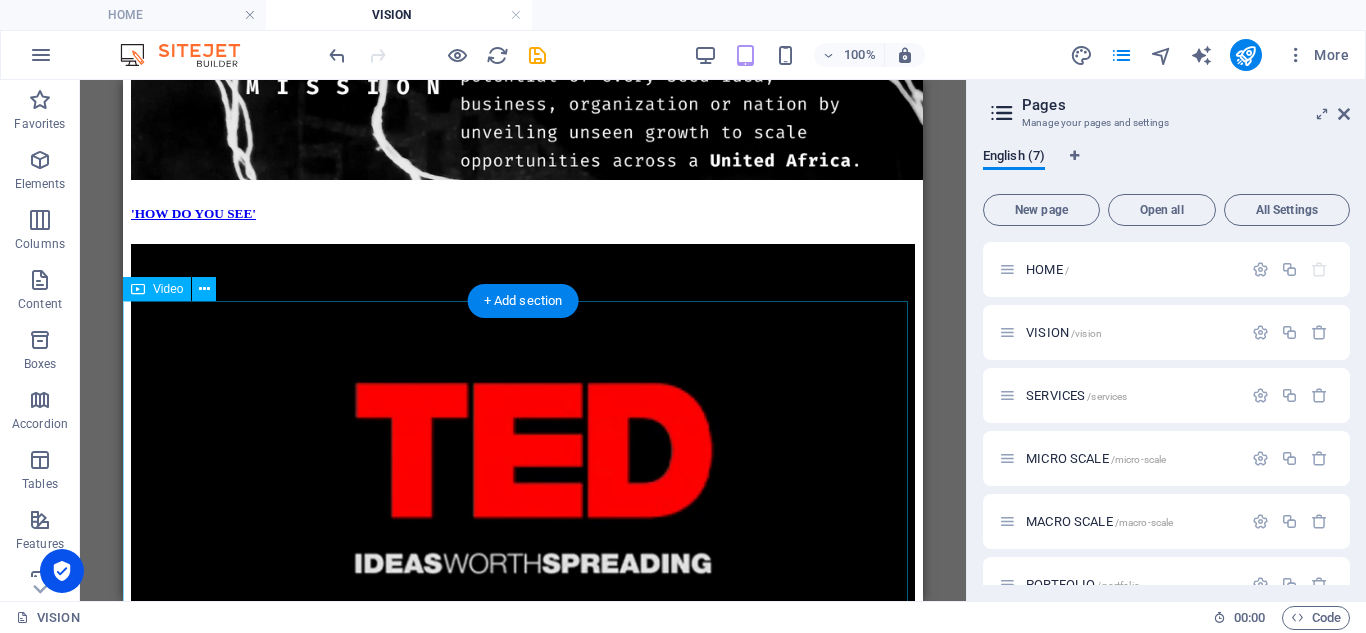 scroll, scrollTop: 1317, scrollLeft: 0, axis: vertical 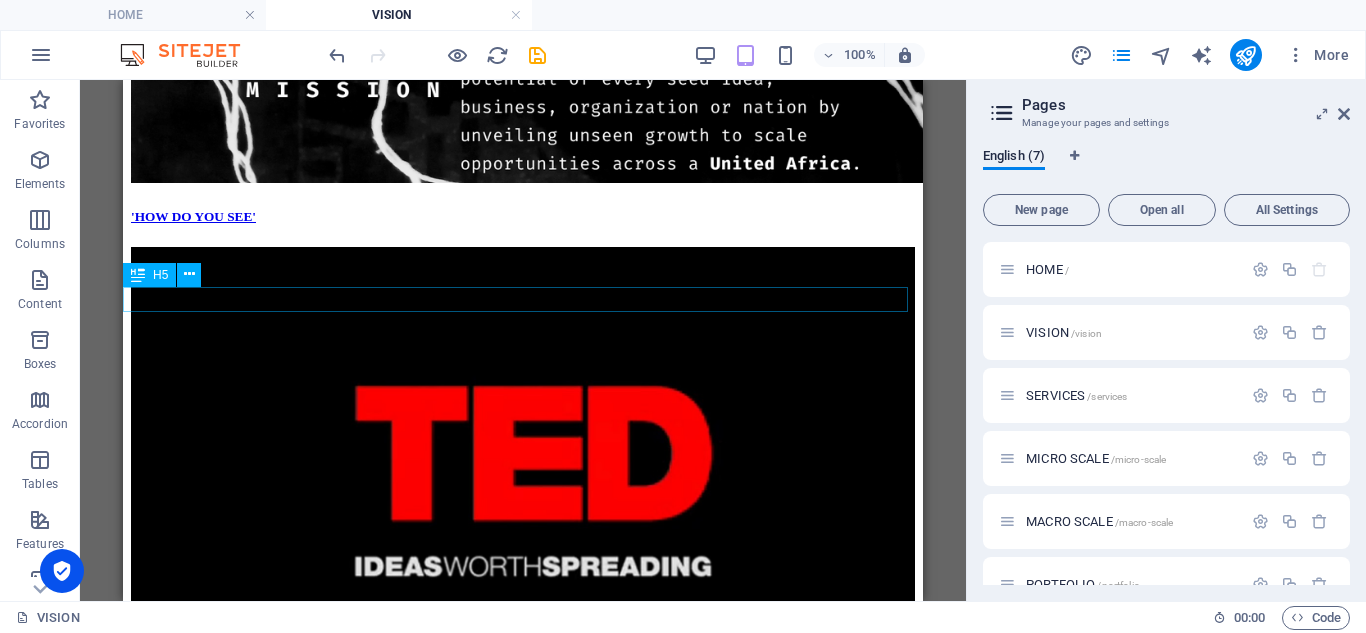 click on "'HOW DO YOU SEE'" at bounding box center (523, 217) 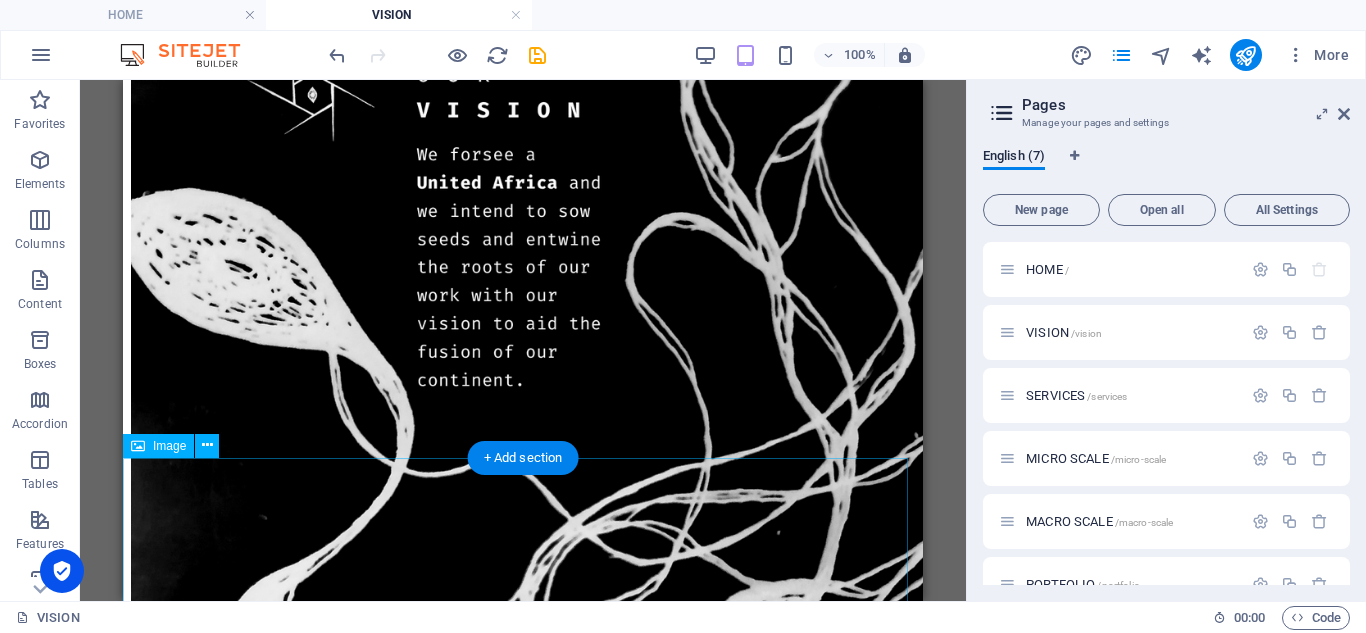 scroll, scrollTop: 0, scrollLeft: 0, axis: both 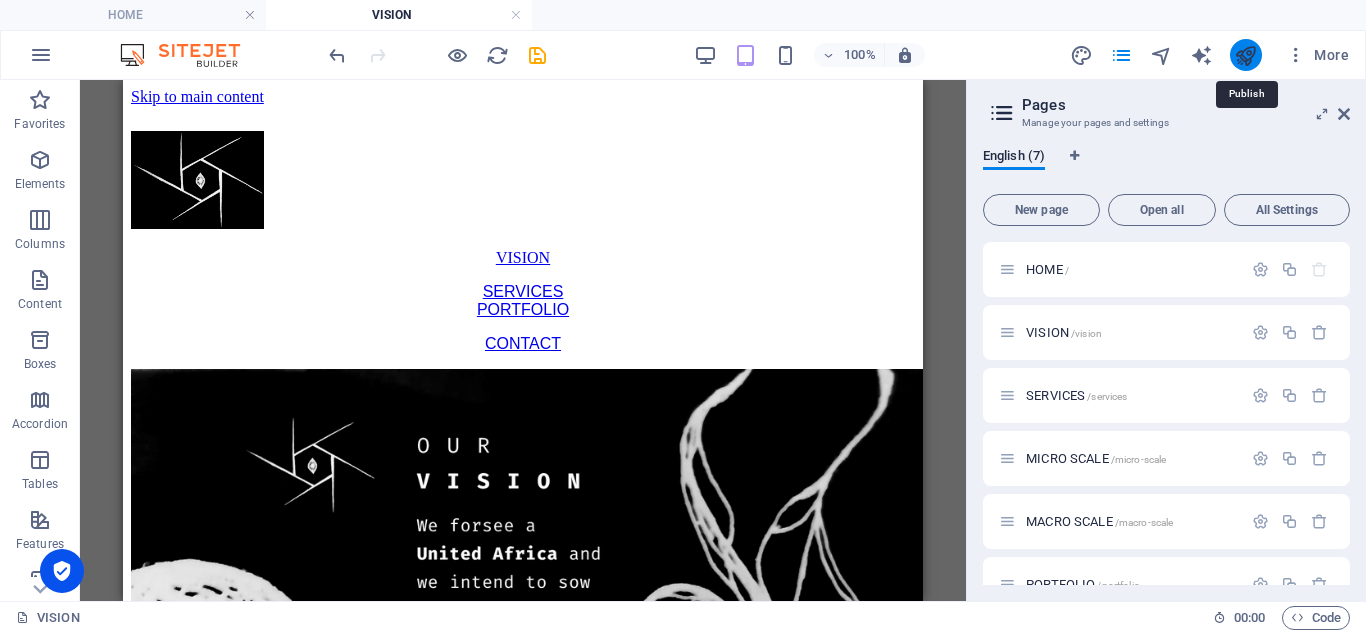 click at bounding box center [1245, 55] 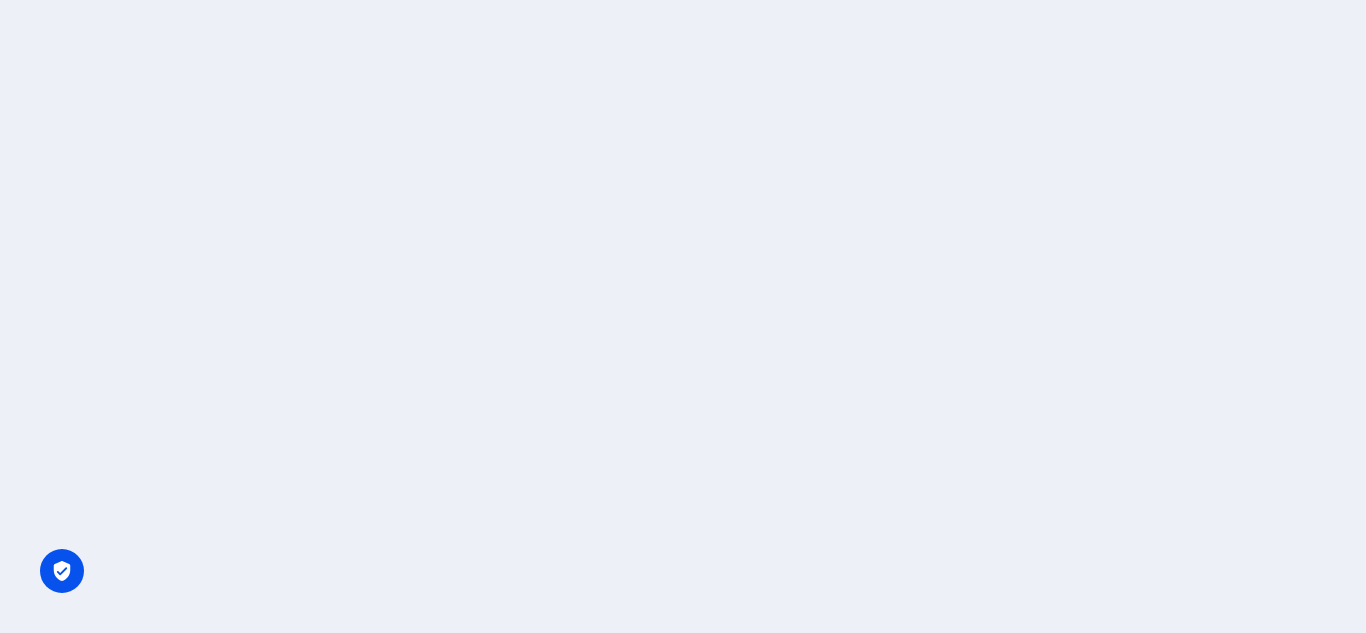 scroll, scrollTop: 0, scrollLeft: 0, axis: both 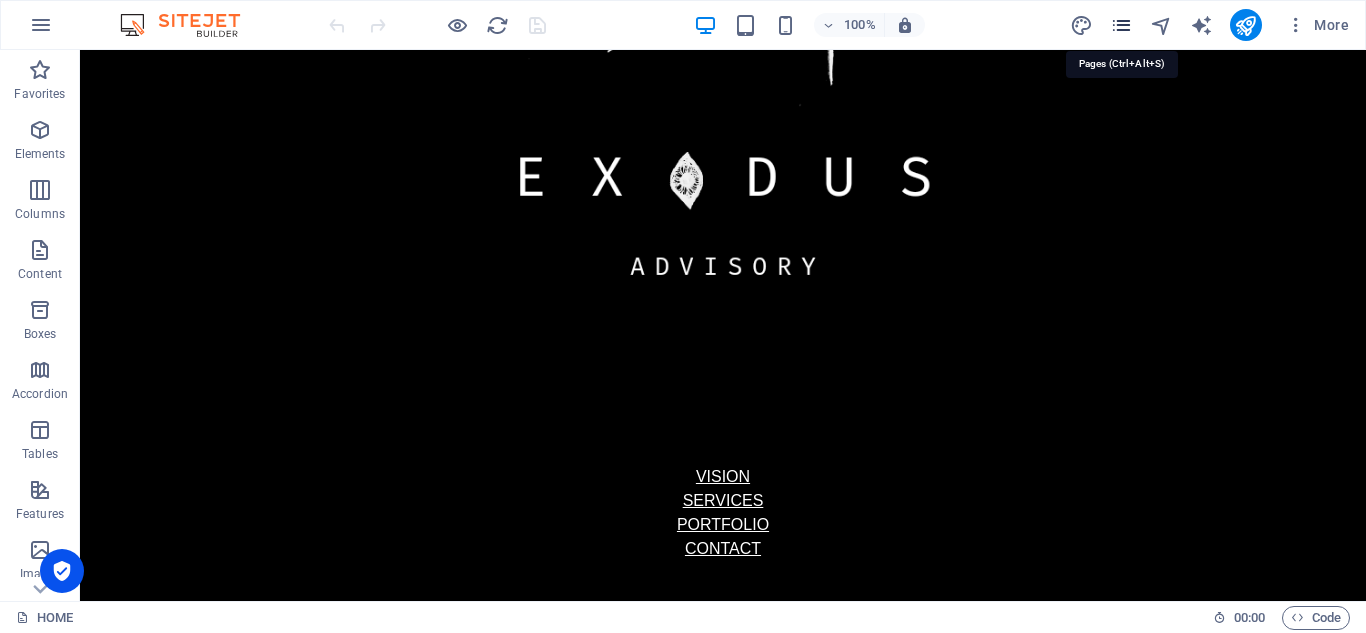 click at bounding box center [1121, 25] 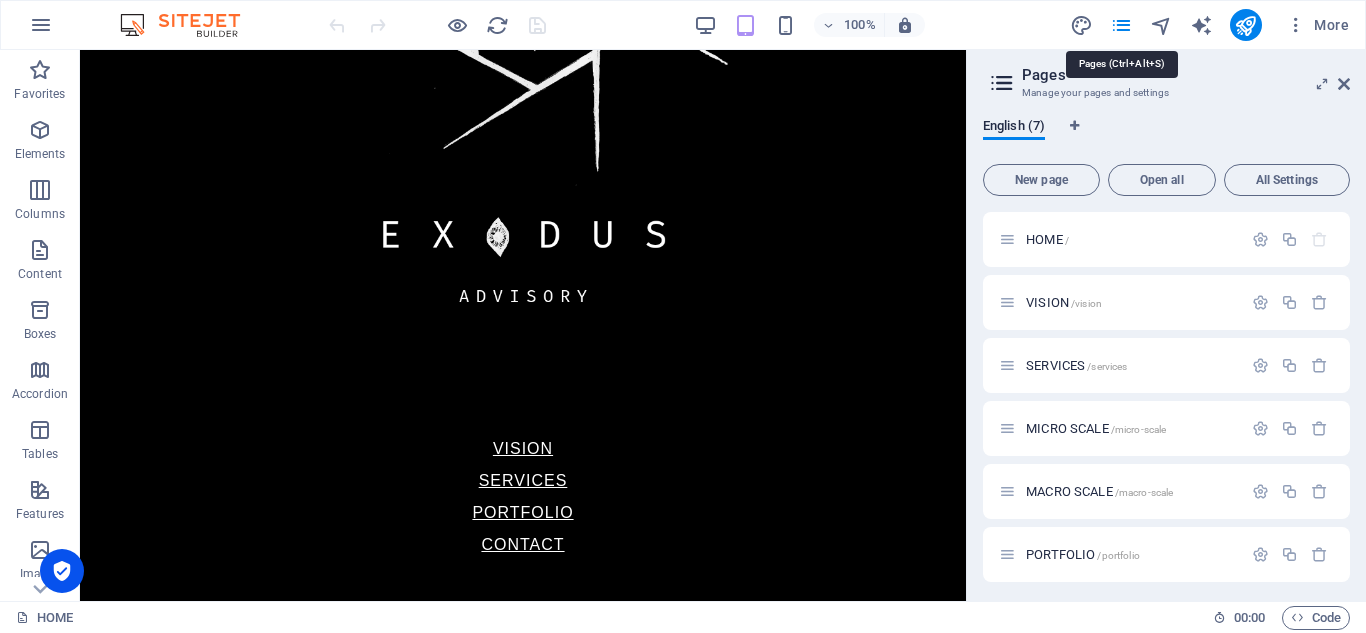 scroll, scrollTop: 453, scrollLeft: 0, axis: vertical 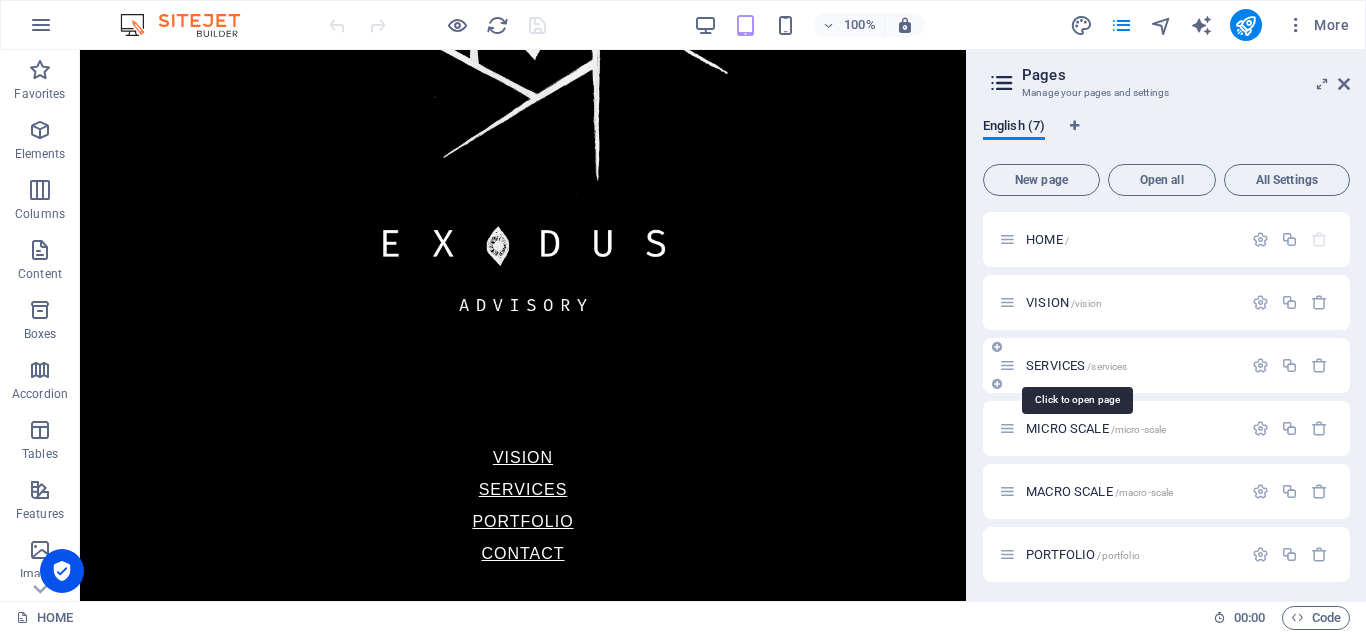 click on "SERVICES /services" at bounding box center [1076, 365] 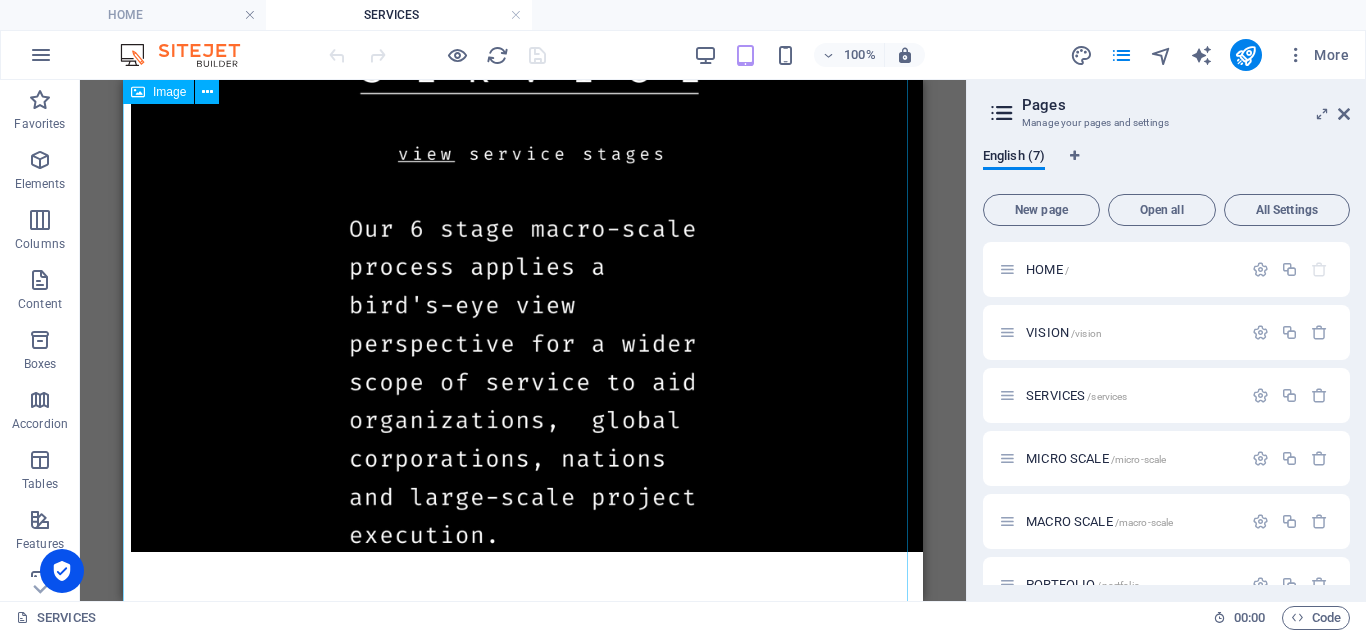 scroll, scrollTop: 1458, scrollLeft: 0, axis: vertical 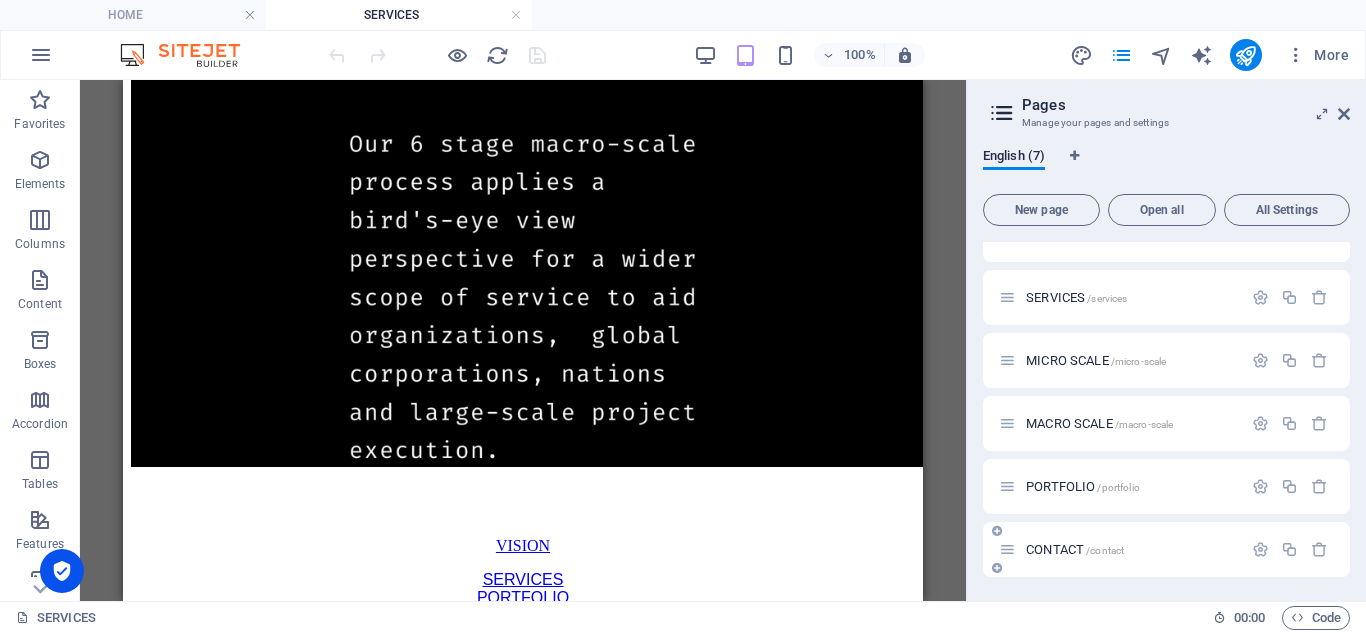 click on "CONTACT /contact" at bounding box center (1075, 549) 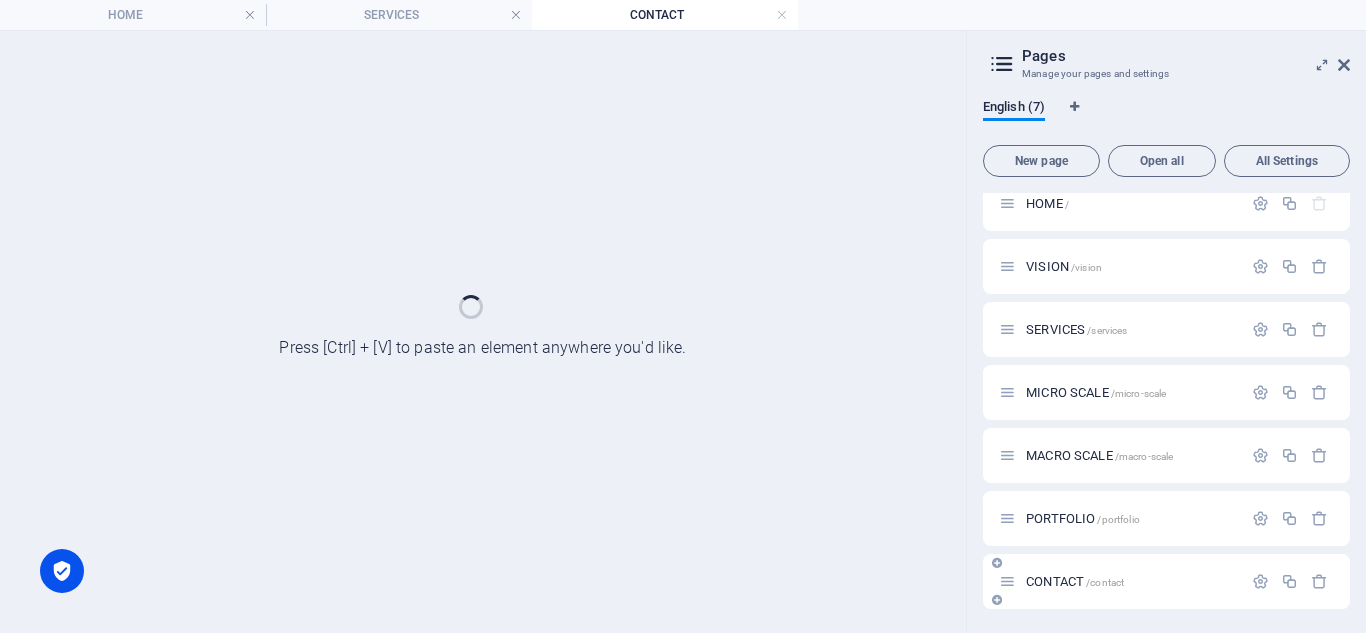 scroll, scrollTop: 17, scrollLeft: 0, axis: vertical 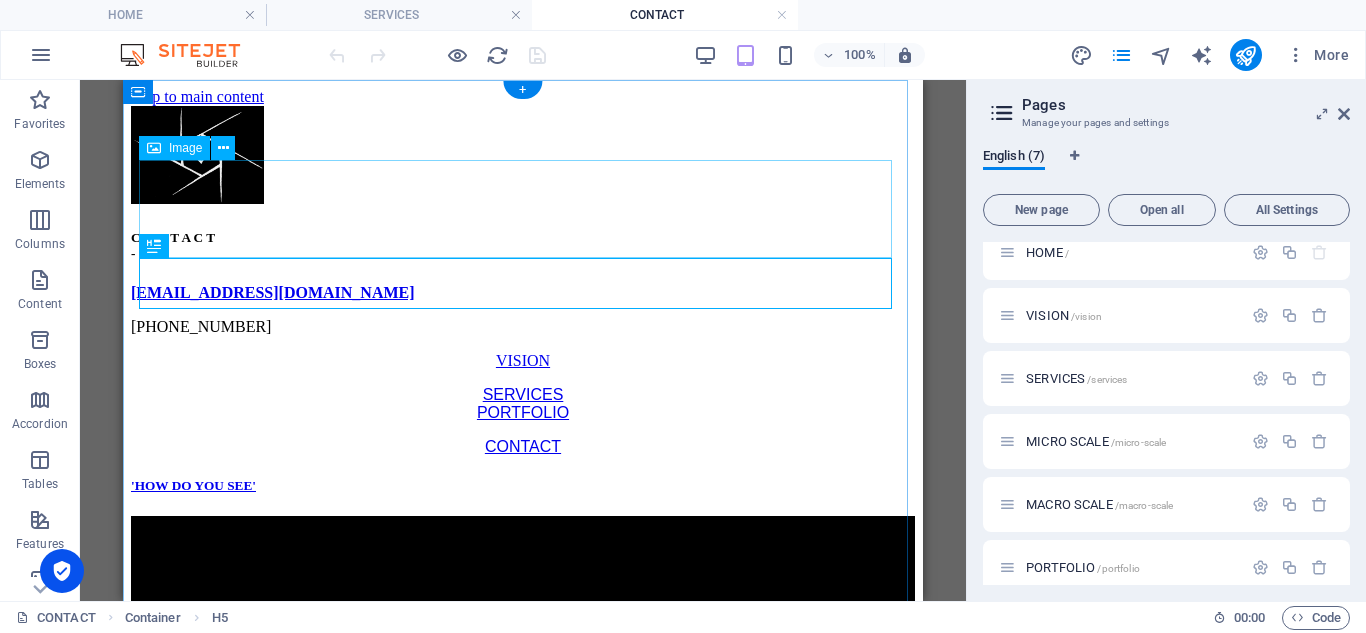 click at bounding box center (523, 157) 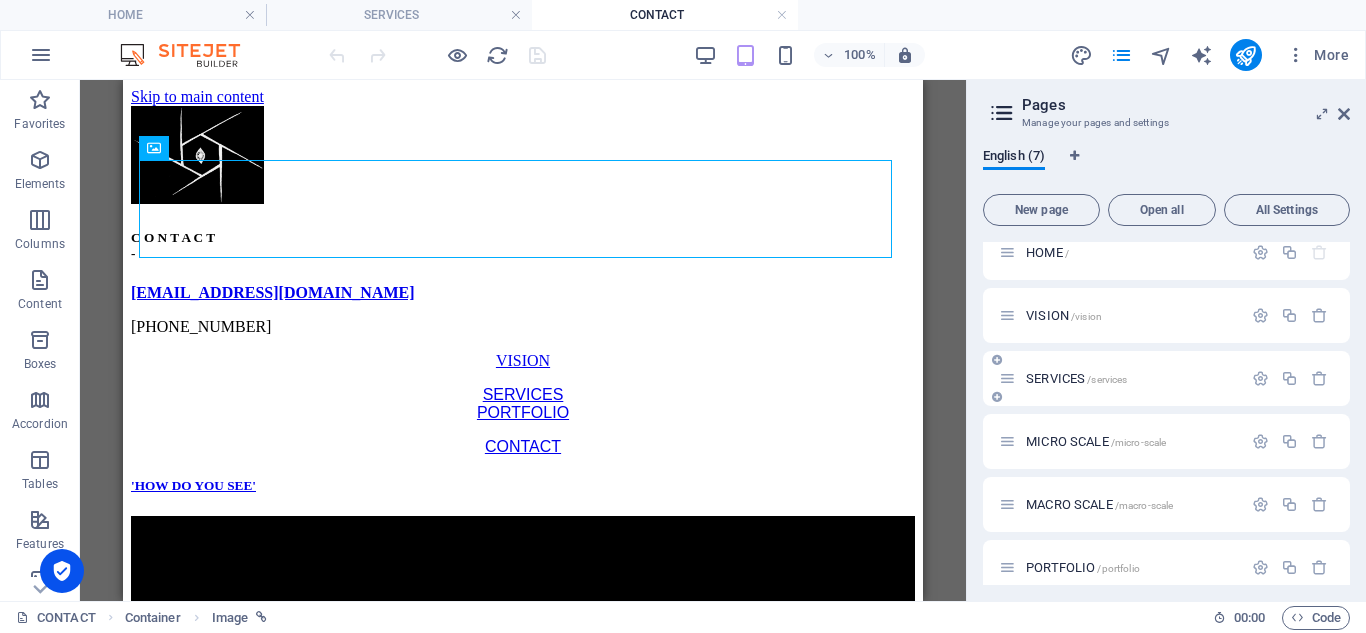 click on "SERVICES /services" at bounding box center [1120, 378] 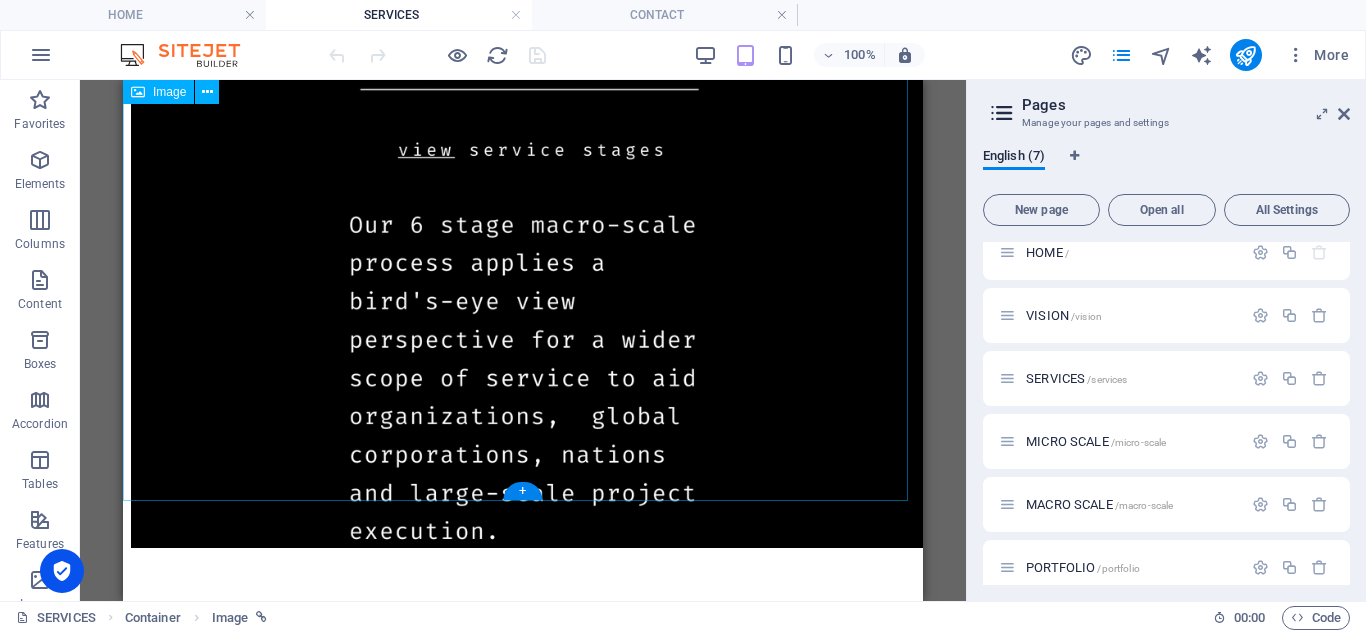 scroll, scrollTop: 1458, scrollLeft: 0, axis: vertical 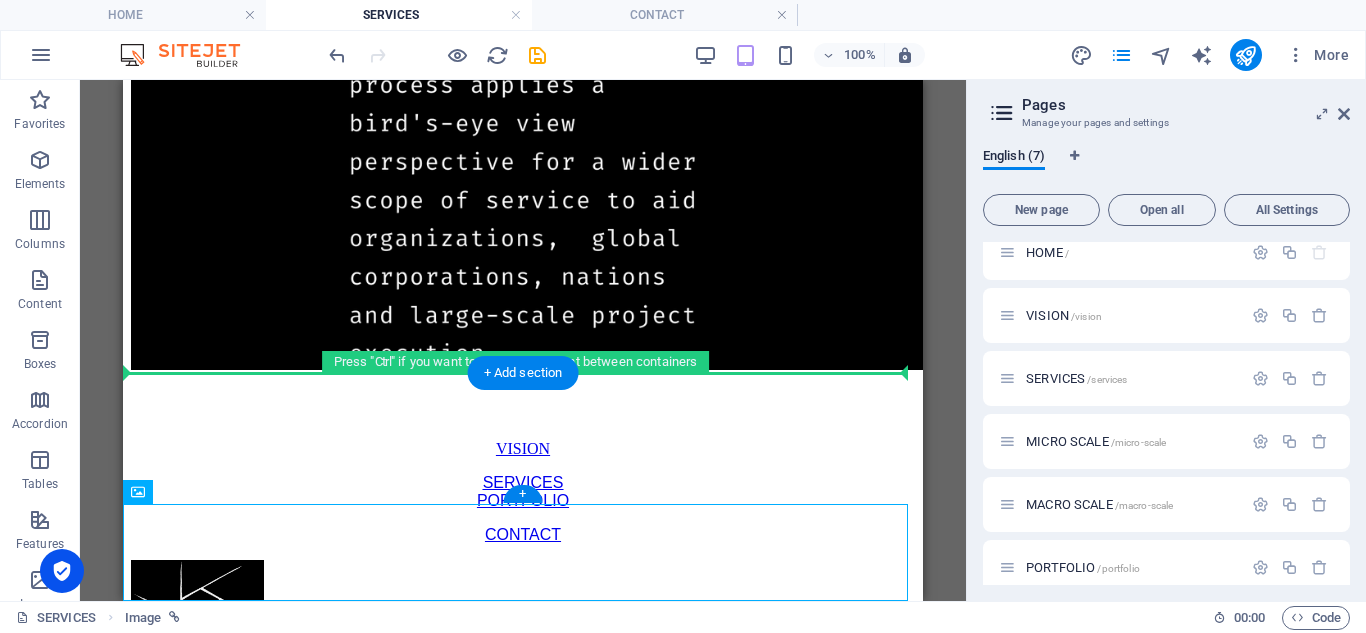drag, startPoint x: 269, startPoint y: 573, endPoint x: 279, endPoint y: 403, distance: 170.29387 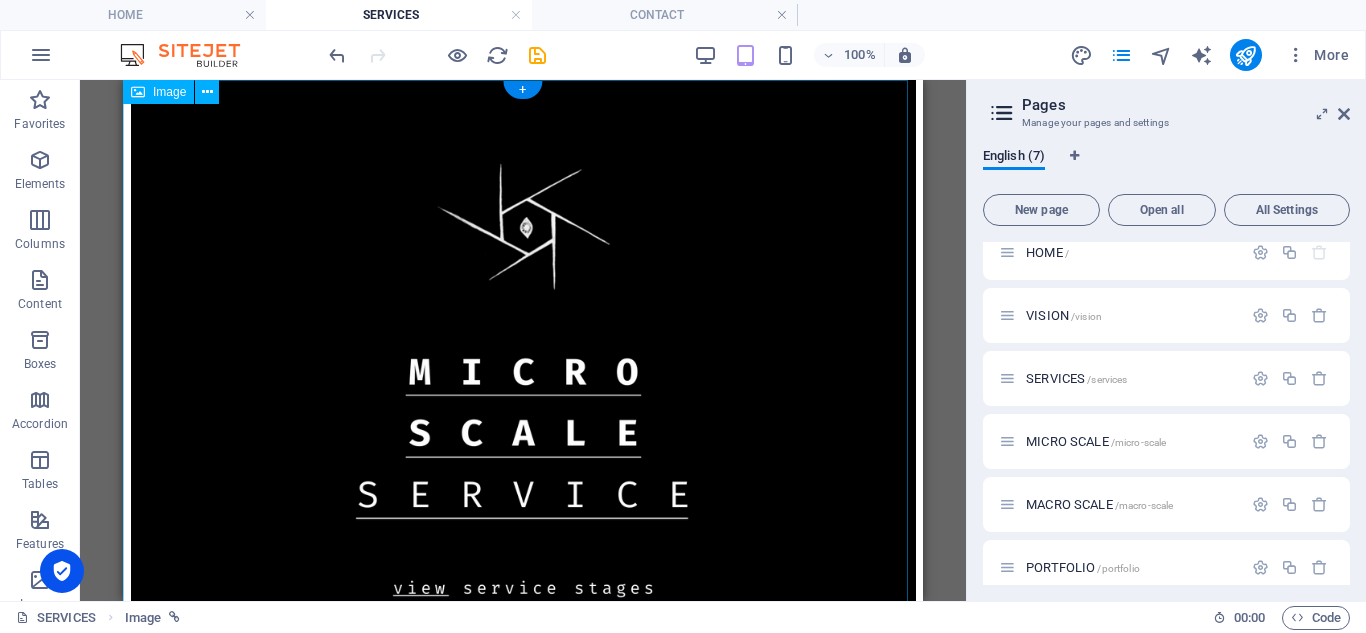scroll, scrollTop: 0, scrollLeft: 0, axis: both 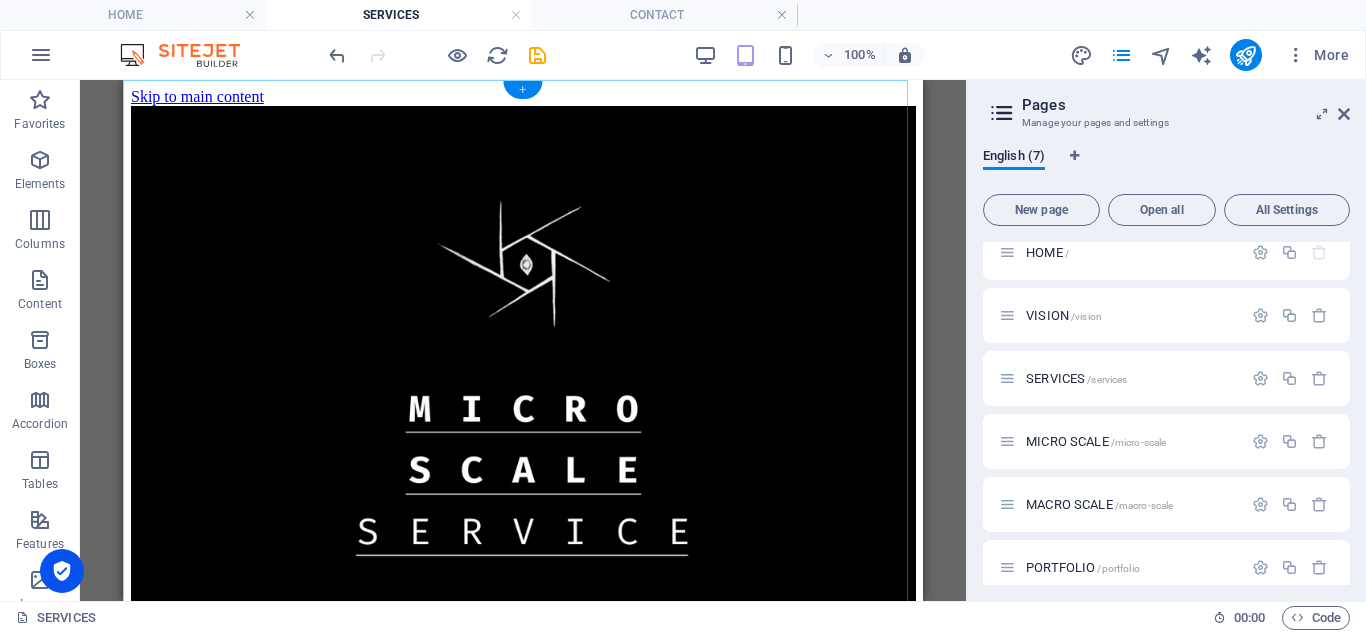 click on "+" at bounding box center (522, 90) 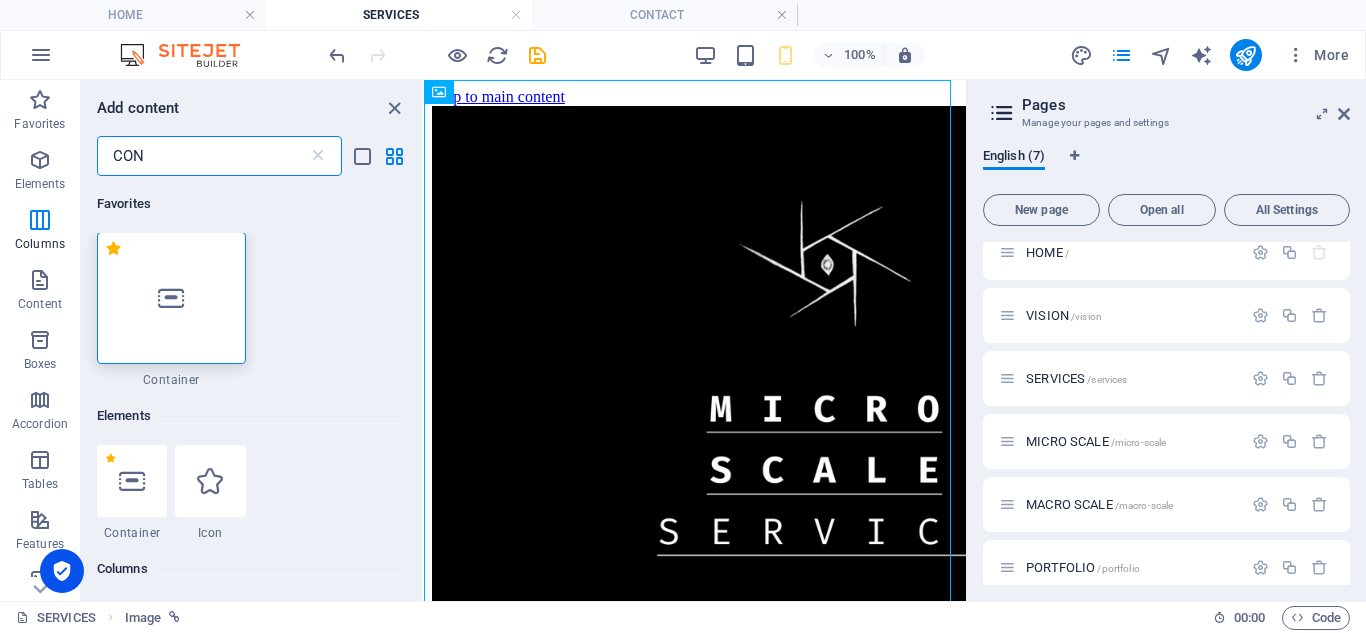 scroll, scrollTop: 0, scrollLeft: 0, axis: both 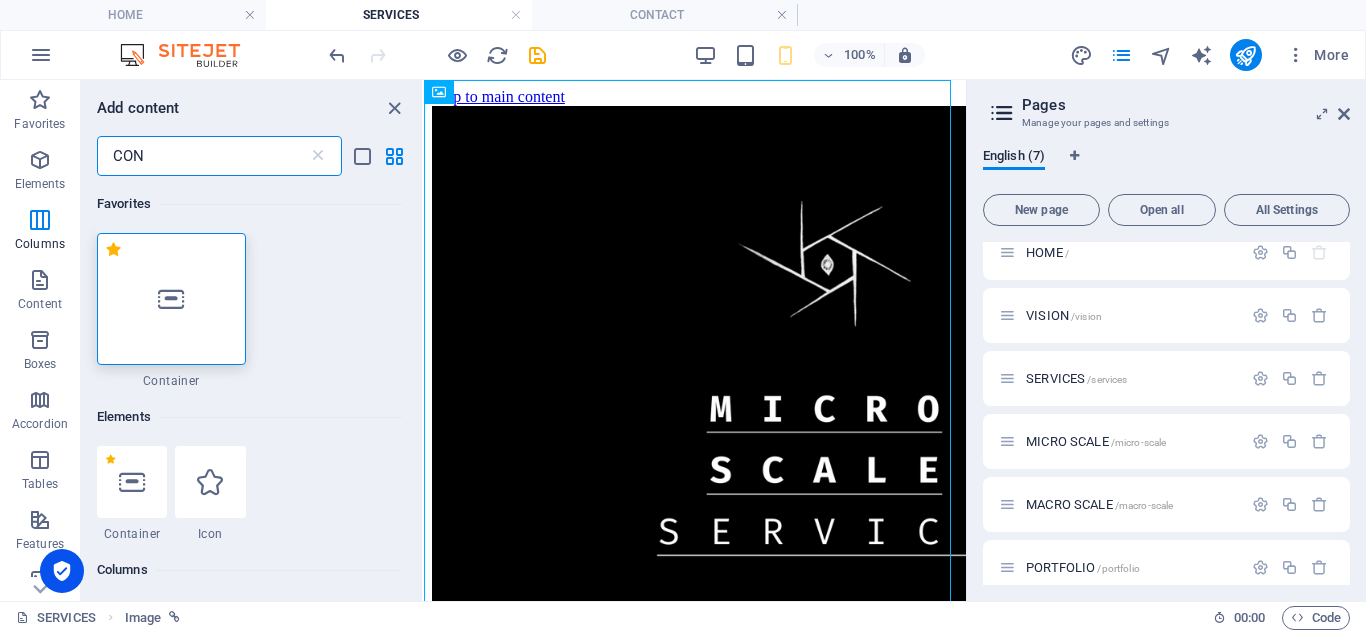 type on "CON" 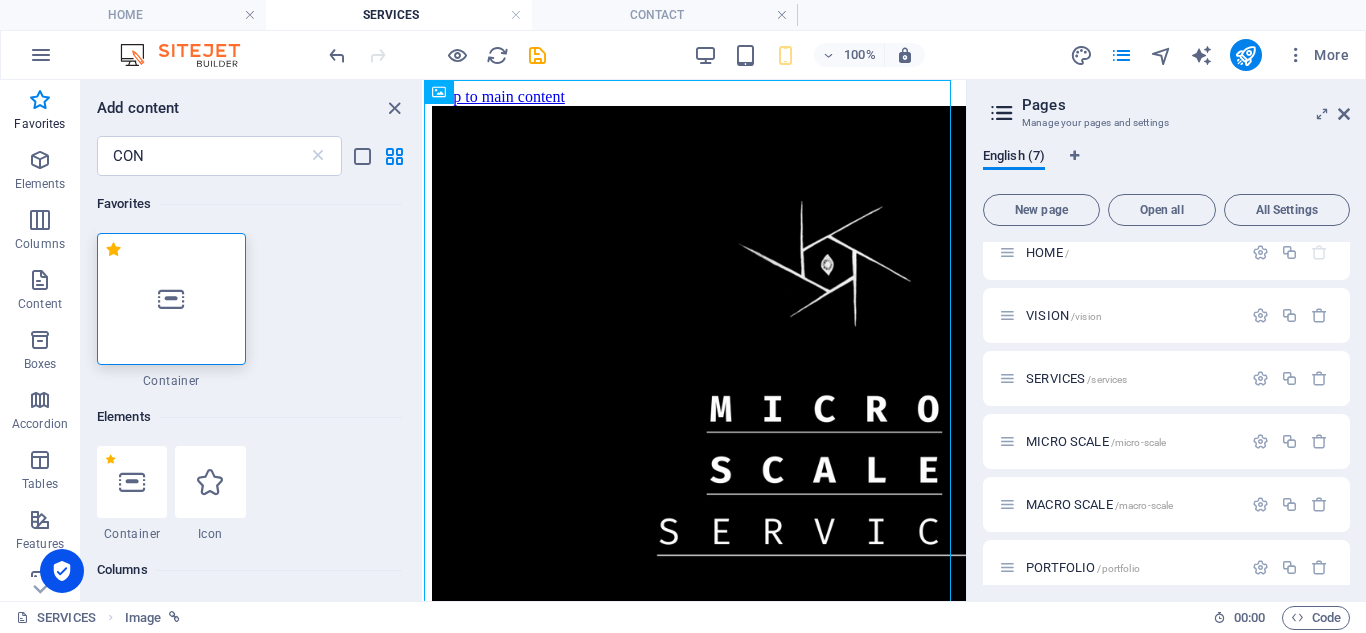 click at bounding box center [171, 299] 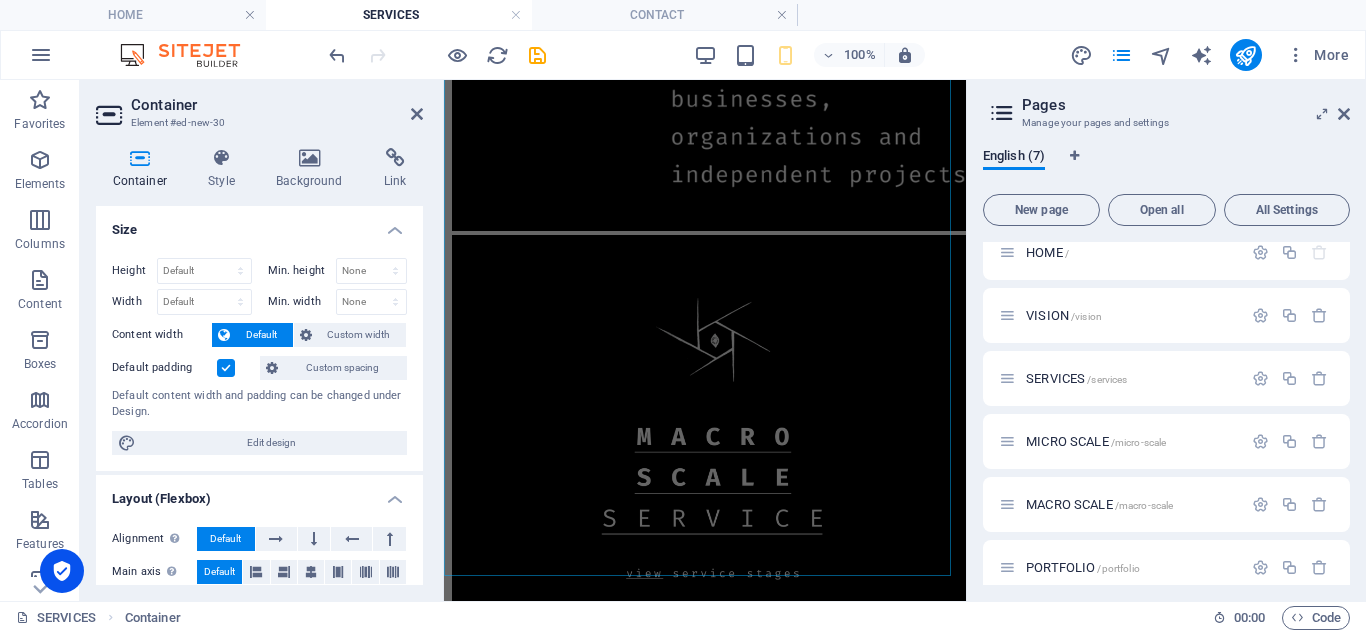 scroll, scrollTop: 1157, scrollLeft: 0, axis: vertical 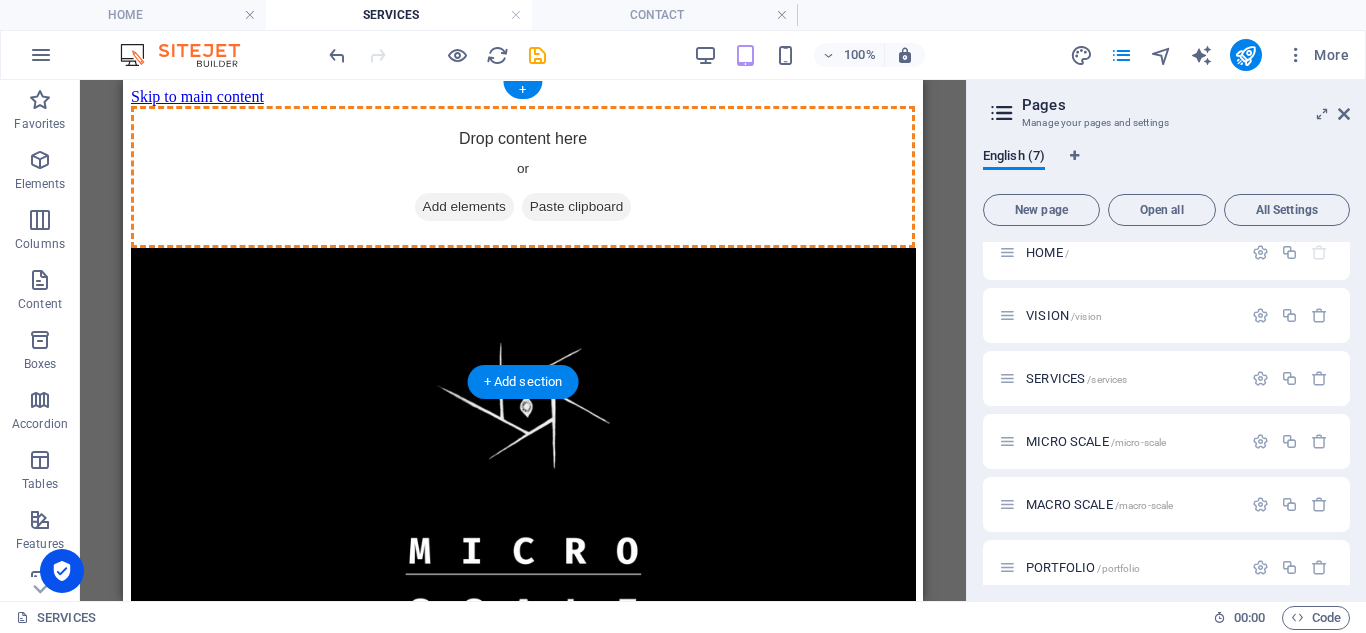 drag, startPoint x: 625, startPoint y: 471, endPoint x: 513, endPoint y: 219, distance: 275.768 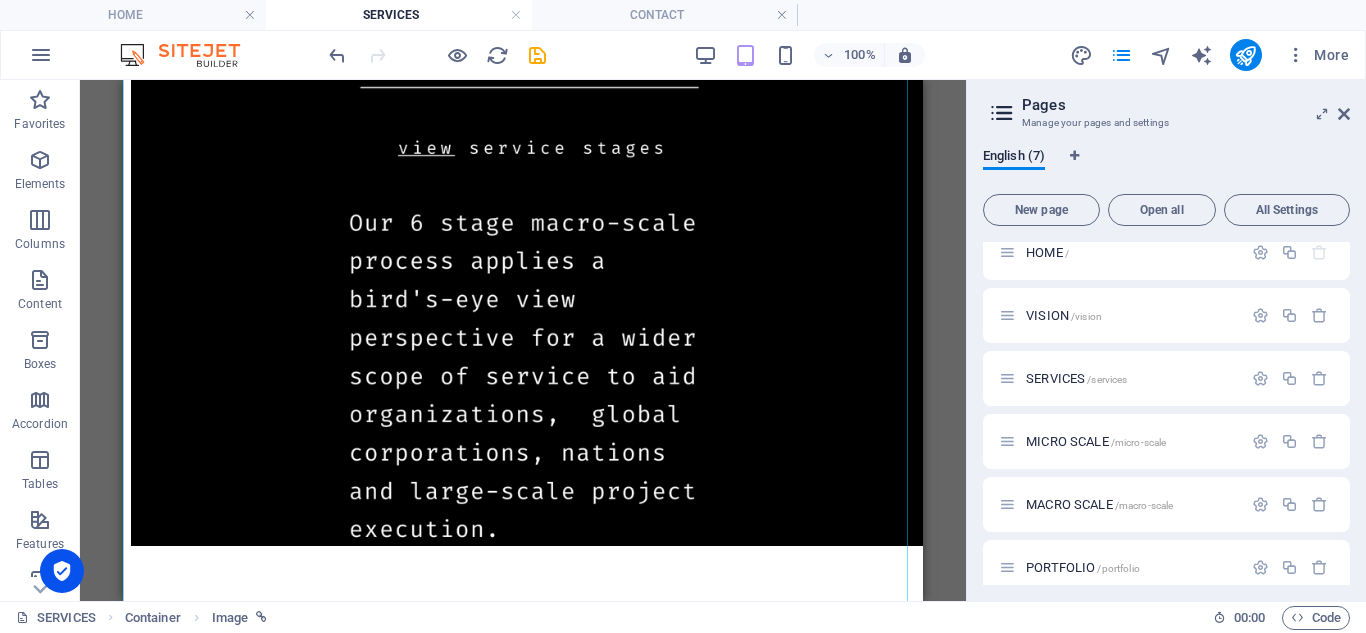 scroll, scrollTop: 1715, scrollLeft: 0, axis: vertical 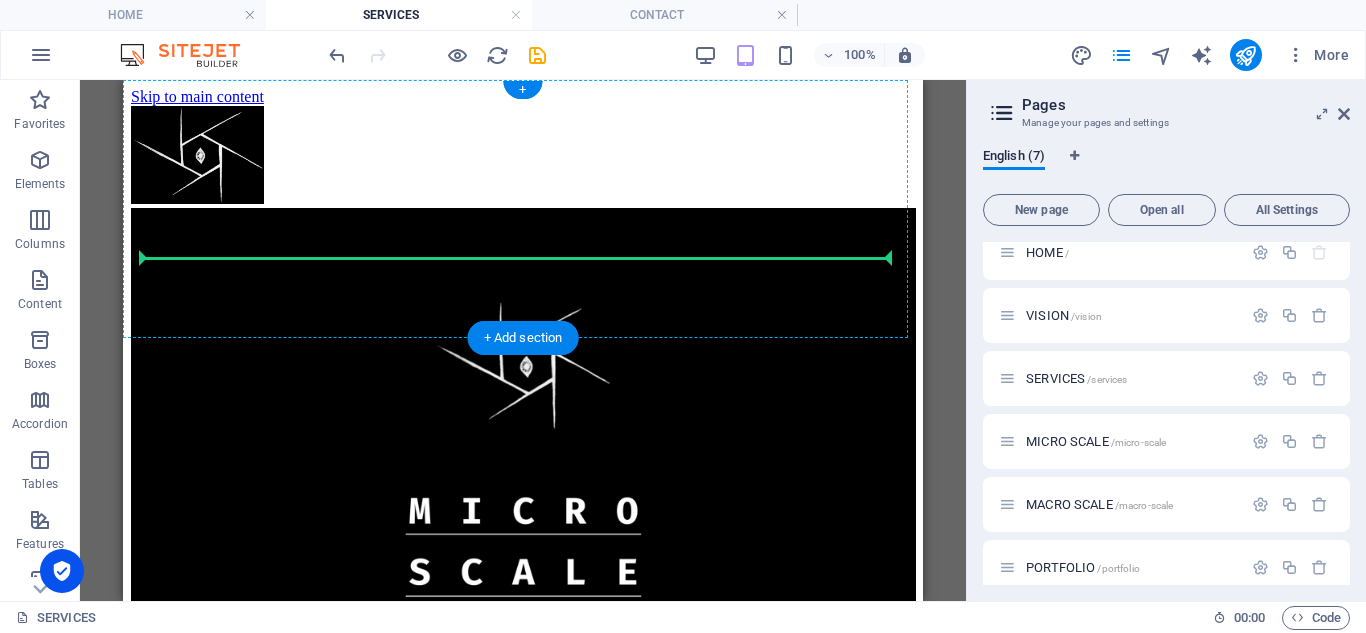 drag, startPoint x: 290, startPoint y: 533, endPoint x: 179, endPoint y: 214, distance: 337.76028 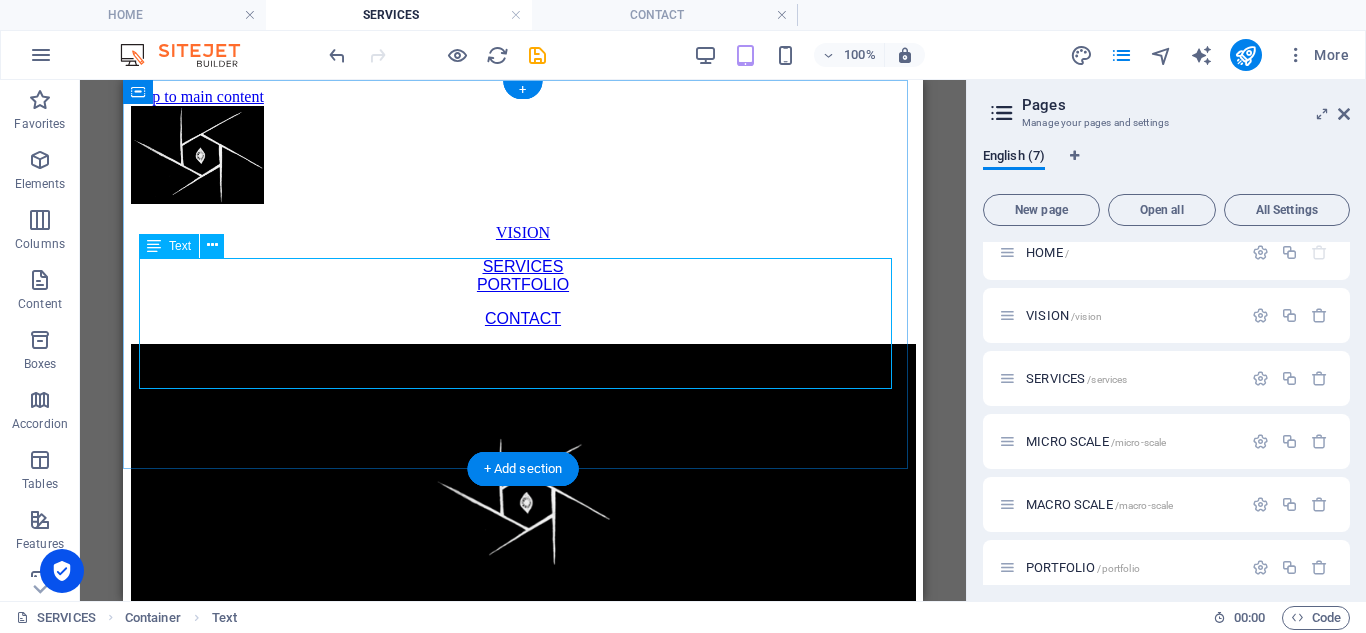 click on "VISION SERVICES PORTFOLIO CONTACT" at bounding box center (523, 276) 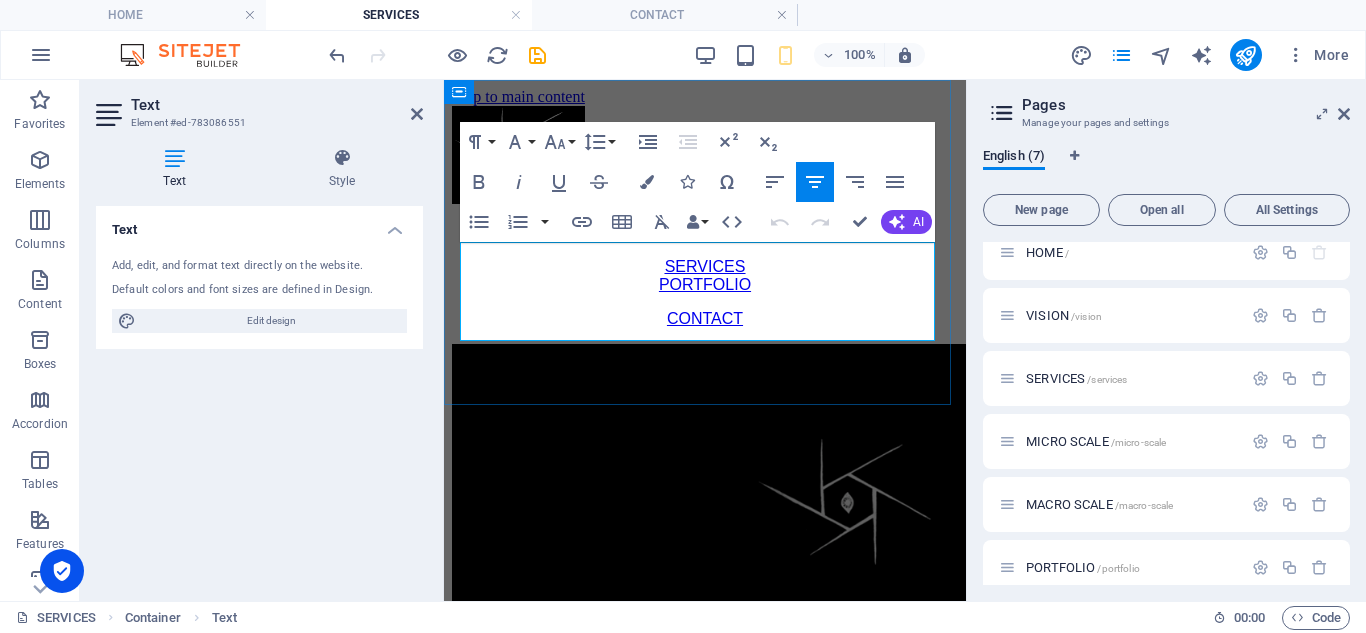click on "SERVICES PORTFOLIO" at bounding box center (705, 276) 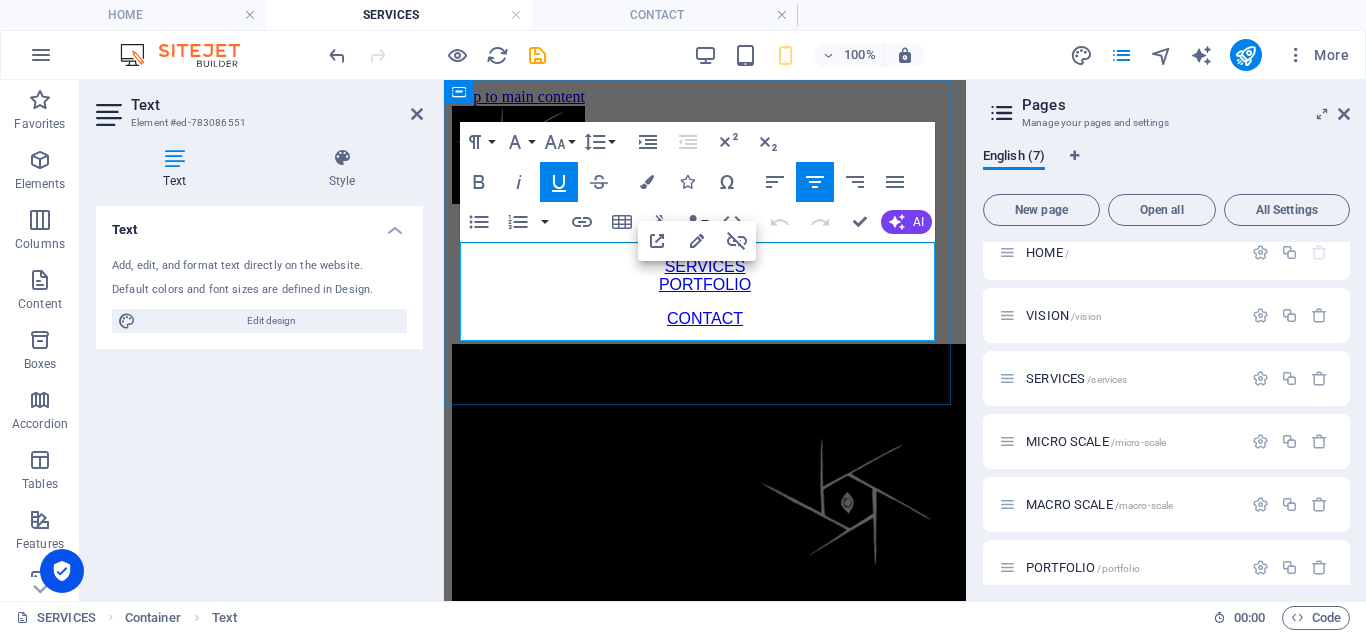 click on "SERVICES PORTFOLIO" at bounding box center [705, 276] 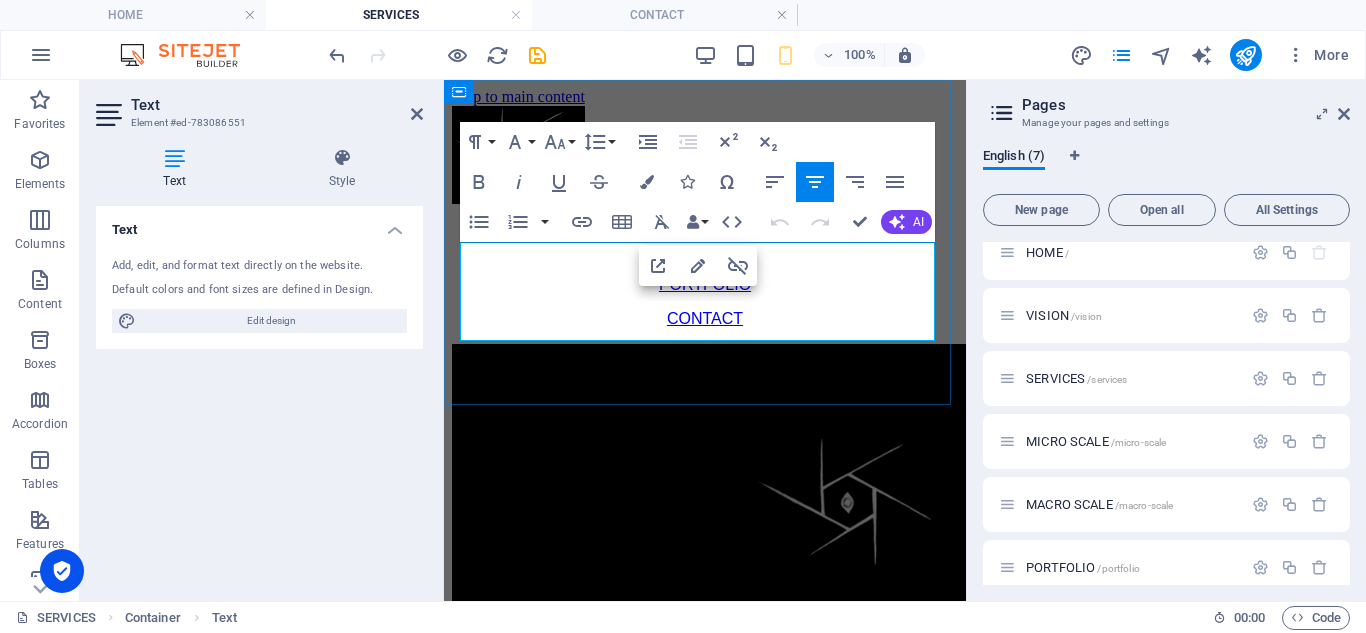 click on "CONTACT" at bounding box center (705, 319) 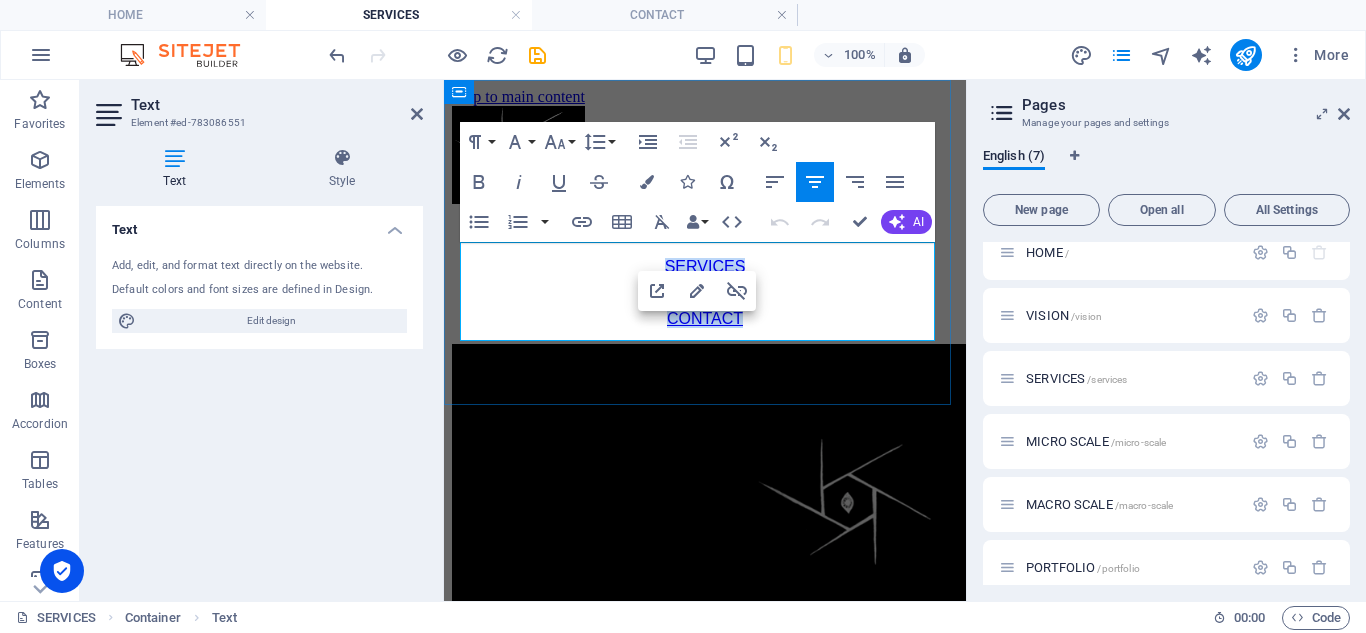 drag, startPoint x: 664, startPoint y: 244, endPoint x: 743, endPoint y: 323, distance: 111.72287 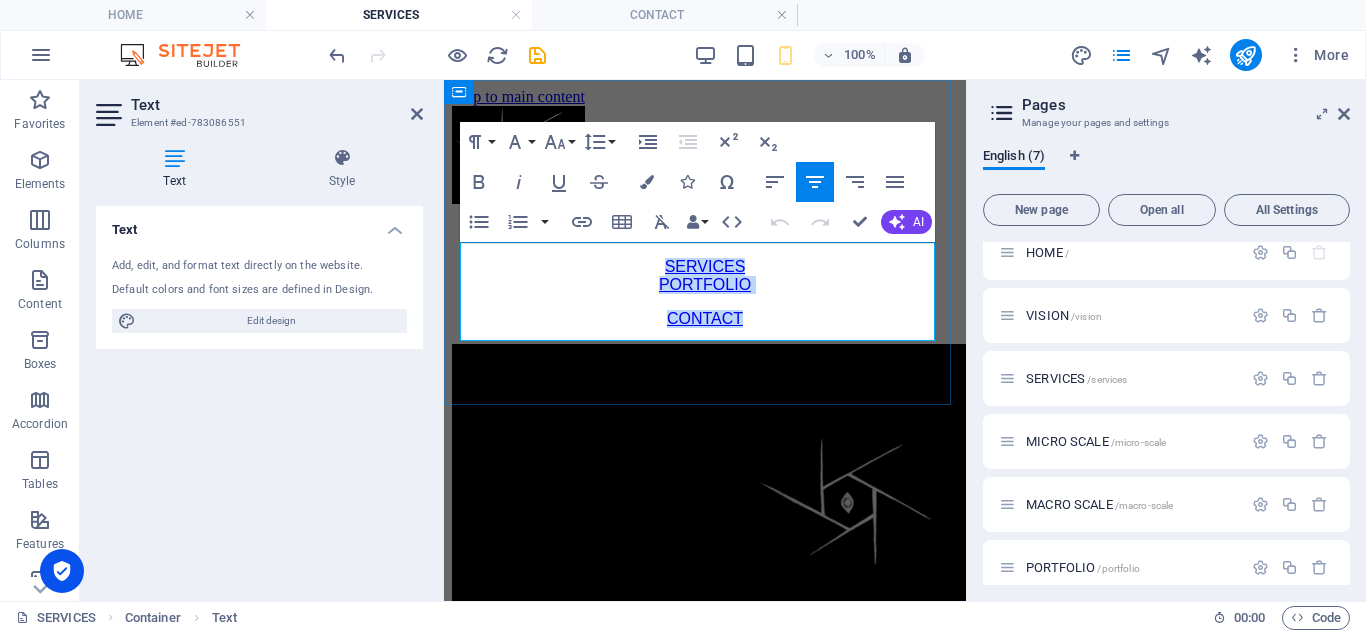 type 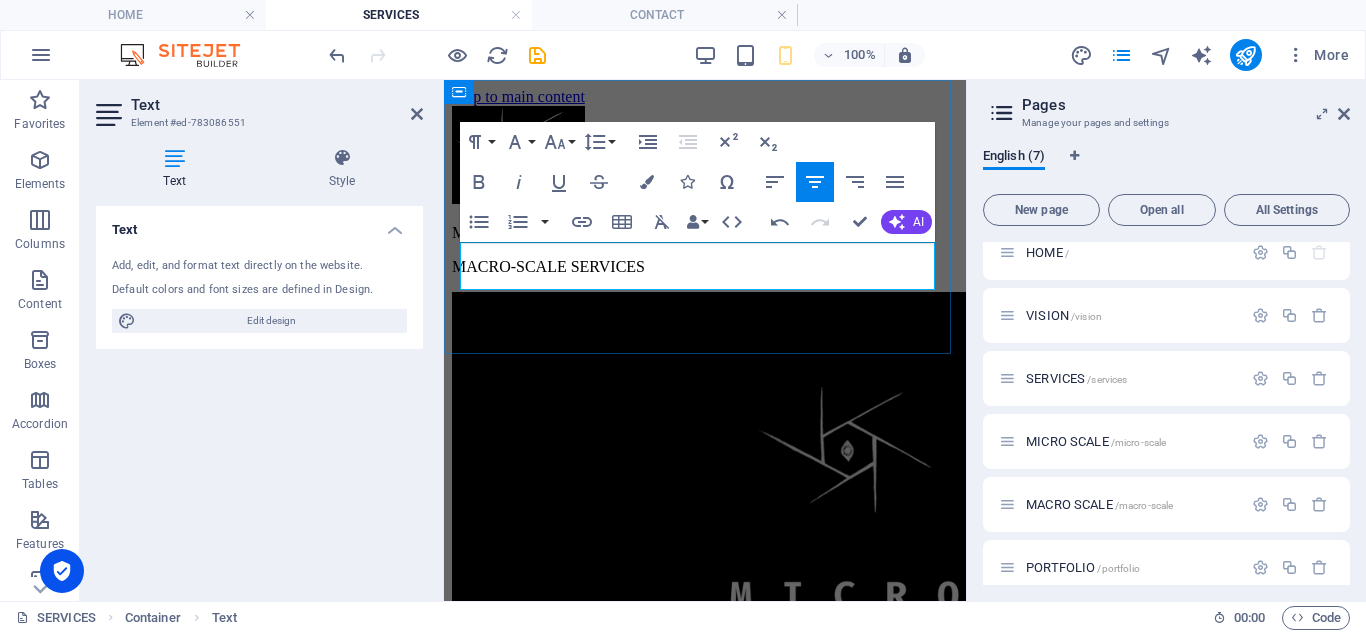 click on "MICRO-SCALE SERVICES" at bounding box center (705, 233) 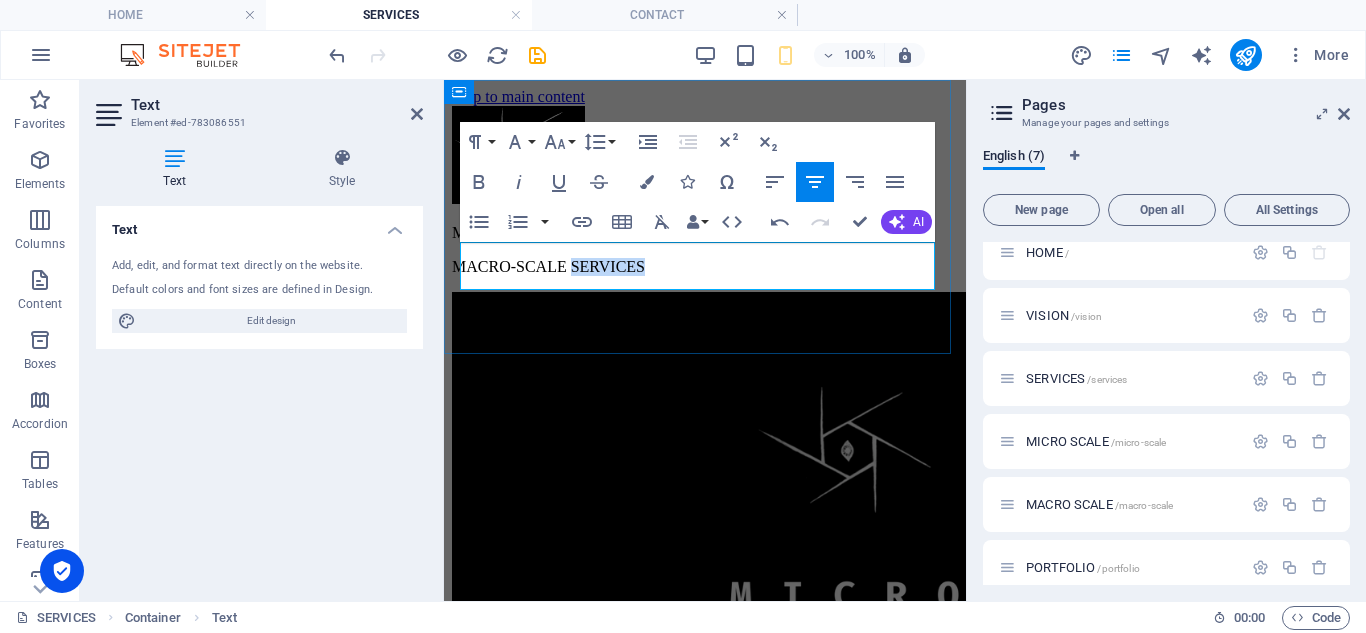 click on "MACRO-SCALE SERVICES" at bounding box center [705, 267] 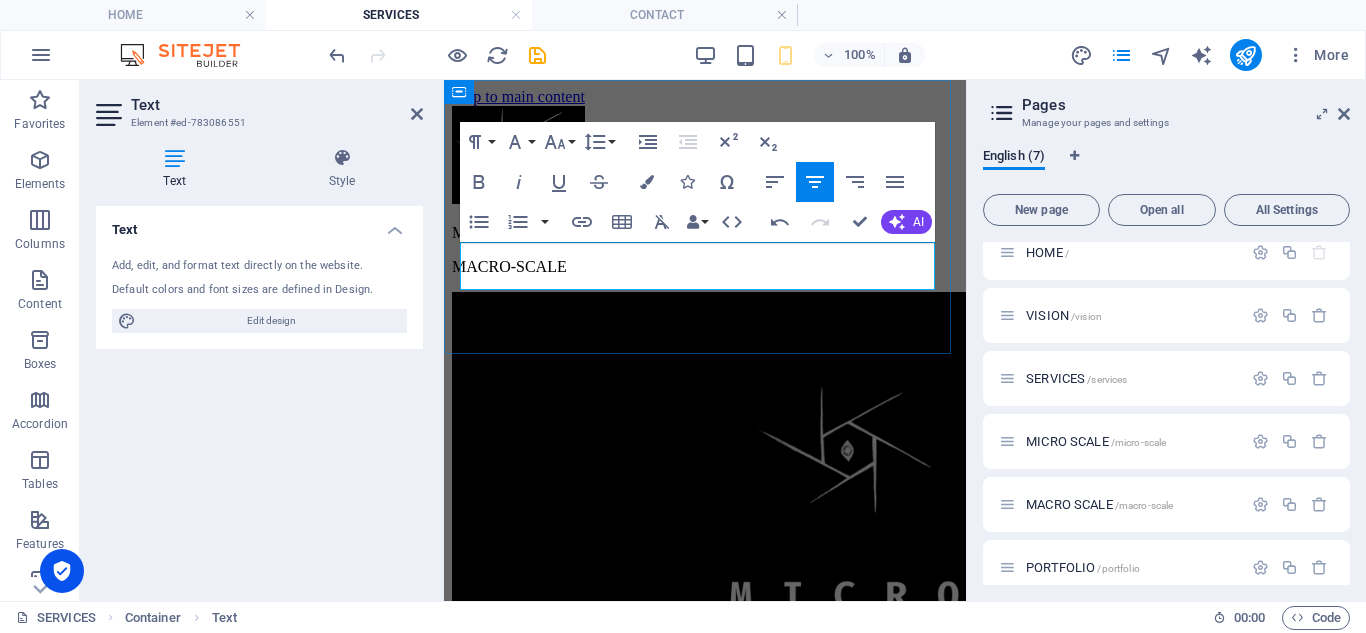 click on "MICRO-SCALE" at bounding box center (705, 233) 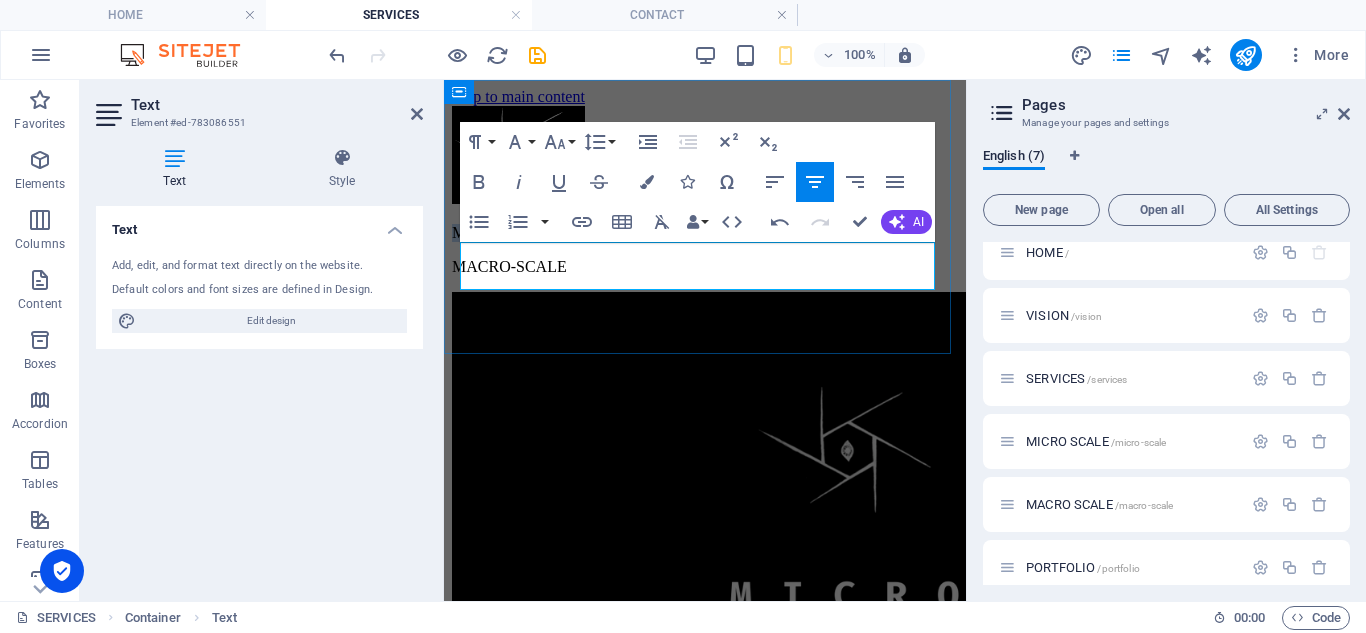 click on "MICRO-SCALE" at bounding box center [705, 233] 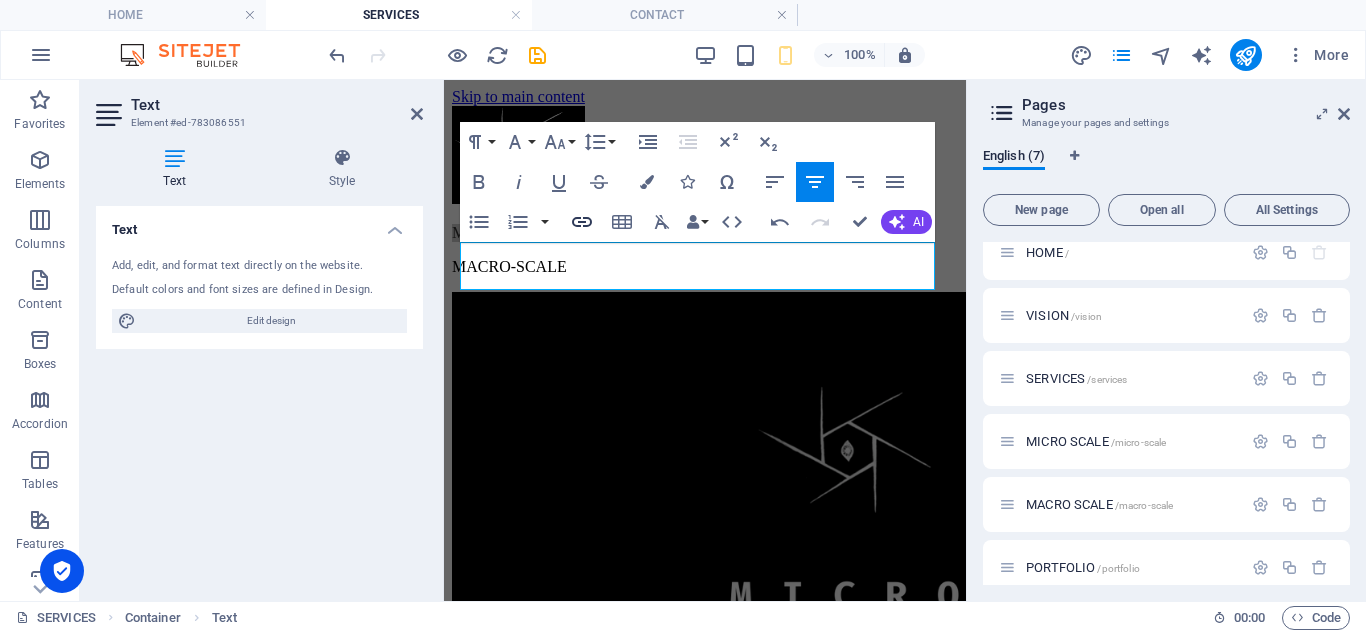 click 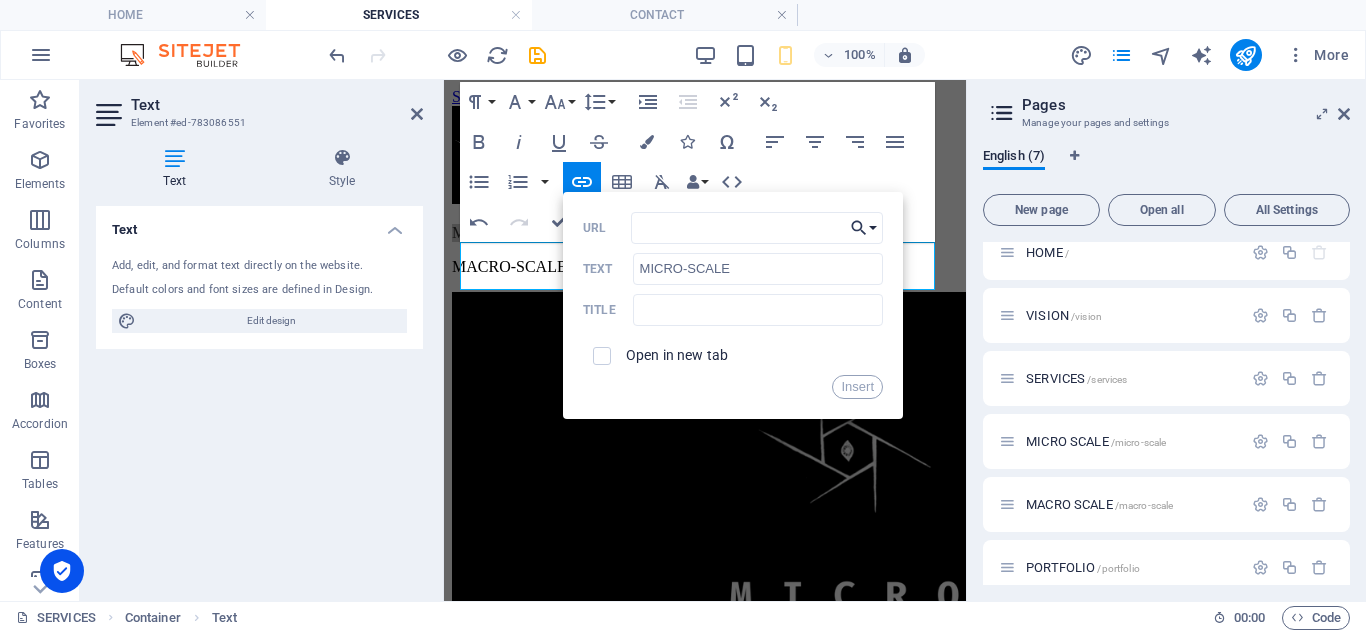 click on "Choose Link" at bounding box center (864, 228) 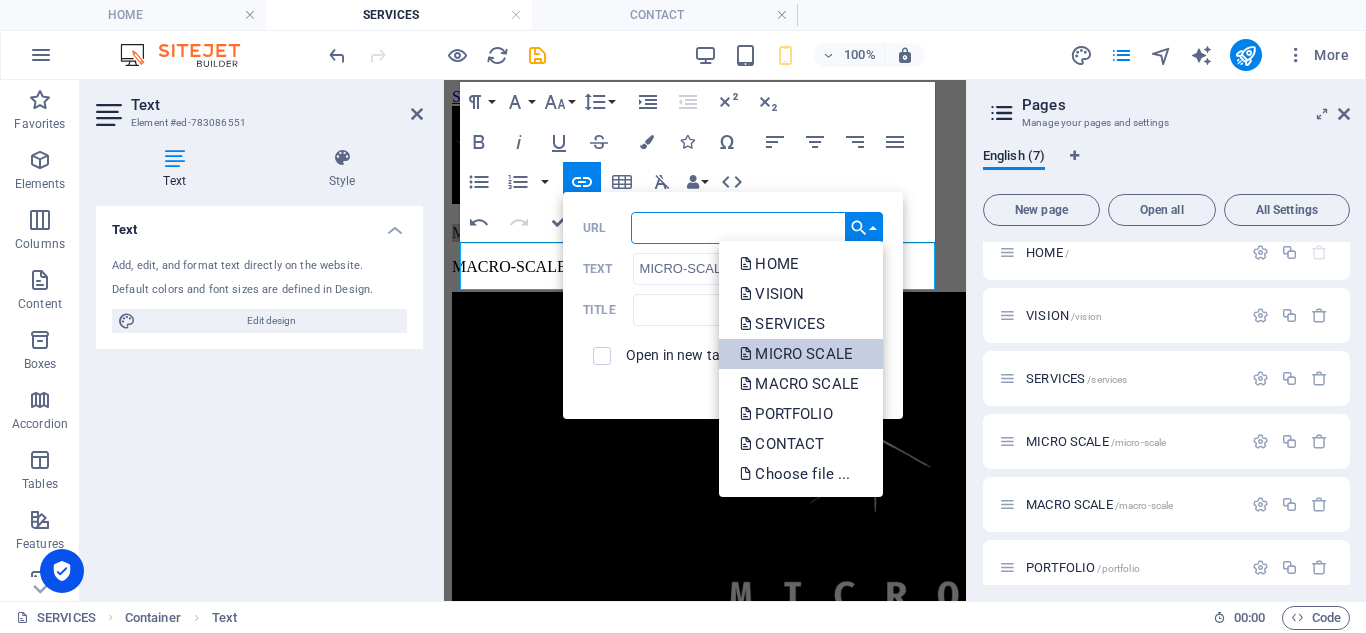 click on "MICRO SCALE" at bounding box center (798, 354) 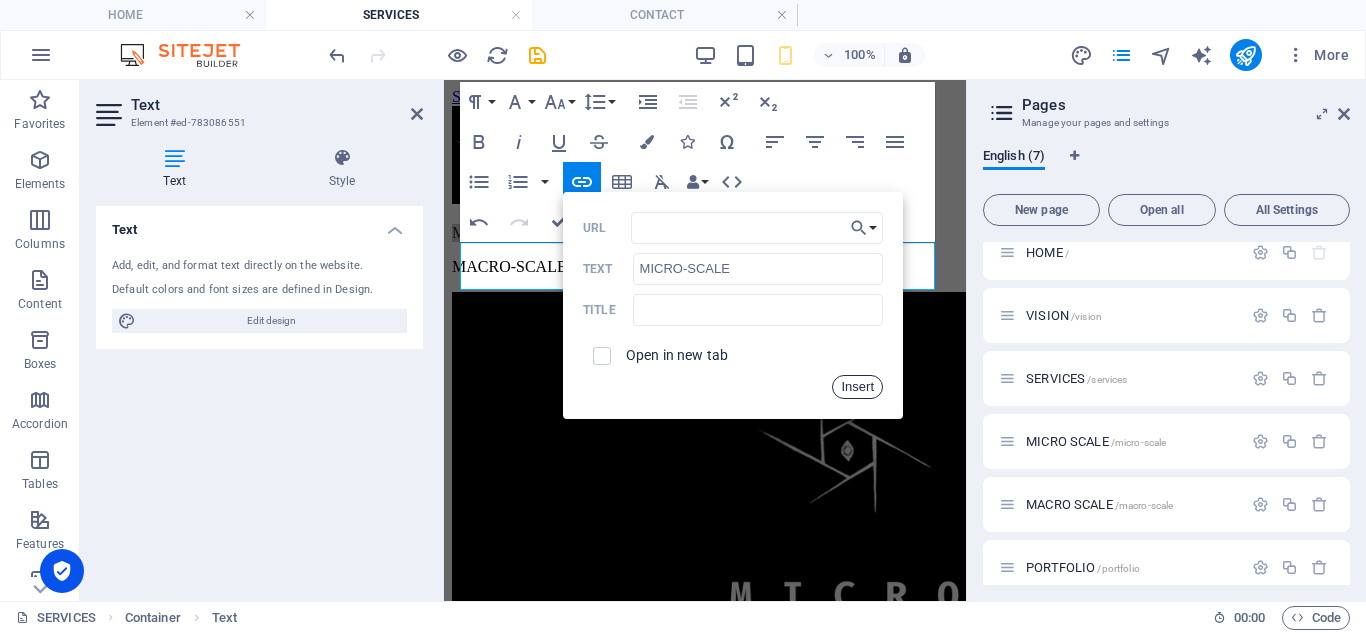 click on "Insert" at bounding box center [857, 387] 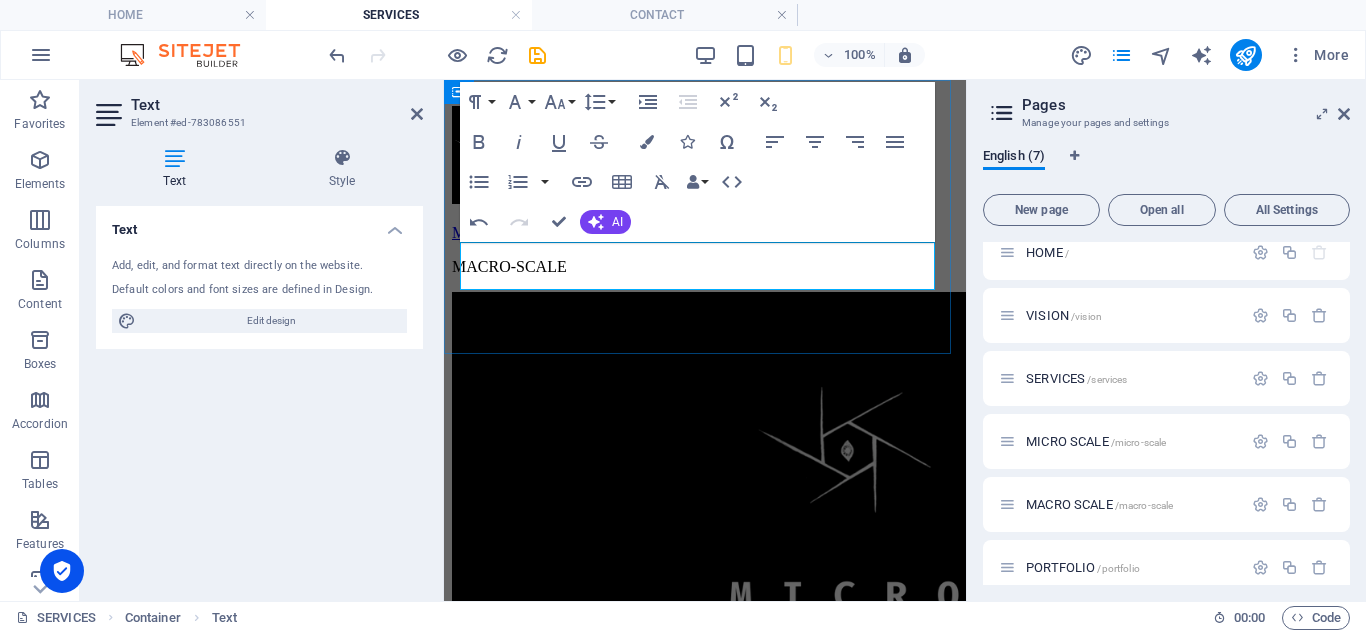 click on "MACRO-SCALE" at bounding box center [705, 267] 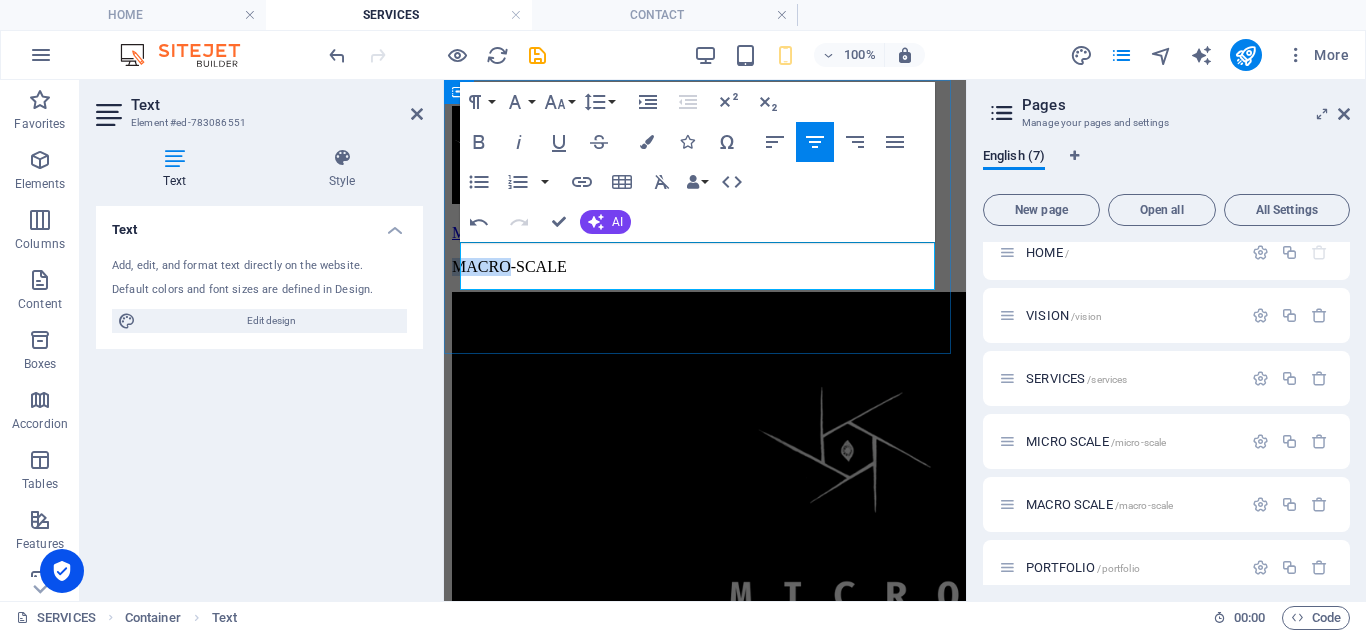 click on "MACRO-SCALE" at bounding box center [705, 267] 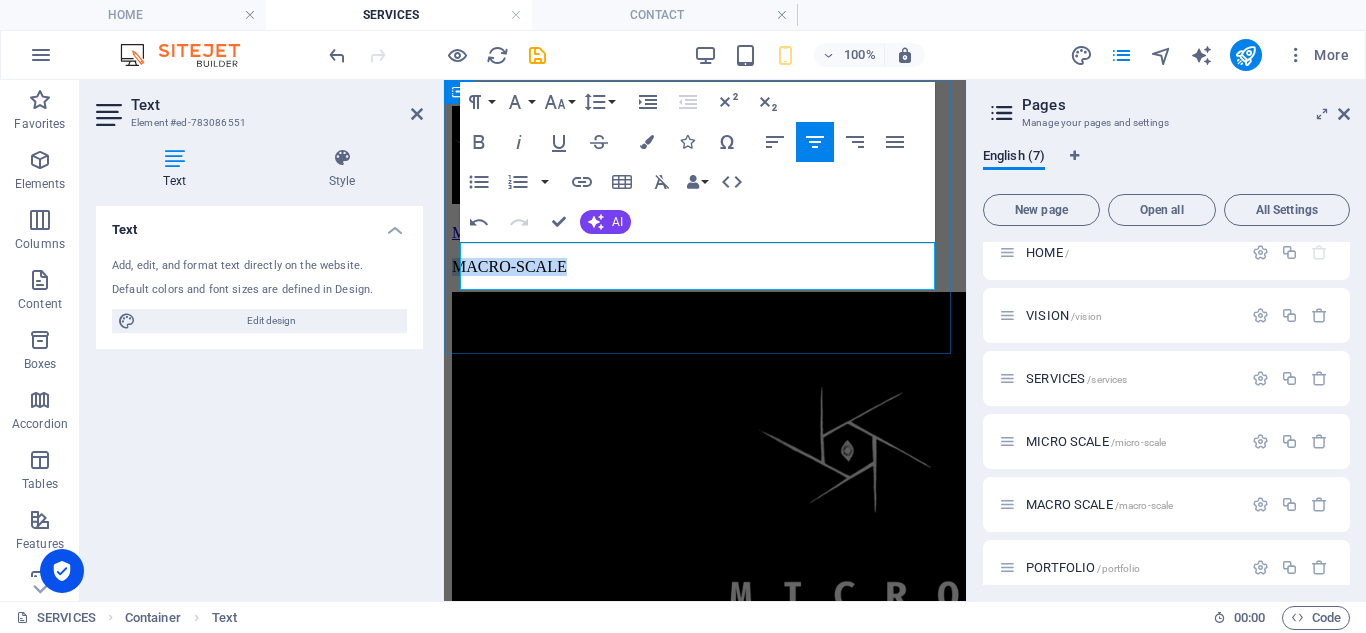 click on "MACRO-SCALE" at bounding box center (705, 267) 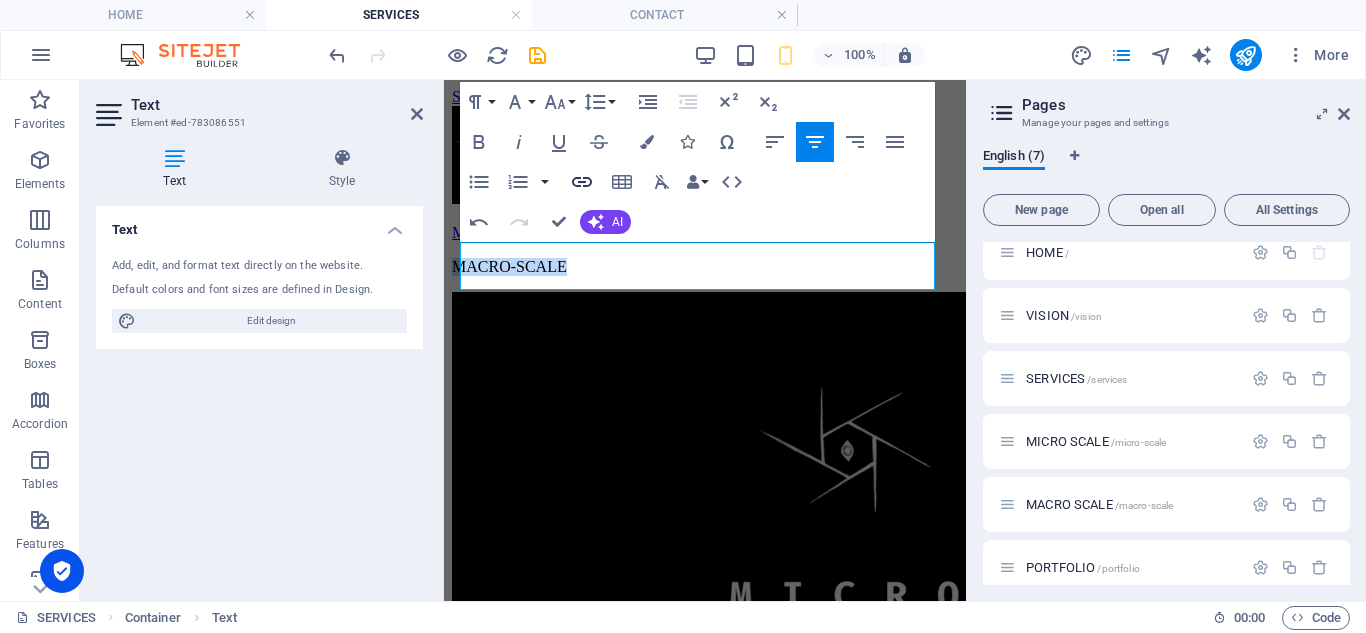 type on "MACRO-SCALE" 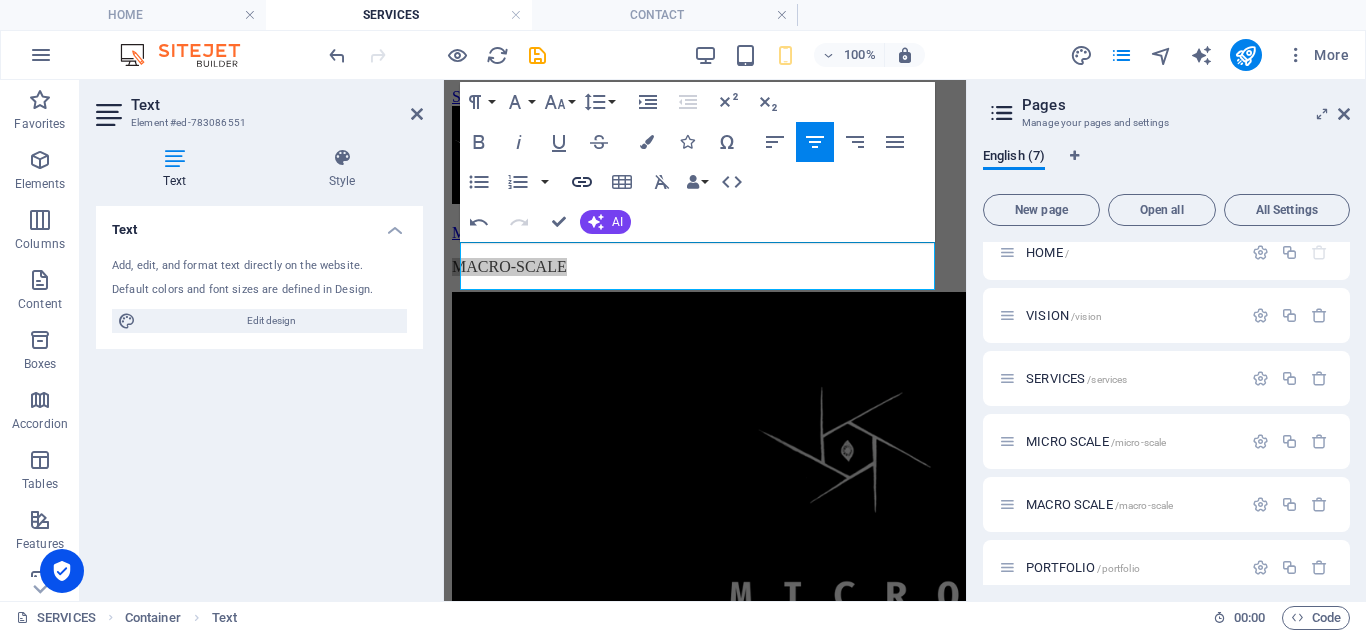 click 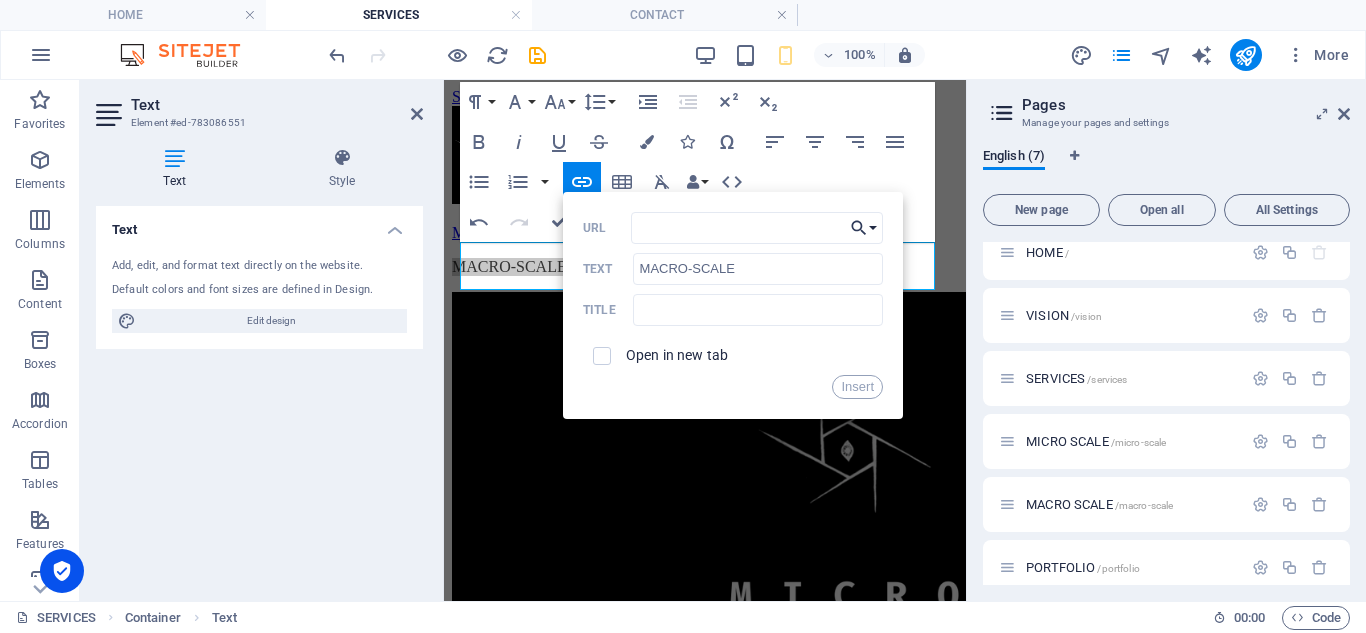 click on "Choose Link" at bounding box center [864, 228] 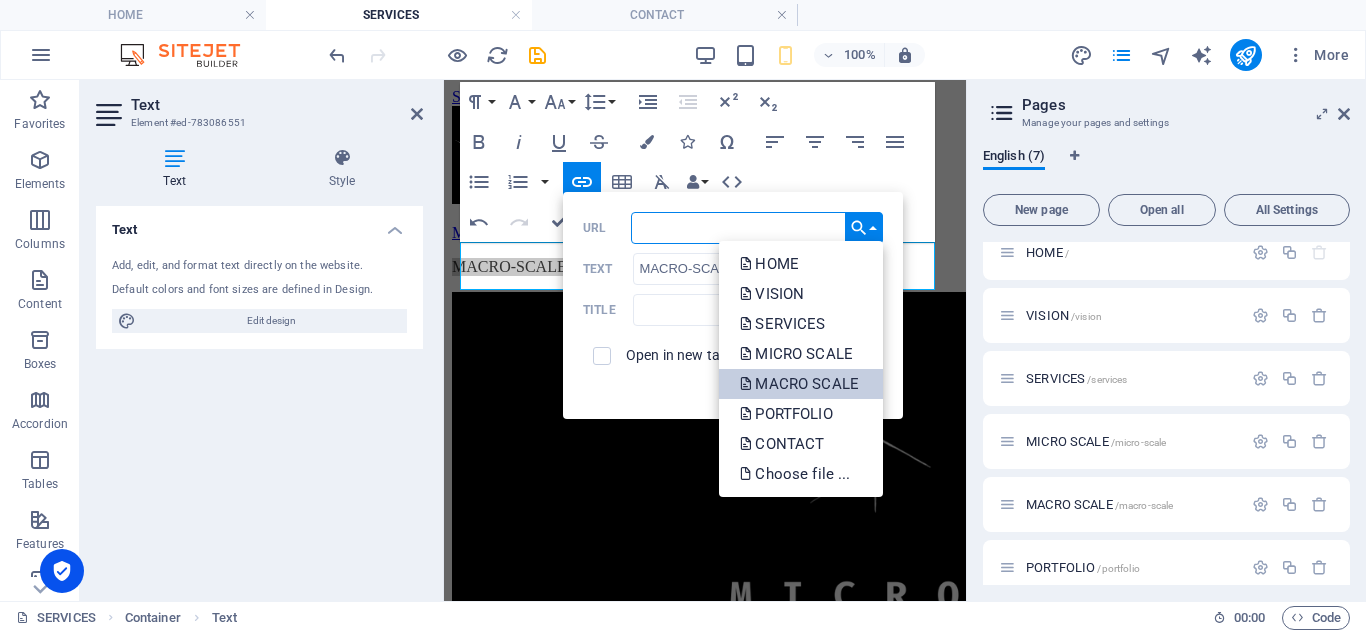 click on "MACRO SCALE" at bounding box center (801, 384) 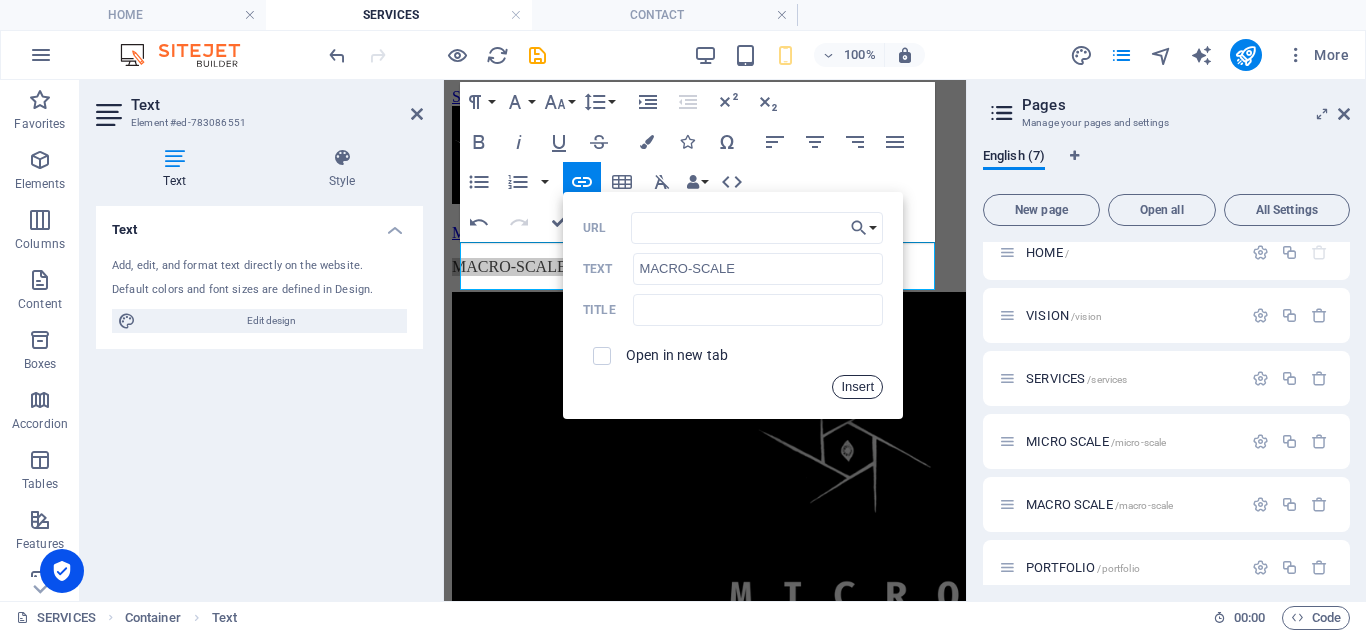 click on "Insert" at bounding box center [857, 387] 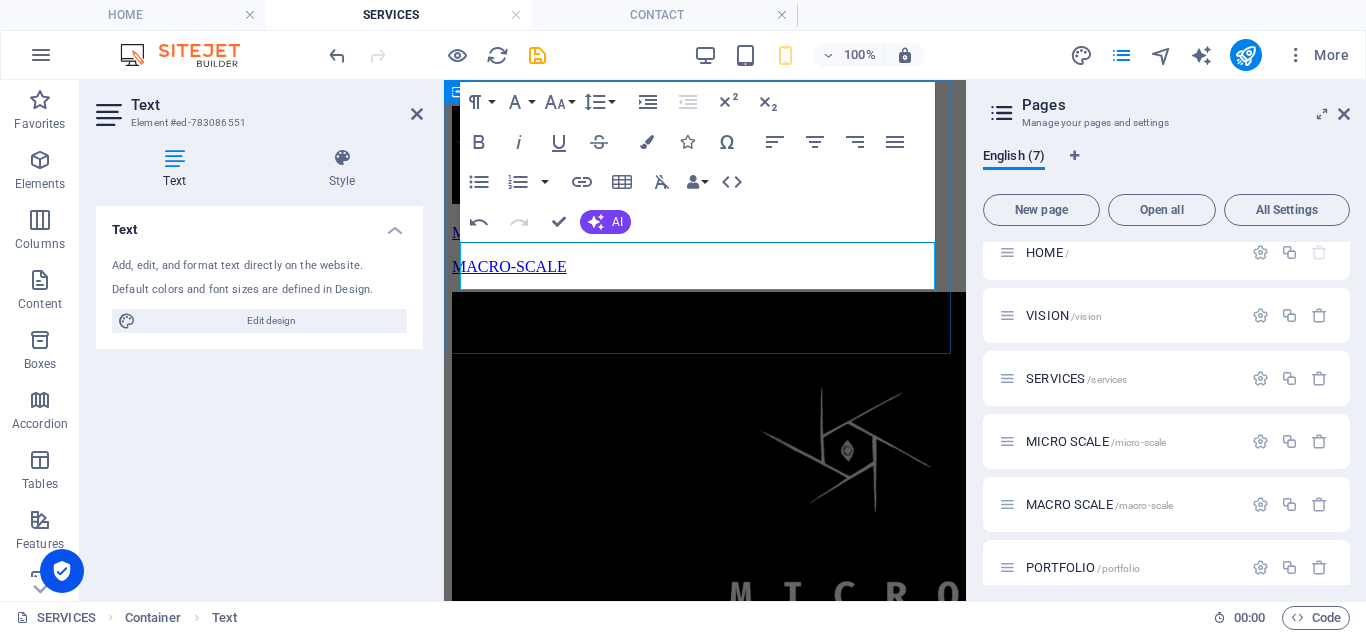 click on "MICRO-SCALE" at bounding box center [506, 232] 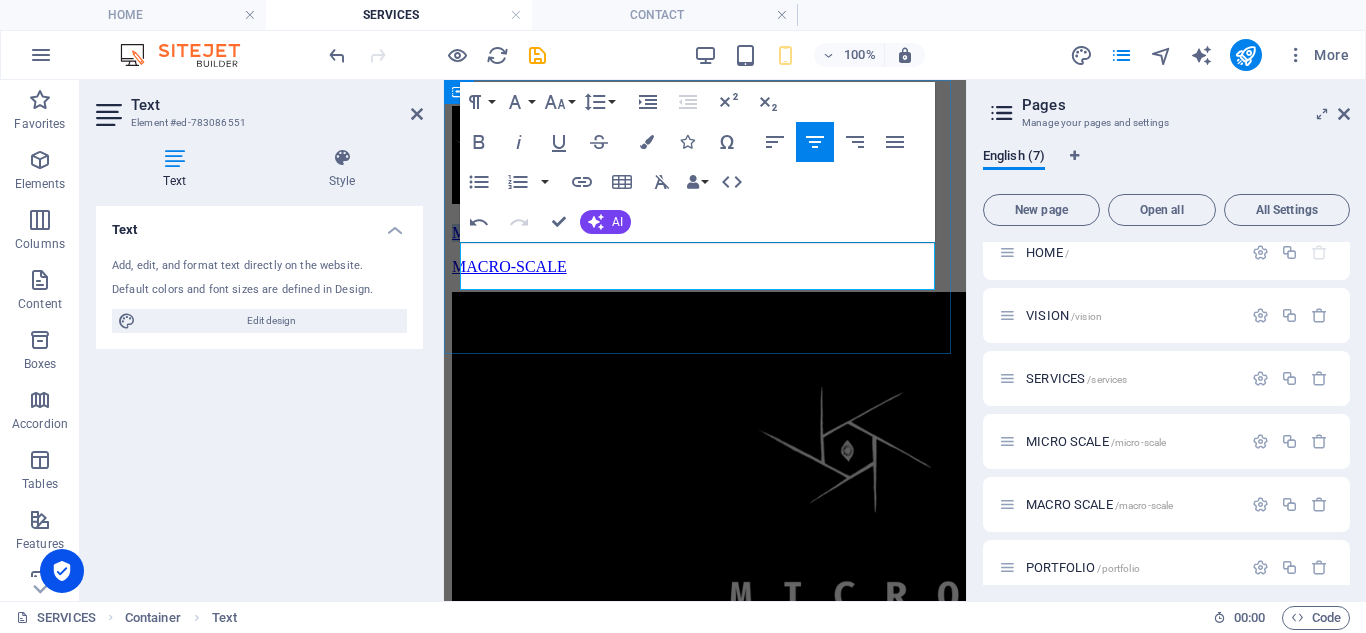 click on "MICRO-SCALE" at bounding box center [506, 232] 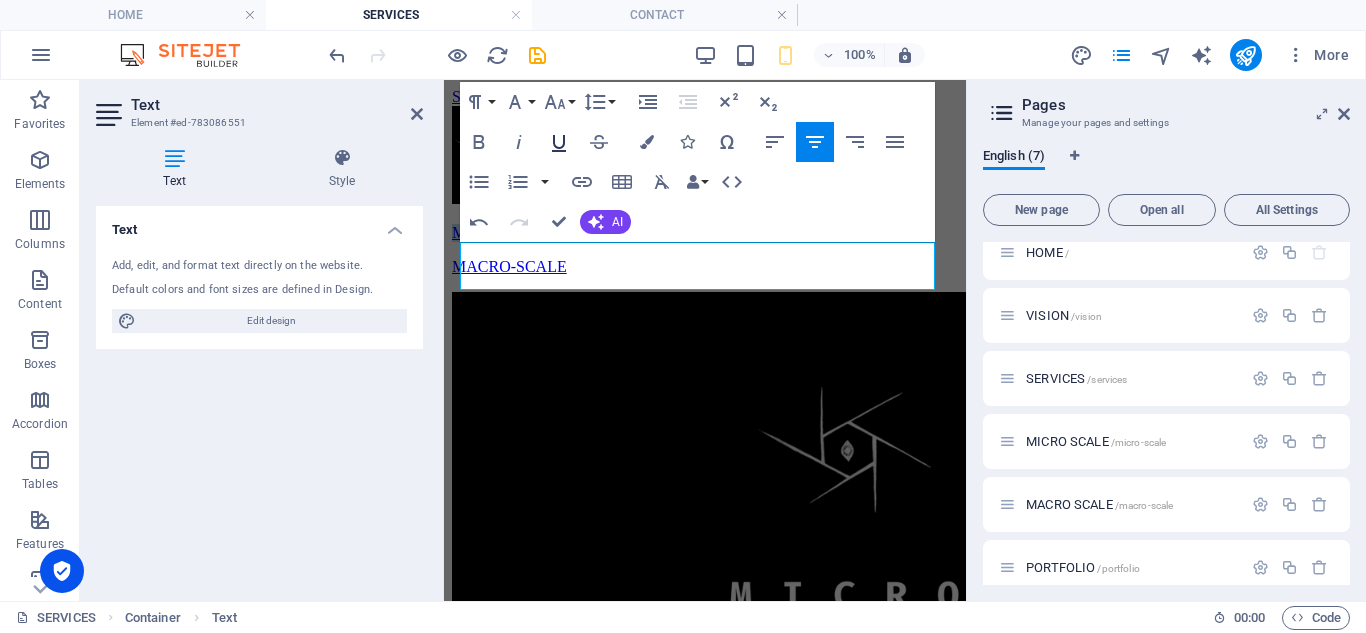 click 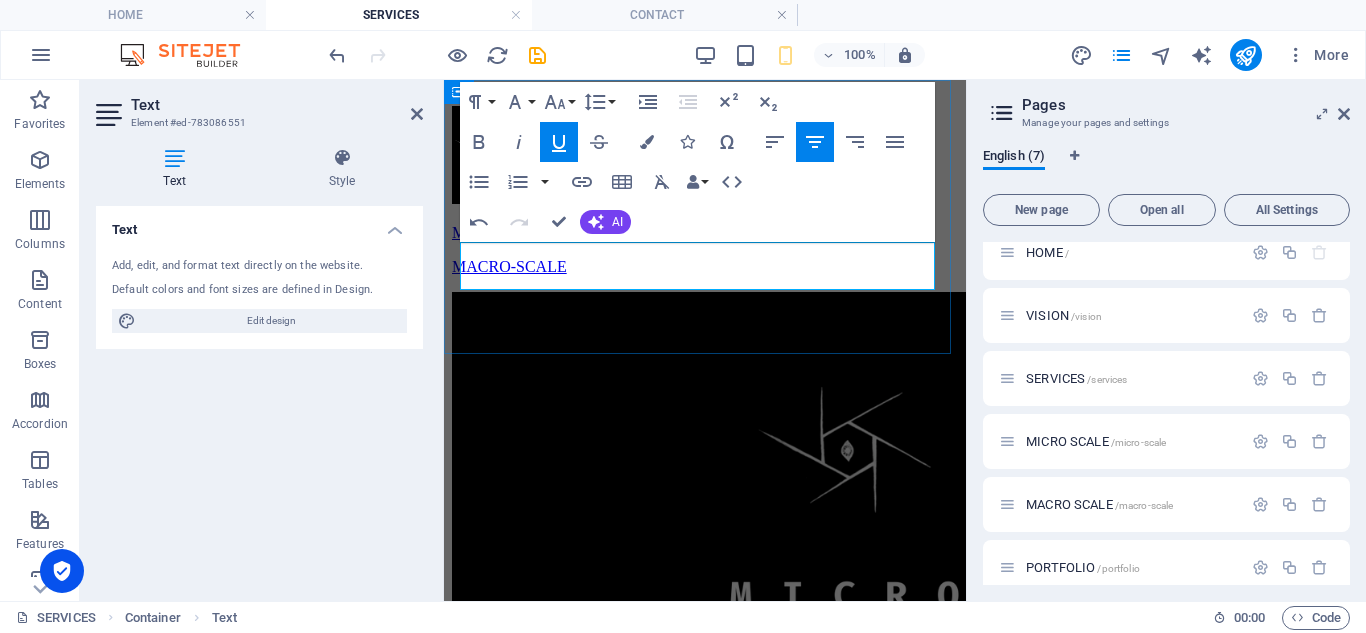 click on "MACRO-SCALE" at bounding box center [509, 266] 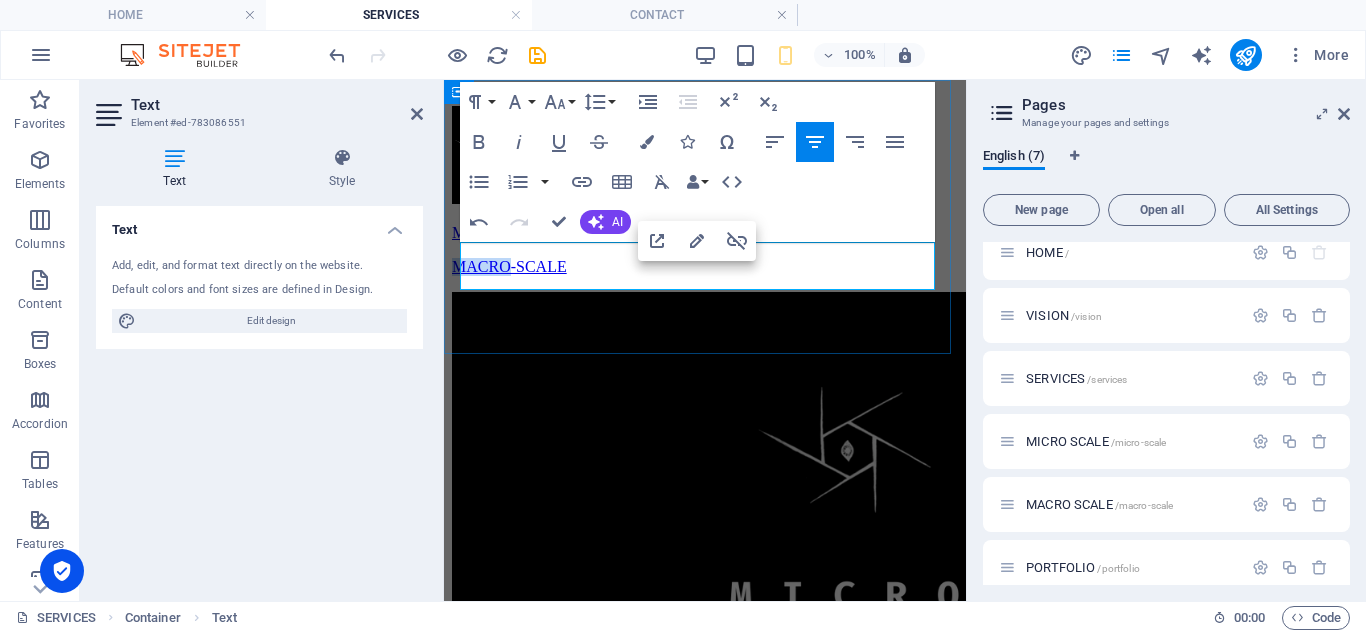 click on "MACRO-SCALE" at bounding box center (509, 266) 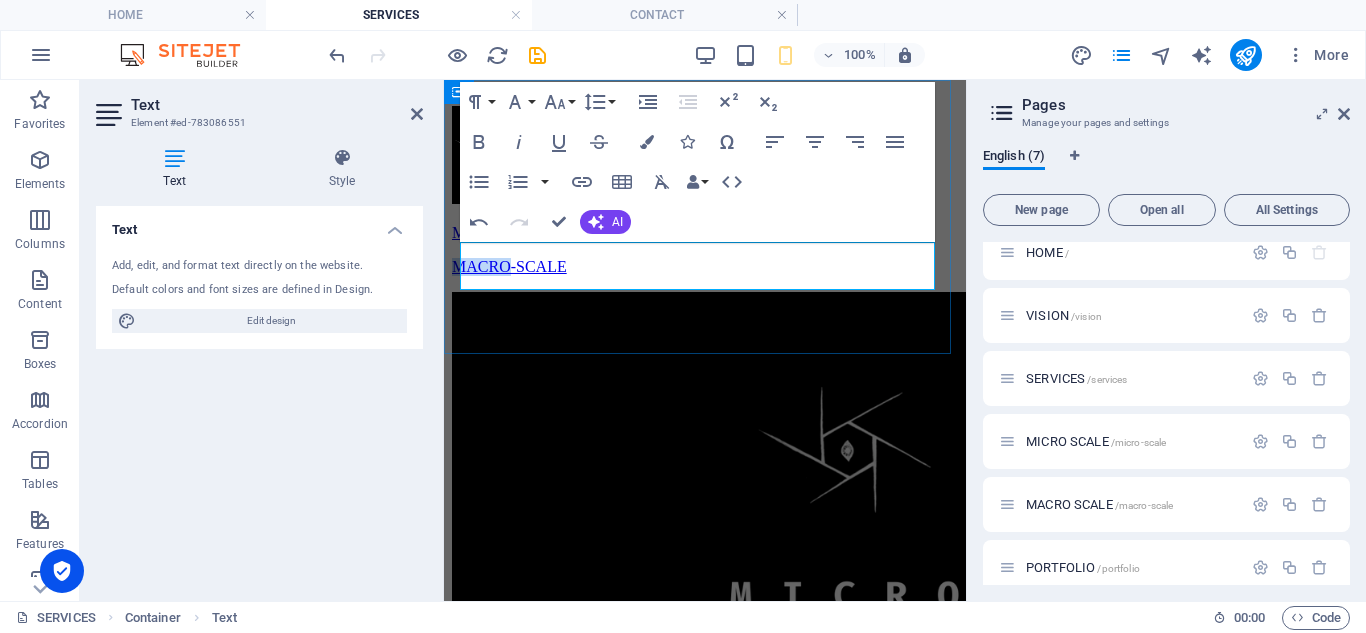 click on "MACRO-SCALE" at bounding box center [509, 266] 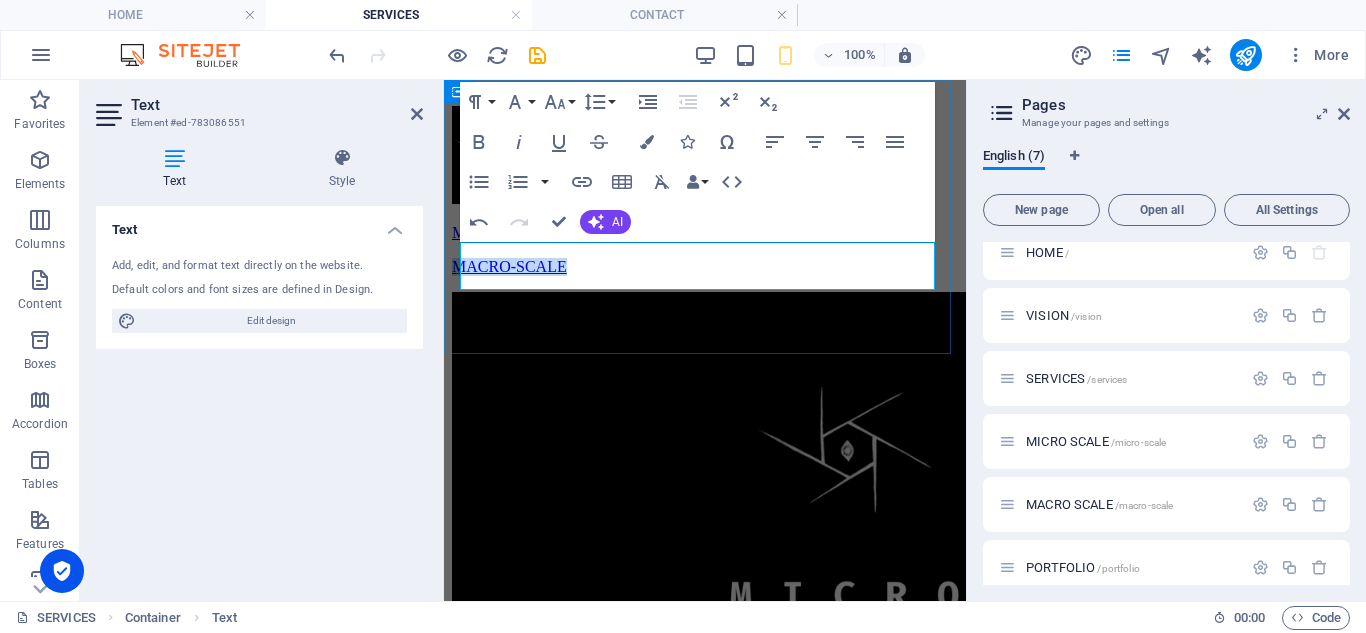 click on "MACRO-SCALE" at bounding box center (509, 266) 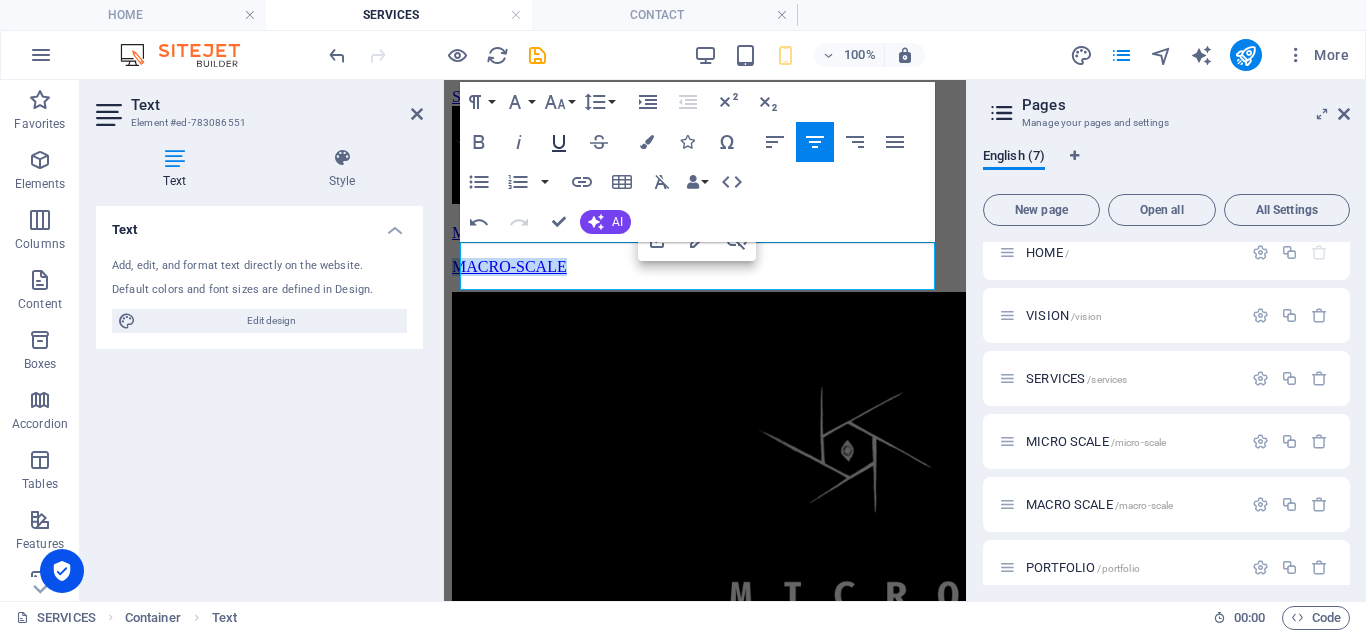 click 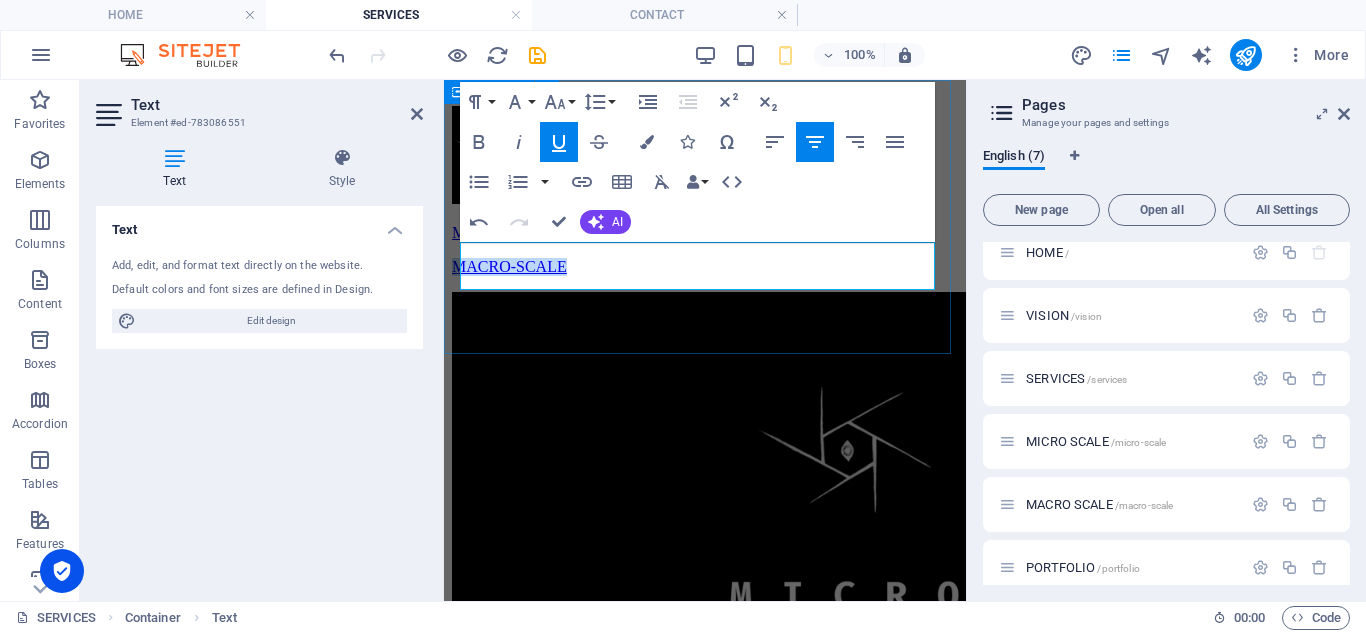 click on "MICRO-SCALE  MACRO-SCALE" at bounding box center (705, 191) 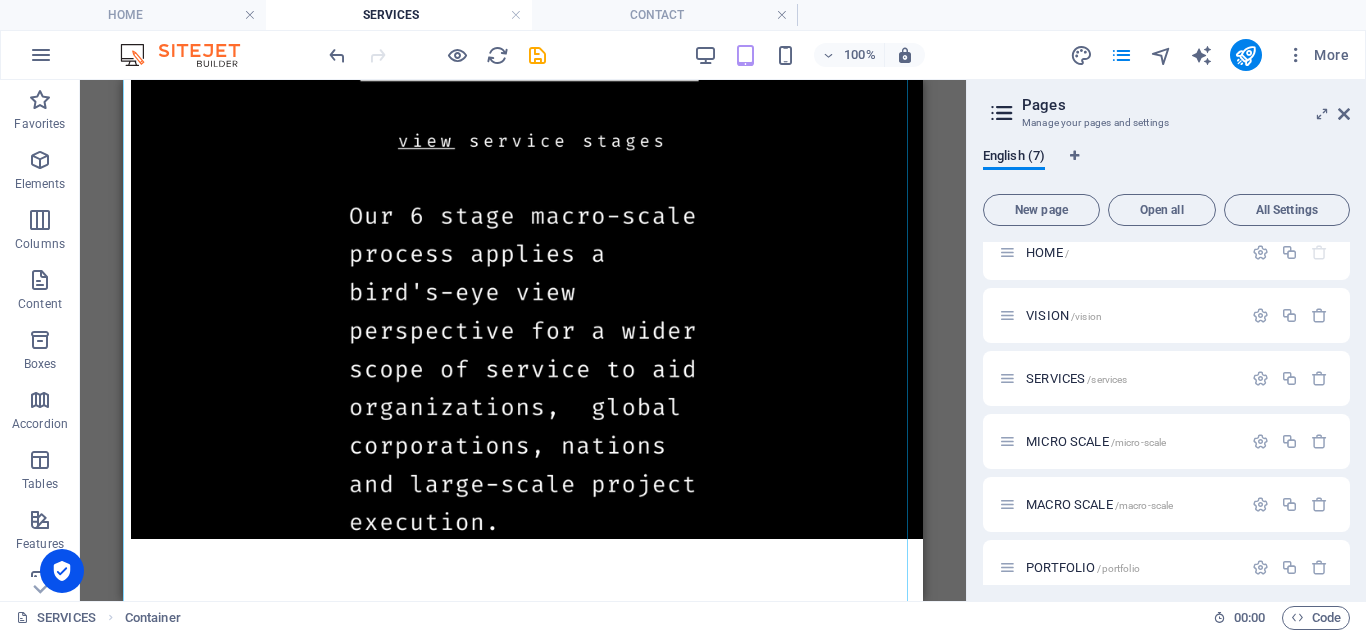 scroll, scrollTop: 1648, scrollLeft: 0, axis: vertical 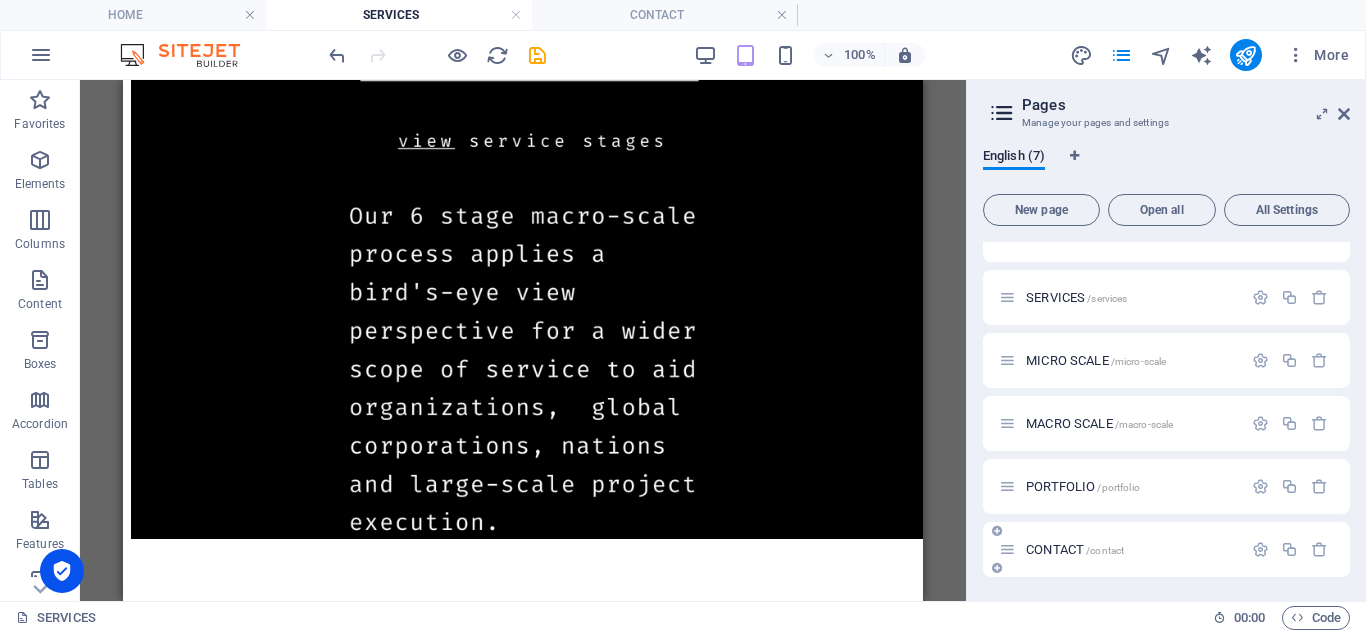 click on "CONTACT /contact" at bounding box center (1075, 549) 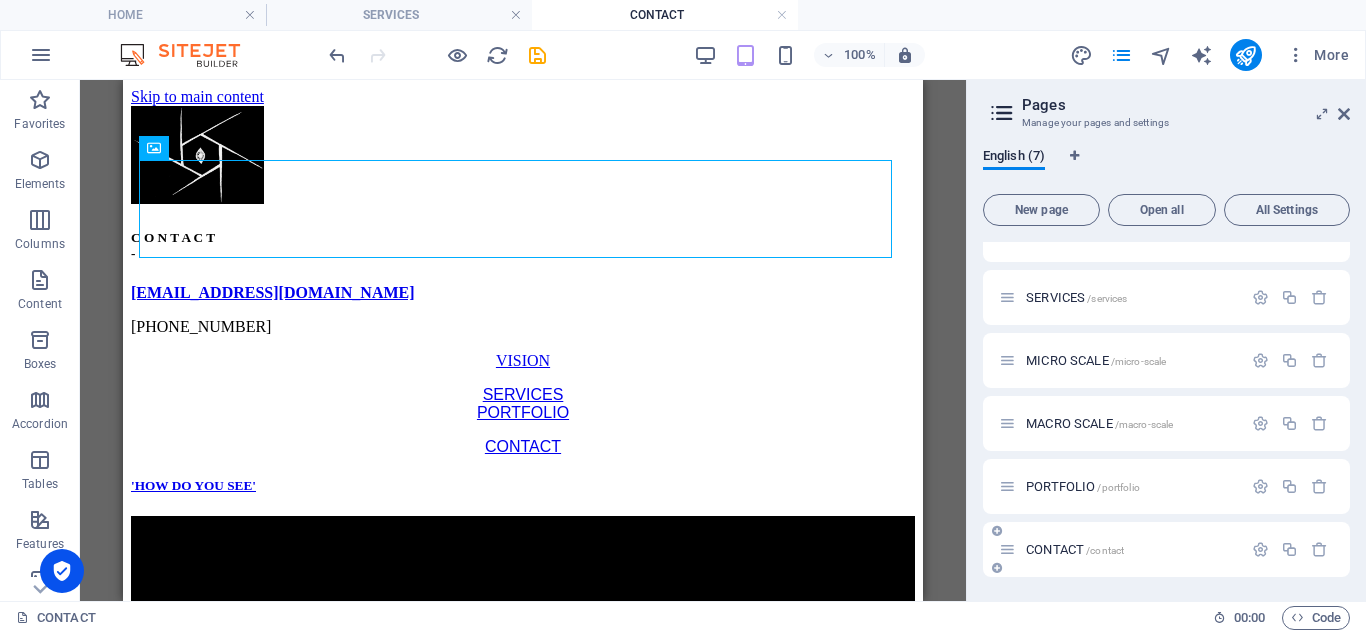 scroll, scrollTop: 0, scrollLeft: 0, axis: both 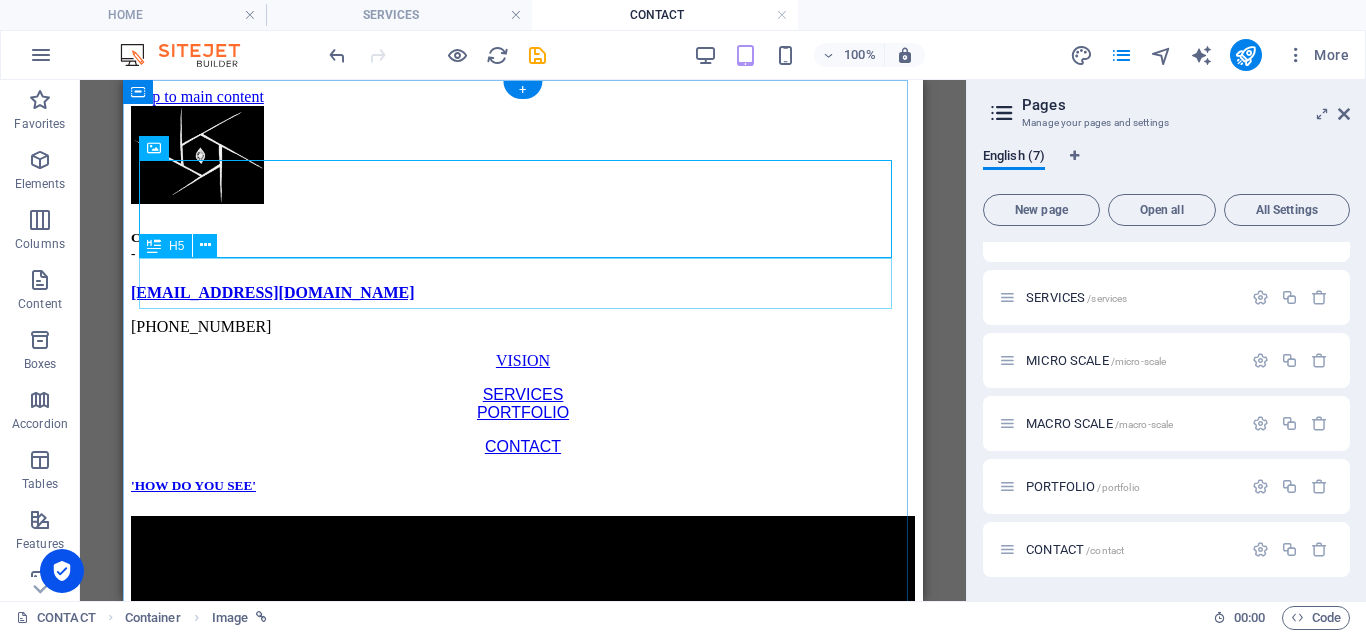 click on "C O N T A C T -" at bounding box center (523, 246) 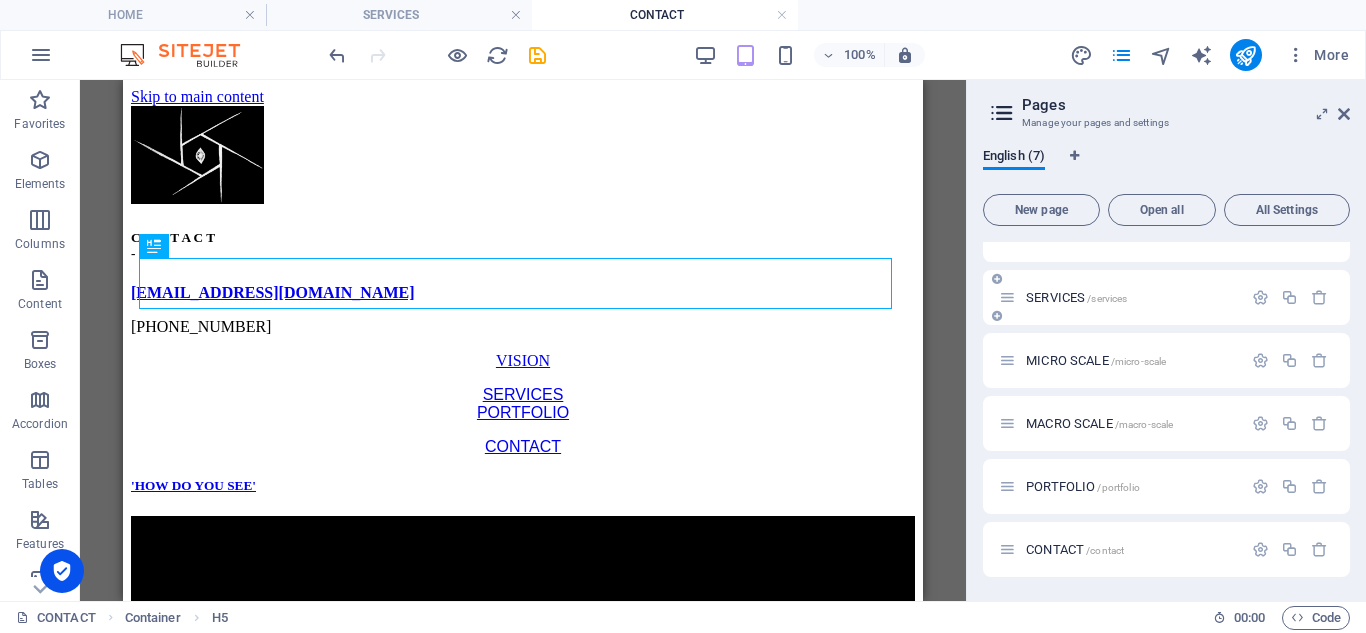click on "SERVICES /services" at bounding box center [1076, 297] 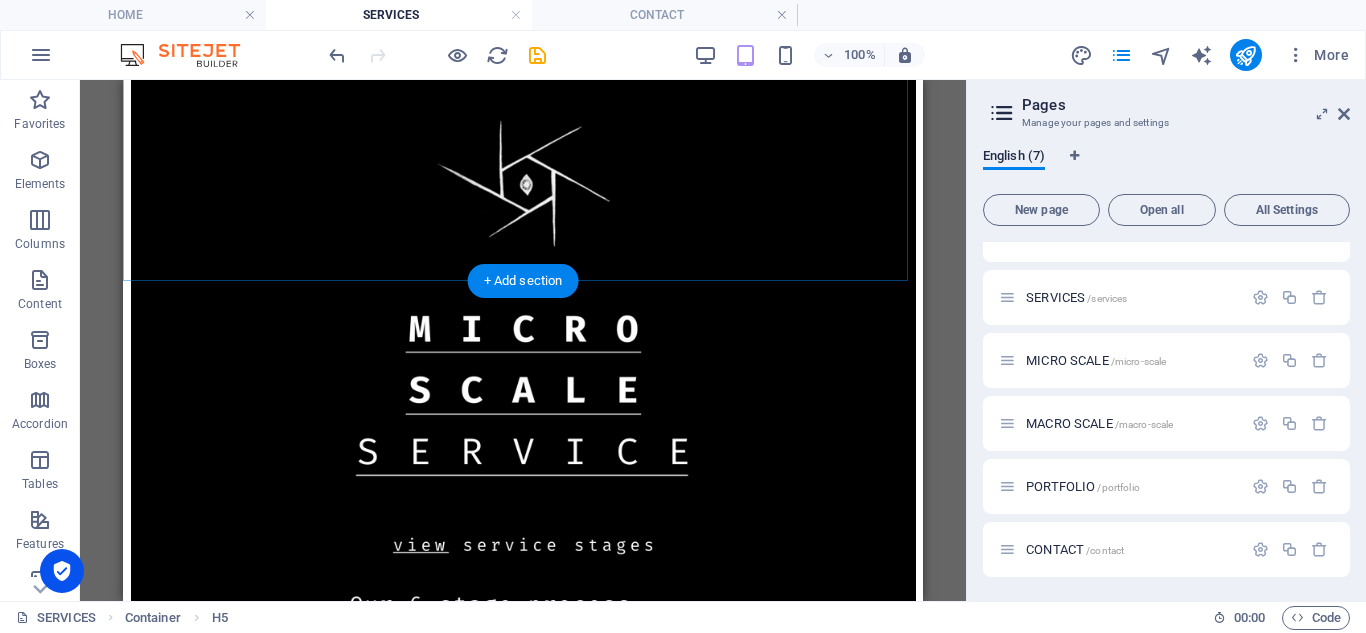 scroll, scrollTop: 0, scrollLeft: 0, axis: both 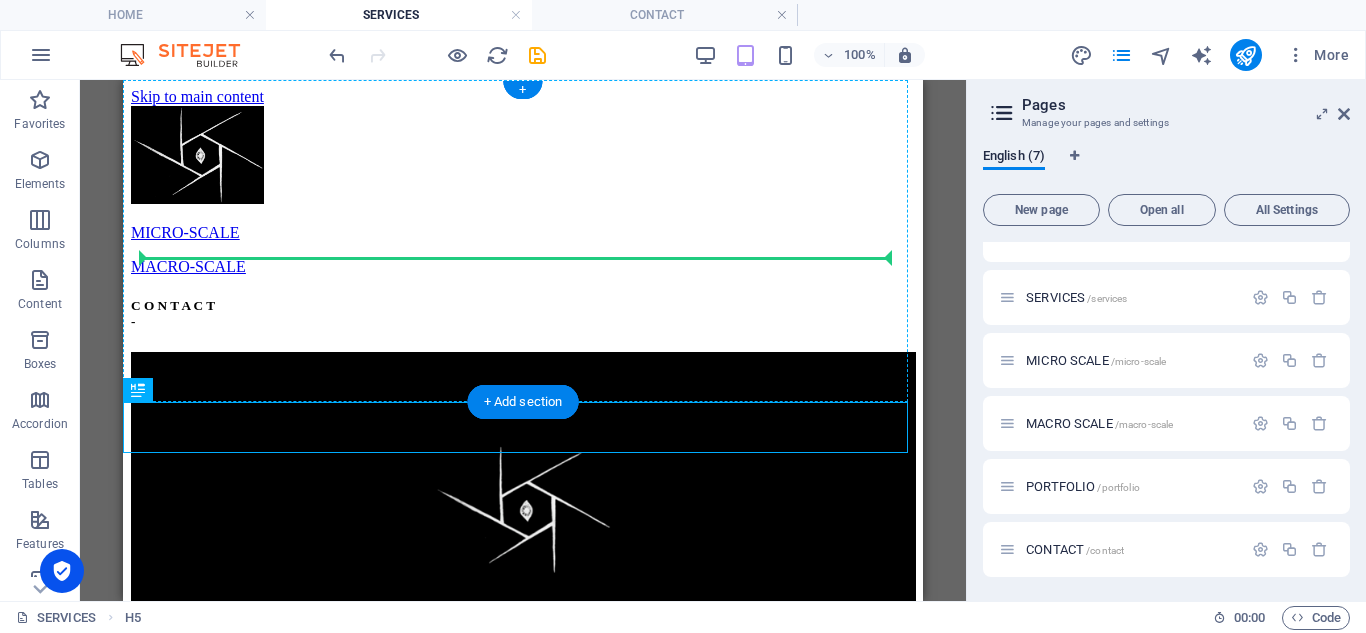 drag, startPoint x: 275, startPoint y: 472, endPoint x: 189, endPoint y: 270, distance: 219.54498 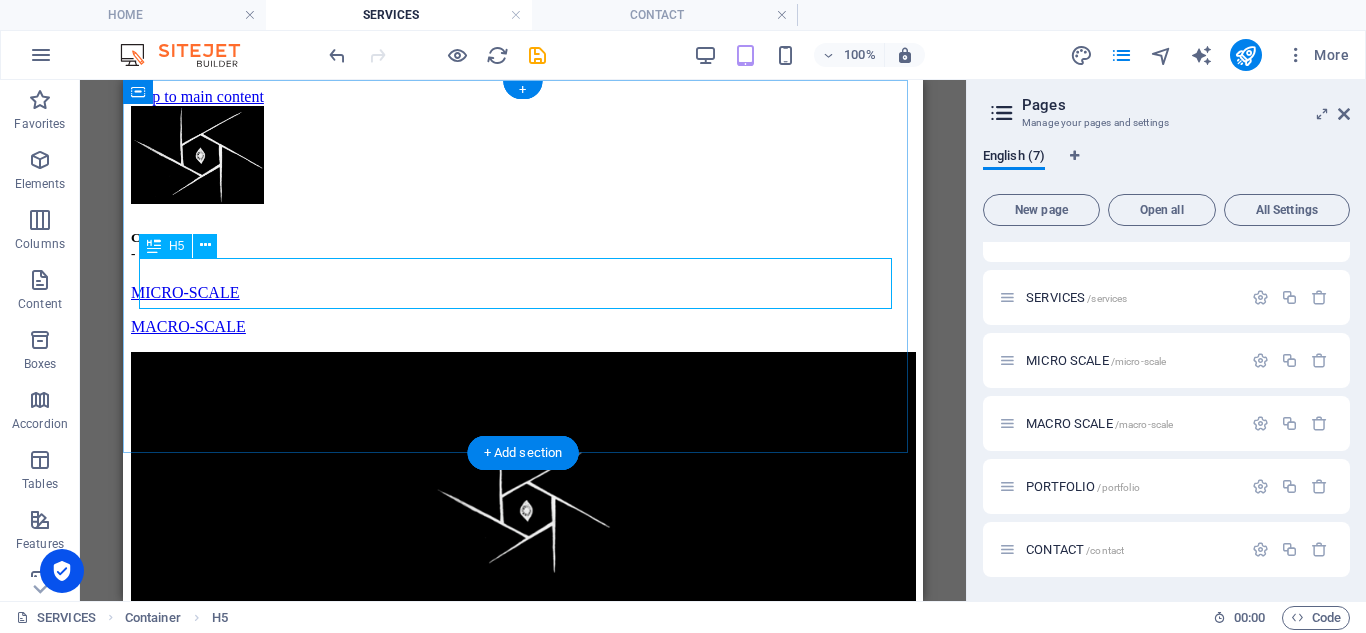 click on "C O N T A C T -" at bounding box center [523, 246] 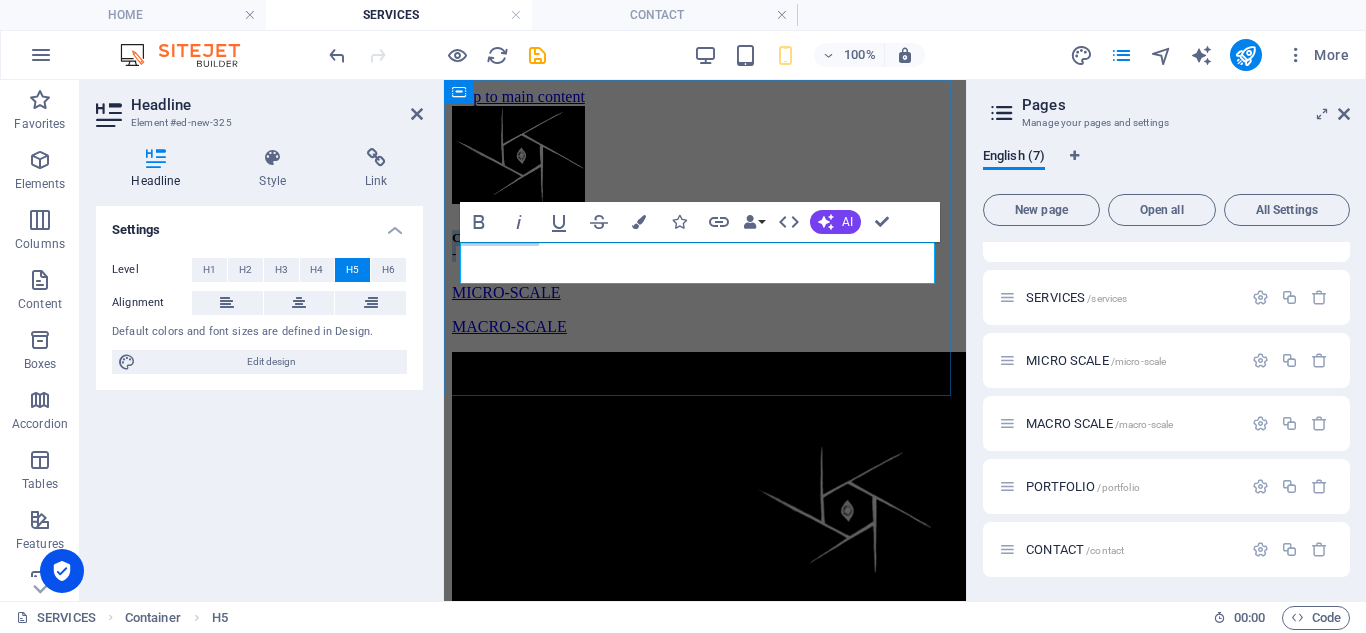 click on "C O N T A C T -" at bounding box center [705, 246] 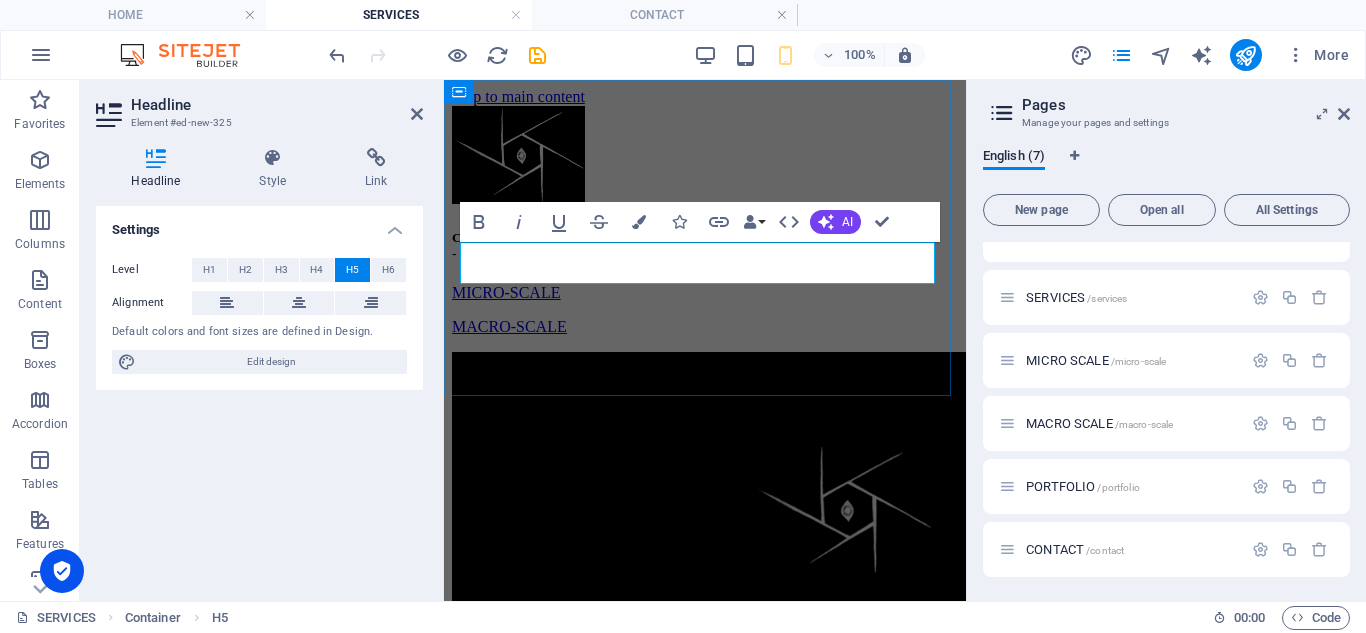 click on "C O N T A C T -" at bounding box center (705, 246) 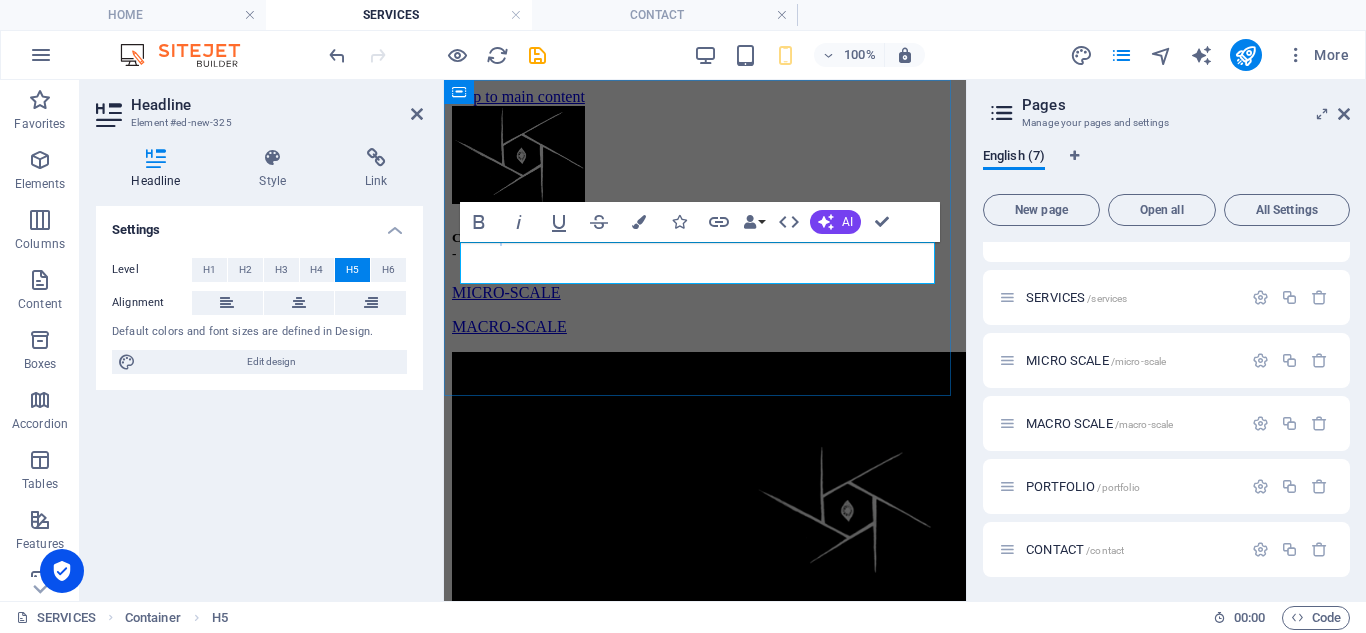 click on "C O N T A C T -" at bounding box center [705, 246] 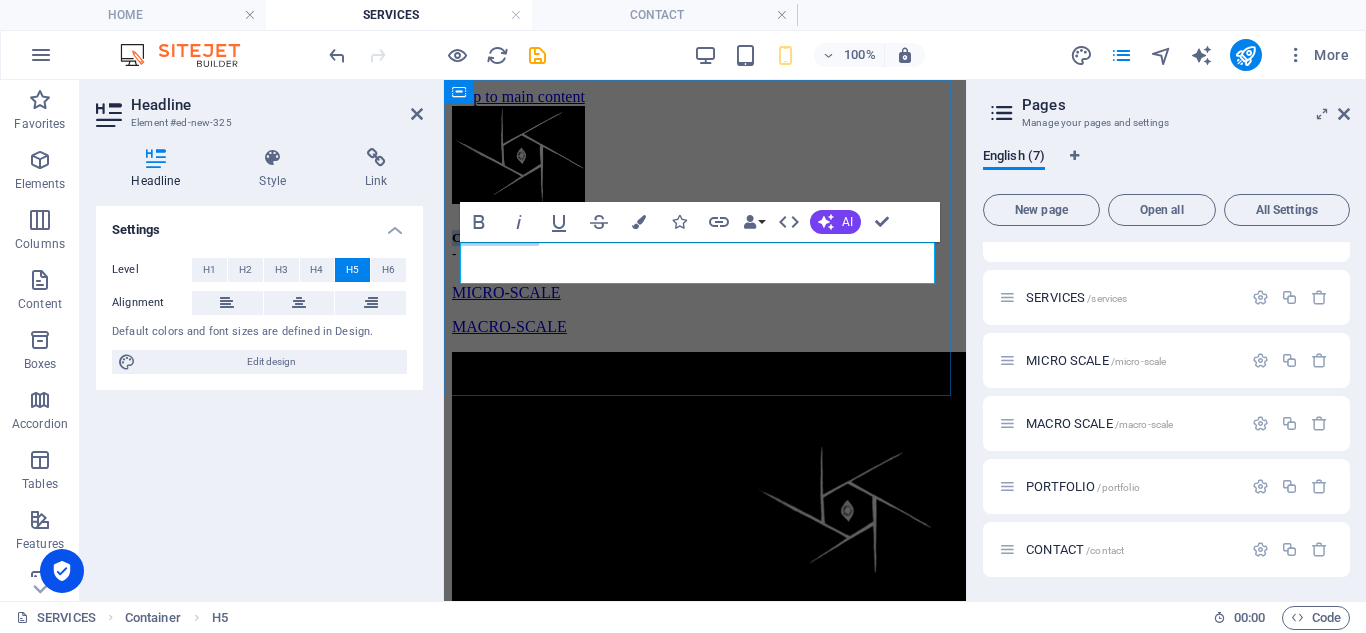 click on "C O N T A C T -" at bounding box center [705, 246] 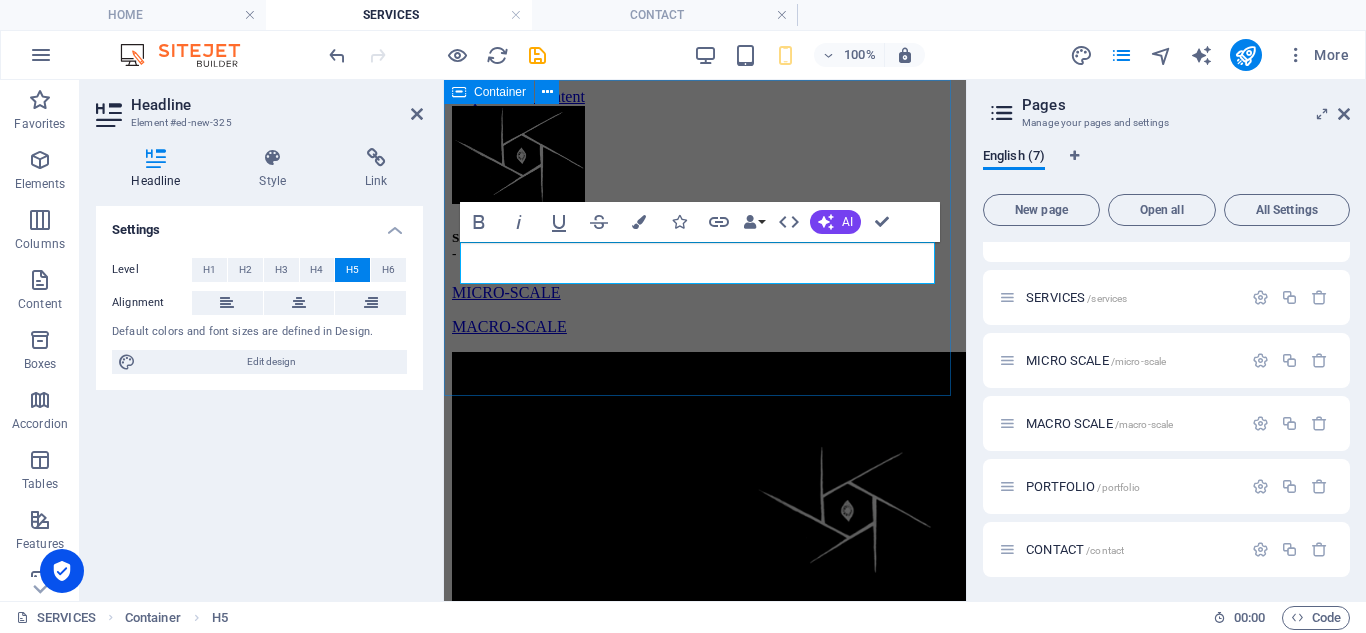 click on "S E R V I C E S ‌- MICRO-SCALE  MACRO-SCALE" at bounding box center [705, 221] 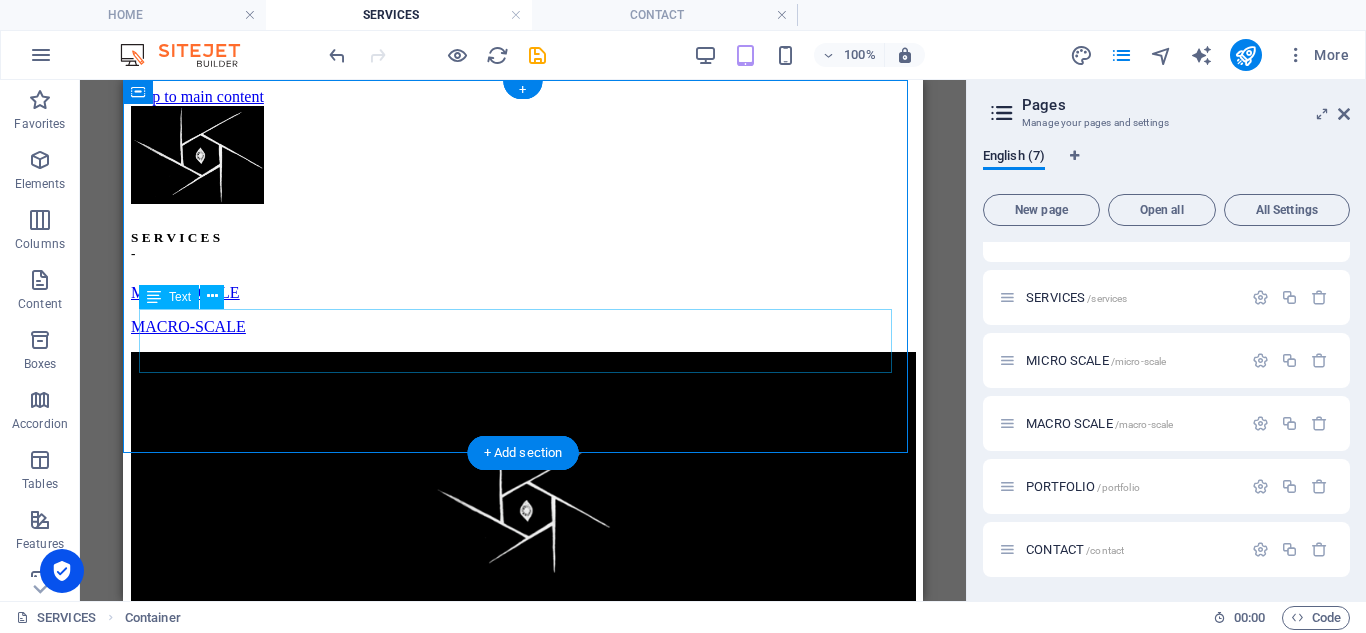 click on "MICRO-SCALE  MACRO-SCALE" at bounding box center (523, 310) 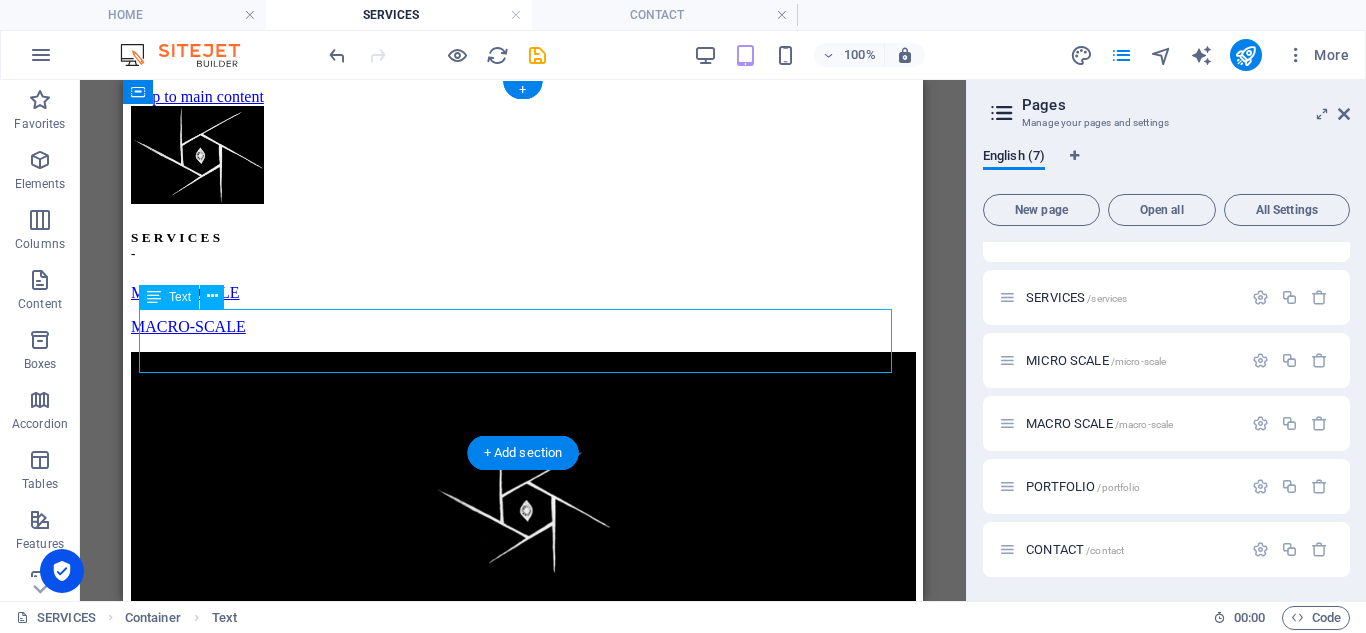 click on "MICRO-SCALE  MACRO-SCALE" at bounding box center [523, 310] 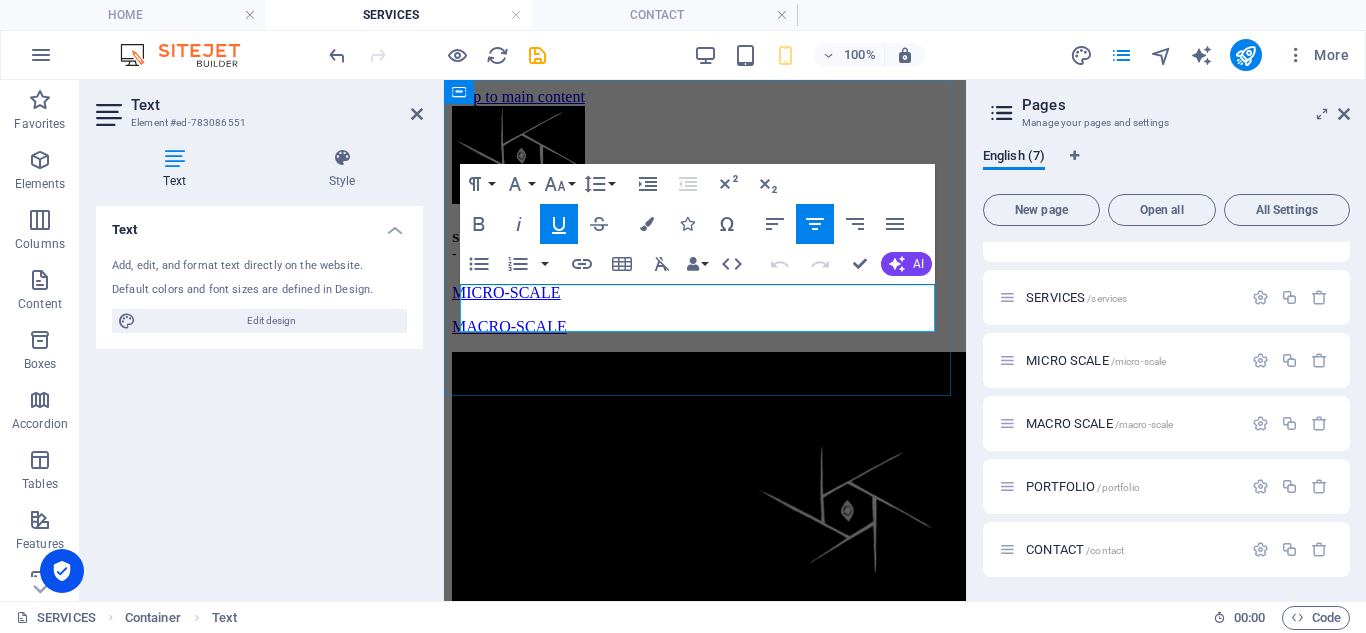 click on "MICRO-SCALE" at bounding box center (705, 293) 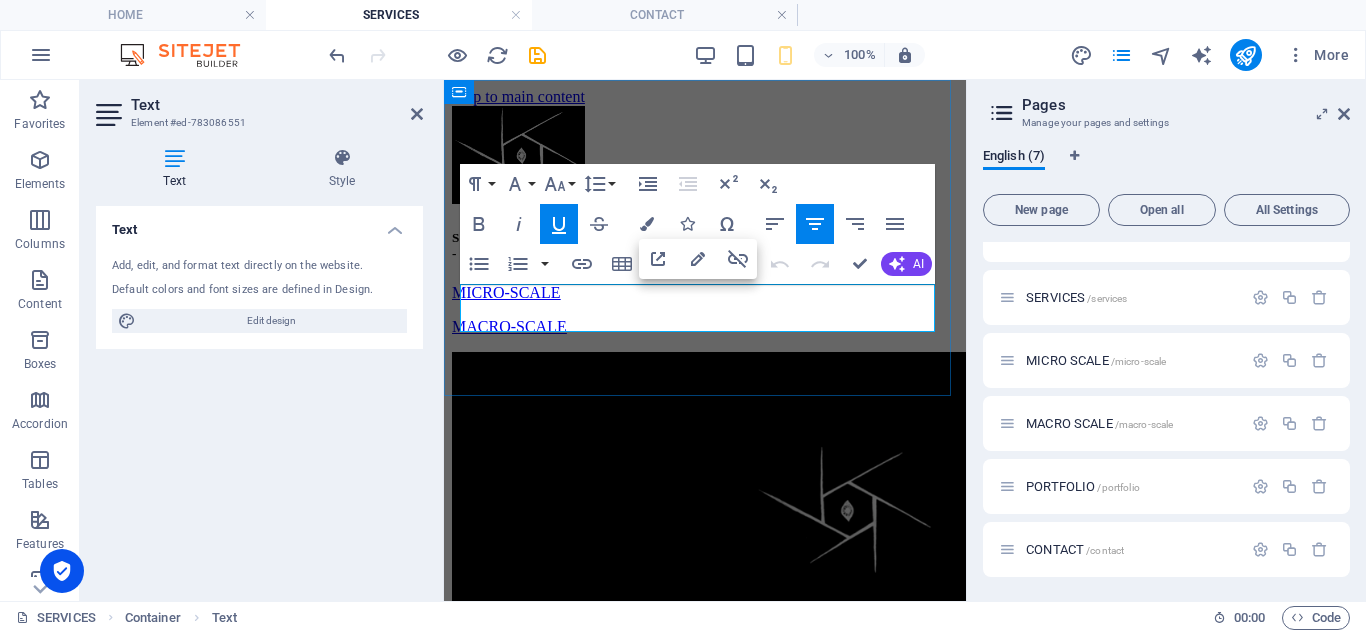 type 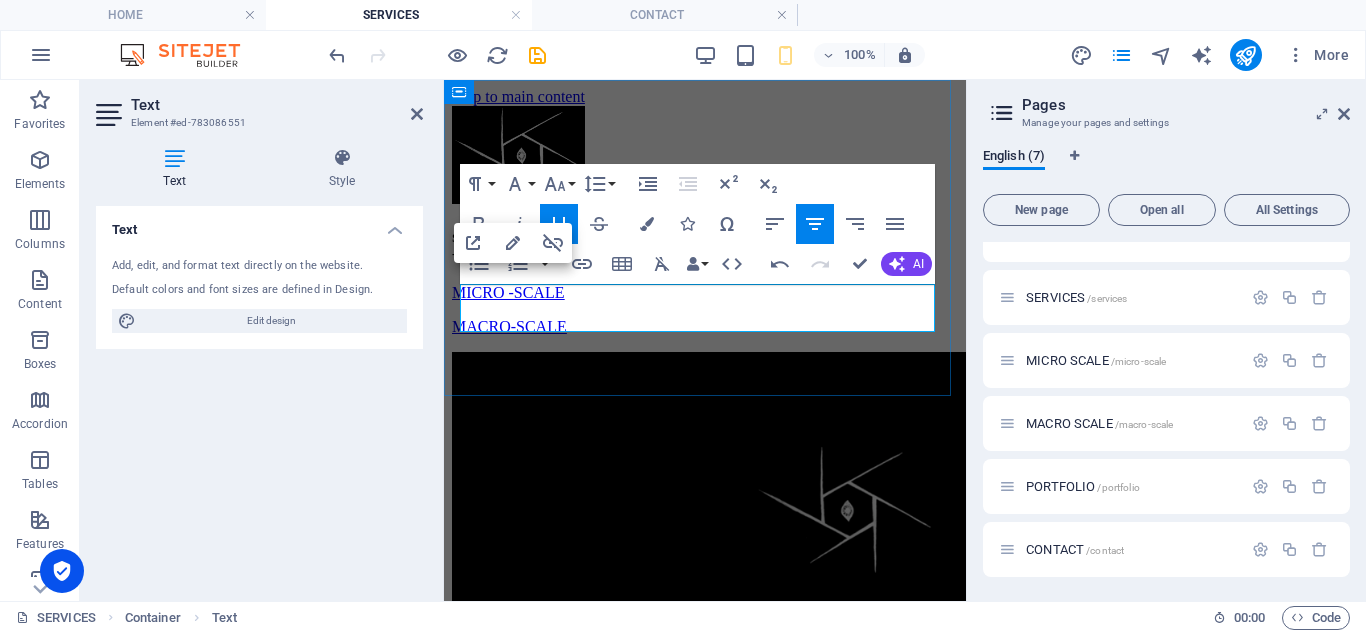 click on "MACRO-SCALE" at bounding box center [509, 326] 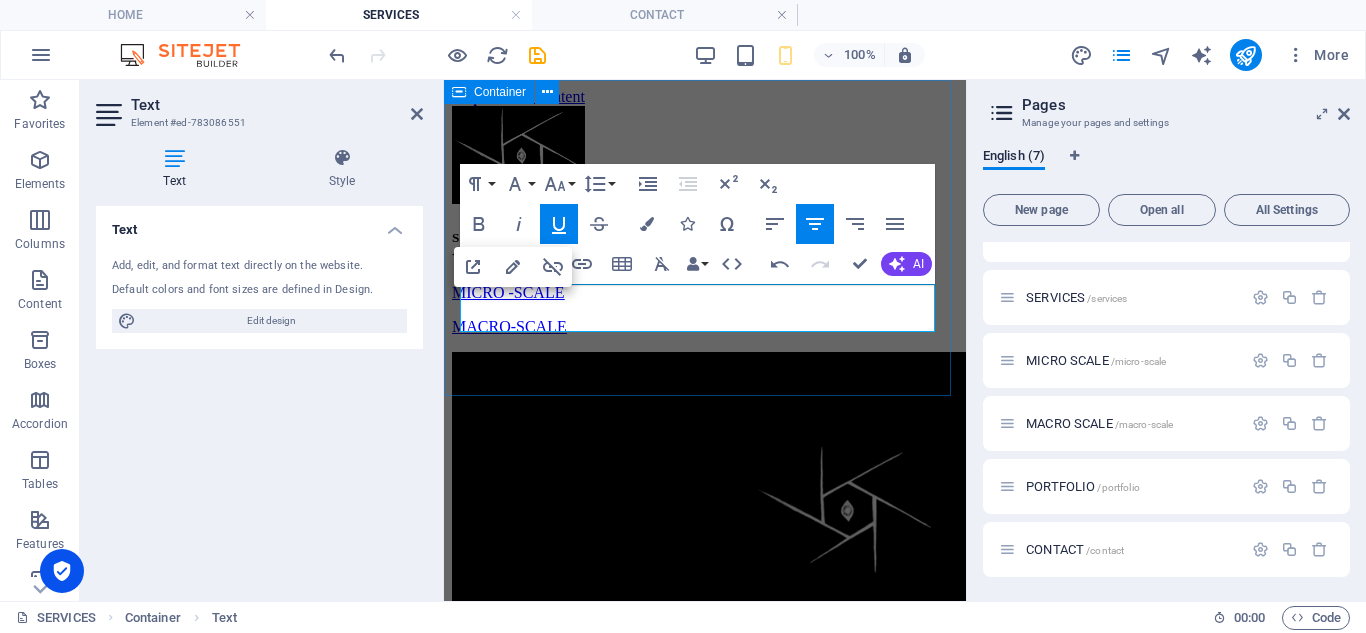 click on "S E R V I C E S - MICRO -  SCALE  MACRO  -  SCALE" at bounding box center (705, 221) 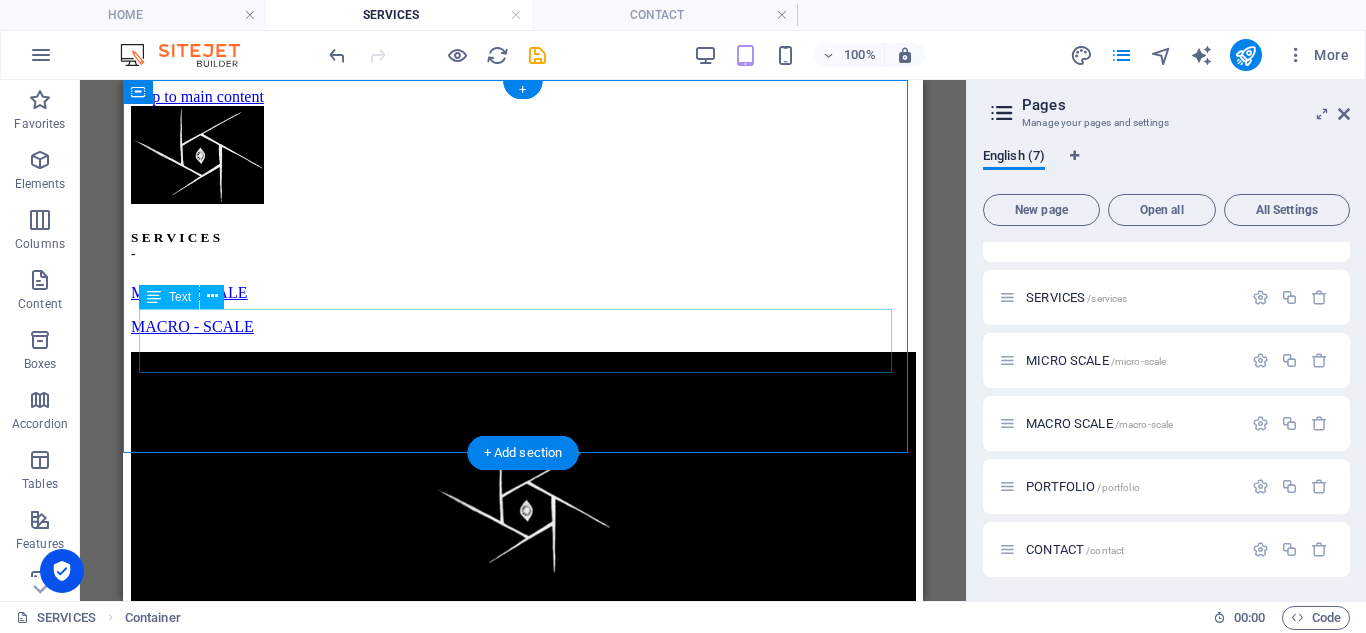 click on "MICRO - SCALE  MACRO - SCALE" at bounding box center [523, 310] 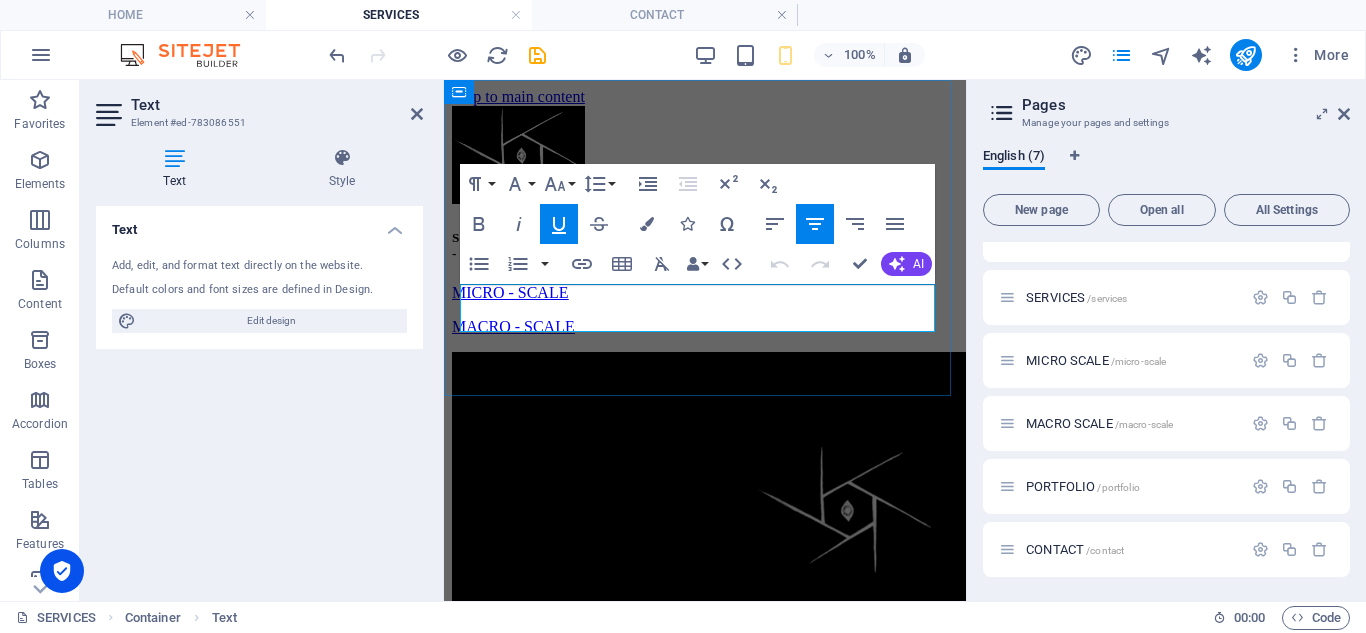 click on "MICRO - SCALE" at bounding box center (705, 293) 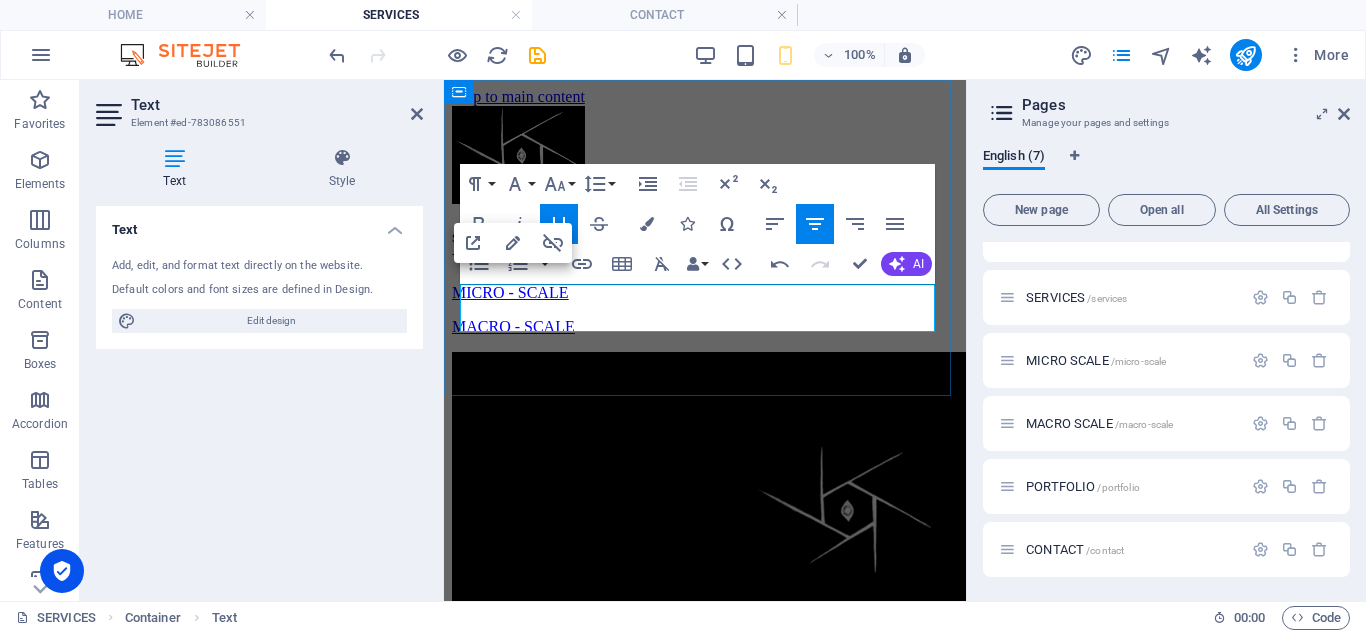 click on "MICRO - SCALE" at bounding box center [510, 292] 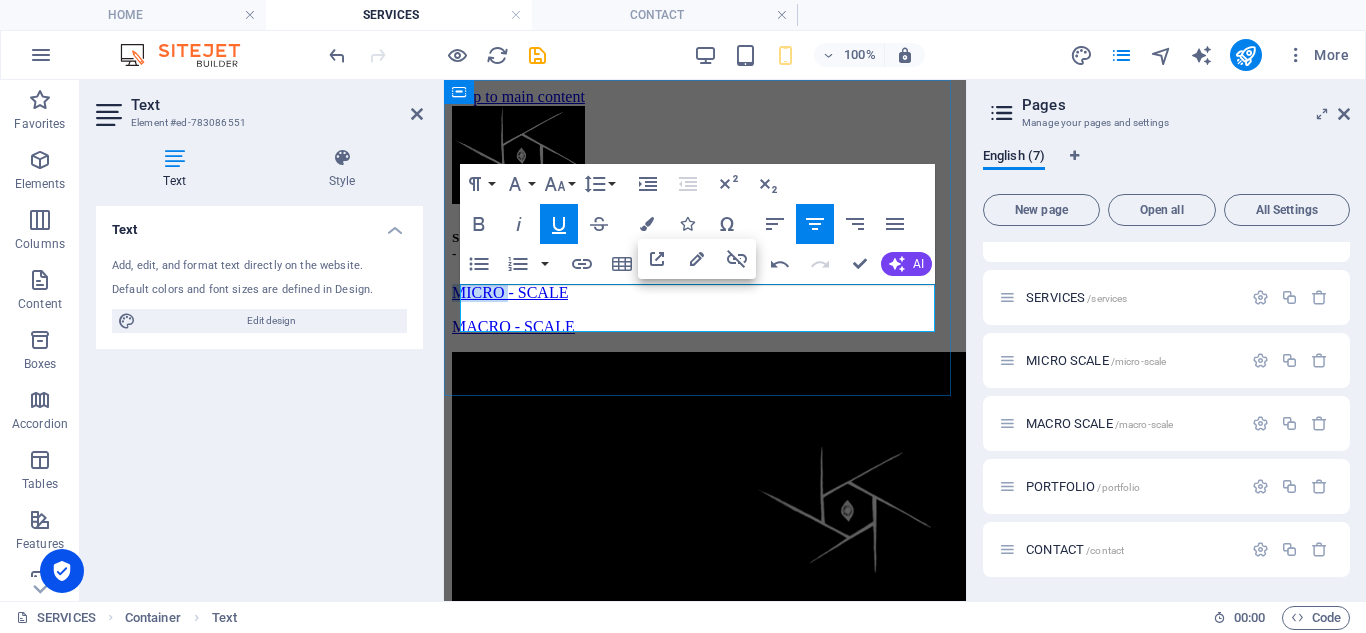 click on "MICRO - SCALE" at bounding box center (510, 292) 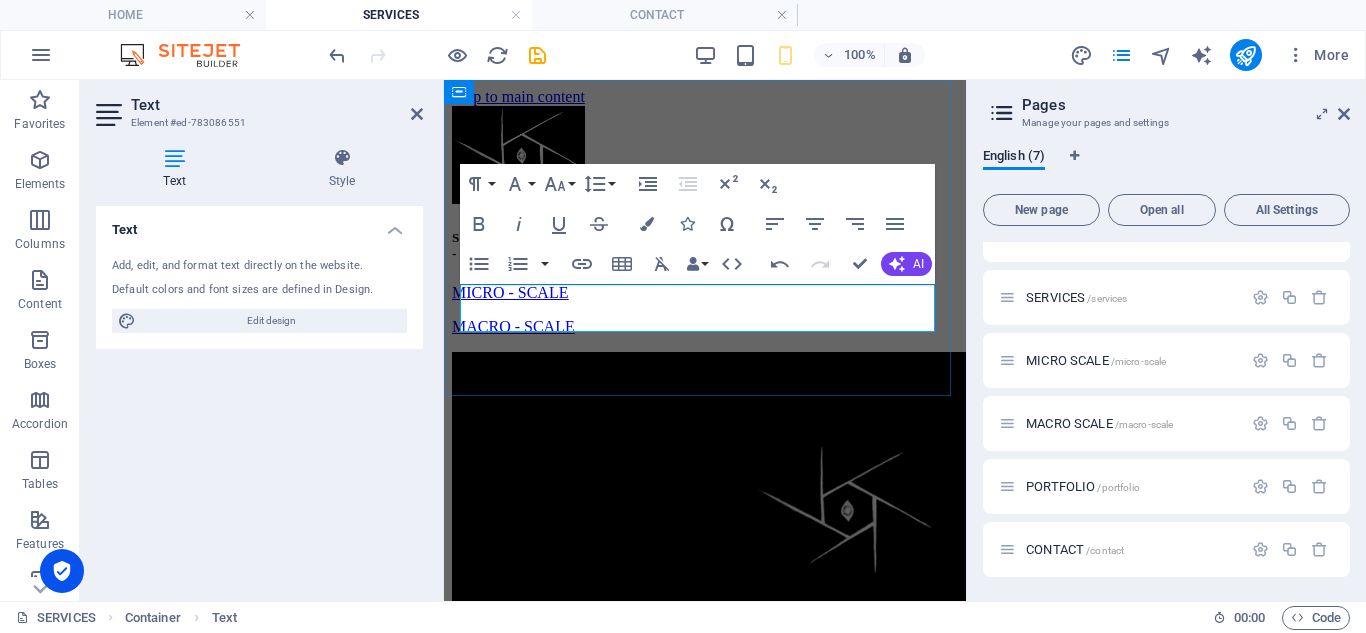 click on "MICRO - SCALE" at bounding box center (510, 292) 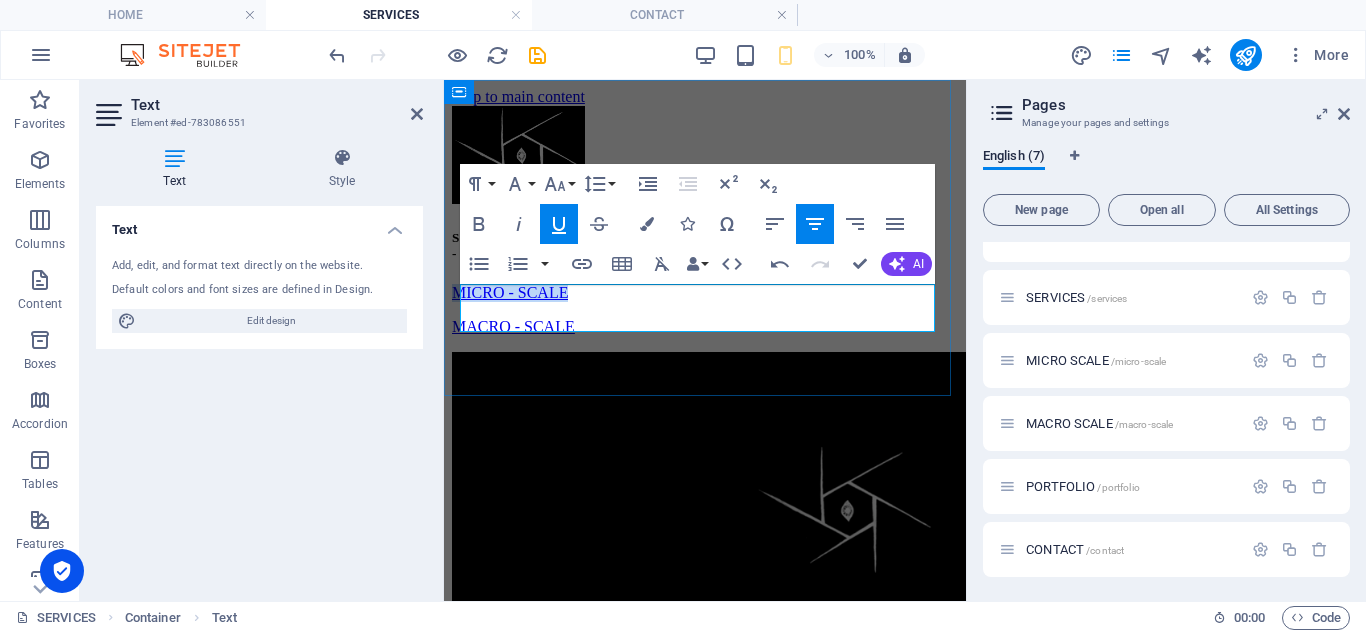 click on "MICRO - SCALE" at bounding box center (510, 292) 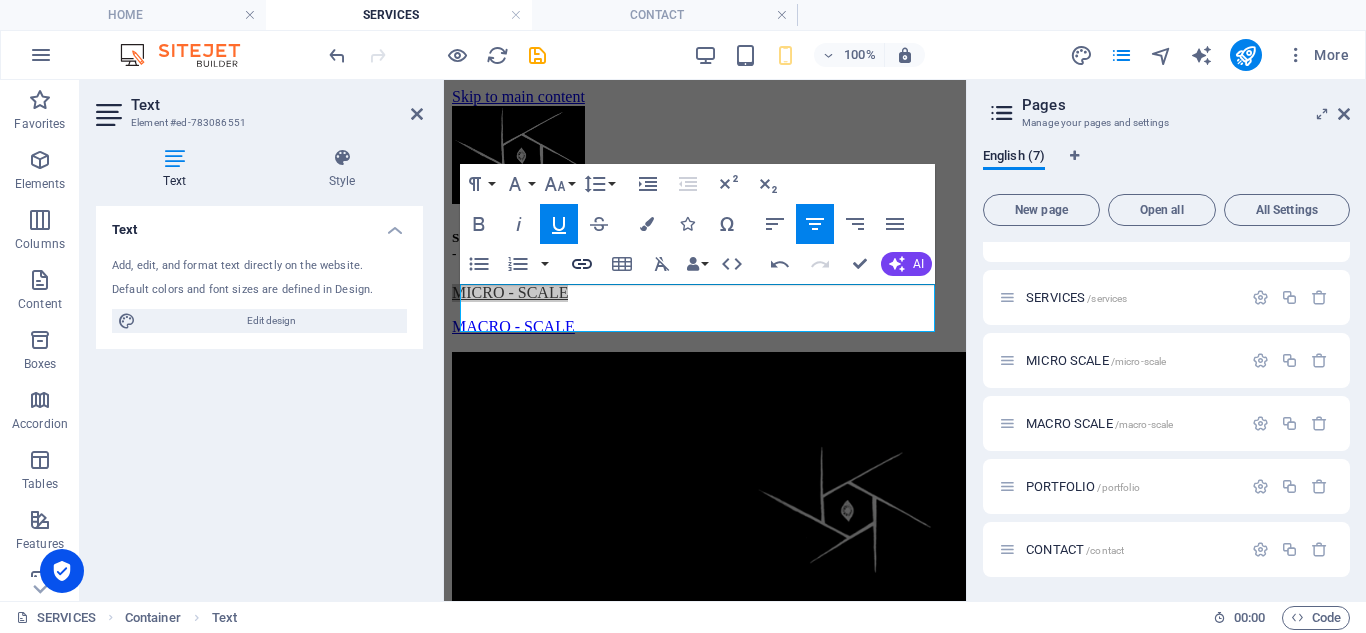 click 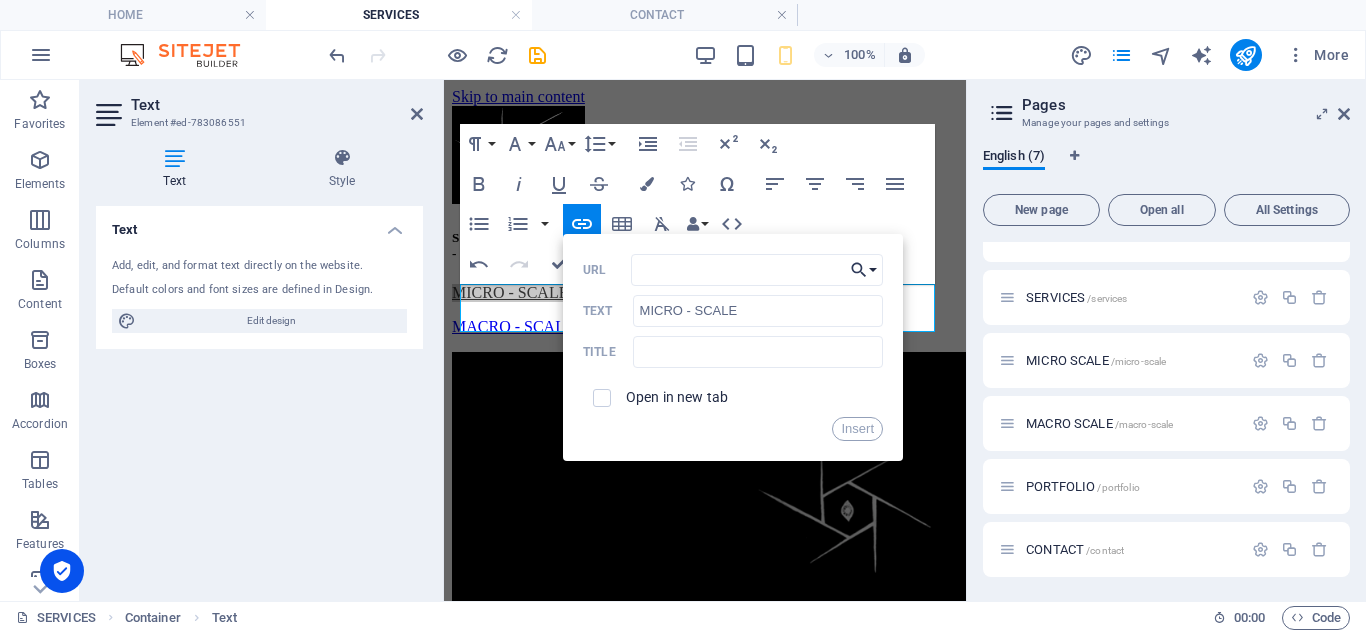 click on "Choose Link" at bounding box center (864, 270) 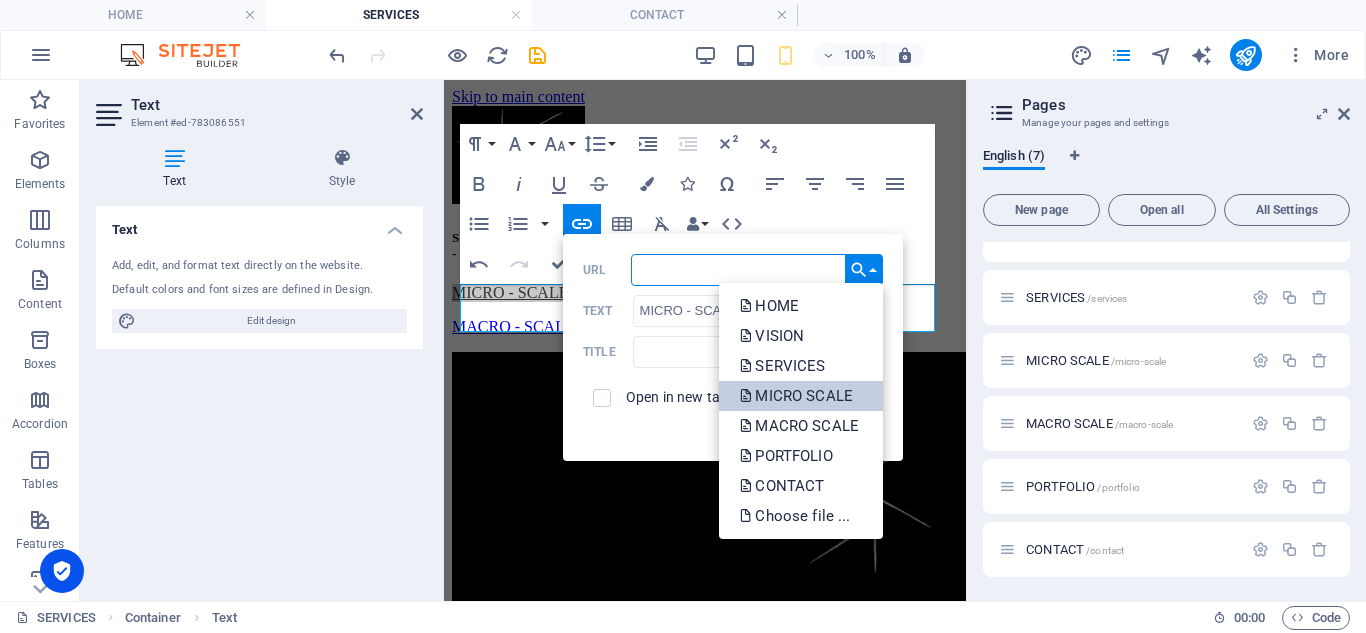 click on "MICRO SCALE" at bounding box center [798, 396] 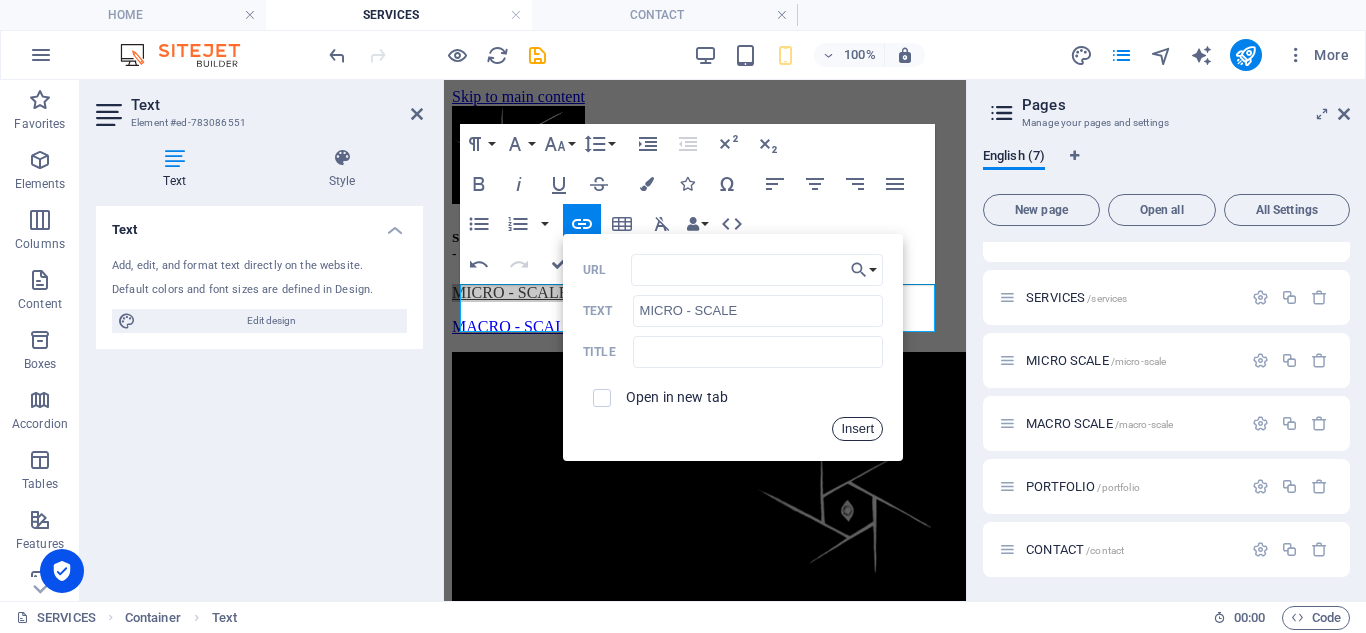 click on "Insert" at bounding box center (857, 429) 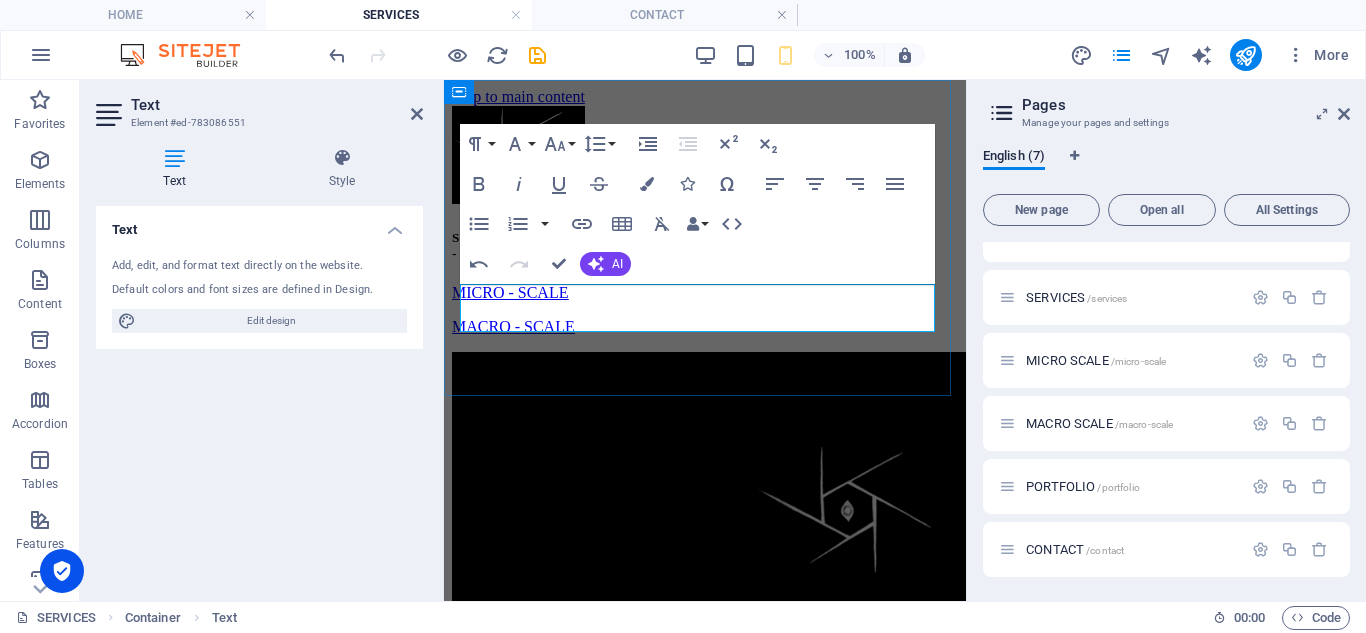 click on "MACRO - SCALE" at bounding box center (513, 326) 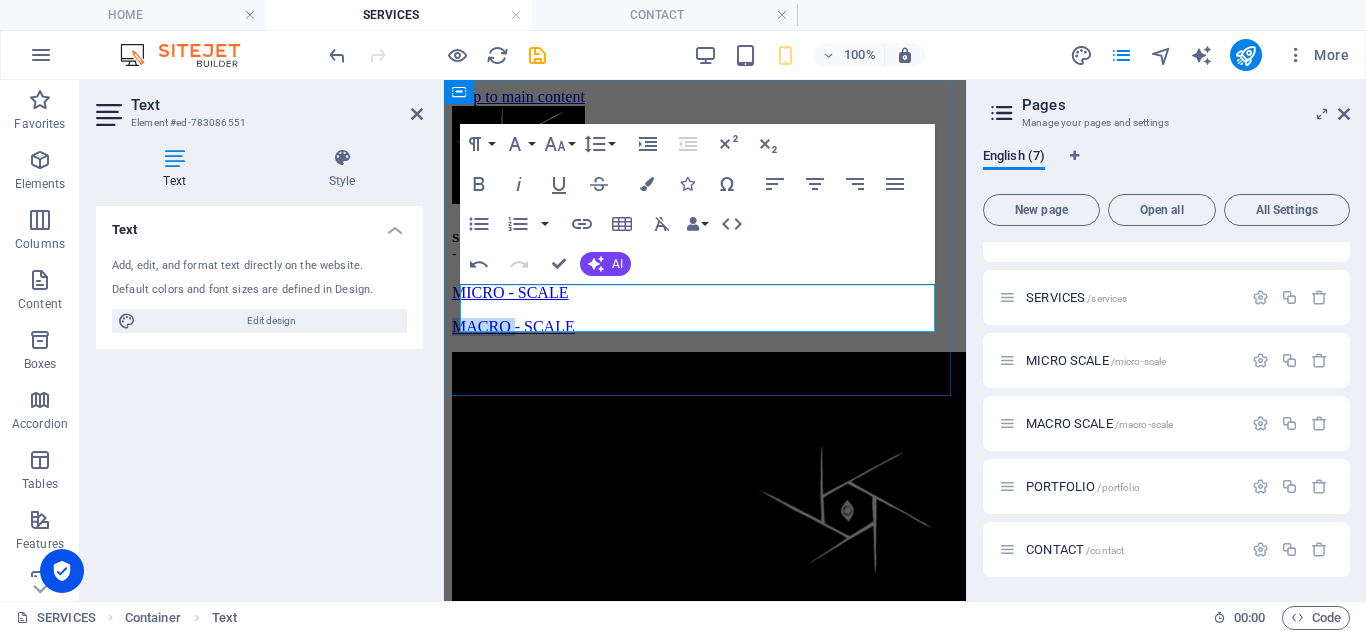 click on "MACRO - SCALE" at bounding box center (513, 326) 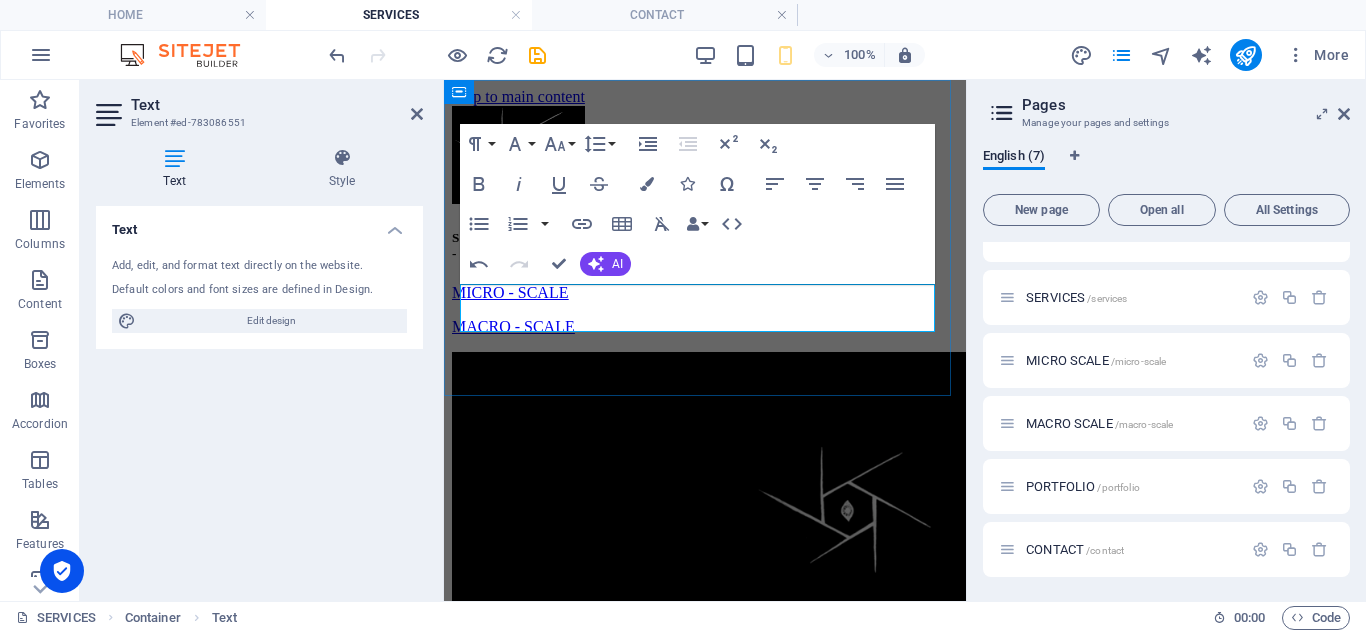 click on "MACRO - SCALE" at bounding box center [513, 326] 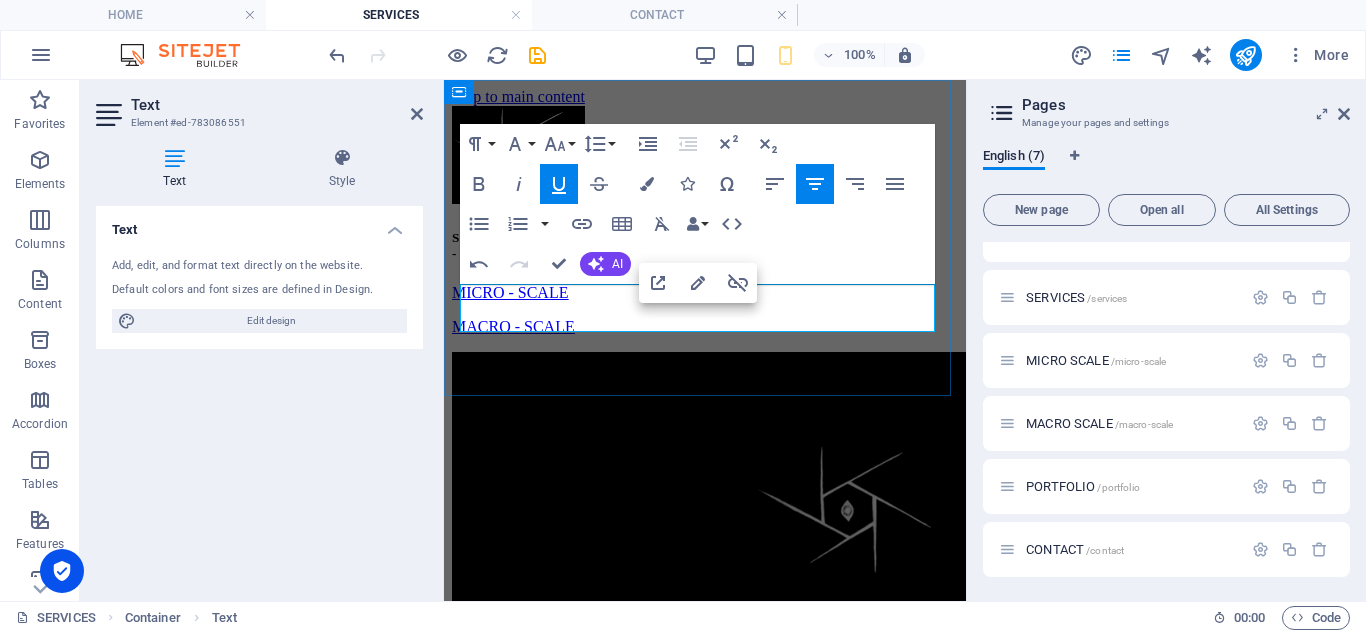 click on "MACRO - SCALE" at bounding box center [513, 326] 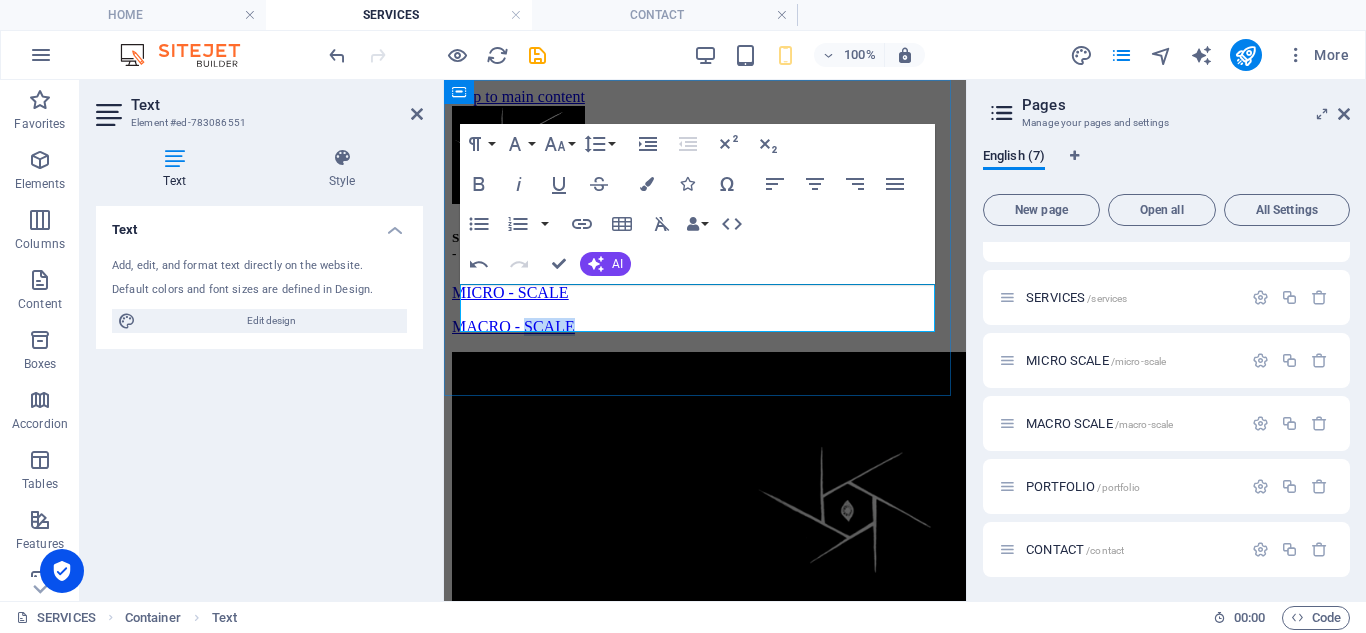 click on "MACRO - SCALE" at bounding box center (513, 326) 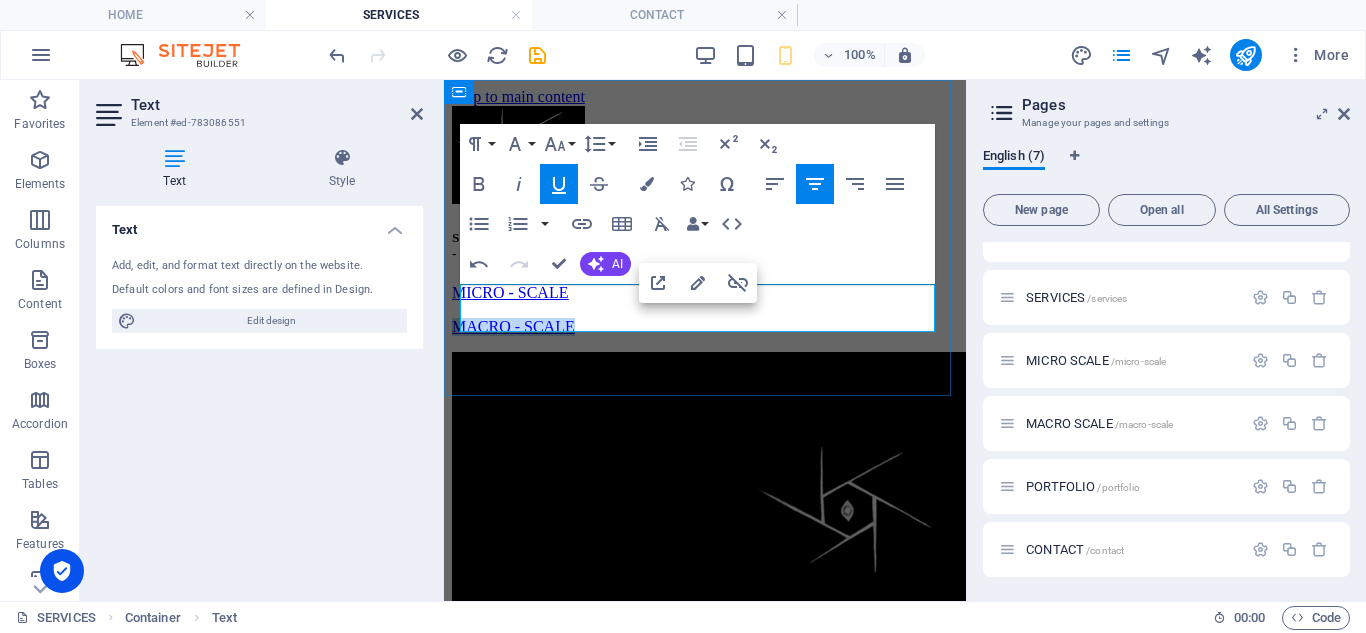 click on "MACRO - SCALE" at bounding box center [513, 326] 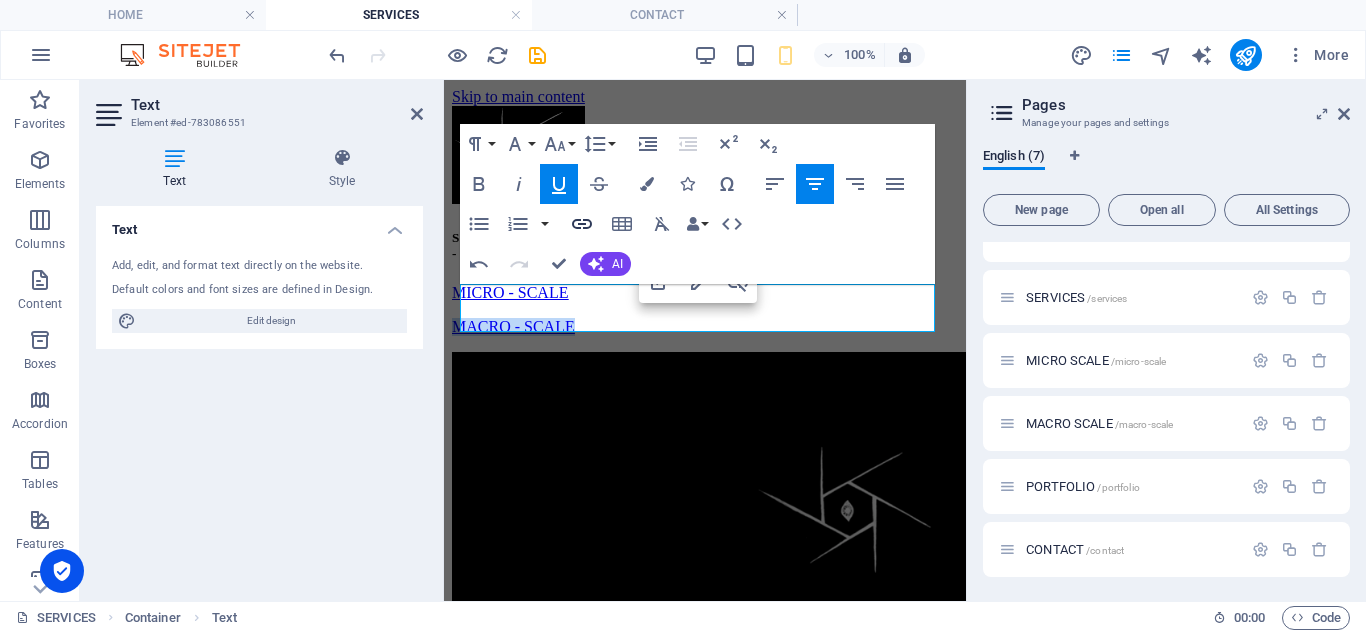 type on "/macro-scale" 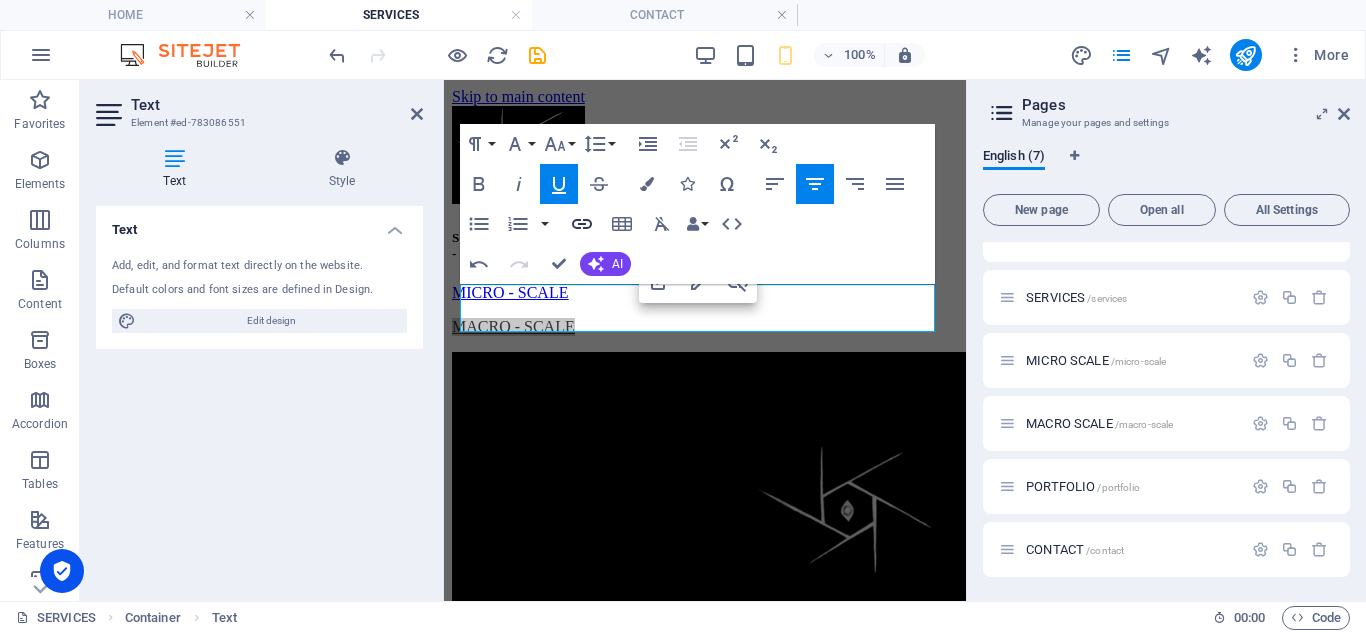 click 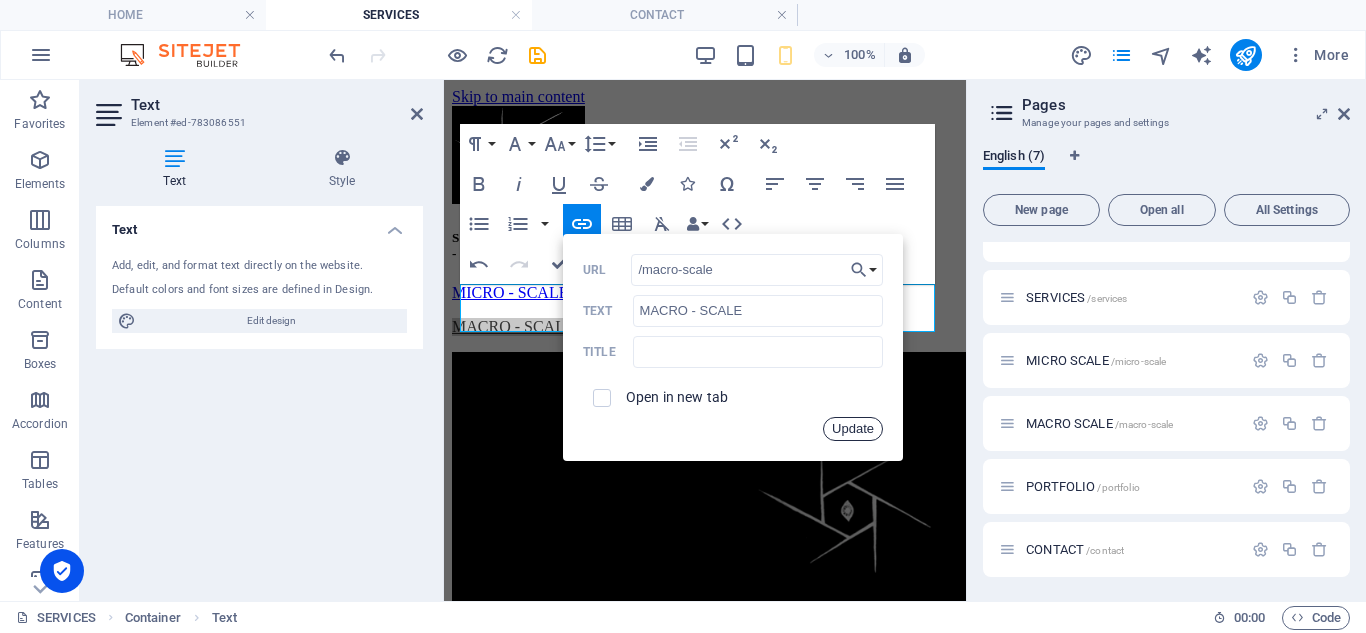 click on "Update" at bounding box center (853, 429) 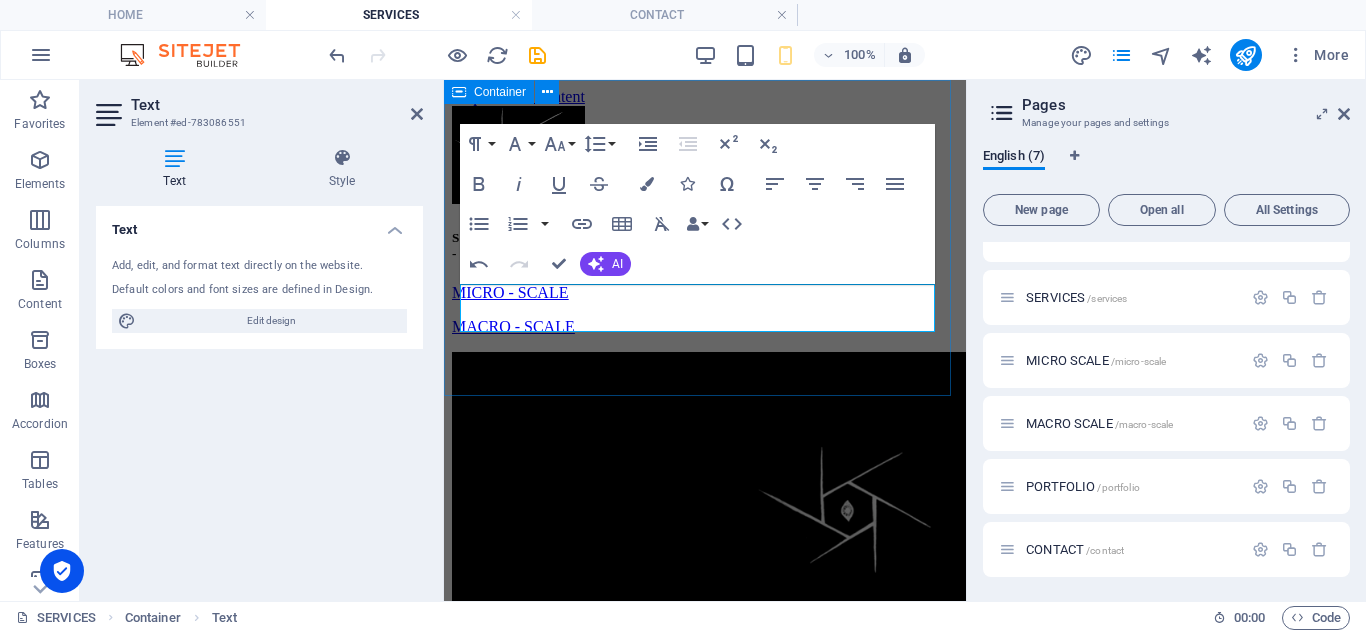click on "S E R V I C E S - MICRO - SCALE MACRO - SCALE" at bounding box center [705, 221] 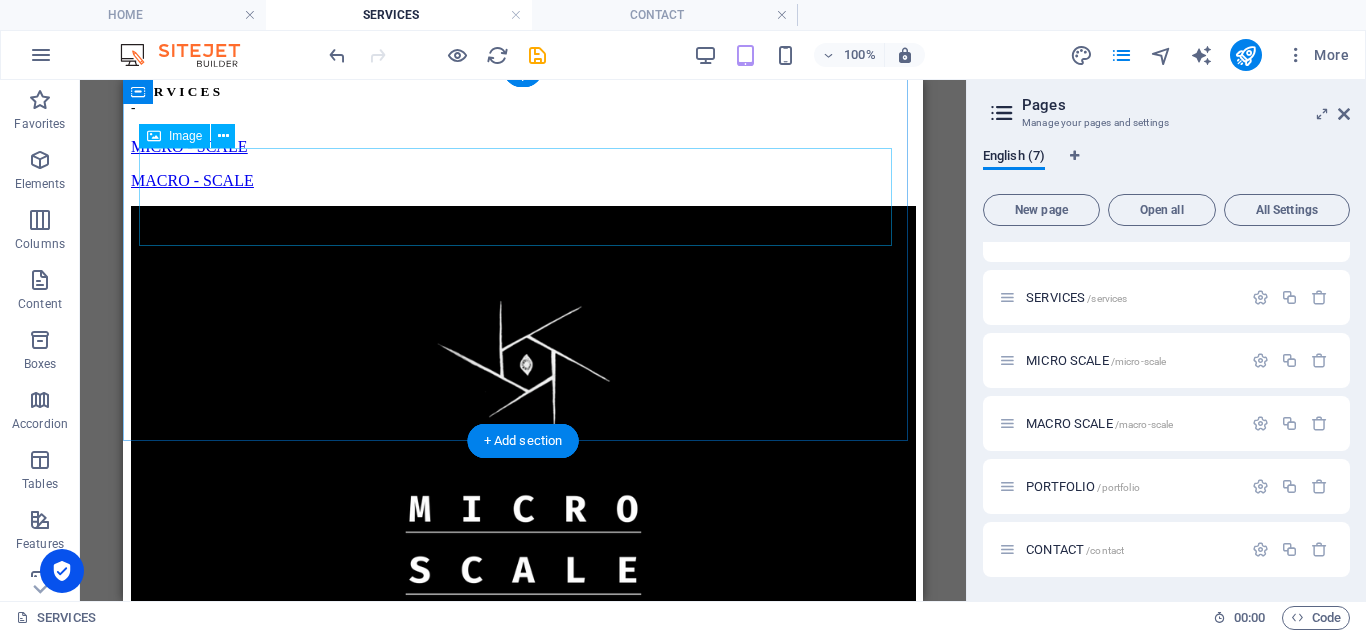 scroll, scrollTop: 0, scrollLeft: 0, axis: both 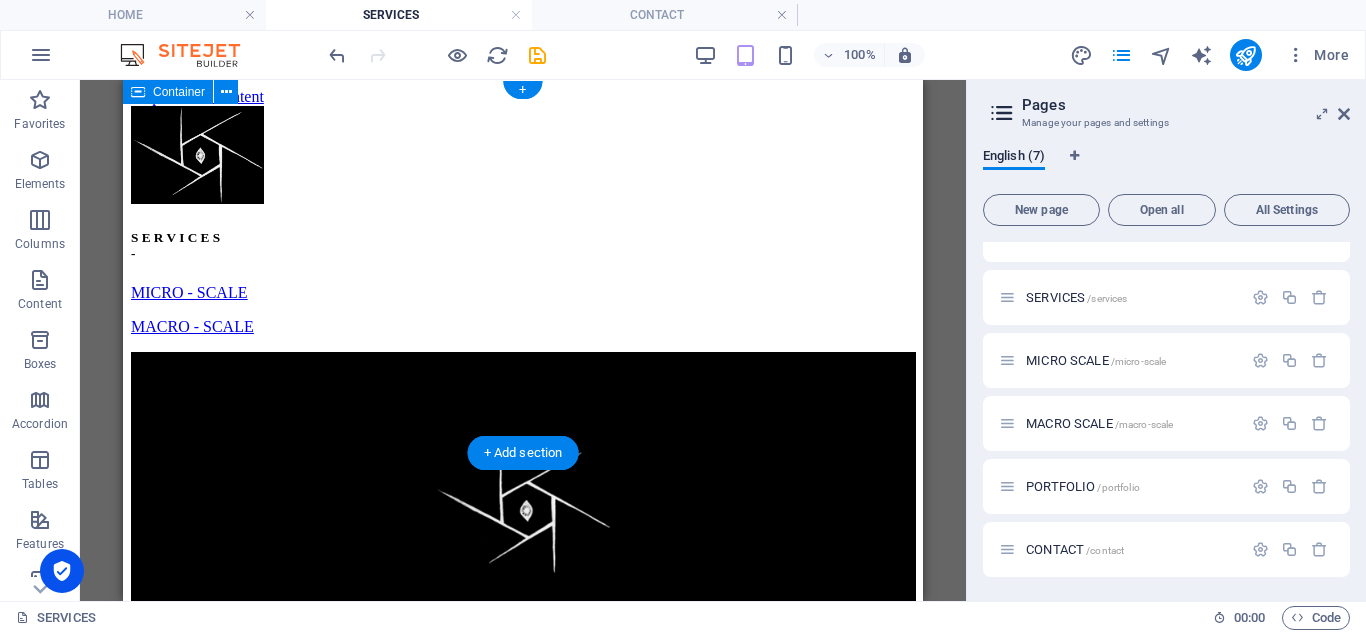 click on "S E R V I C E S - MICRO - SCALE MACRO - SCALE" at bounding box center [523, 221] 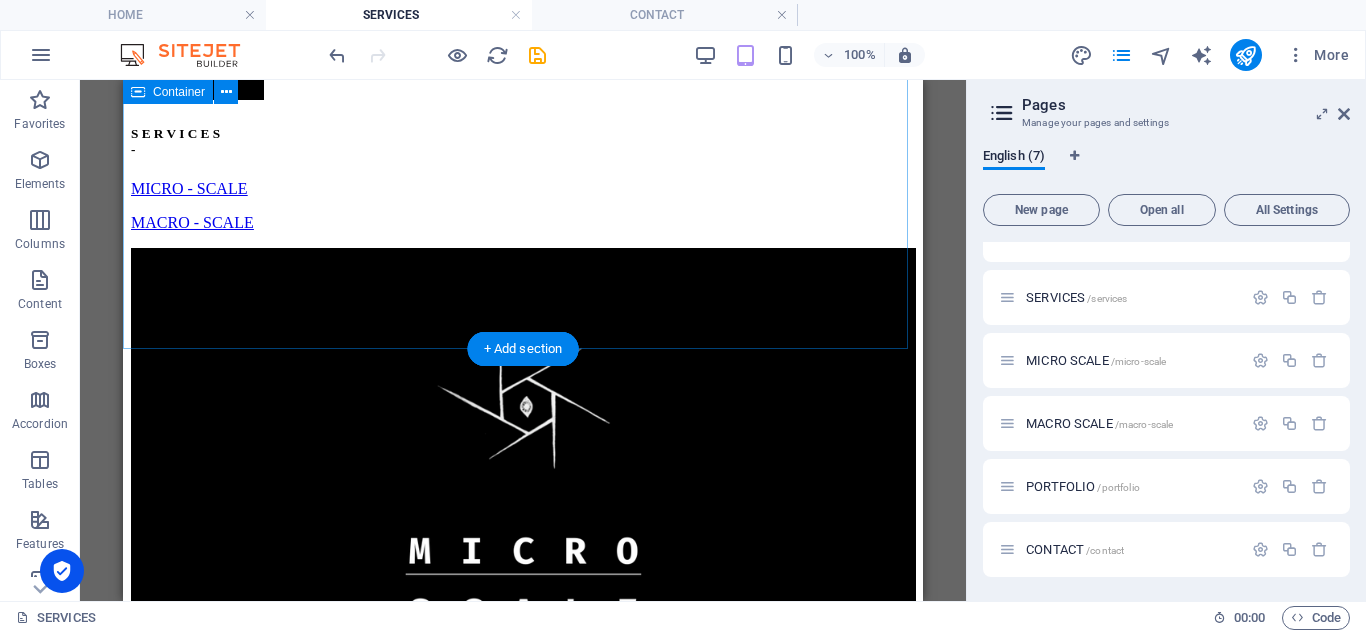scroll, scrollTop: 0, scrollLeft: 0, axis: both 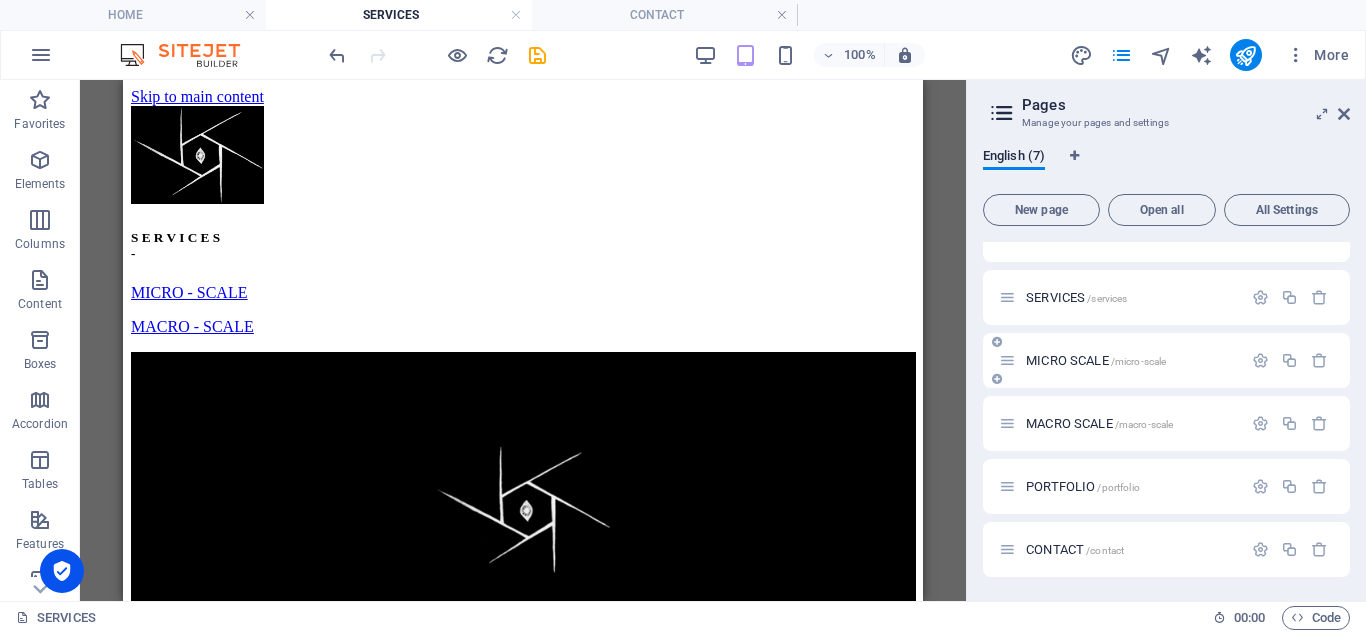 click on "MICRO SCALE /micro-scale" at bounding box center [1120, 360] 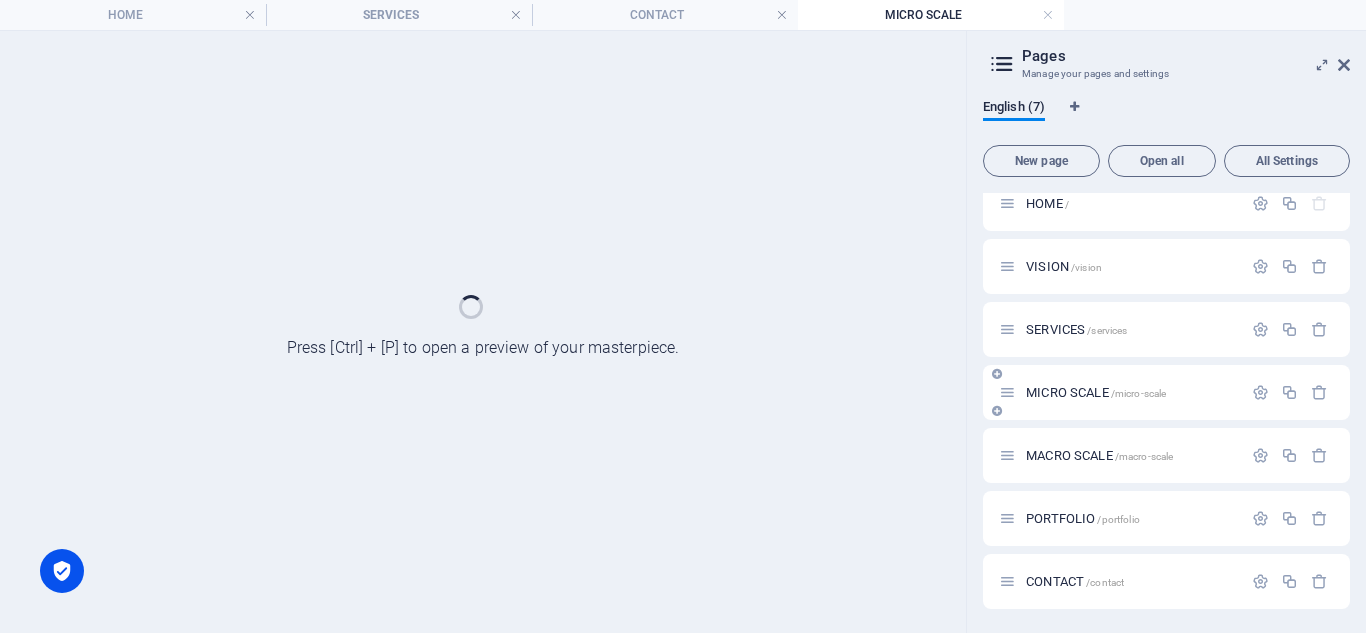 scroll, scrollTop: 17, scrollLeft: 0, axis: vertical 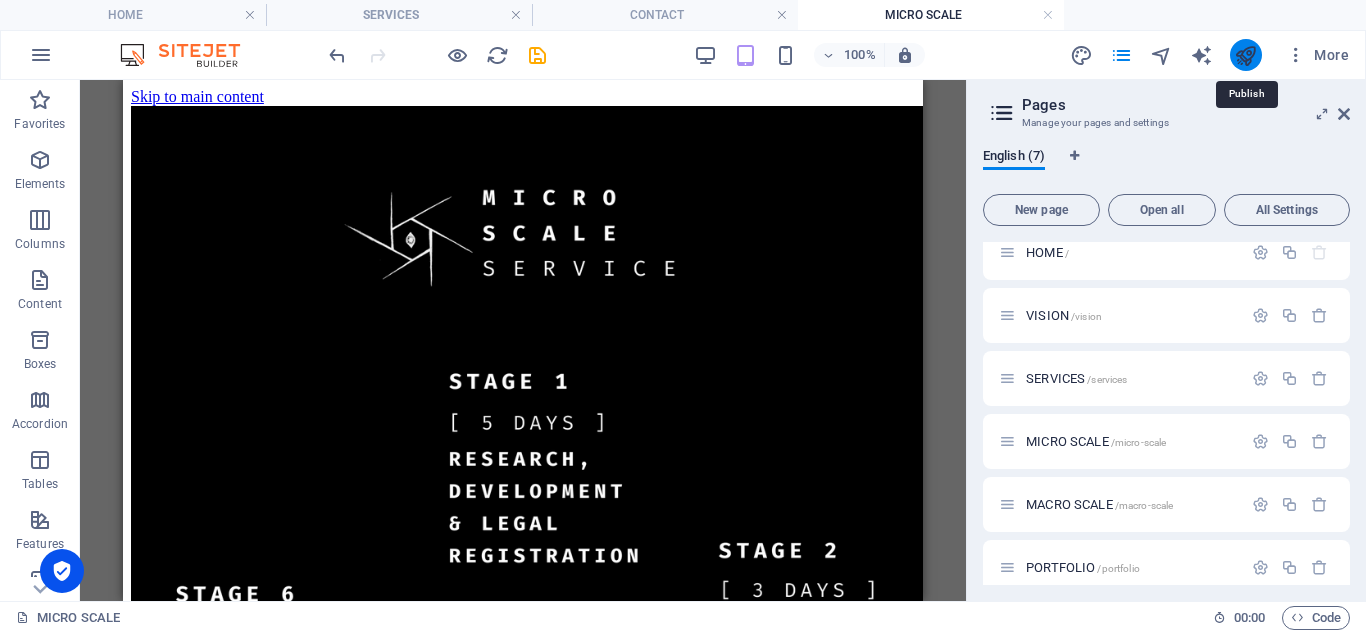 click at bounding box center [1245, 55] 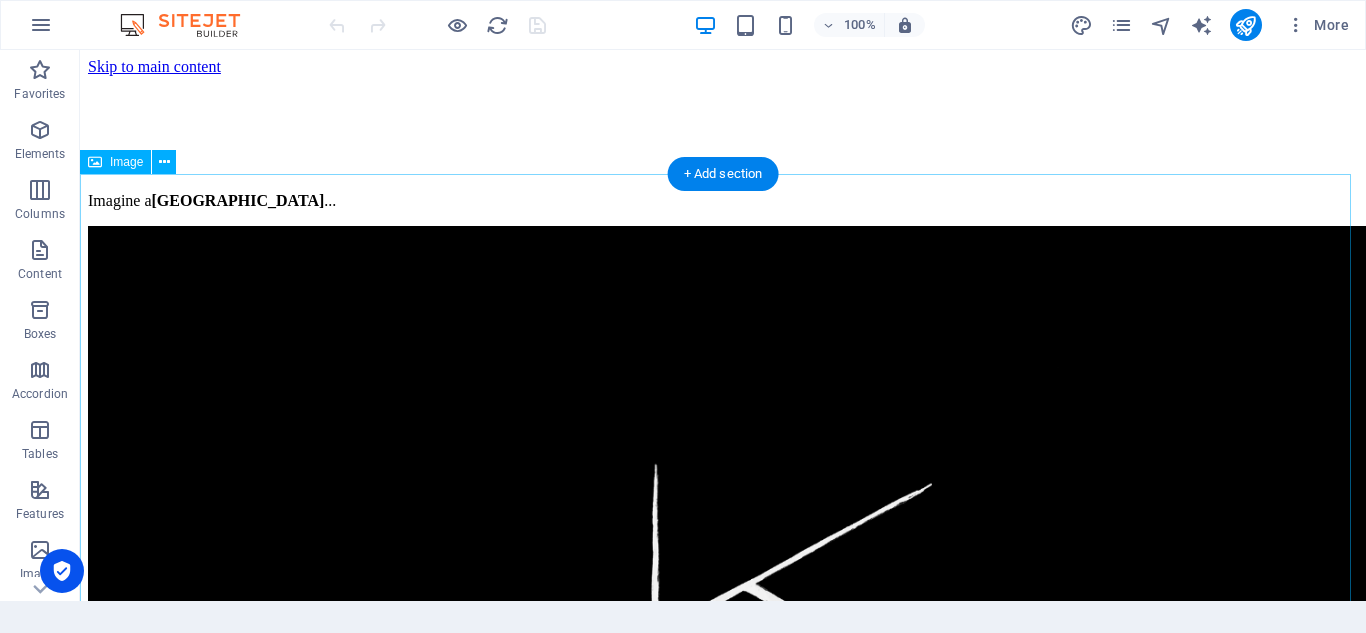 scroll, scrollTop: 0, scrollLeft: 0, axis: both 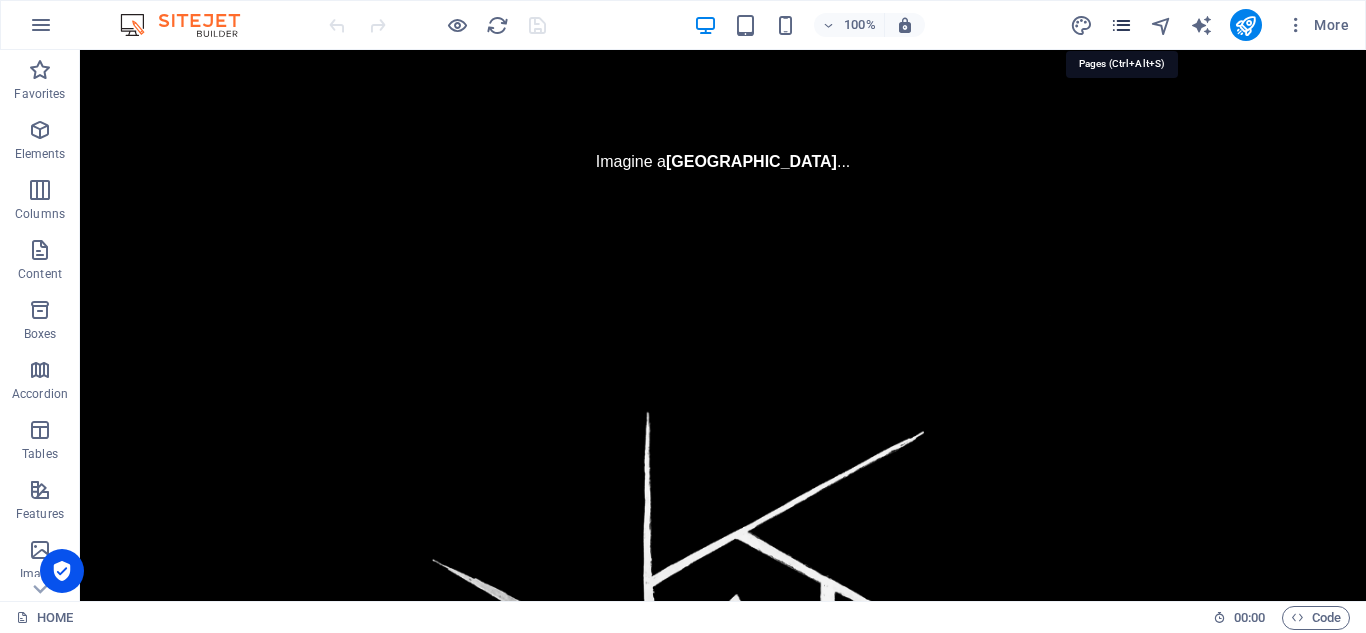click at bounding box center (1121, 25) 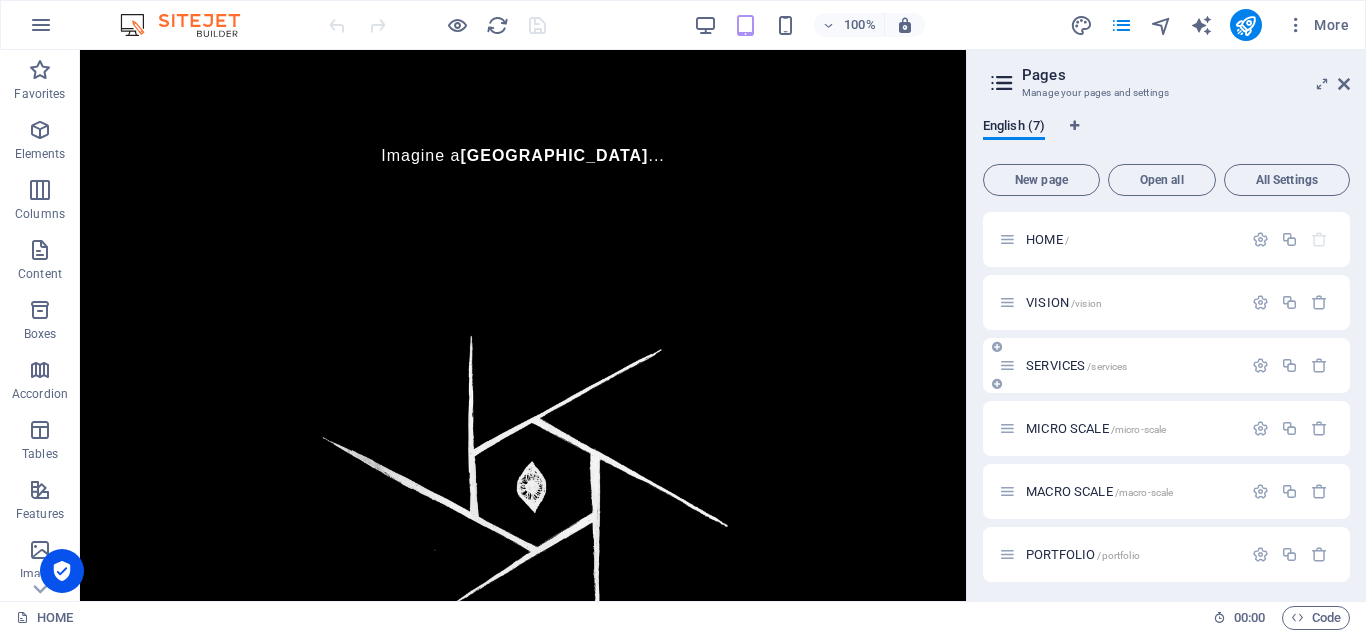 click on "SERVICES /services" at bounding box center (1076, 365) 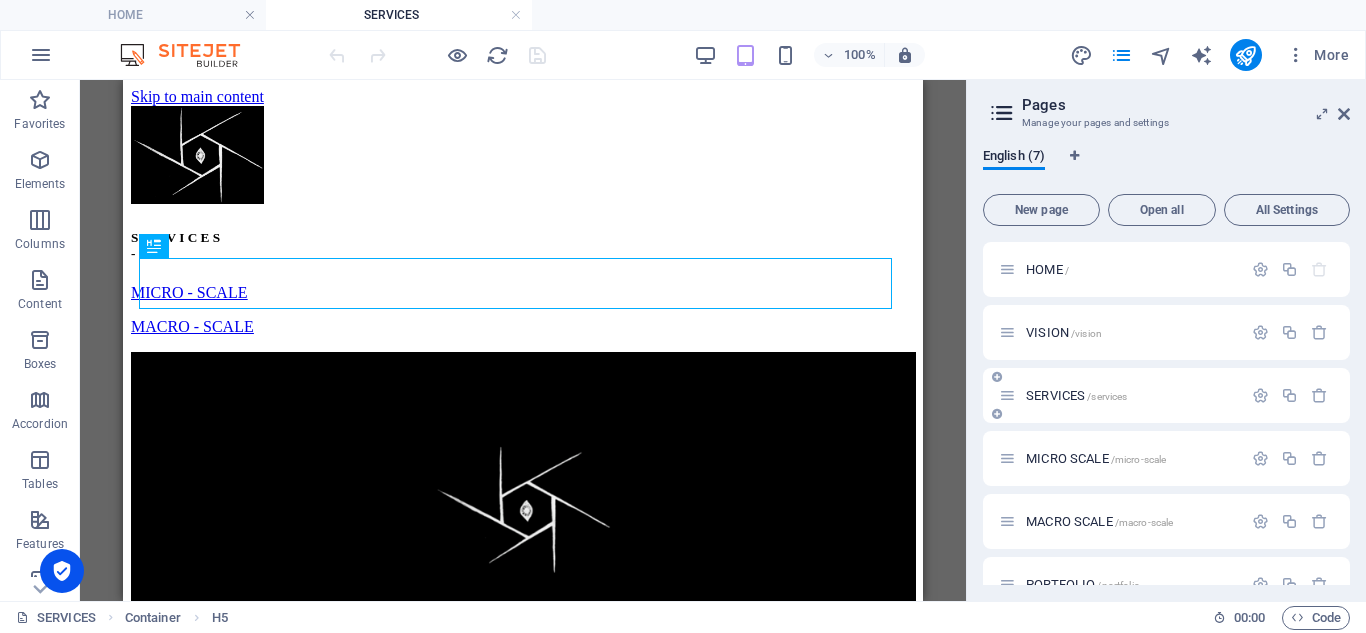 scroll, scrollTop: 0, scrollLeft: 0, axis: both 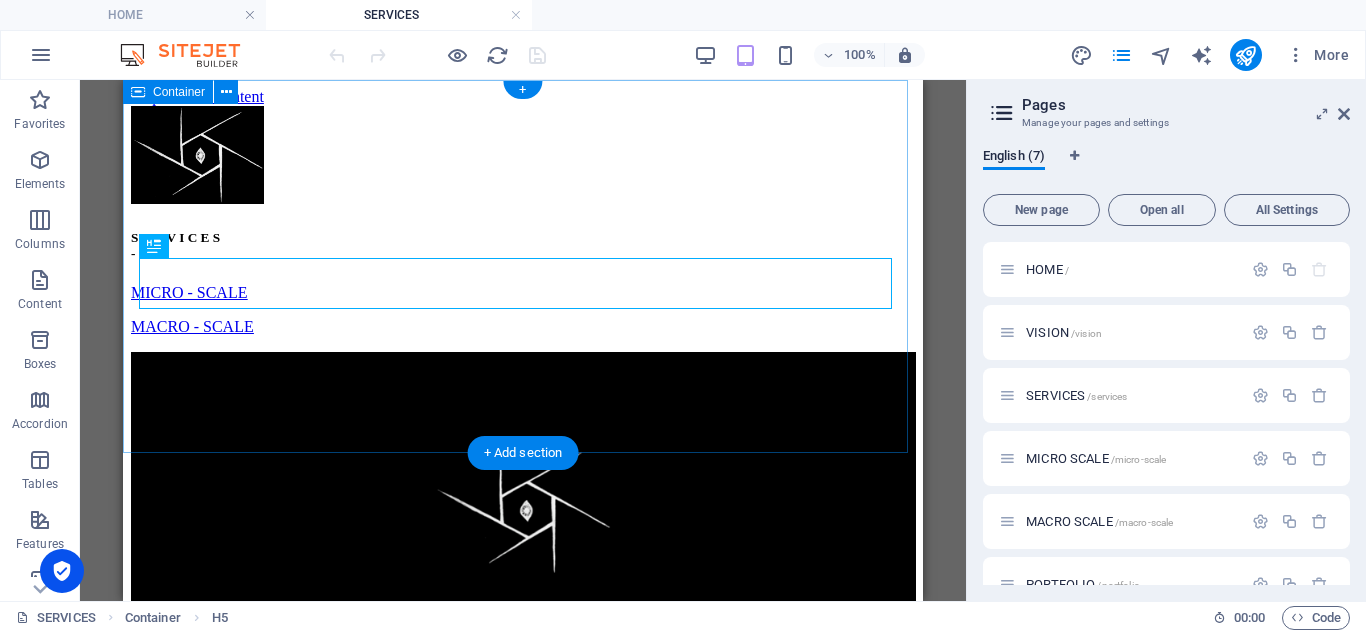 click on "S E R V I C E S - MICRO - SCALE MACRO - SCALE" at bounding box center (523, 221) 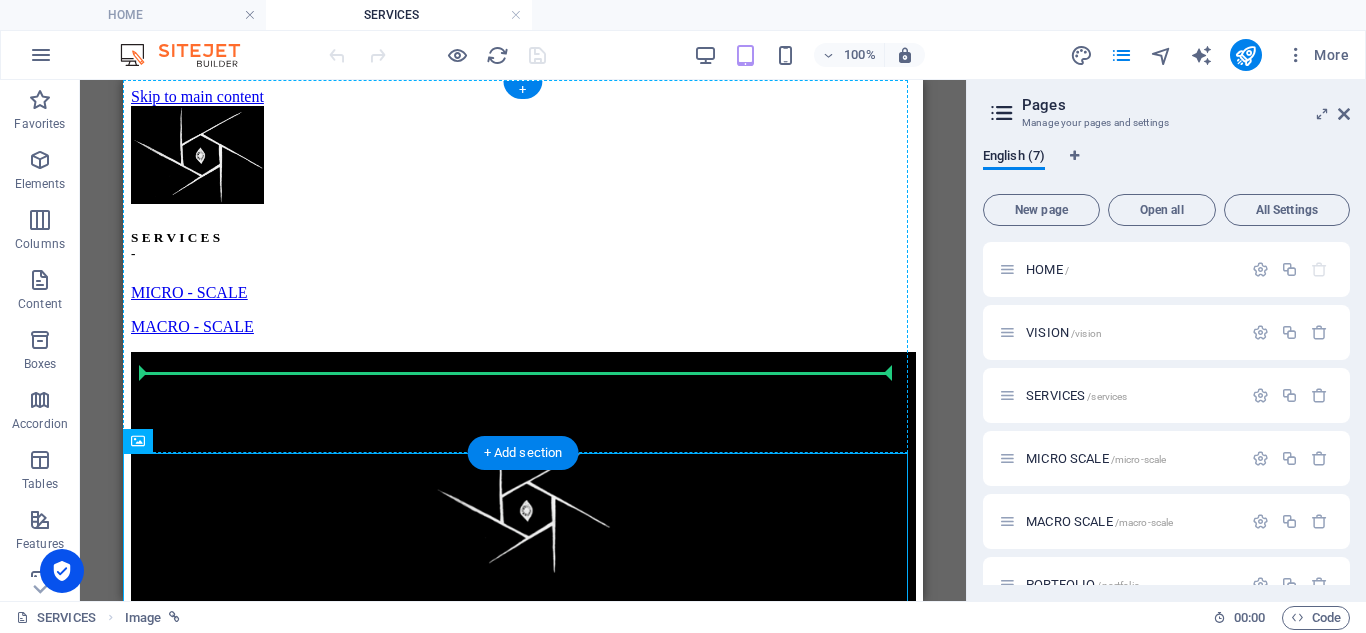 drag, startPoint x: 294, startPoint y: 525, endPoint x: 457, endPoint y: 361, distance: 231.225 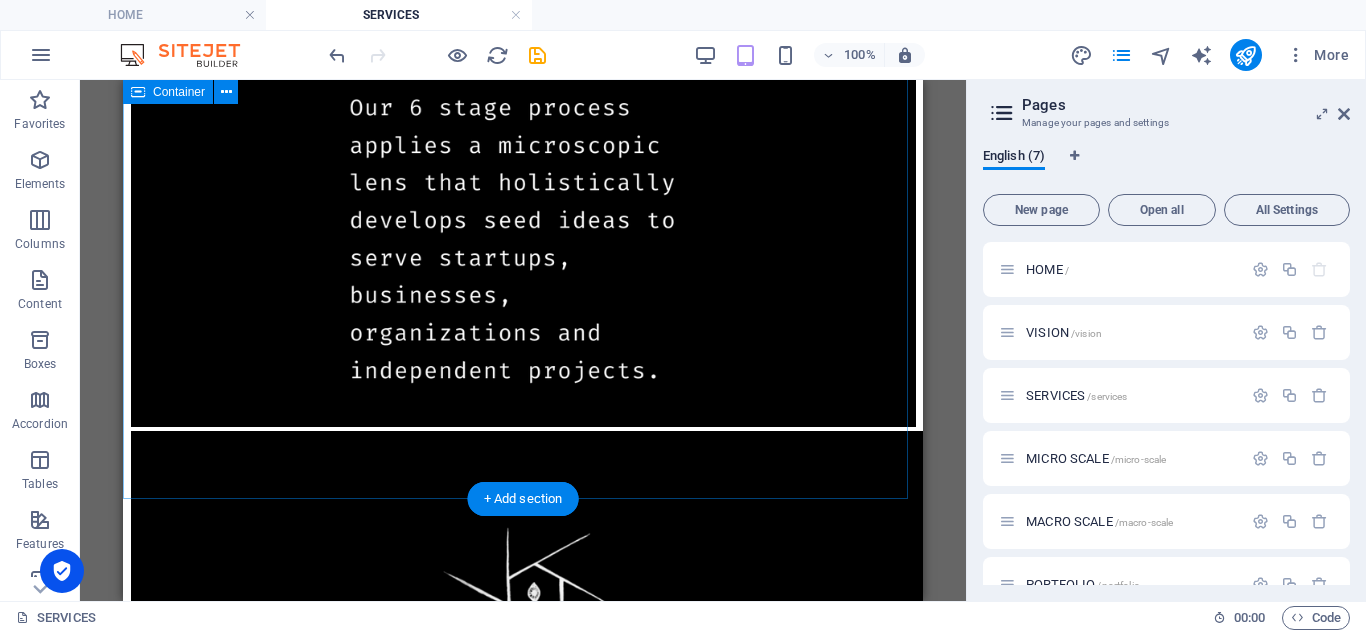 scroll, scrollTop: 816, scrollLeft: 0, axis: vertical 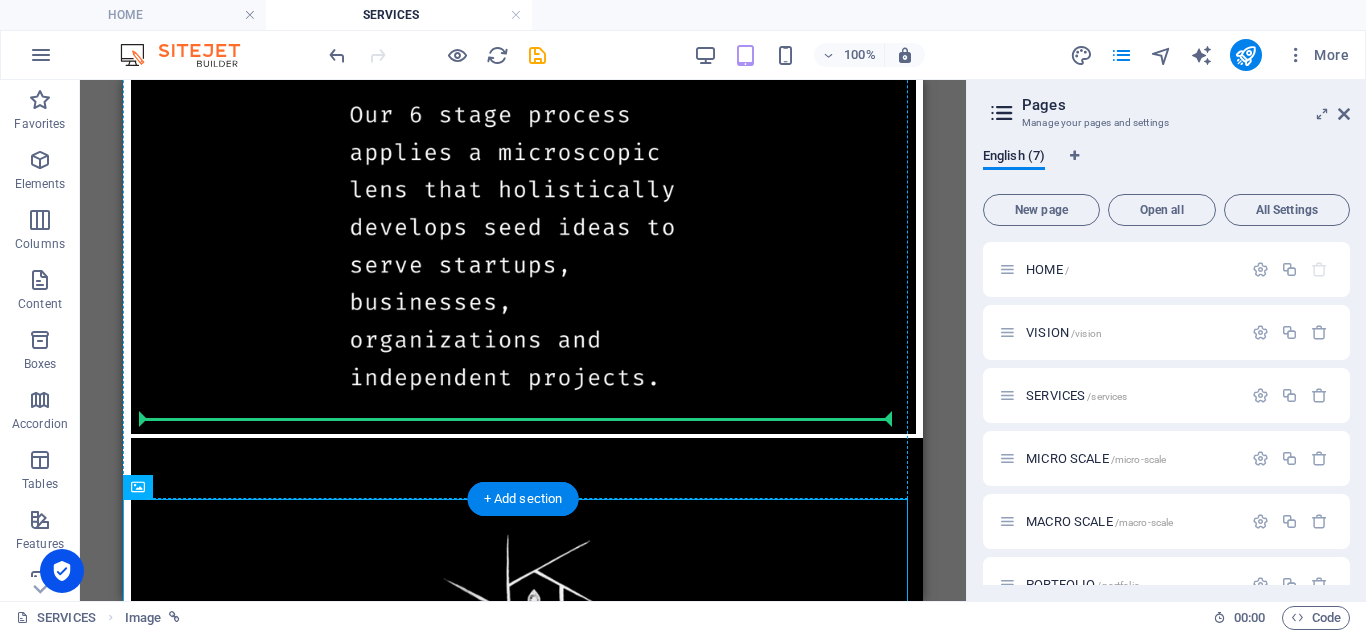 drag, startPoint x: 286, startPoint y: 571, endPoint x: 283, endPoint y: 402, distance: 169.02663 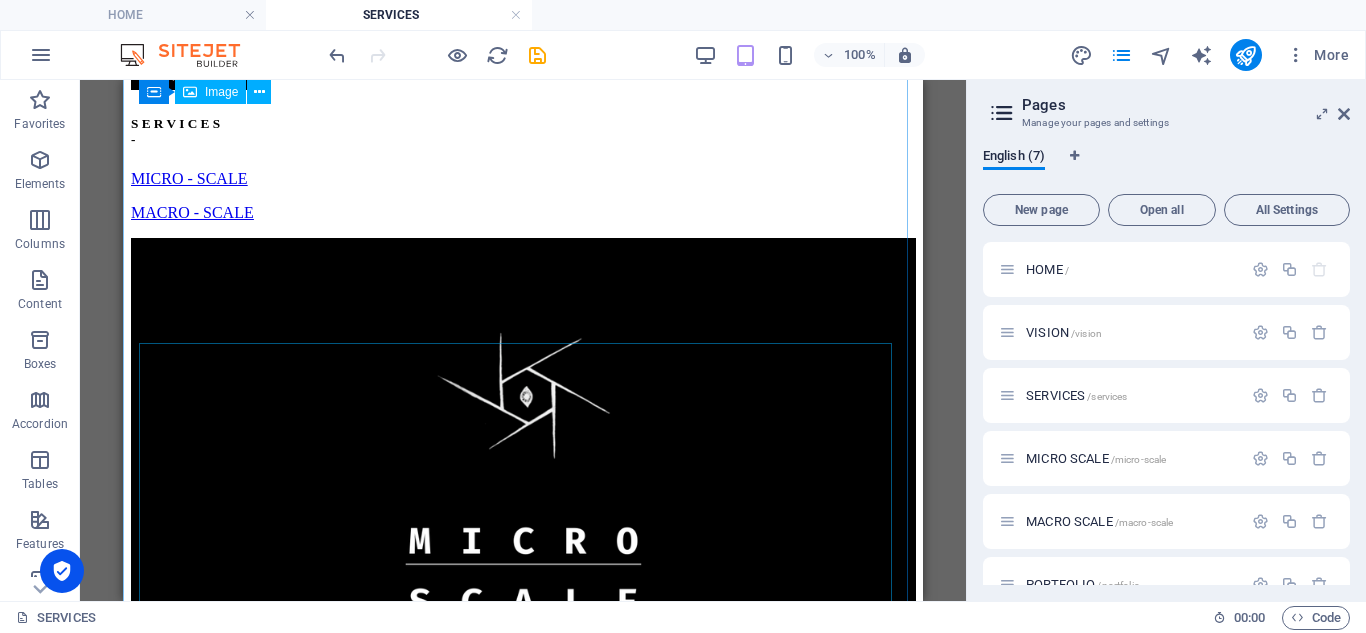 scroll, scrollTop: 0, scrollLeft: 0, axis: both 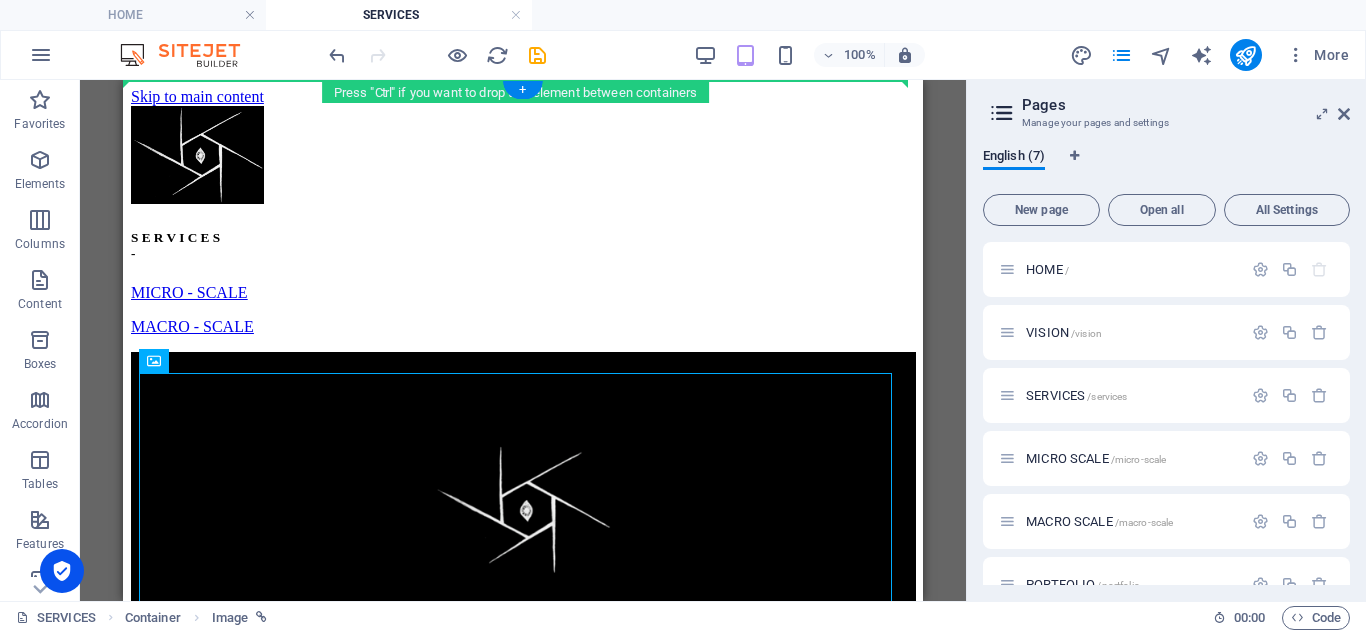 drag, startPoint x: 300, startPoint y: 445, endPoint x: 223, endPoint y: 87, distance: 366.1871 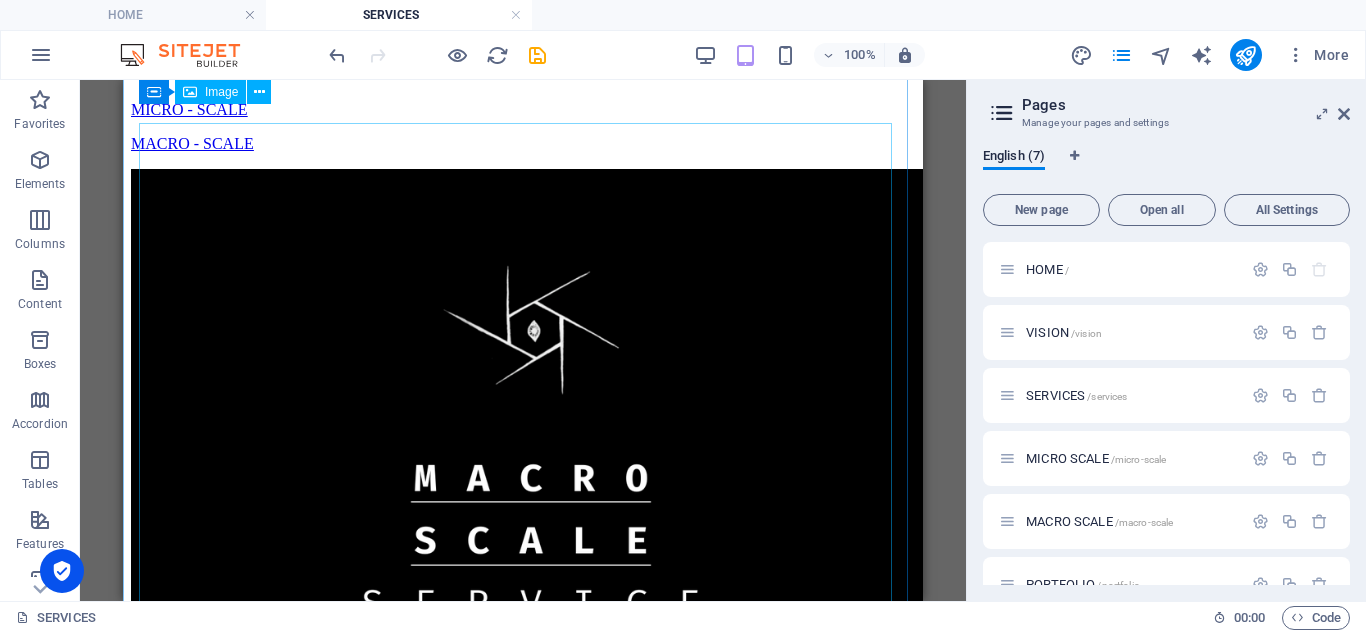 scroll, scrollTop: 927, scrollLeft: 0, axis: vertical 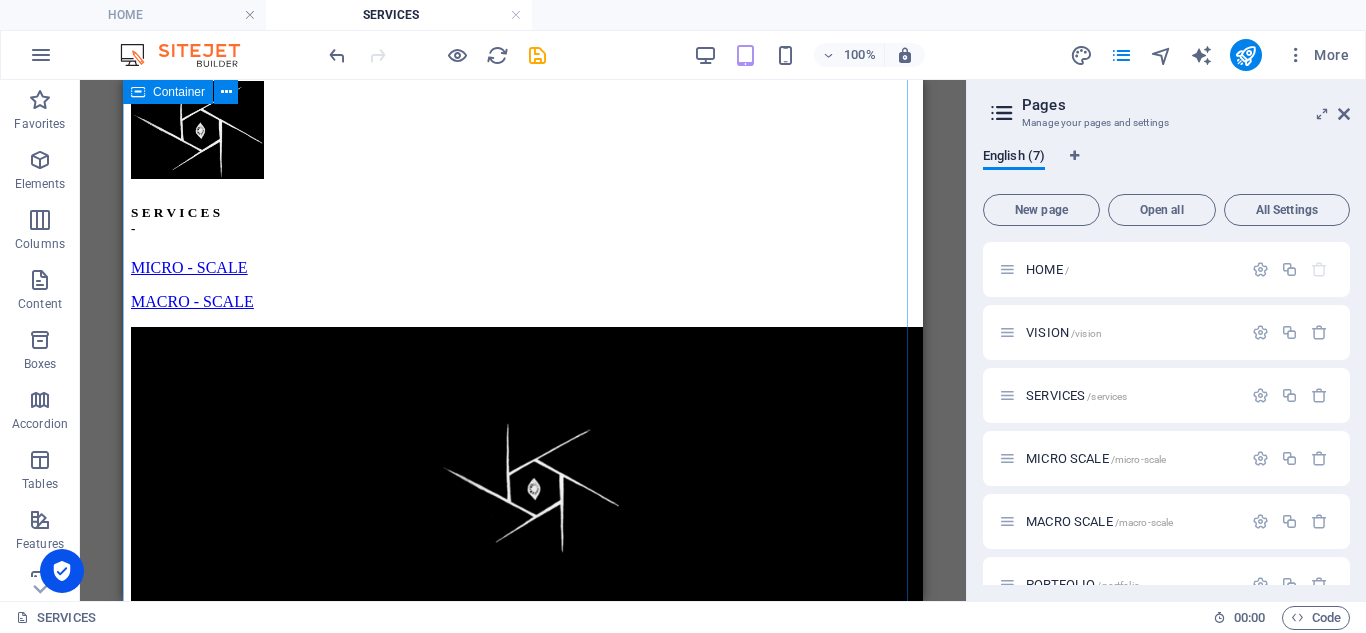 drag, startPoint x: 298, startPoint y: 417, endPoint x: 198, endPoint y: 123, distance: 310.54147 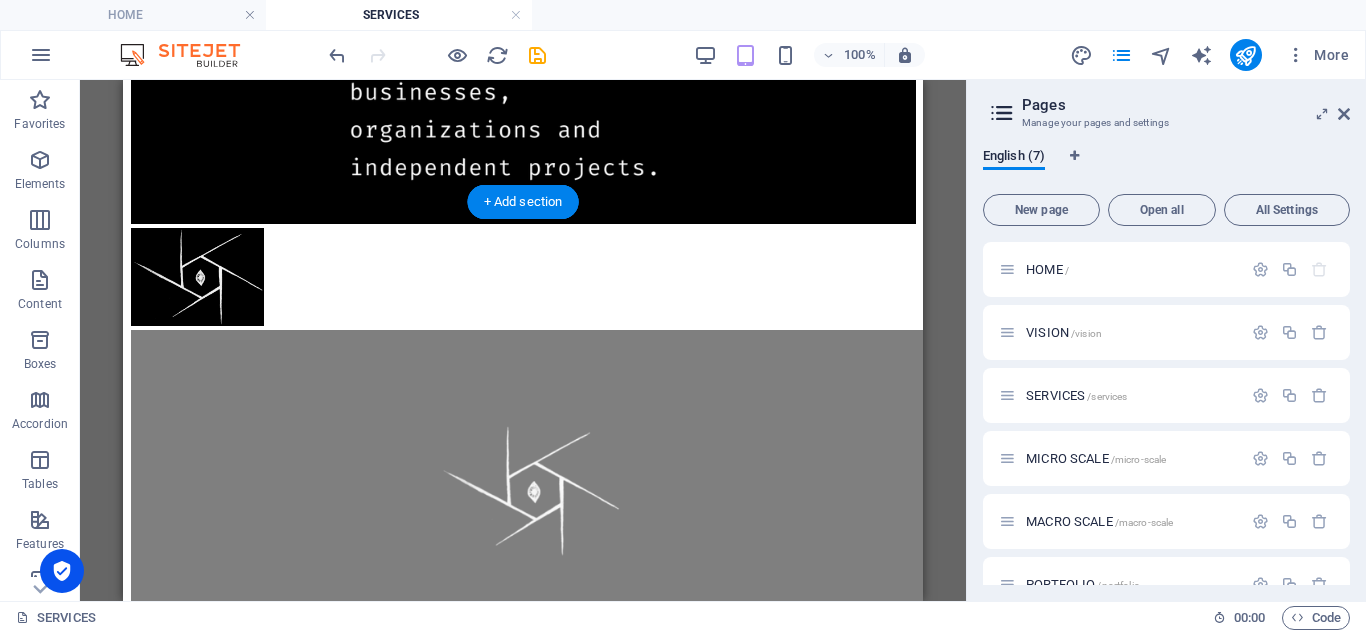 scroll, scrollTop: 796, scrollLeft: 0, axis: vertical 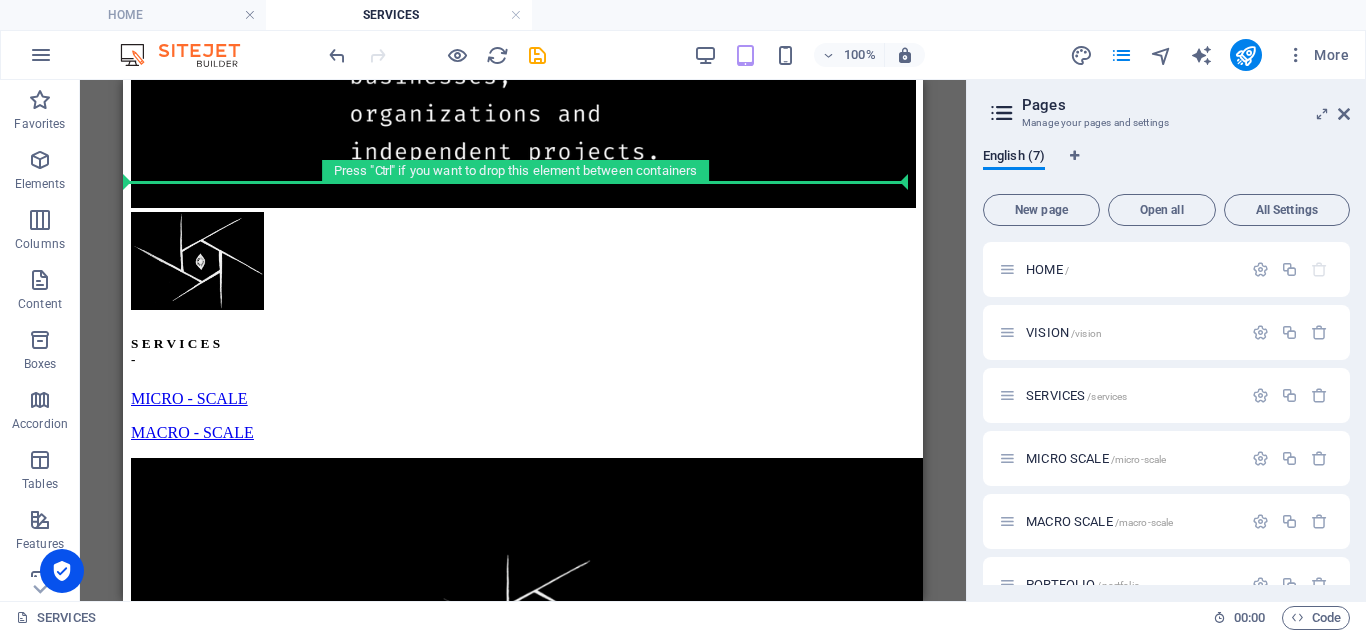 drag, startPoint x: 302, startPoint y: 411, endPoint x: 286, endPoint y: 175, distance: 236.54175 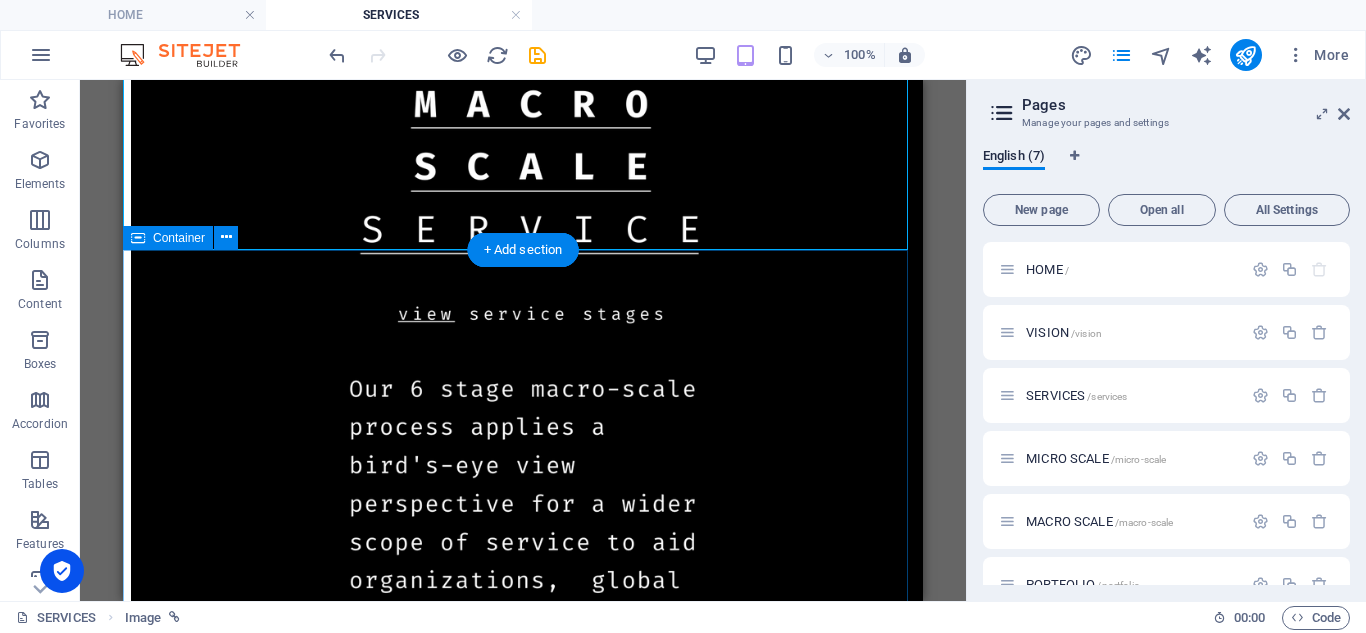 scroll, scrollTop: 1699, scrollLeft: 0, axis: vertical 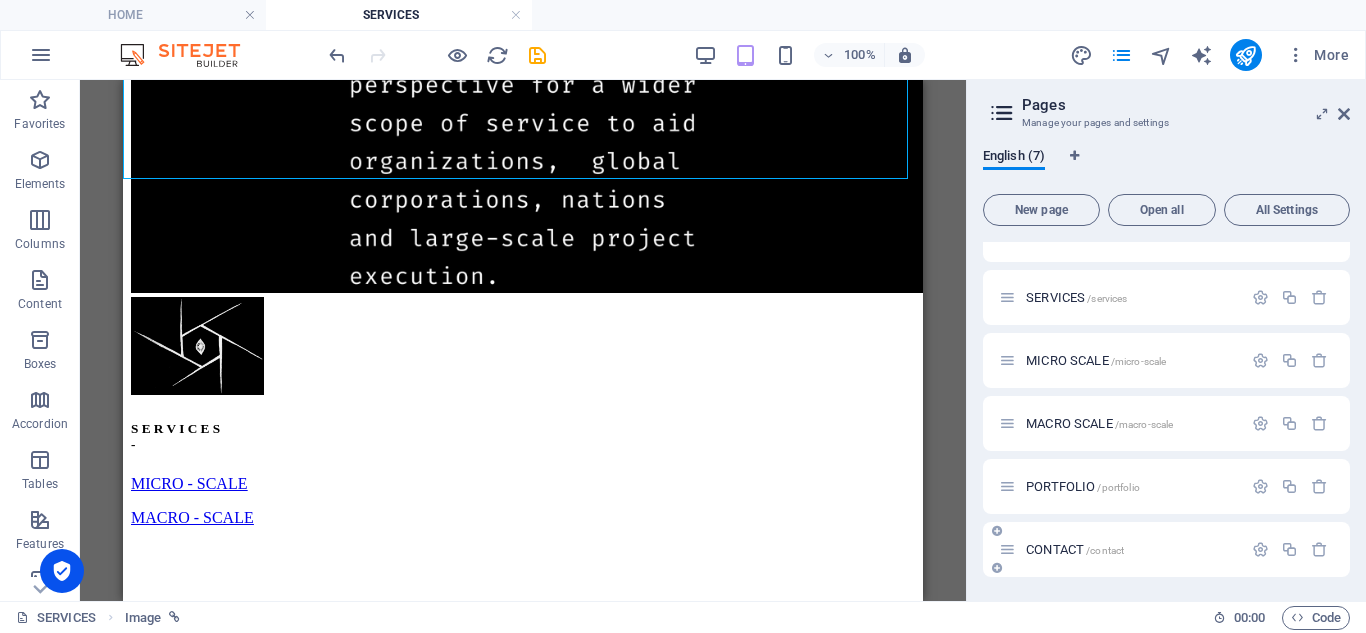 click on "CONTACT /contact" at bounding box center [1120, 549] 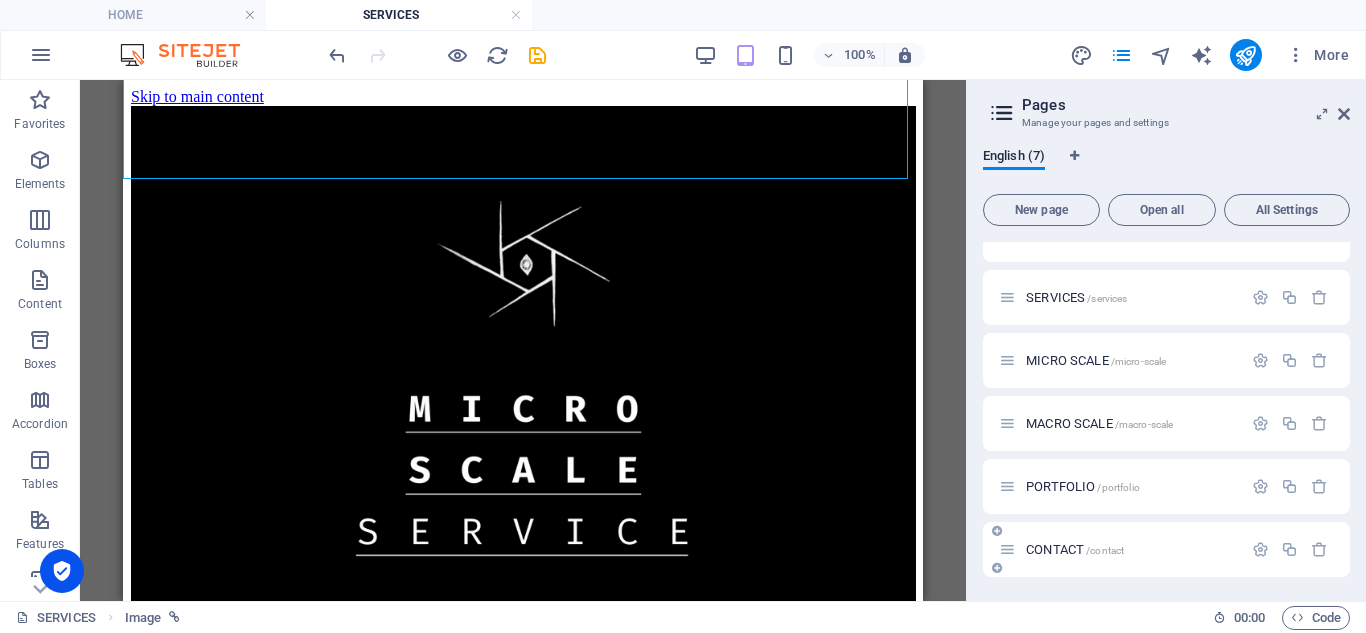 scroll, scrollTop: 17, scrollLeft: 0, axis: vertical 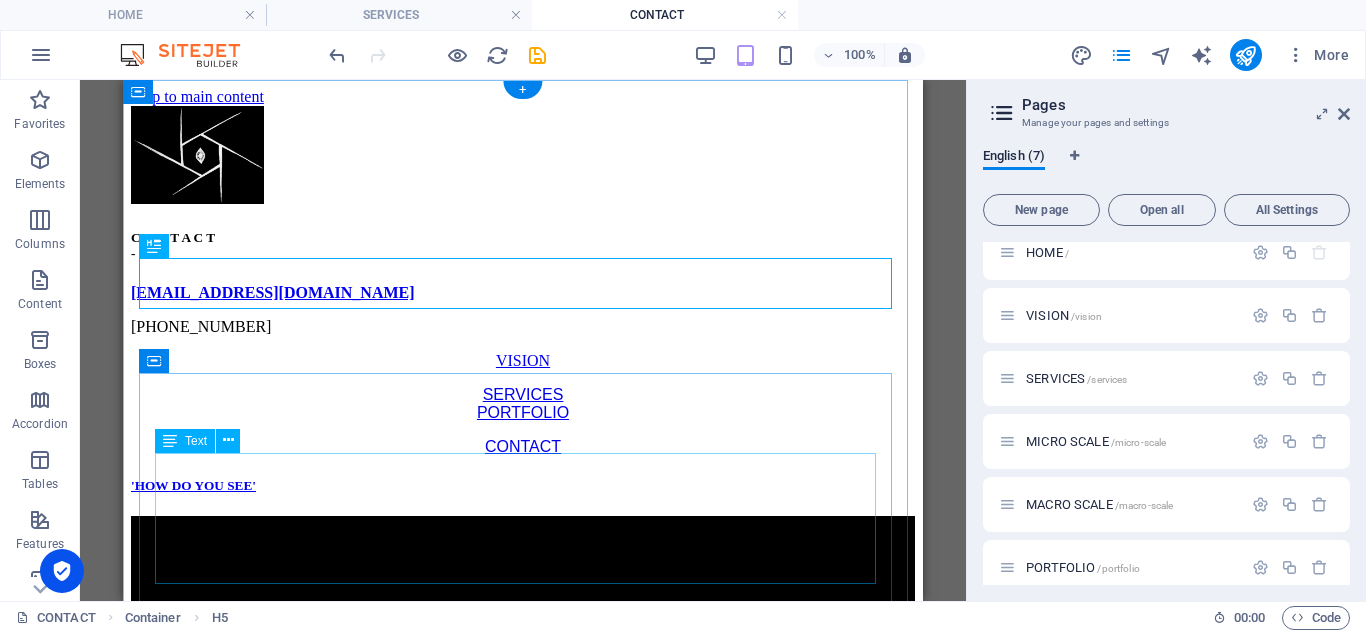 click on "VISION SERVICES PORTFOLIO CONTACT" at bounding box center (523, 404) 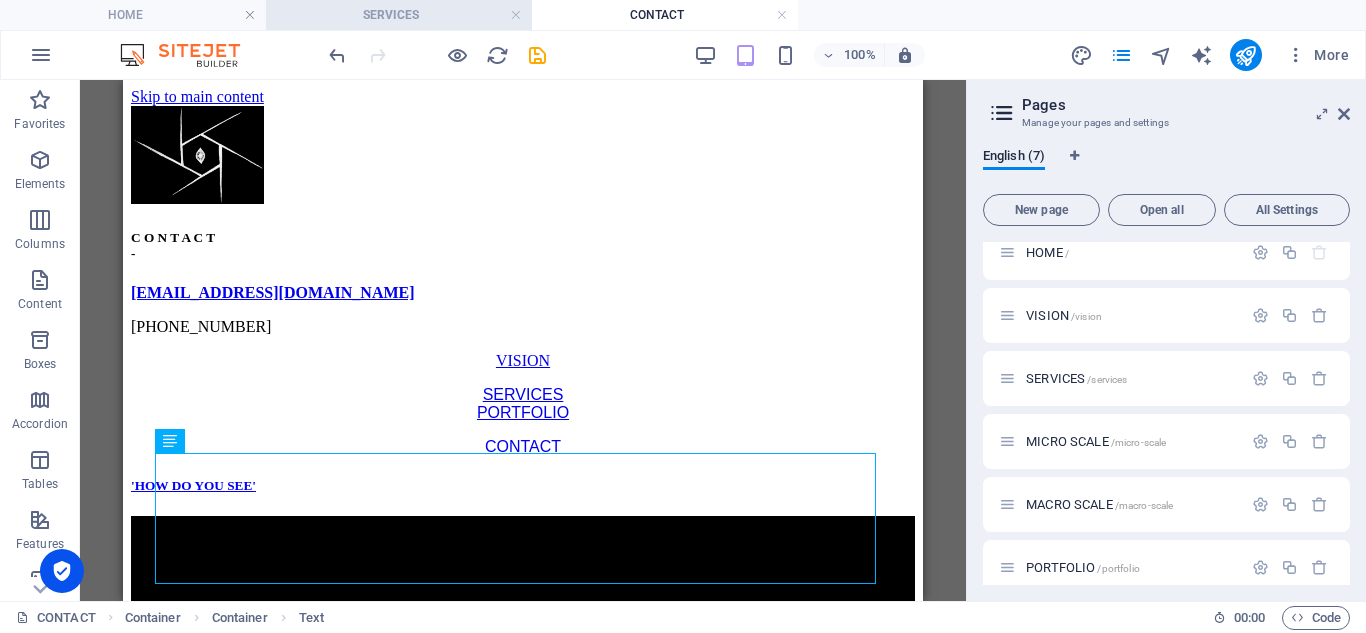click on "SERVICES" at bounding box center [399, 15] 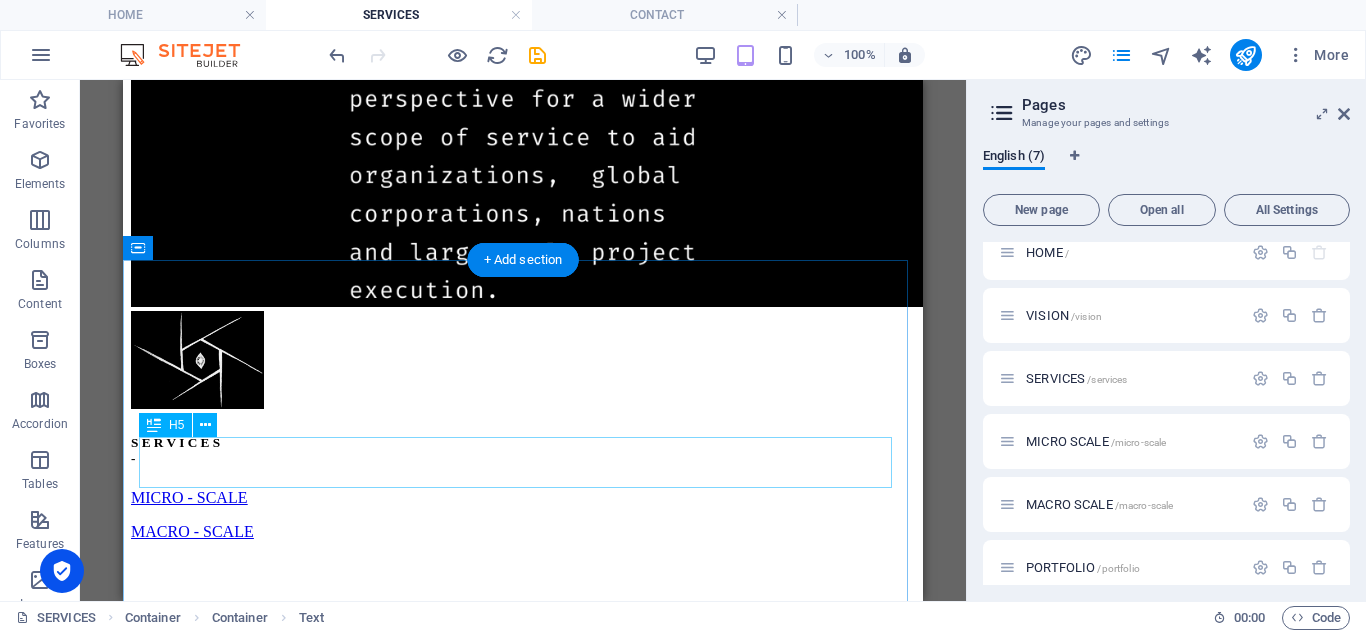 scroll, scrollTop: 1699, scrollLeft: 0, axis: vertical 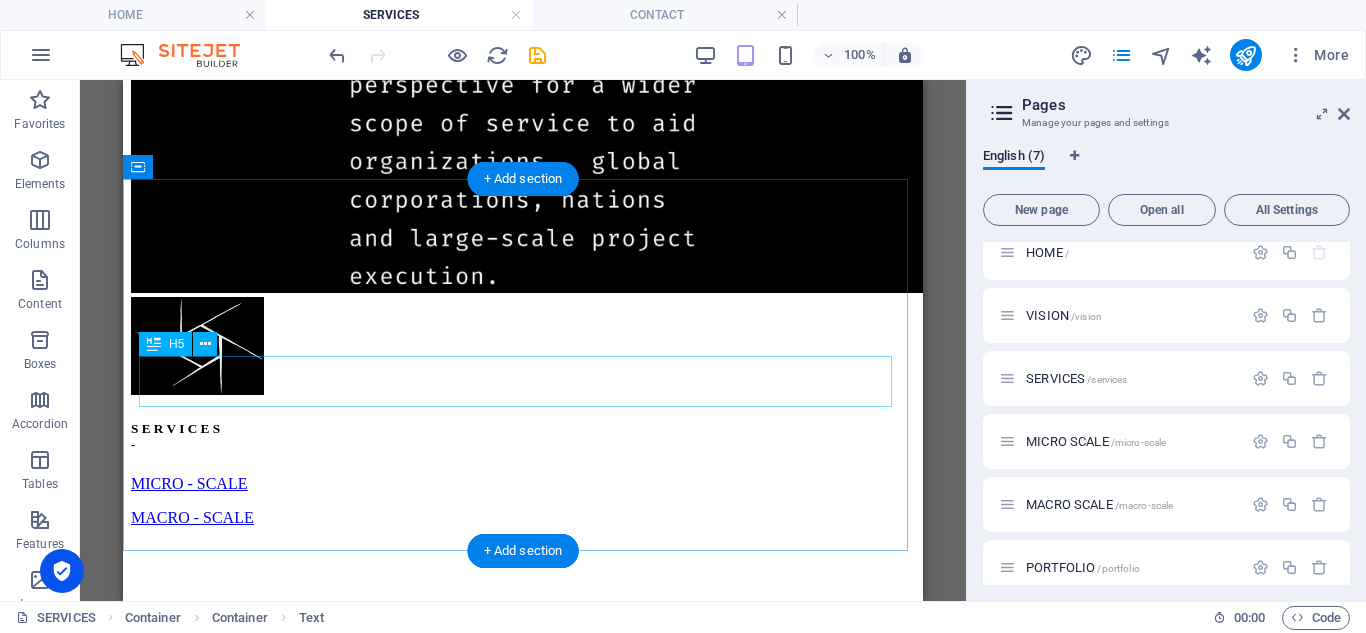 click on "S E R V I C E S -" at bounding box center [523, 437] 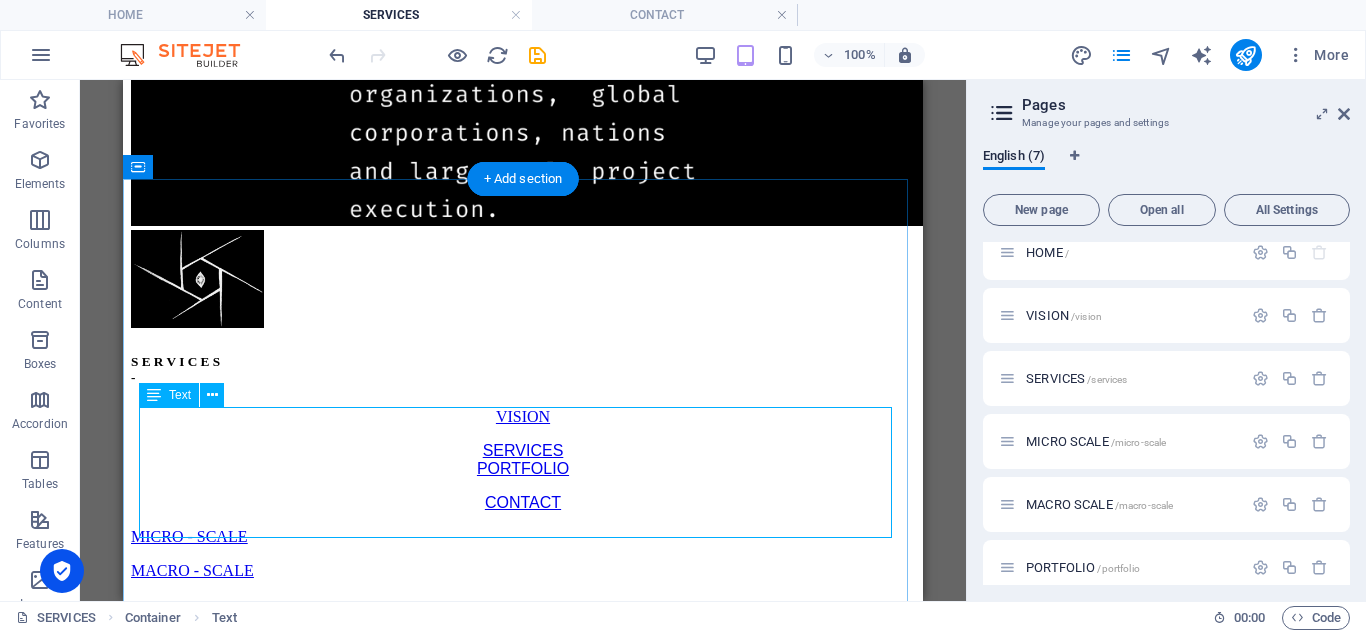 scroll, scrollTop: 1830, scrollLeft: 0, axis: vertical 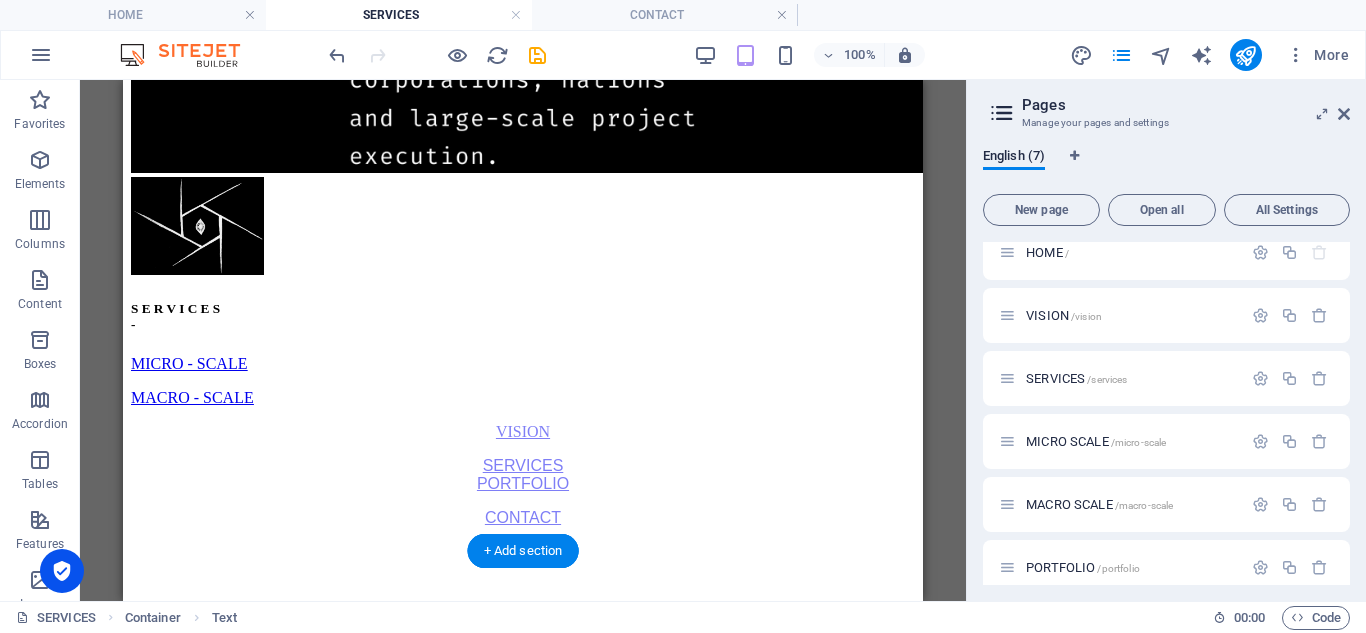 drag, startPoint x: 286, startPoint y: 345, endPoint x: 210, endPoint y: 458, distance: 136.18002 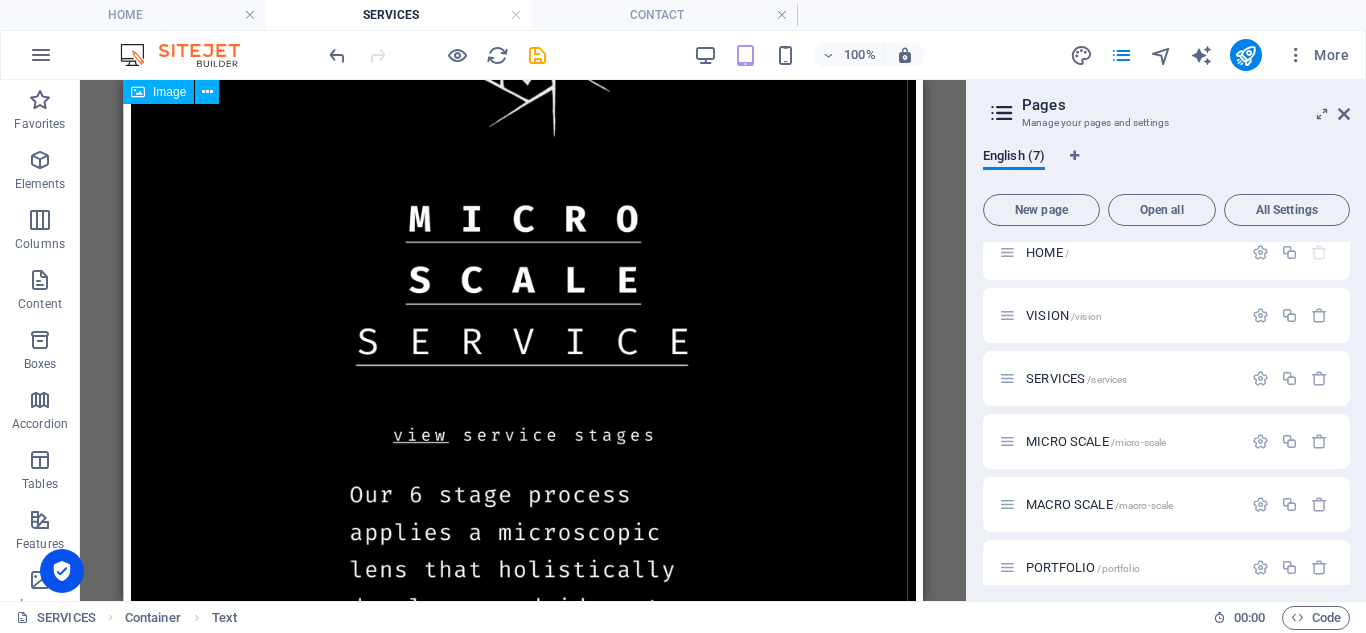 scroll, scrollTop: 0, scrollLeft: 0, axis: both 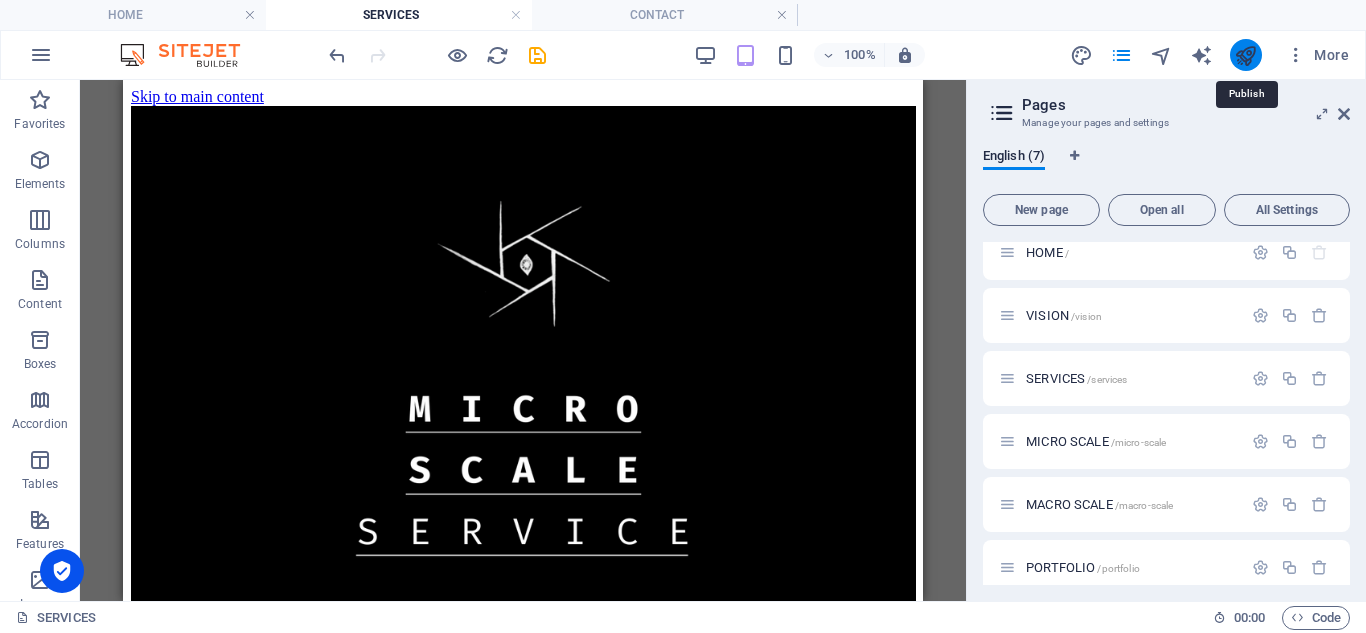 click at bounding box center [1245, 55] 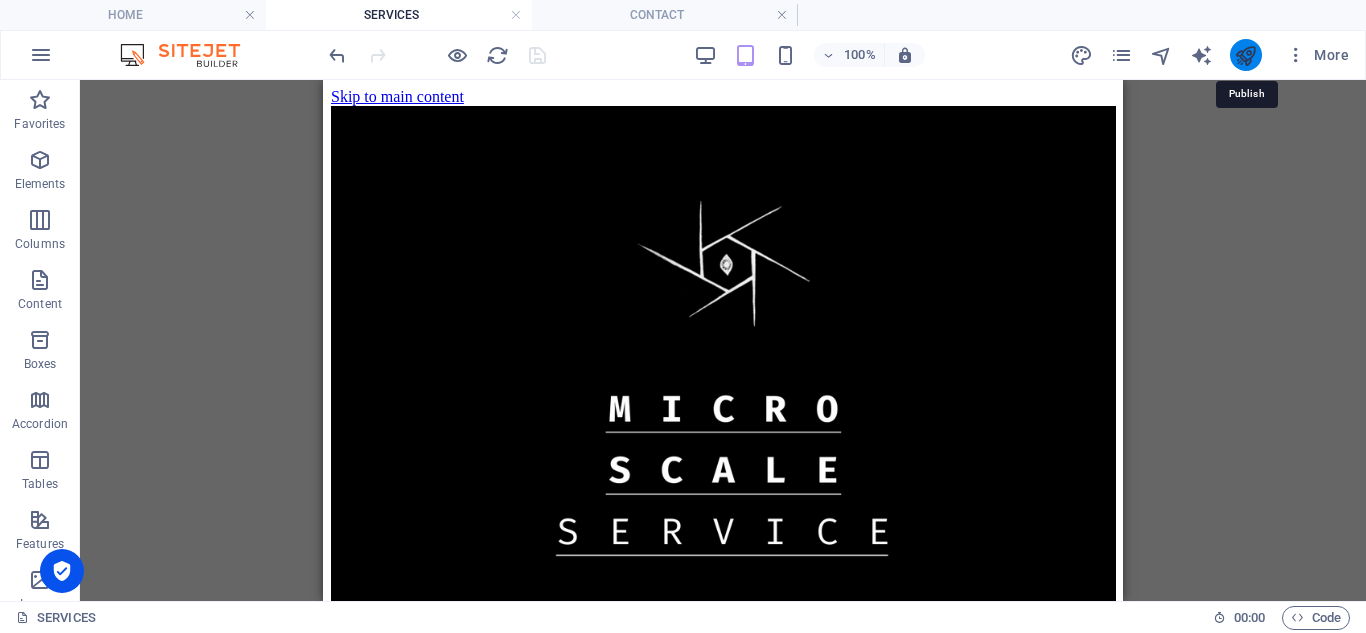 click at bounding box center (1245, 55) 